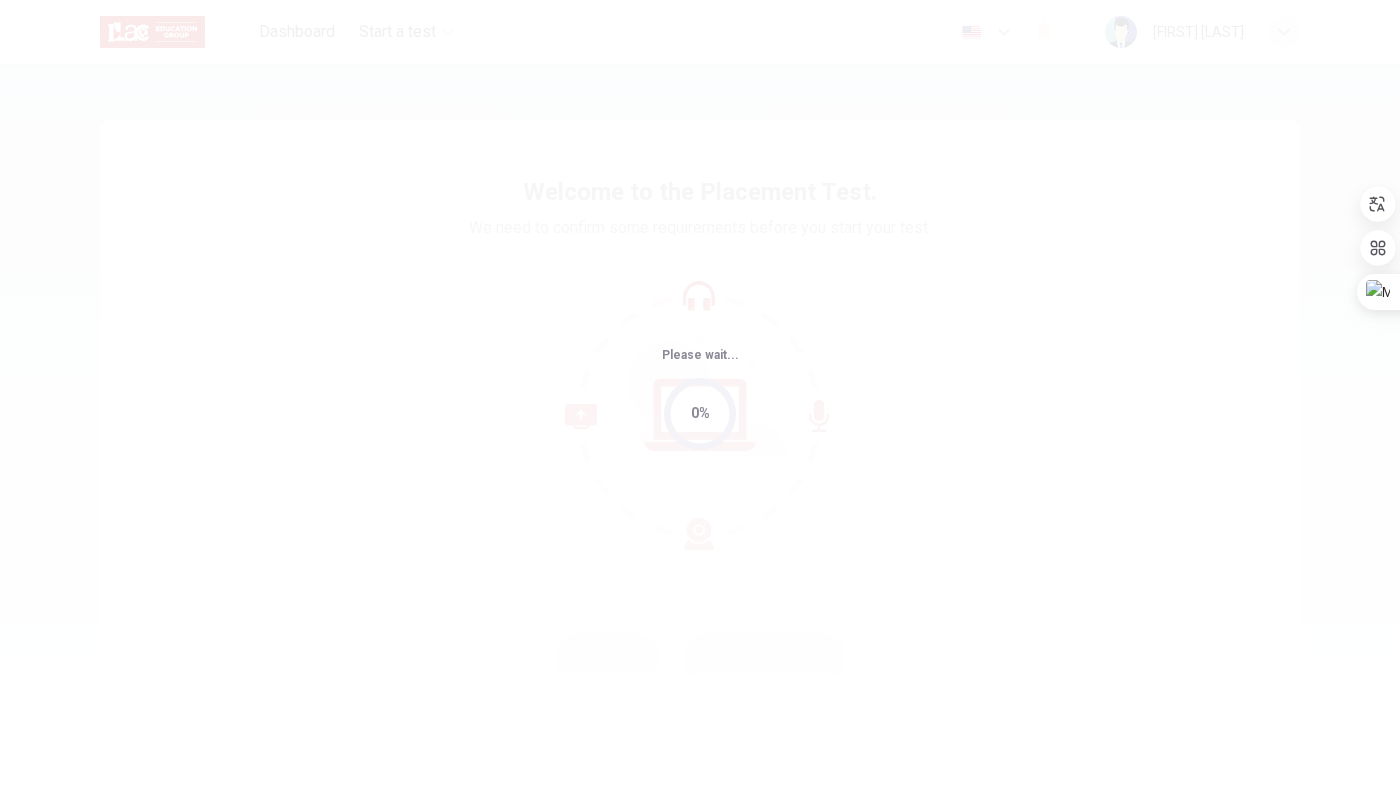 scroll, scrollTop: 0, scrollLeft: 0, axis: both 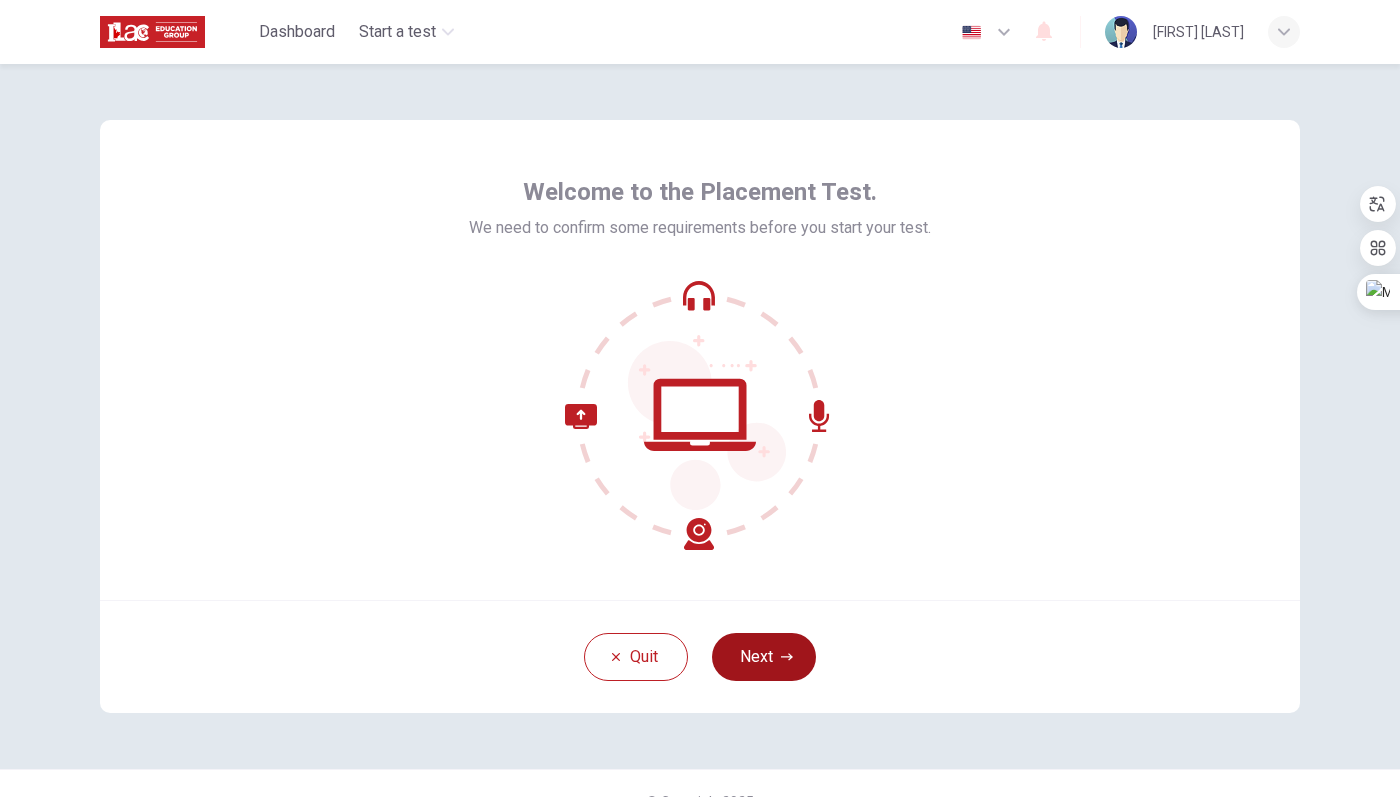 click on "Next" at bounding box center (764, 657) 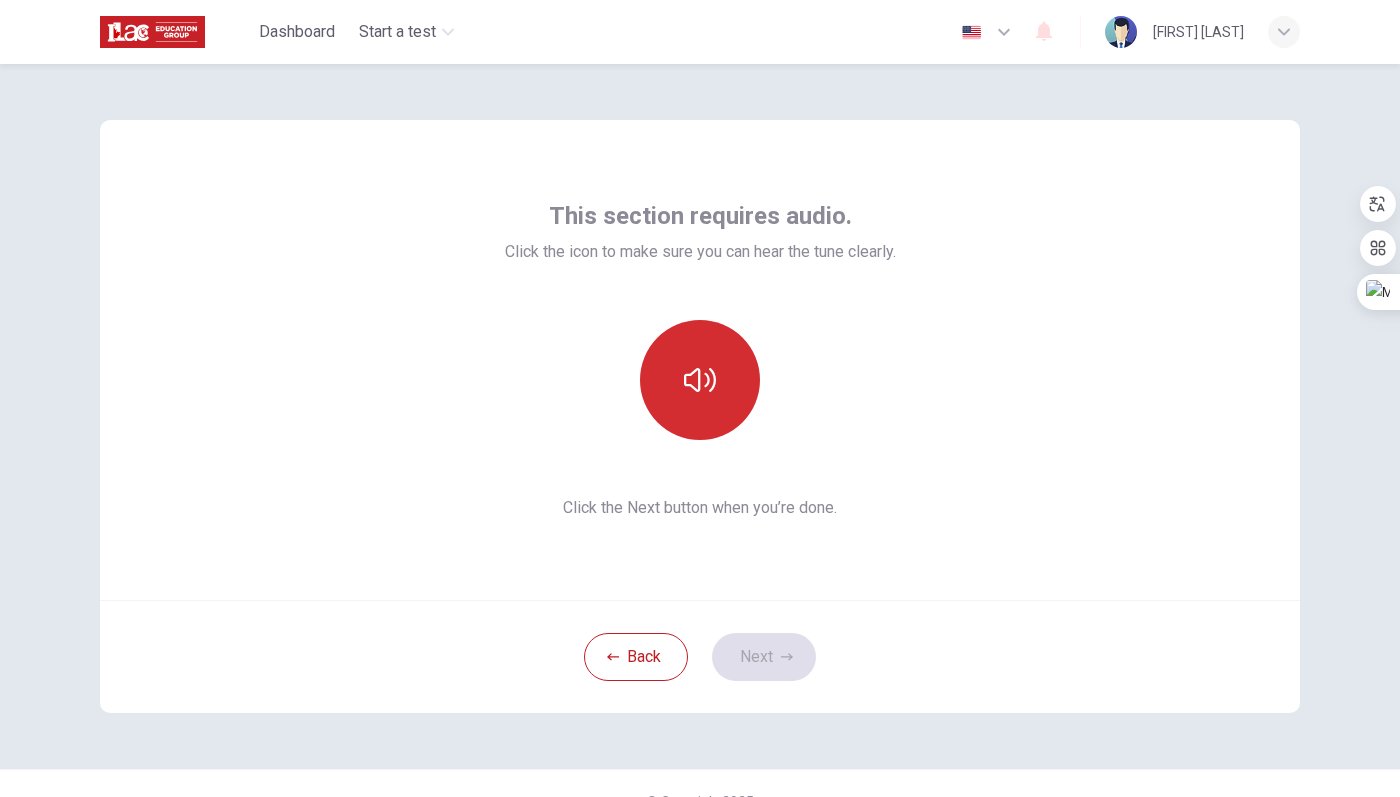 click 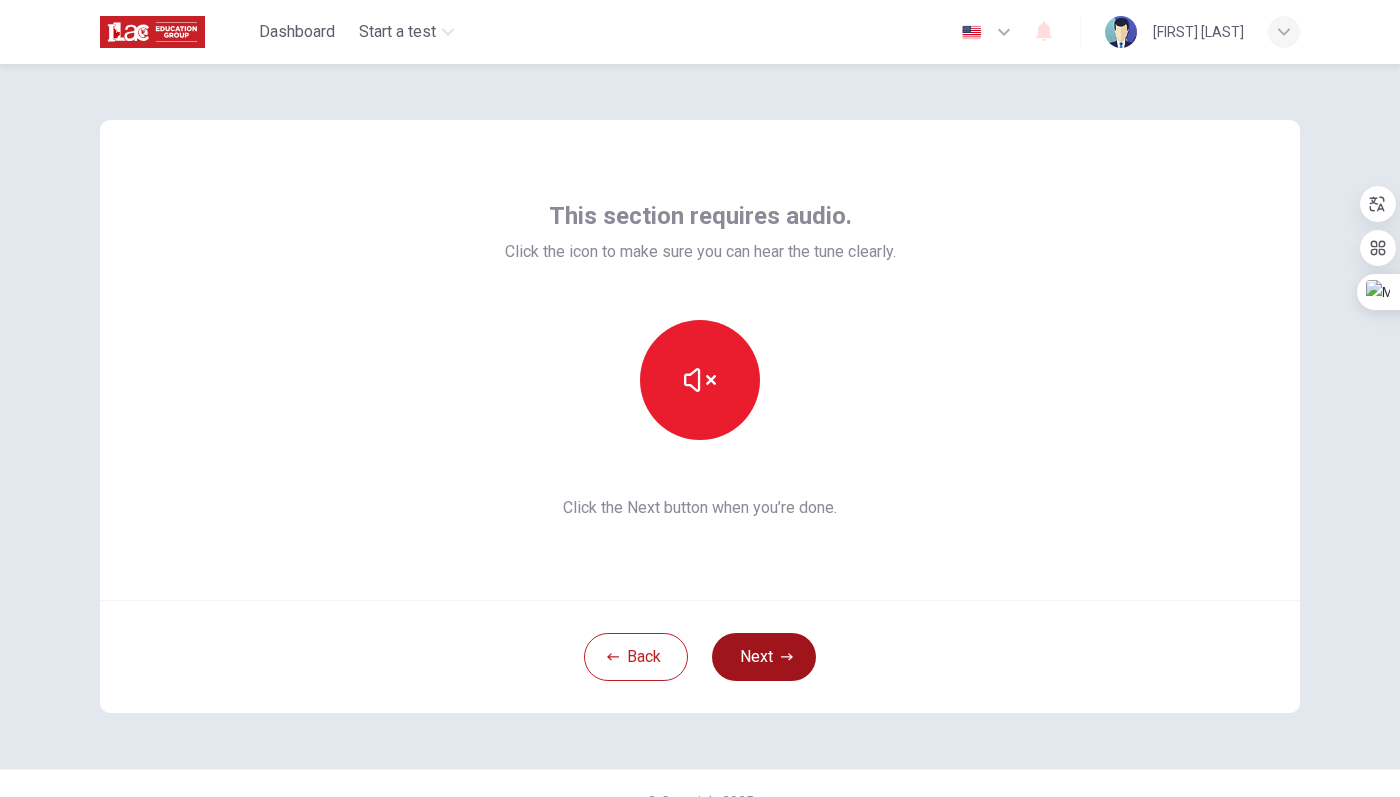 click on "Next" at bounding box center [764, 657] 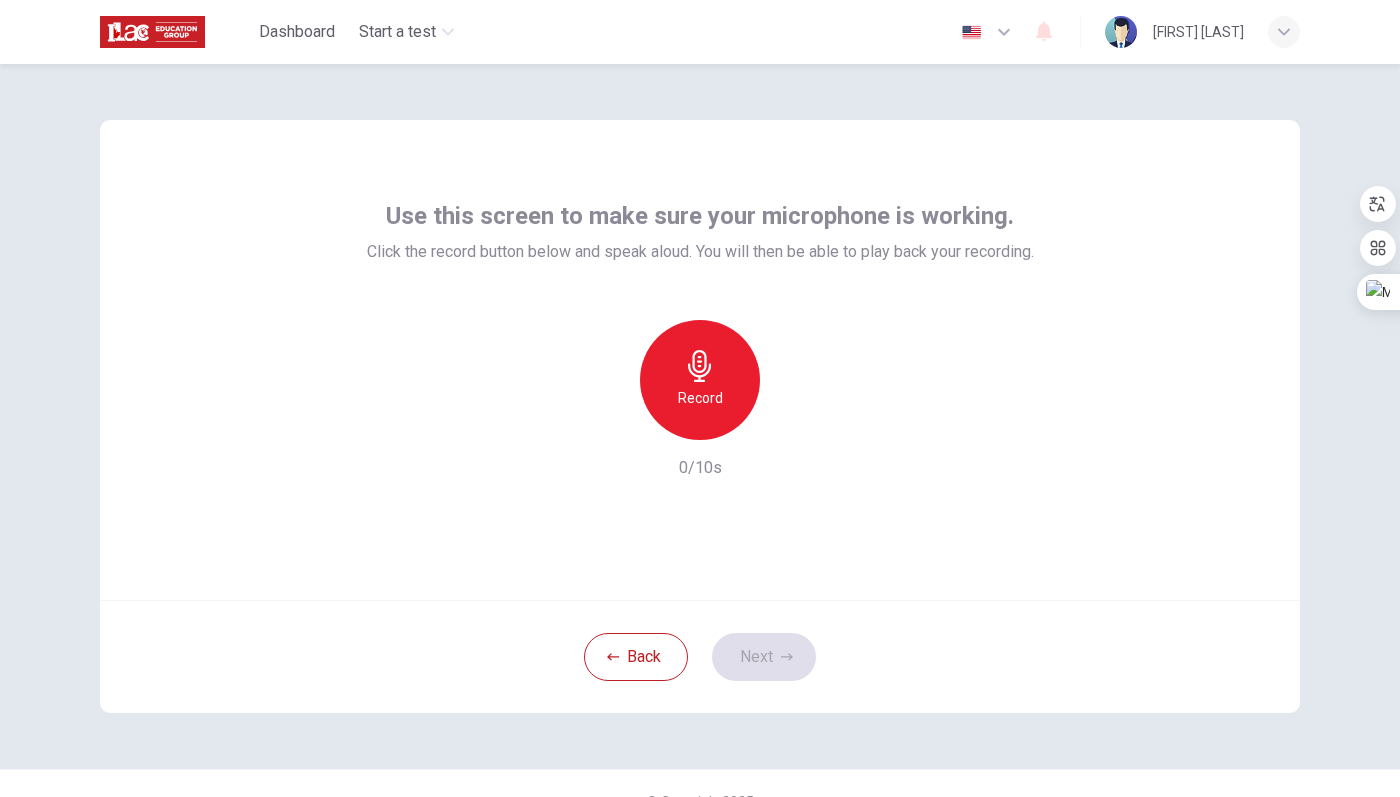 click on "Record" at bounding box center (700, 380) 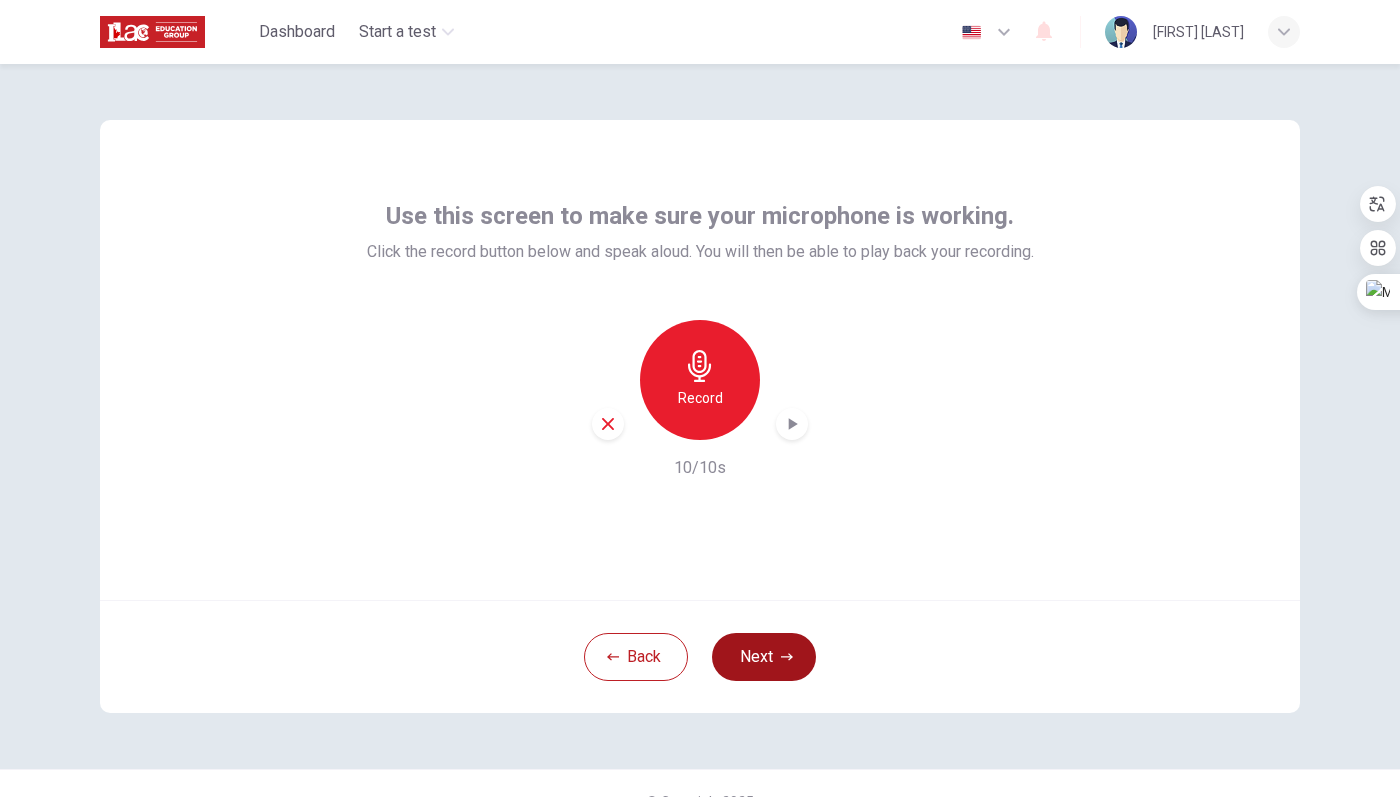 click on "Next" at bounding box center (764, 657) 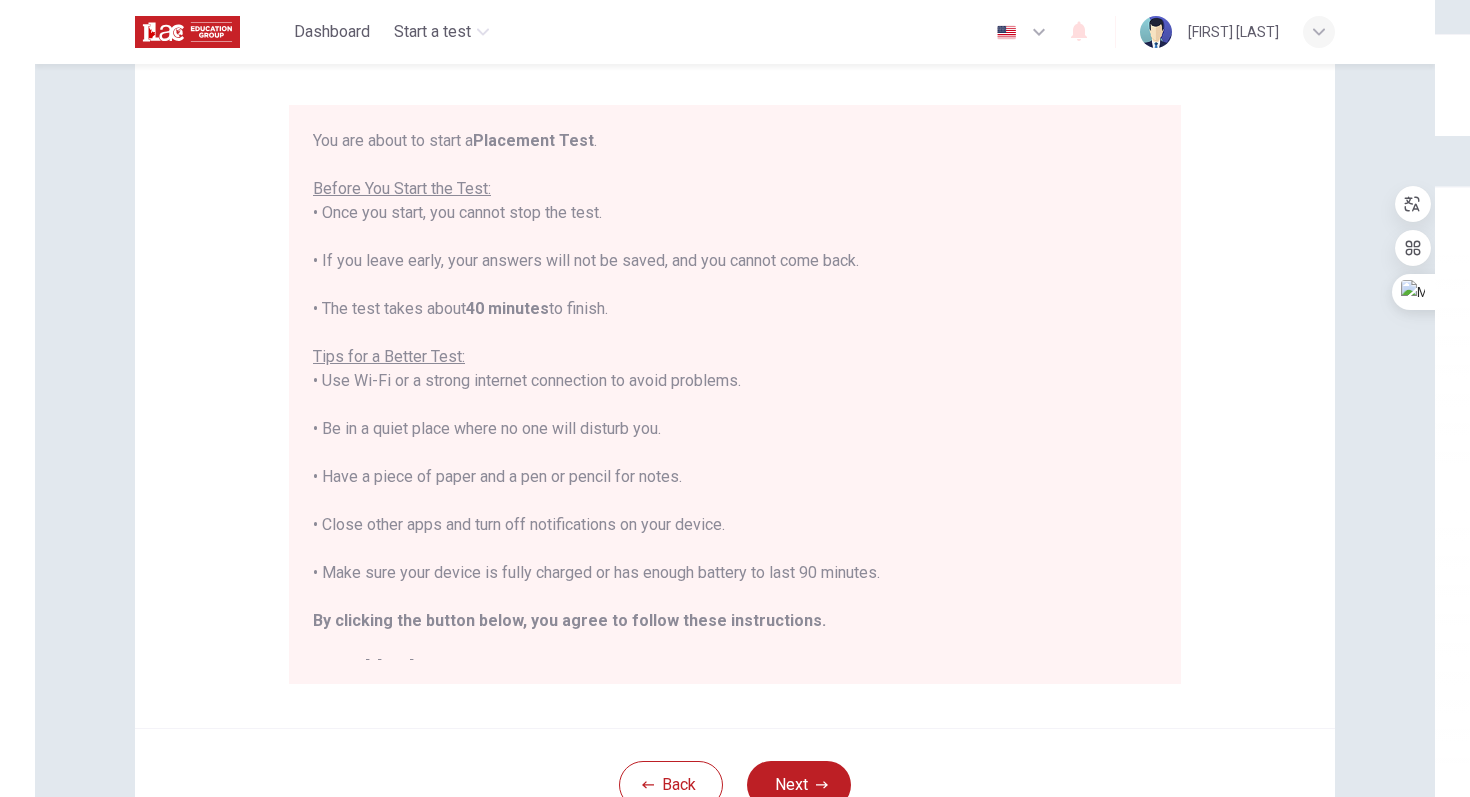 scroll, scrollTop: 161, scrollLeft: 0, axis: vertical 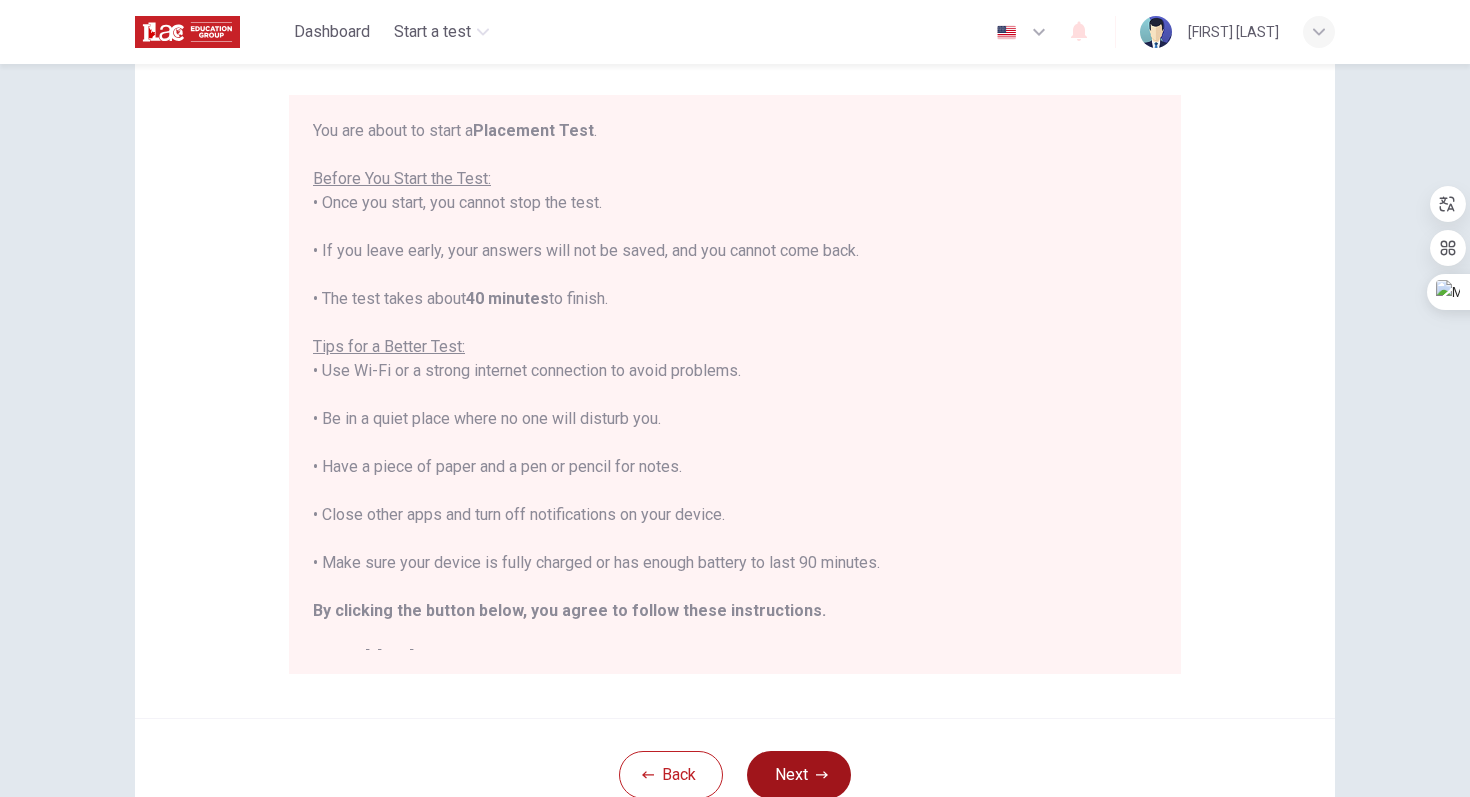 click on "Next" at bounding box center (799, 775) 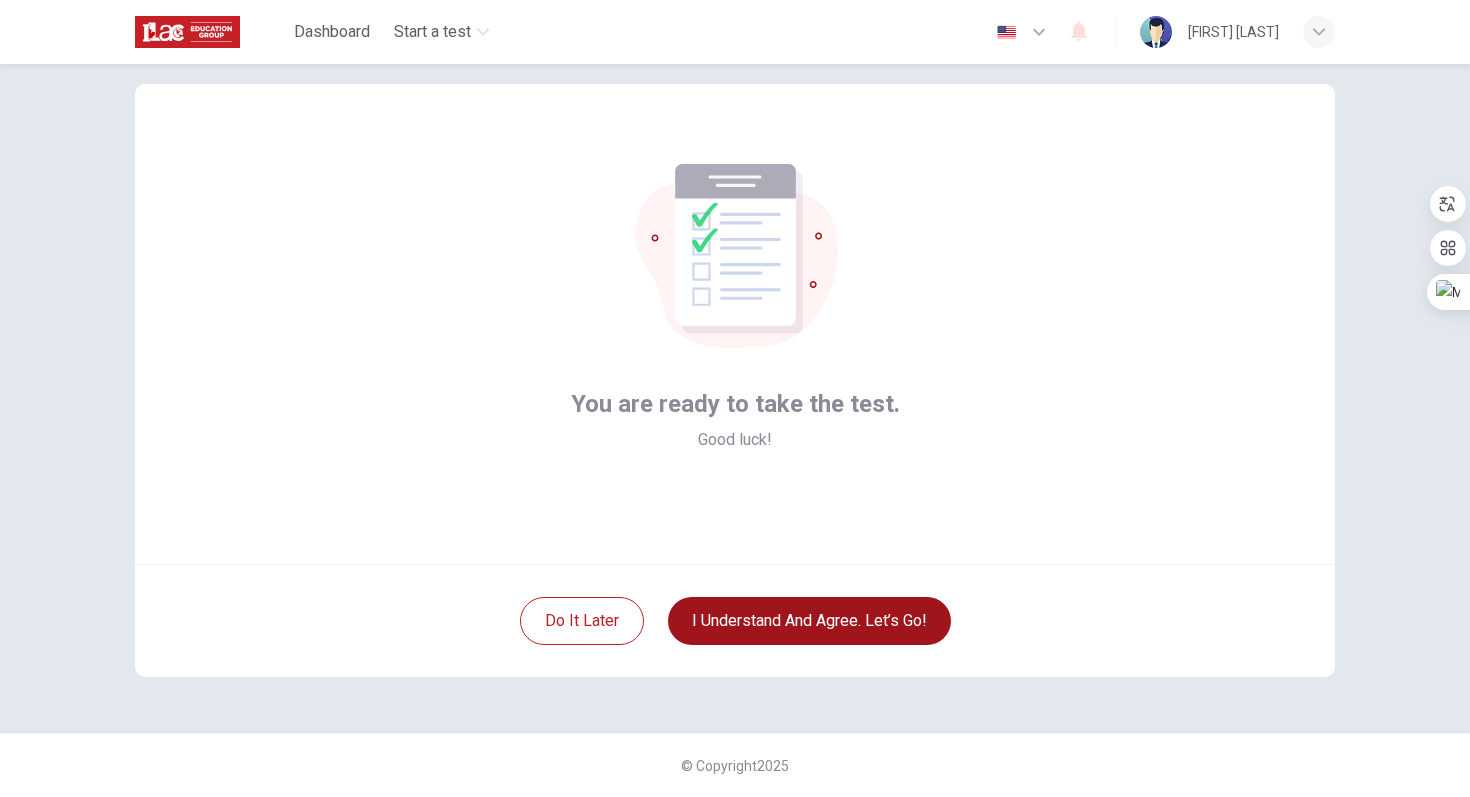 scroll, scrollTop: 36, scrollLeft: 0, axis: vertical 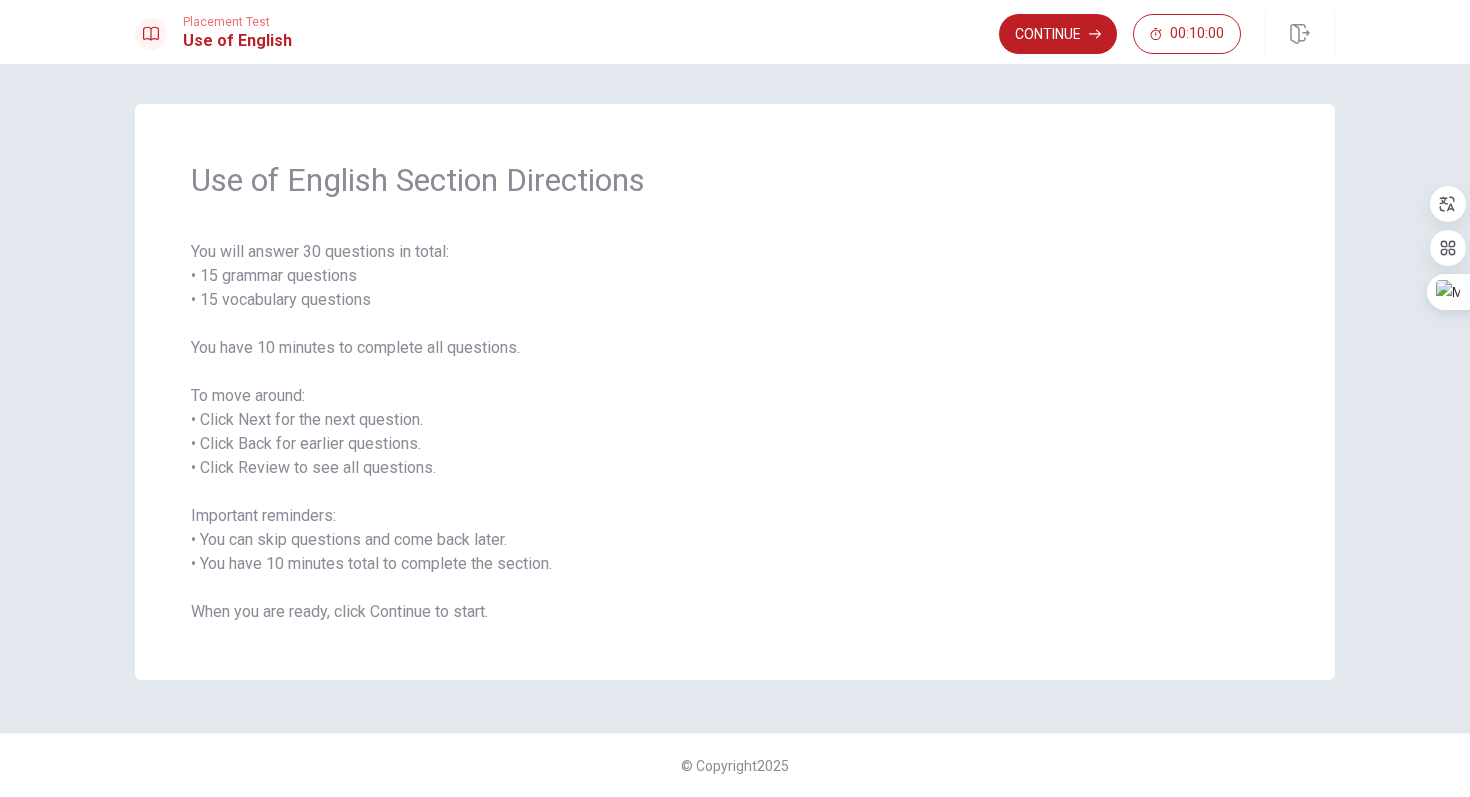 click on "Use of English Section Directions You will answer 30 questions in total:
• 15 grammar questions
• 15 vocabulary questions
You have 10 minutes to complete all questions.
To move around:
• Click Next for the next question.
• Click Back for earlier questions.
• Click Review to see all questions.
Important reminders:
• You can skip questions and come back later.
• You have 10 minutes total to complete the section.
When you are ready, click Continue to start. © Copyright [YEAR]" at bounding box center (735, 430) 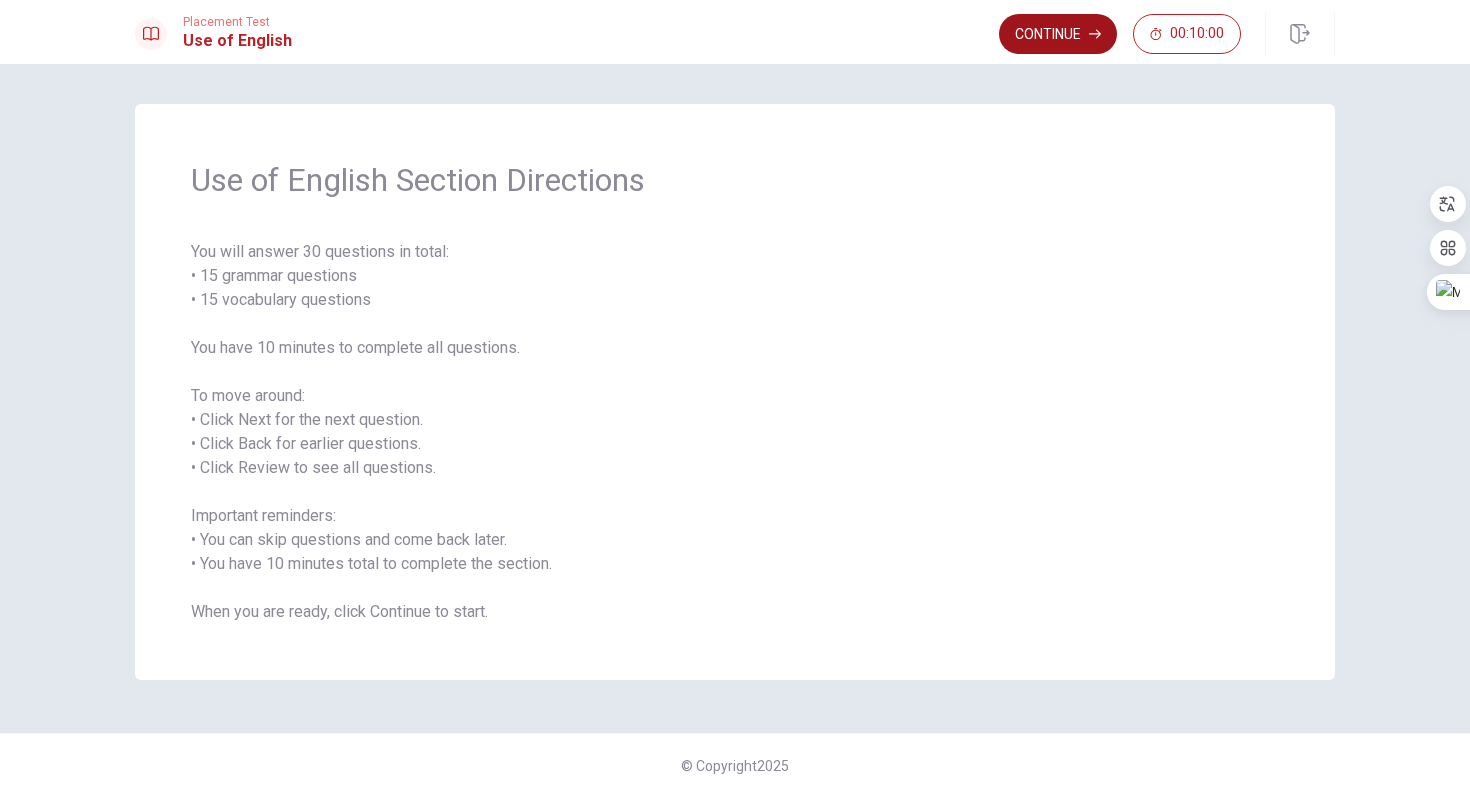 click on "Continue" at bounding box center [1058, 34] 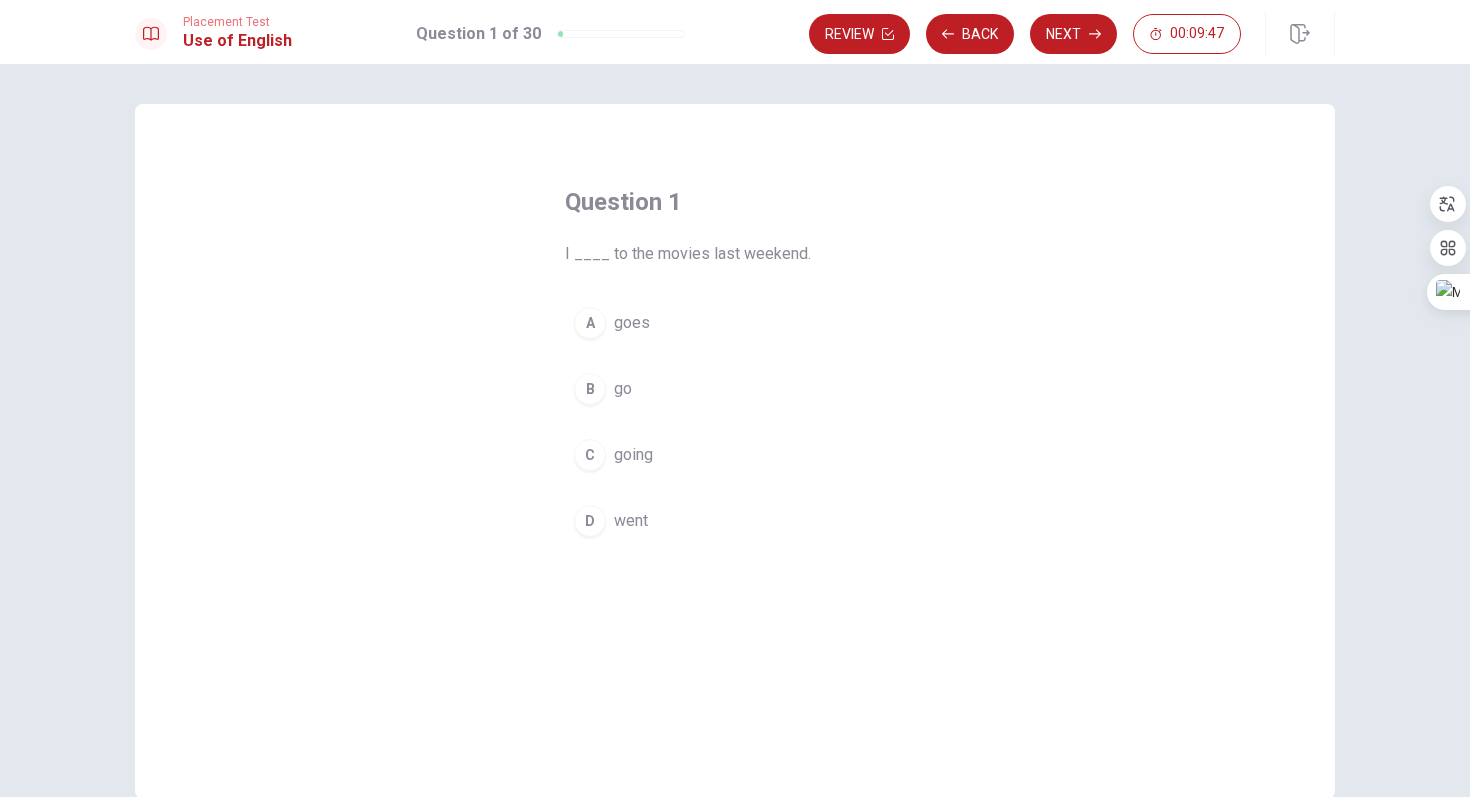 click on "B" at bounding box center (590, 389) 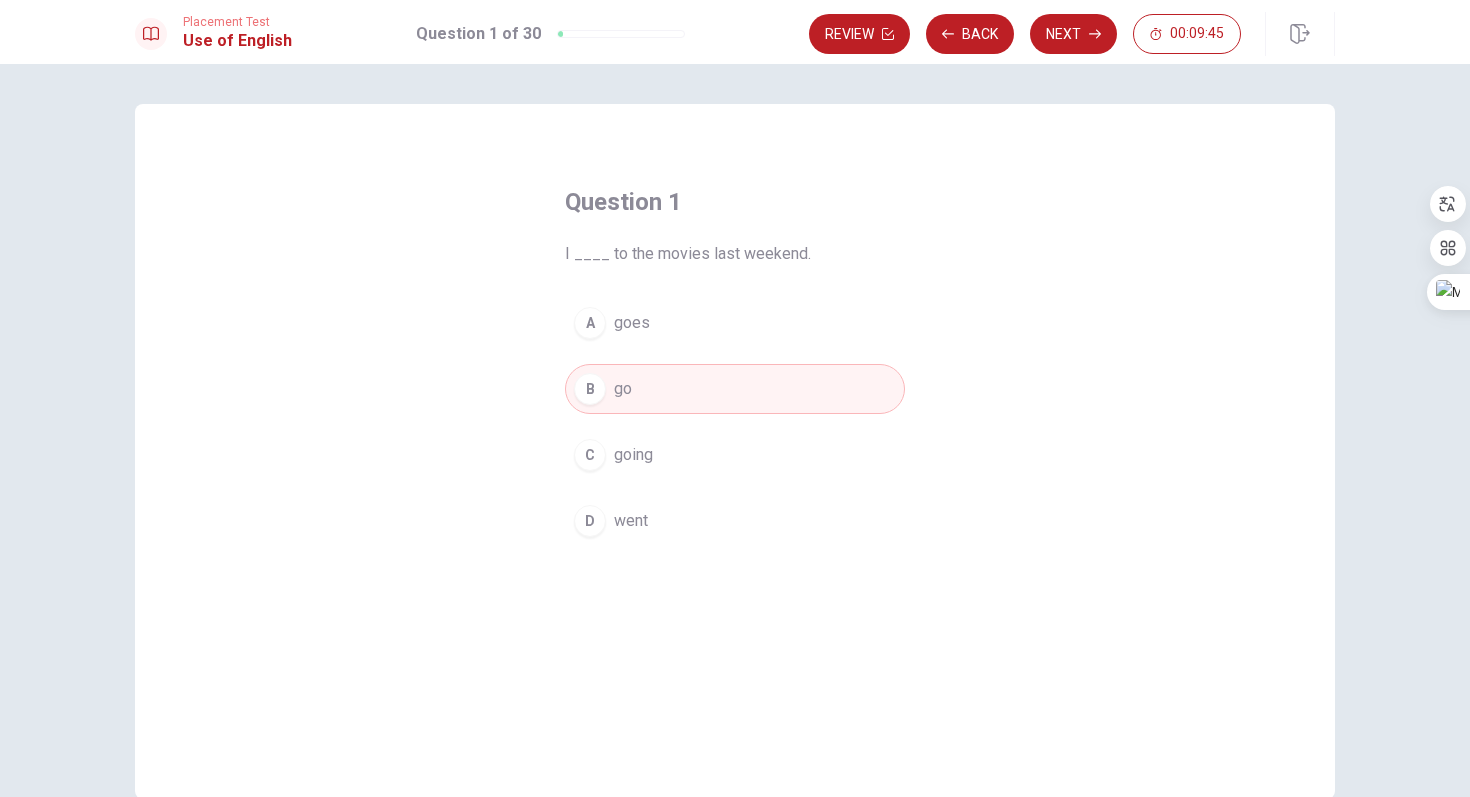 click on "B" at bounding box center [590, 389] 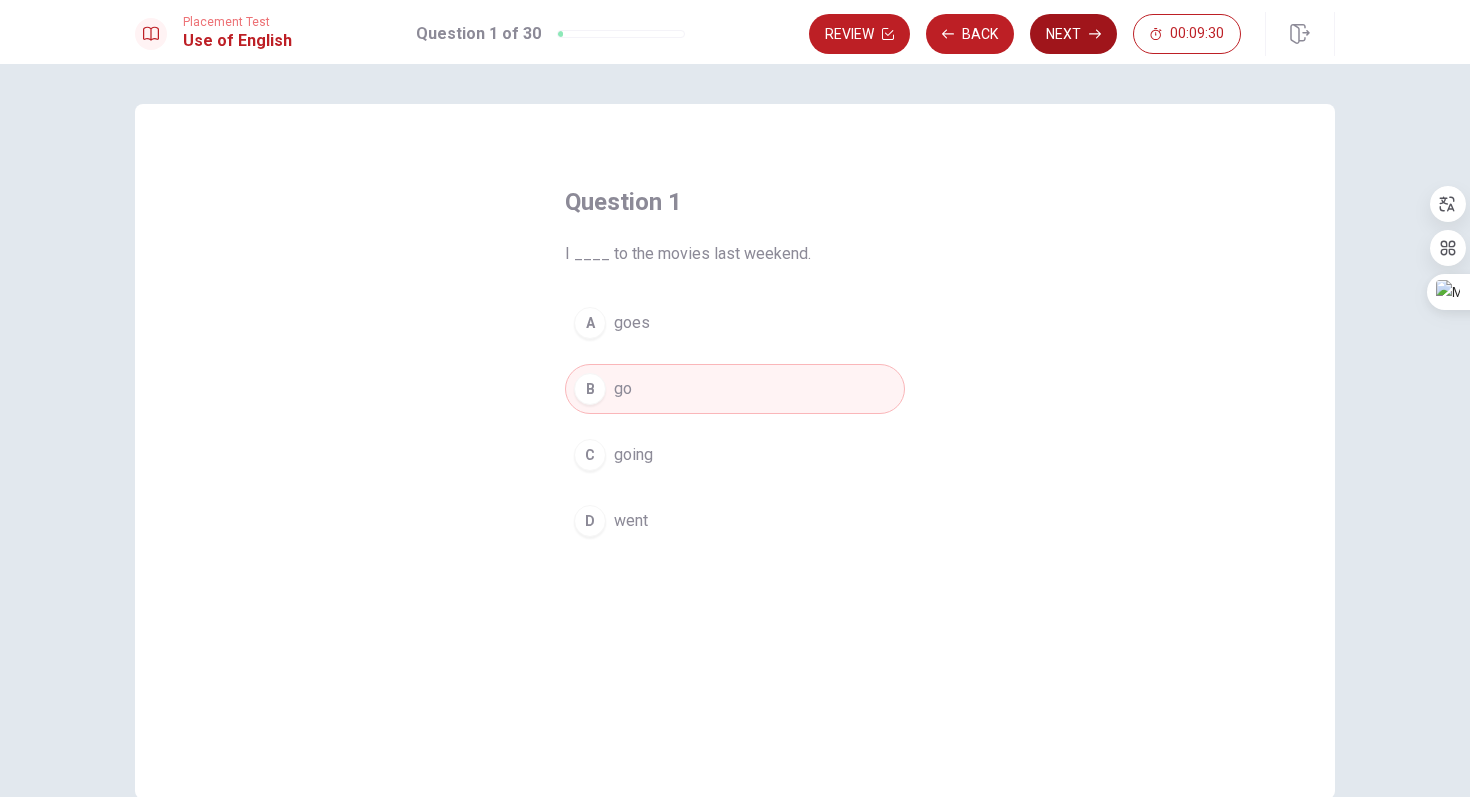 click on "Next" at bounding box center (1073, 34) 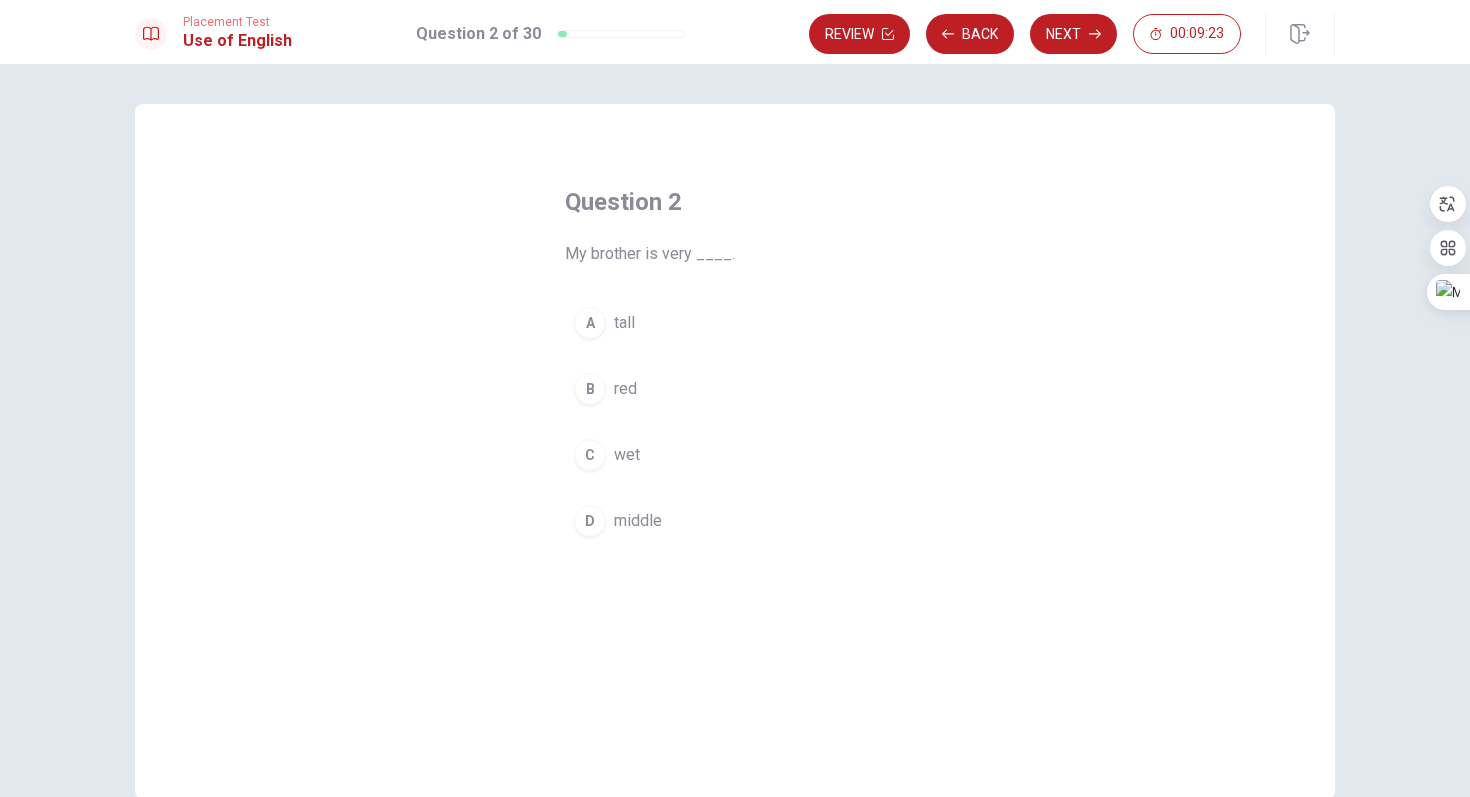 click on "A" at bounding box center [590, 323] 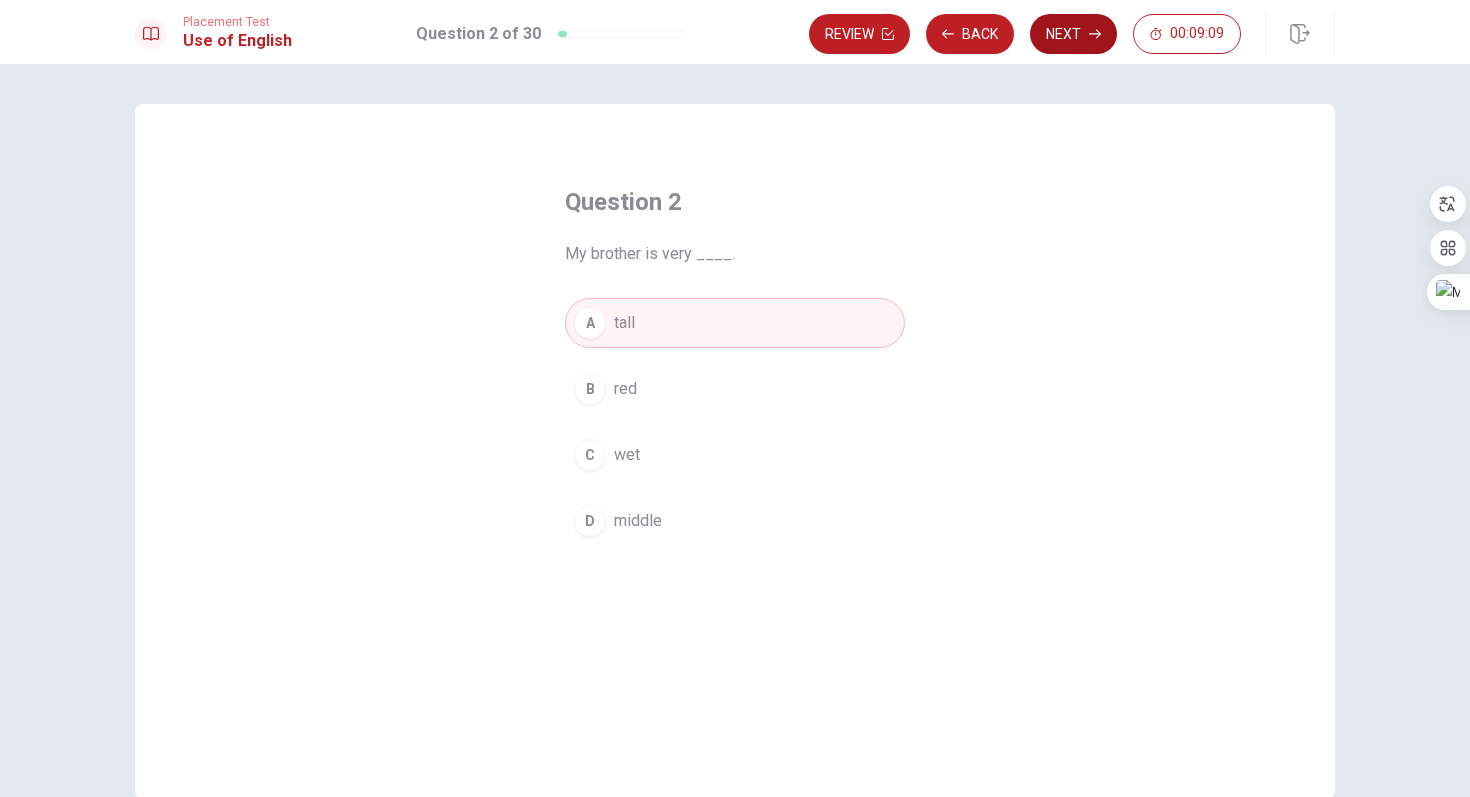 click on "Next" at bounding box center [1073, 34] 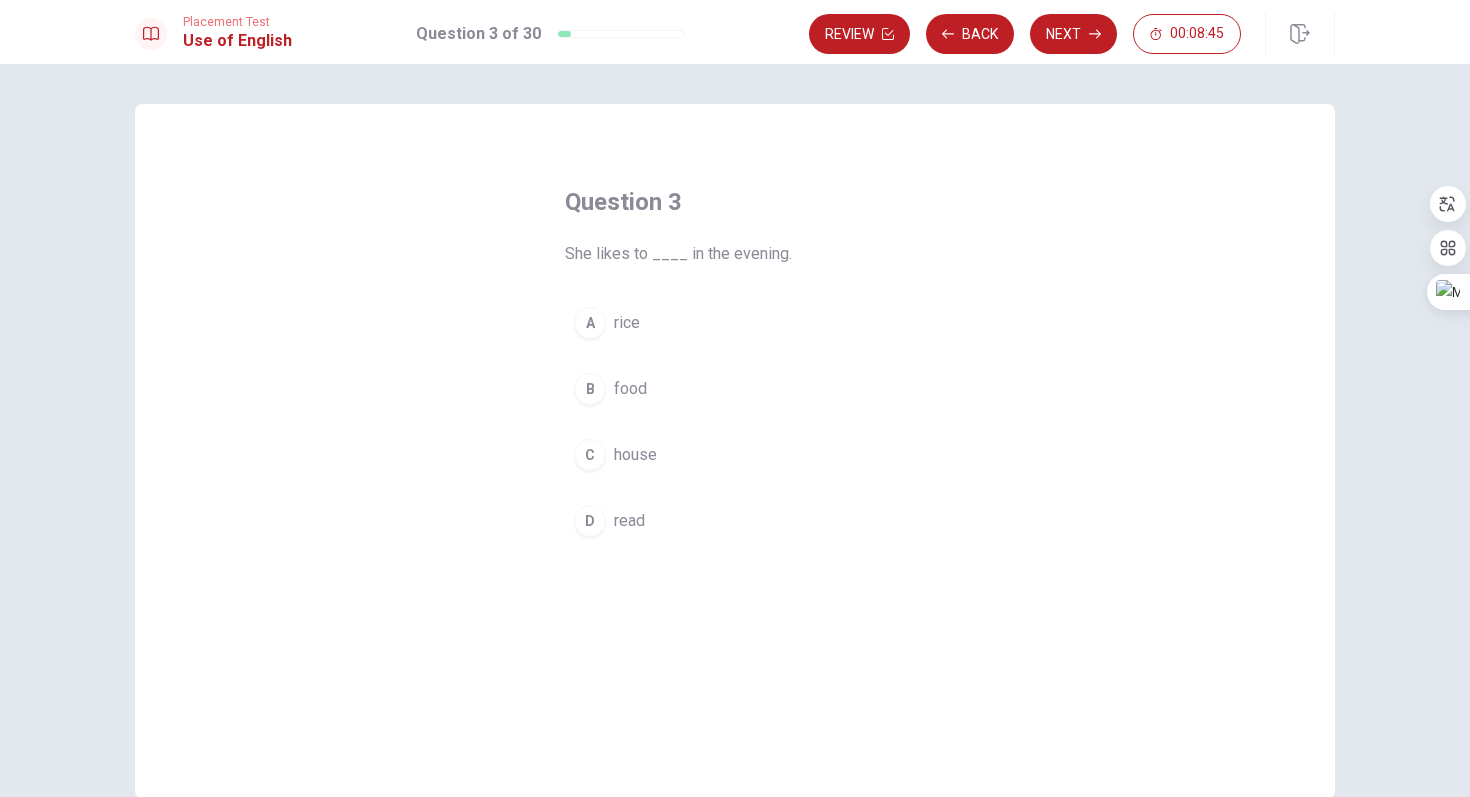 click on "B" at bounding box center [590, 389] 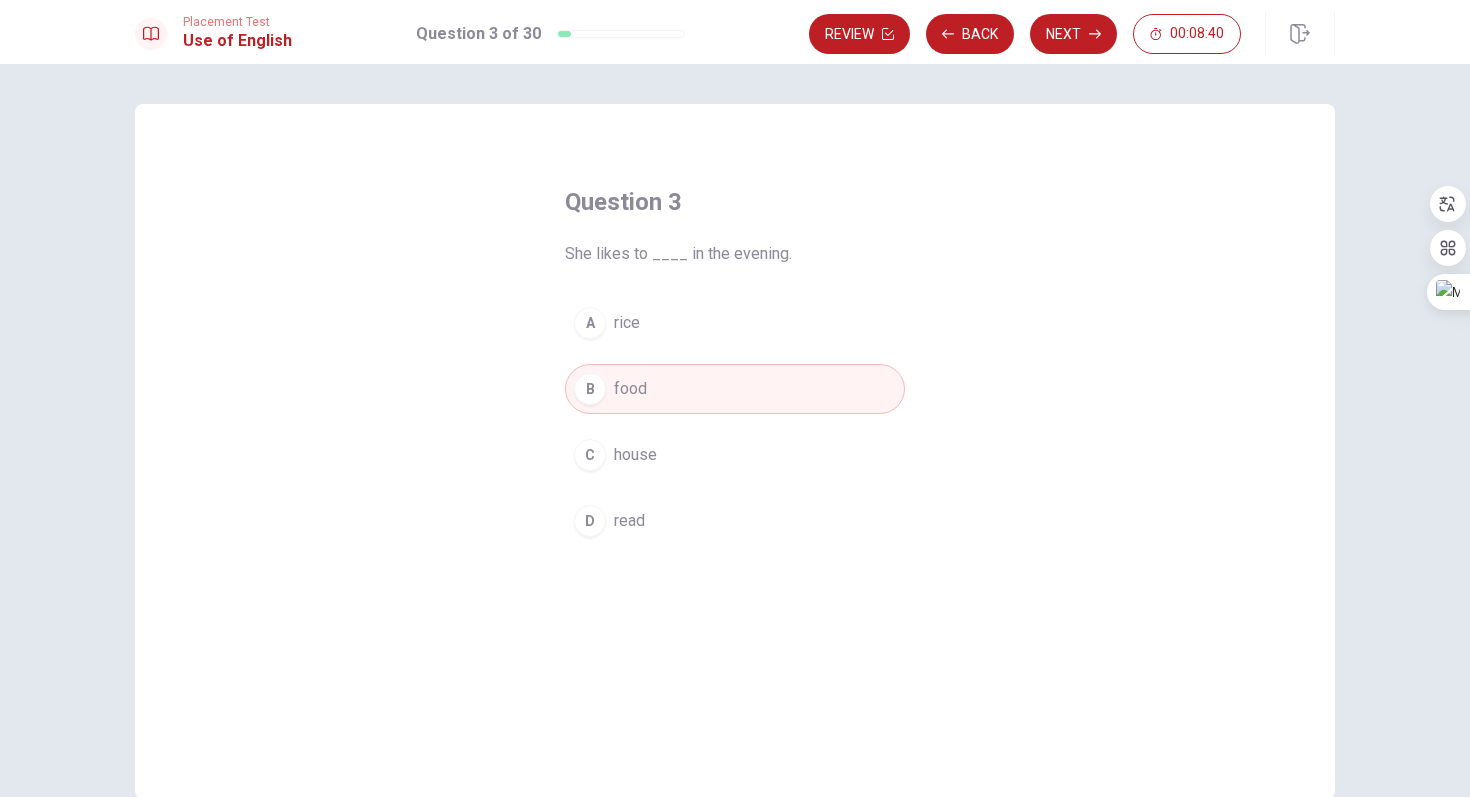 click on "B" at bounding box center [590, 389] 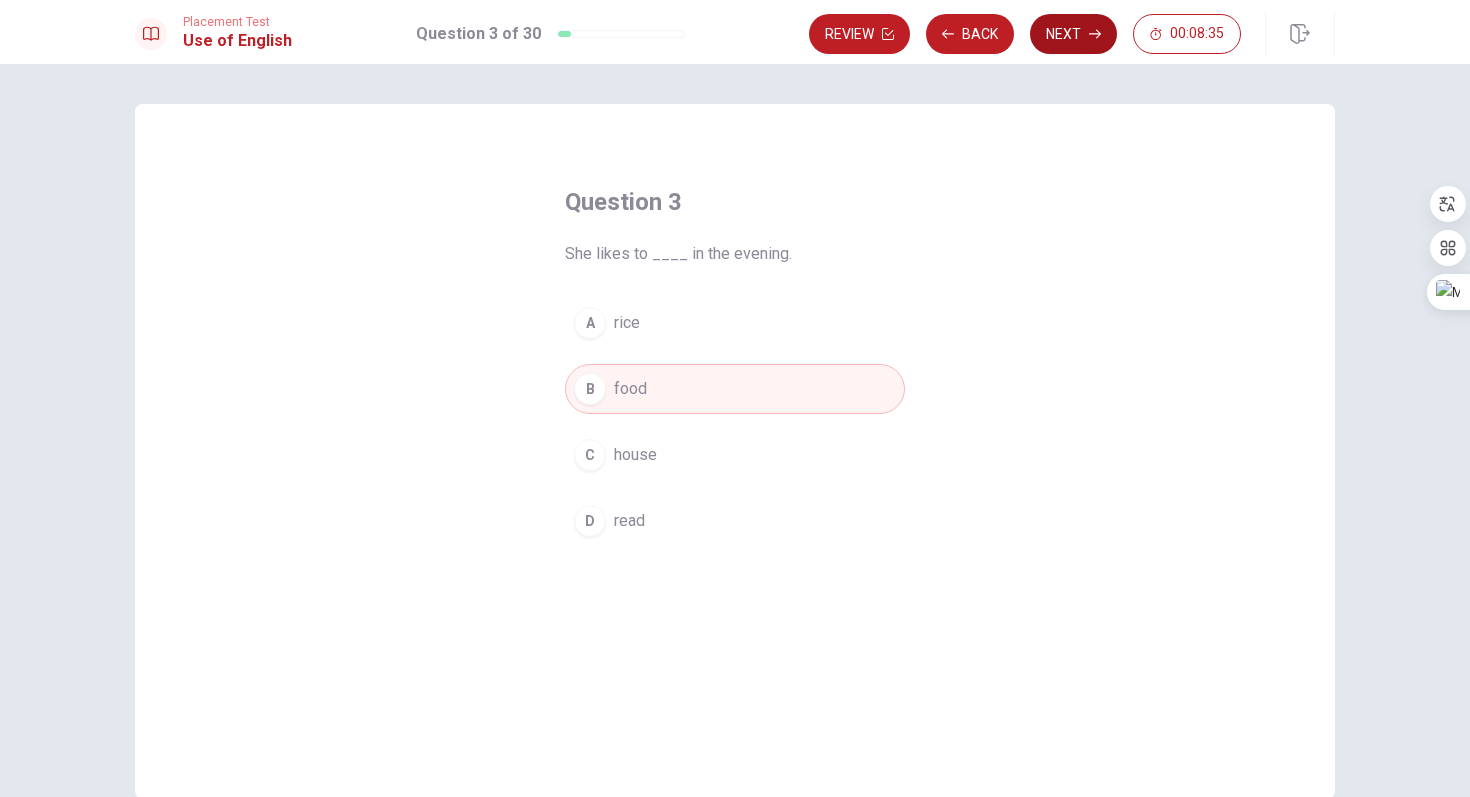 click on "Next" at bounding box center [1073, 34] 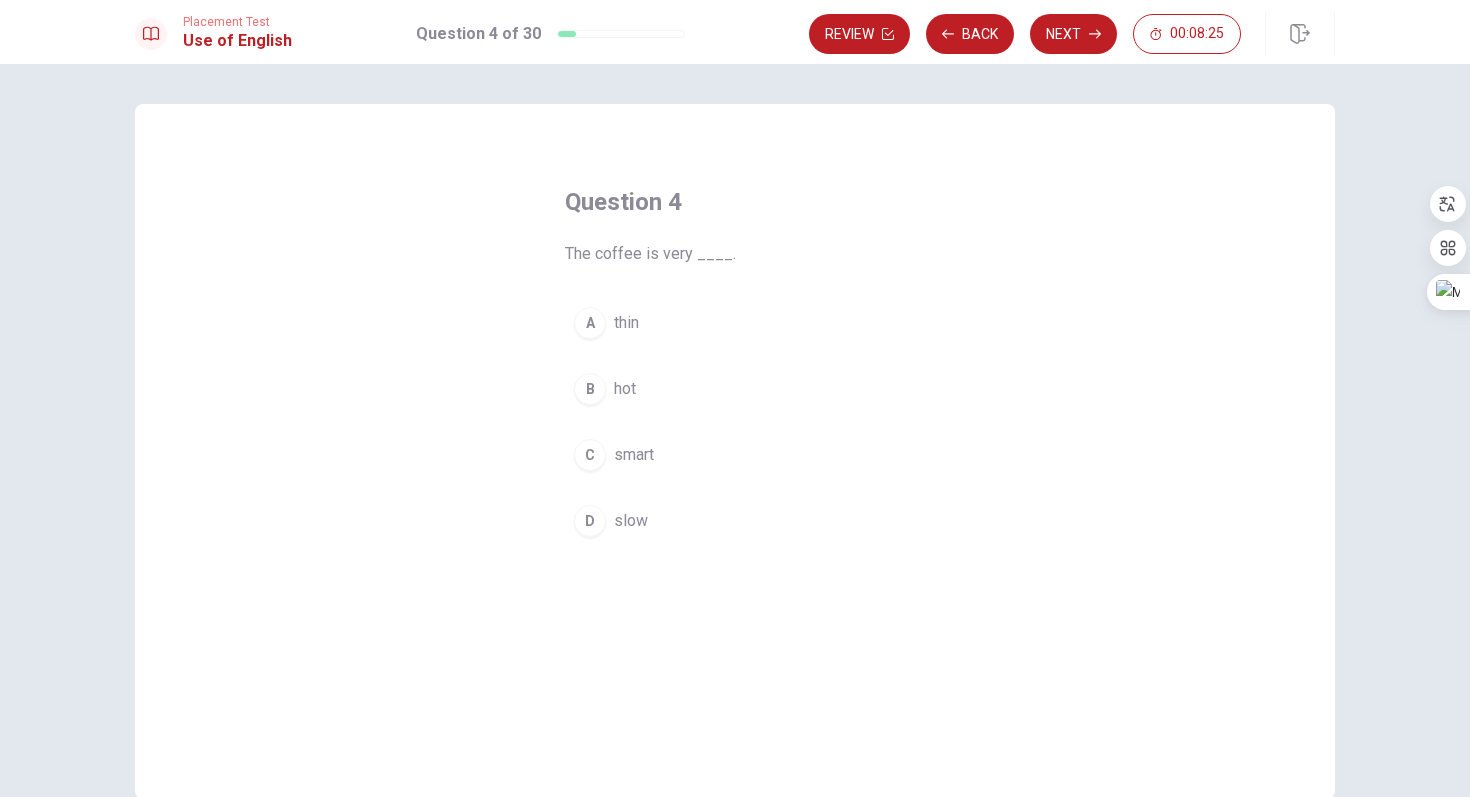 click on "B" at bounding box center [590, 389] 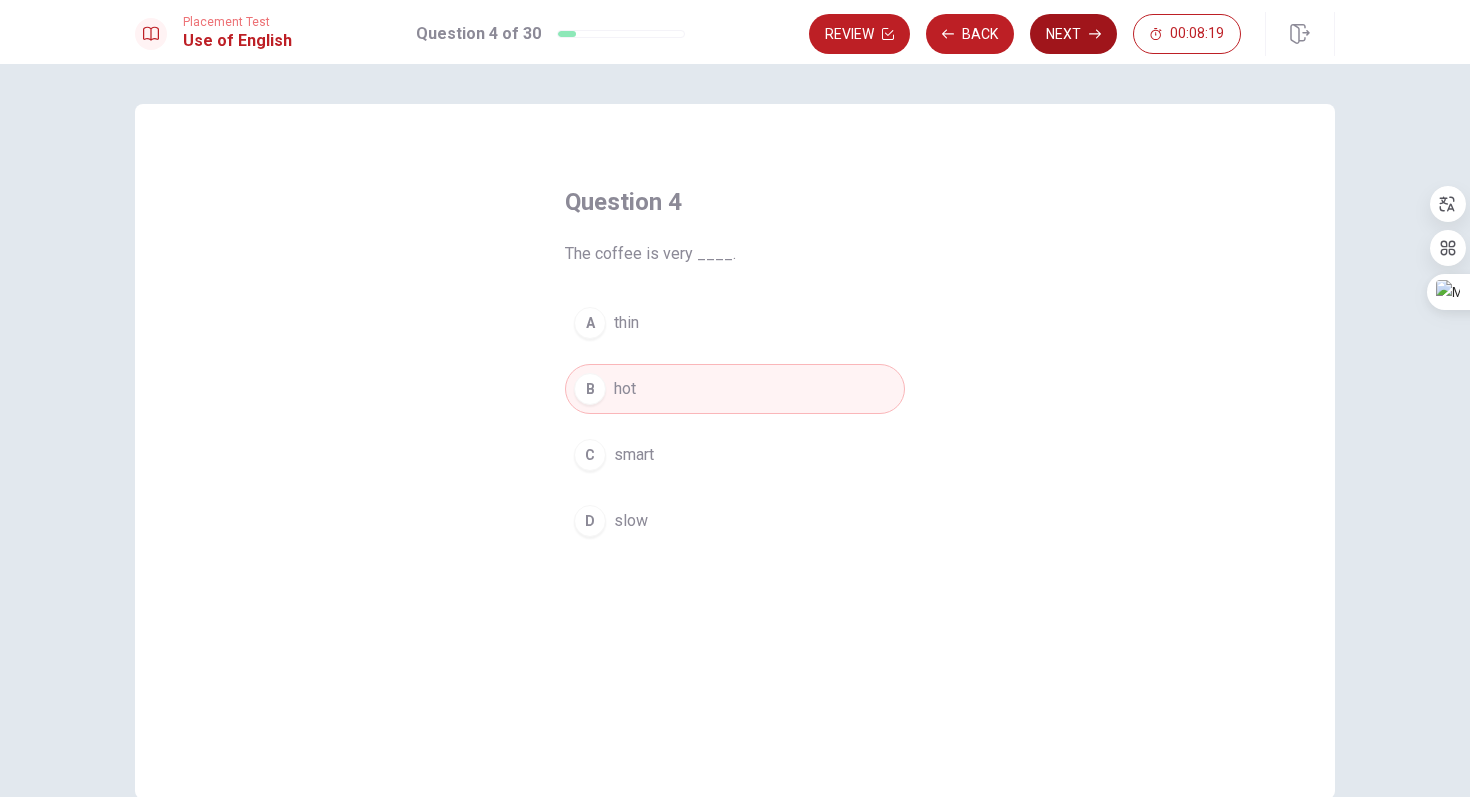 click on "Next" at bounding box center (1073, 34) 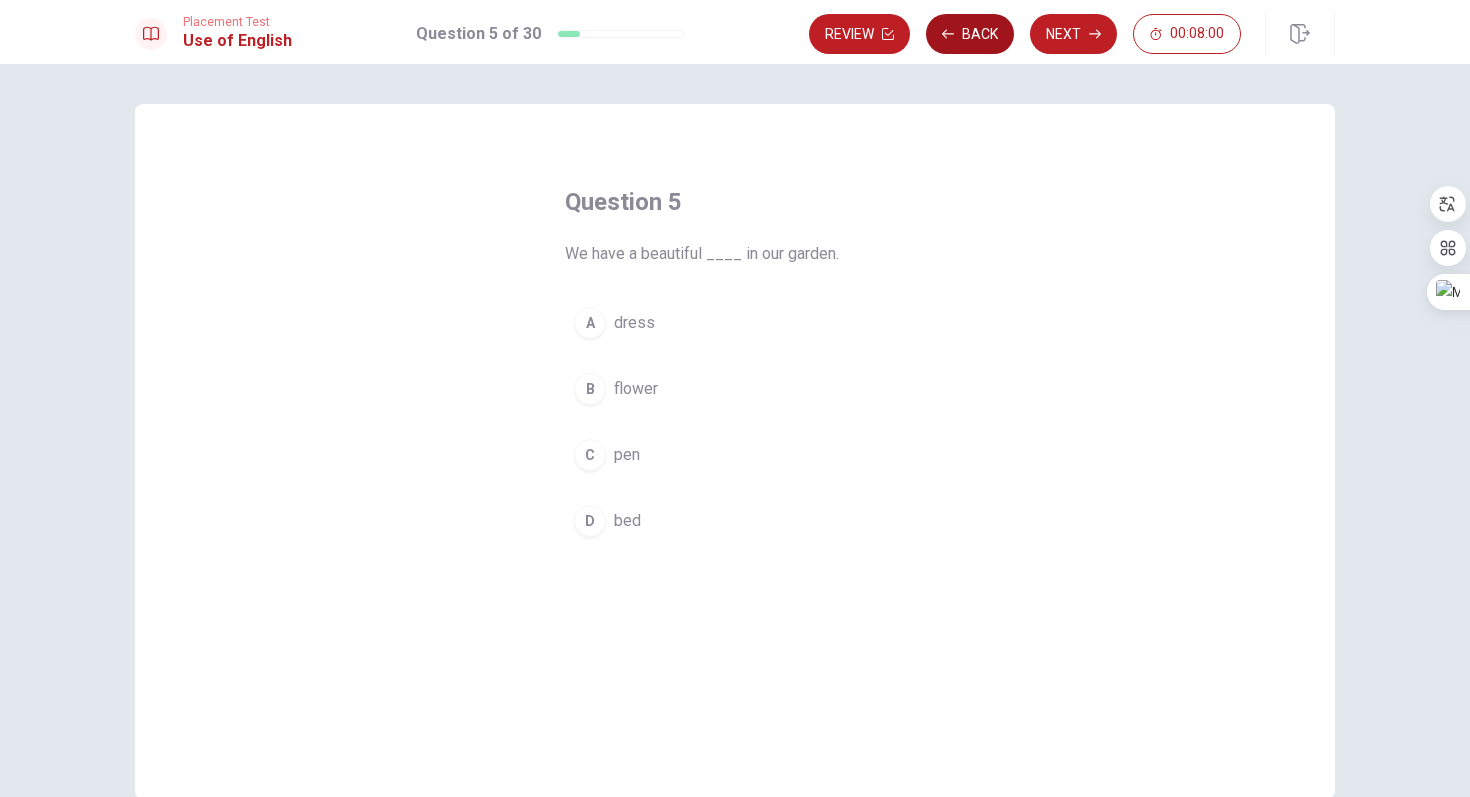 click on "Back" at bounding box center (970, 34) 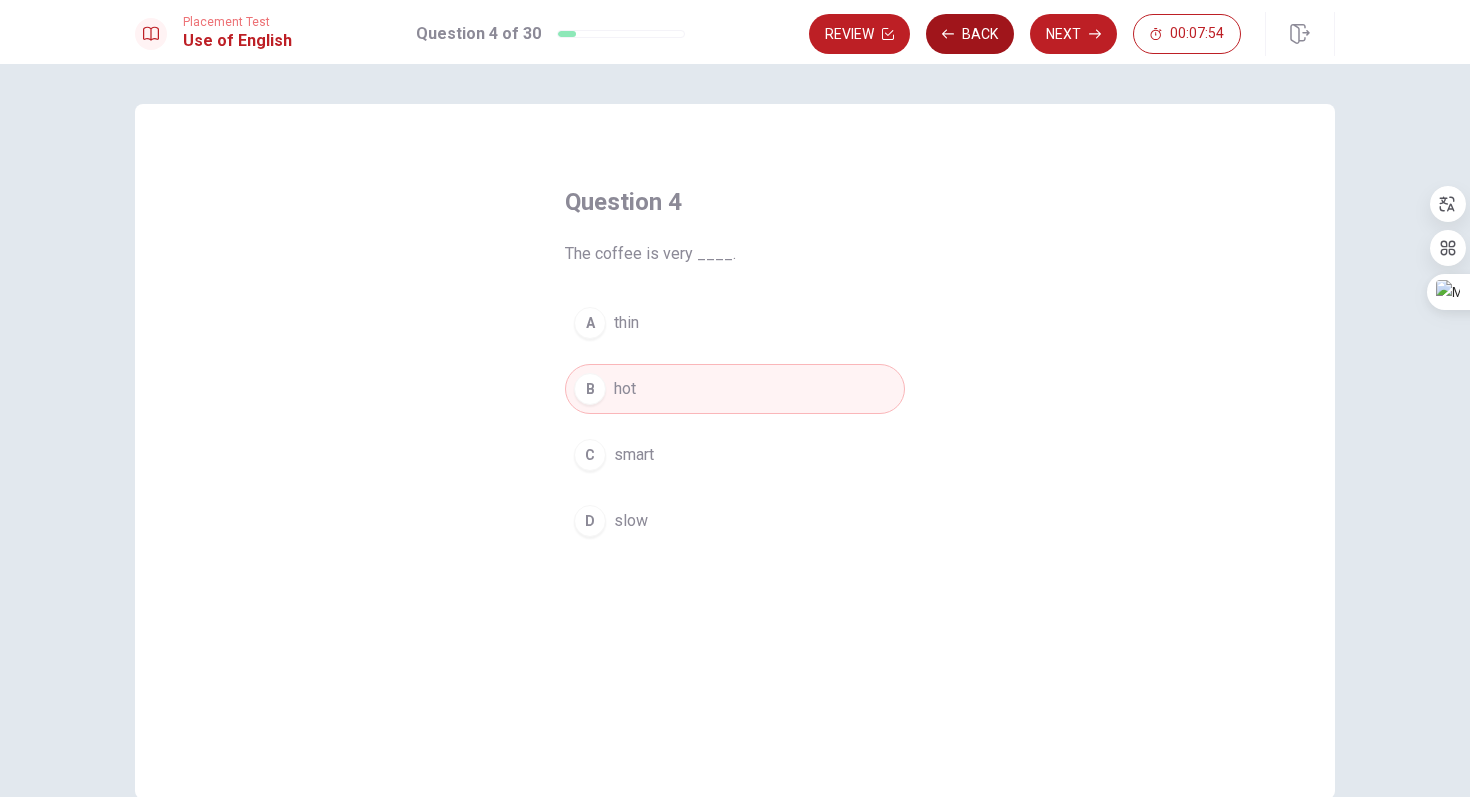 click on "Back" at bounding box center [970, 34] 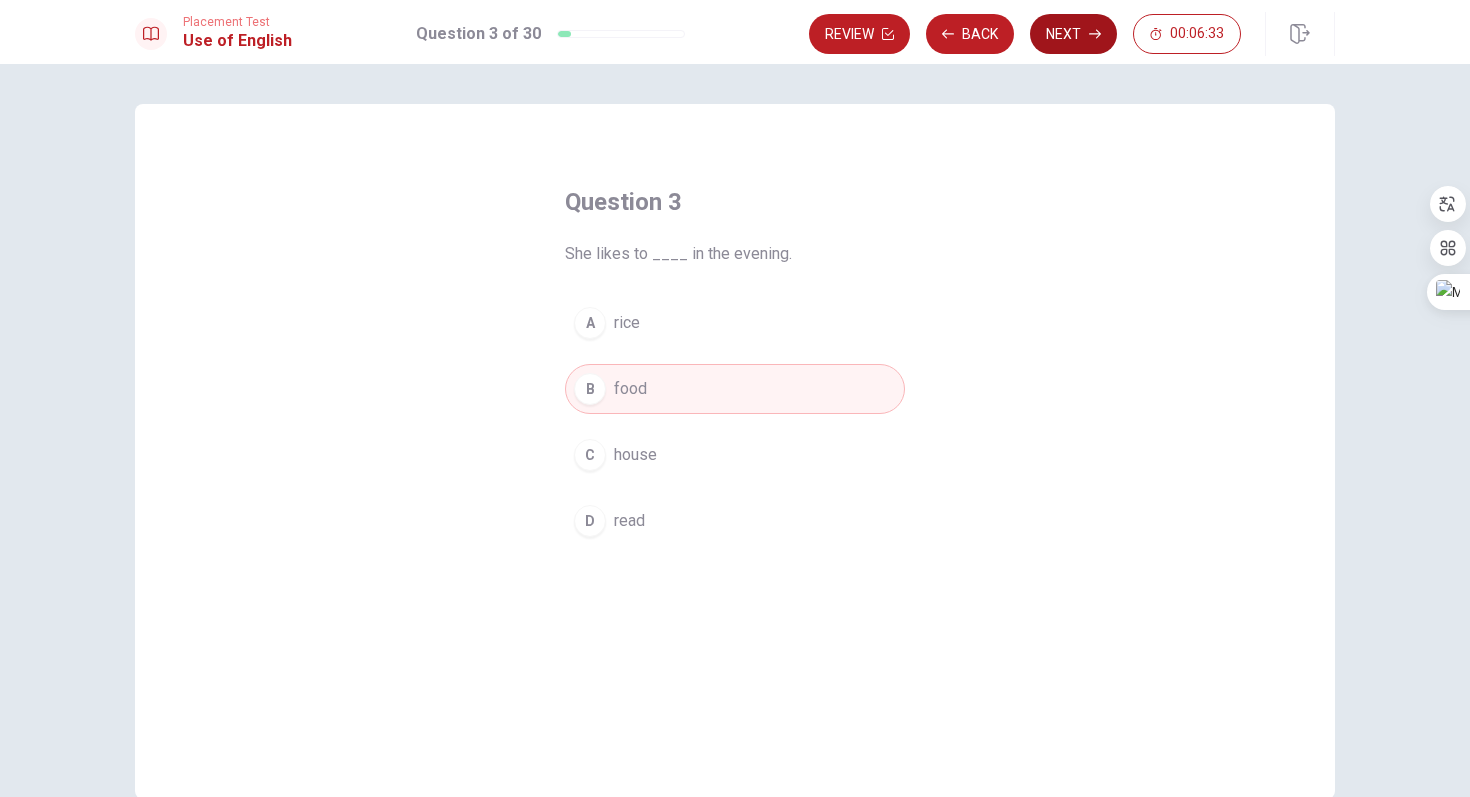 click on "Next" at bounding box center (1073, 34) 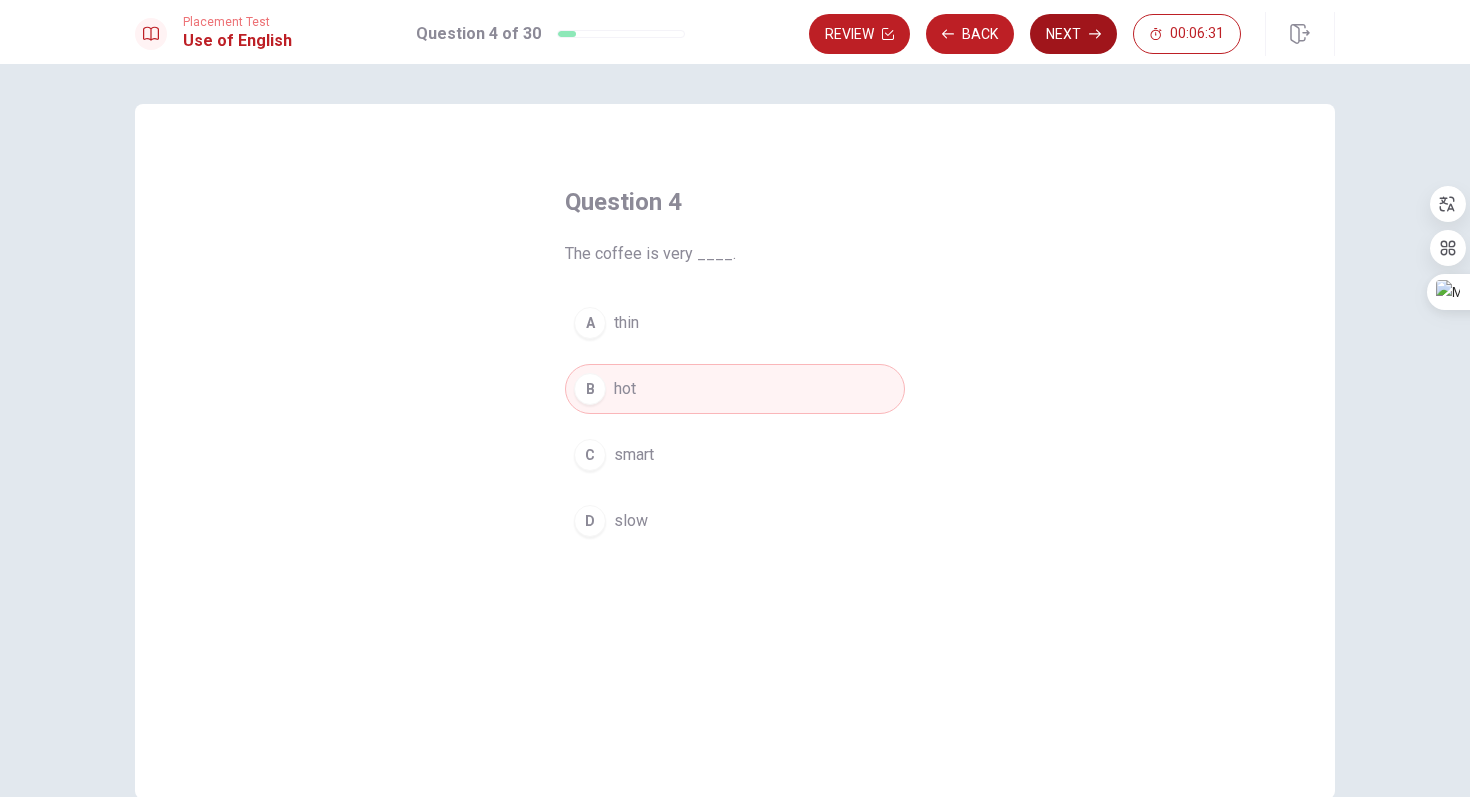 click on "Next" at bounding box center (1073, 34) 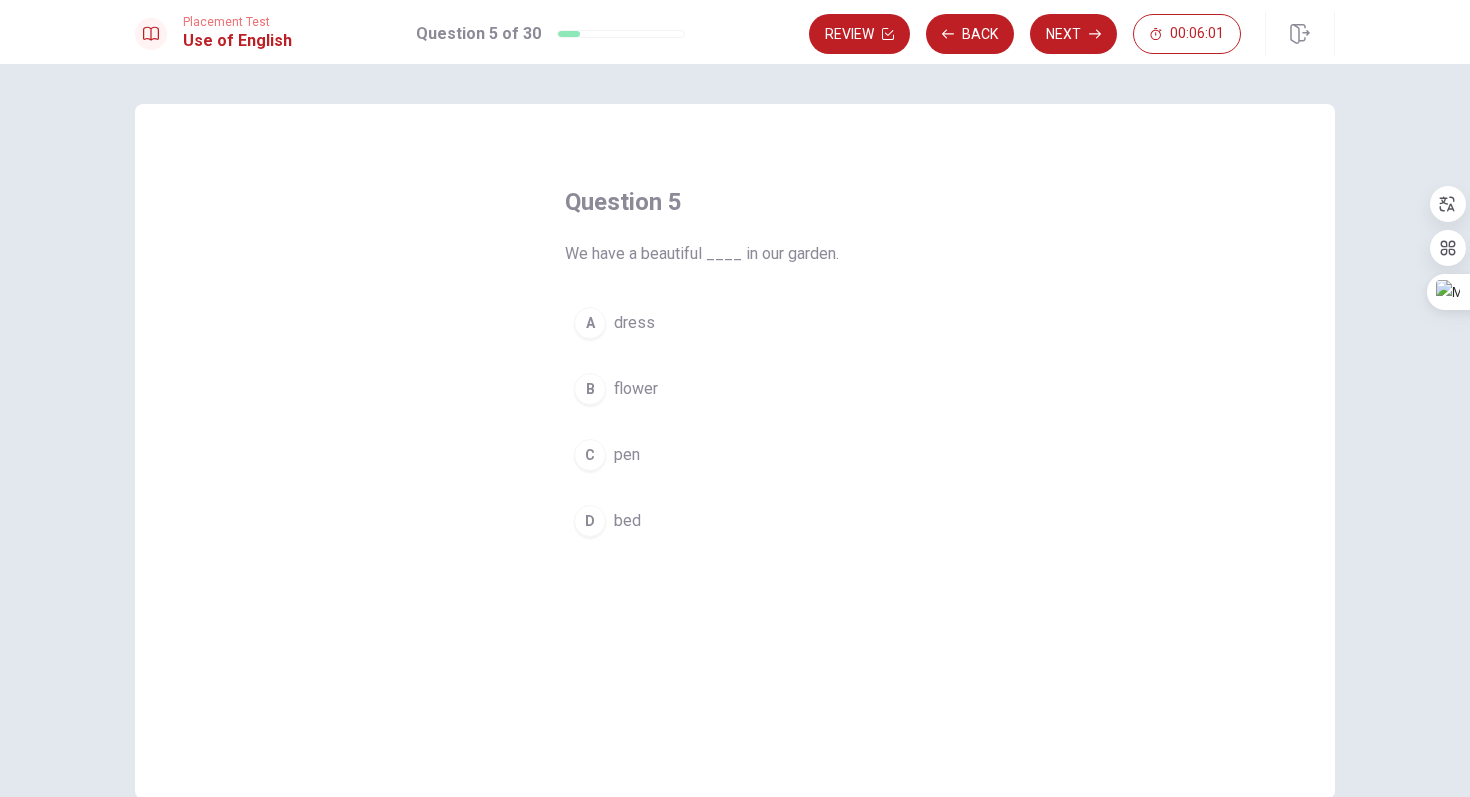 click on "B" at bounding box center (590, 389) 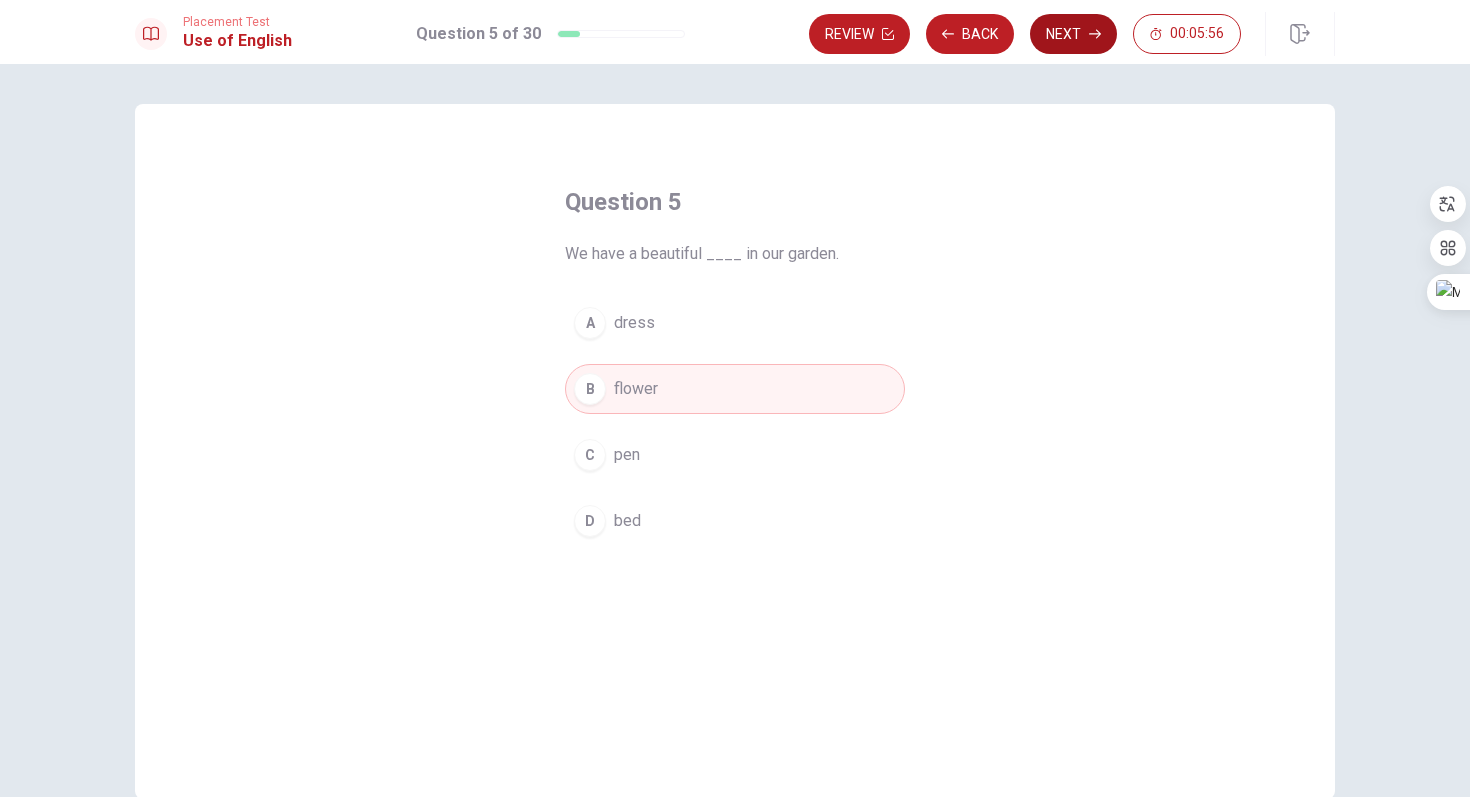 click on "Next" at bounding box center (1073, 34) 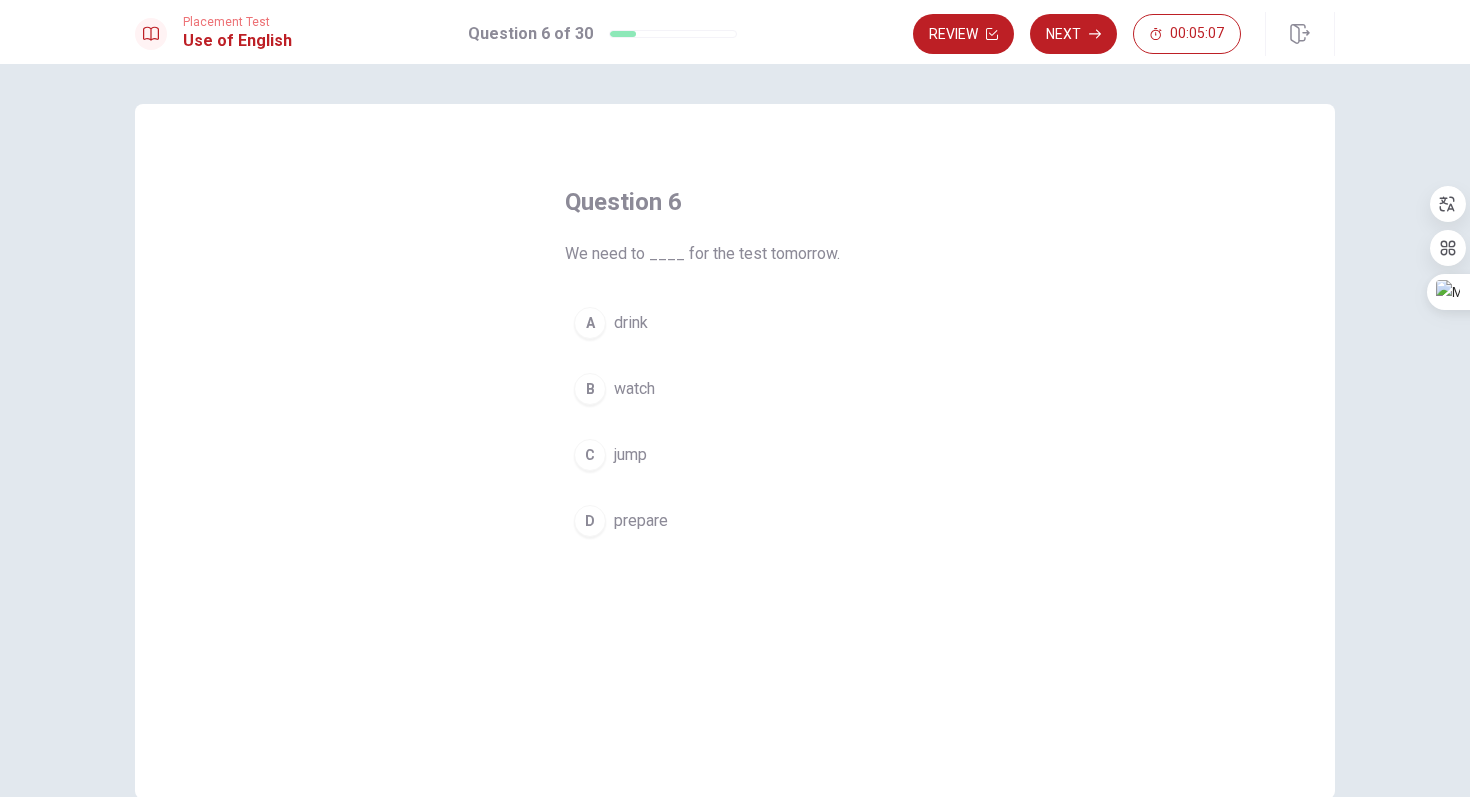 click on "B" at bounding box center [590, 389] 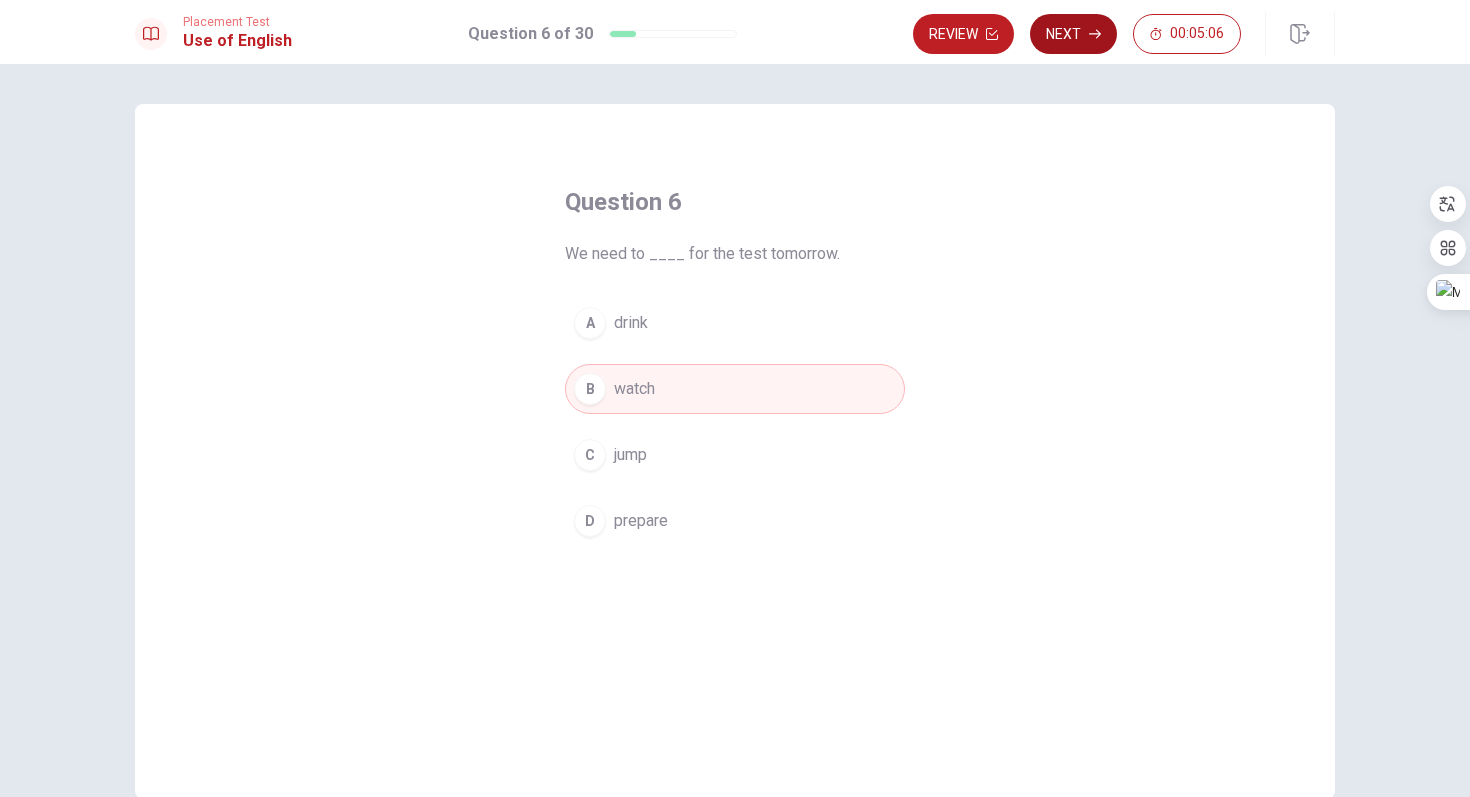 click on "Next" at bounding box center (1073, 34) 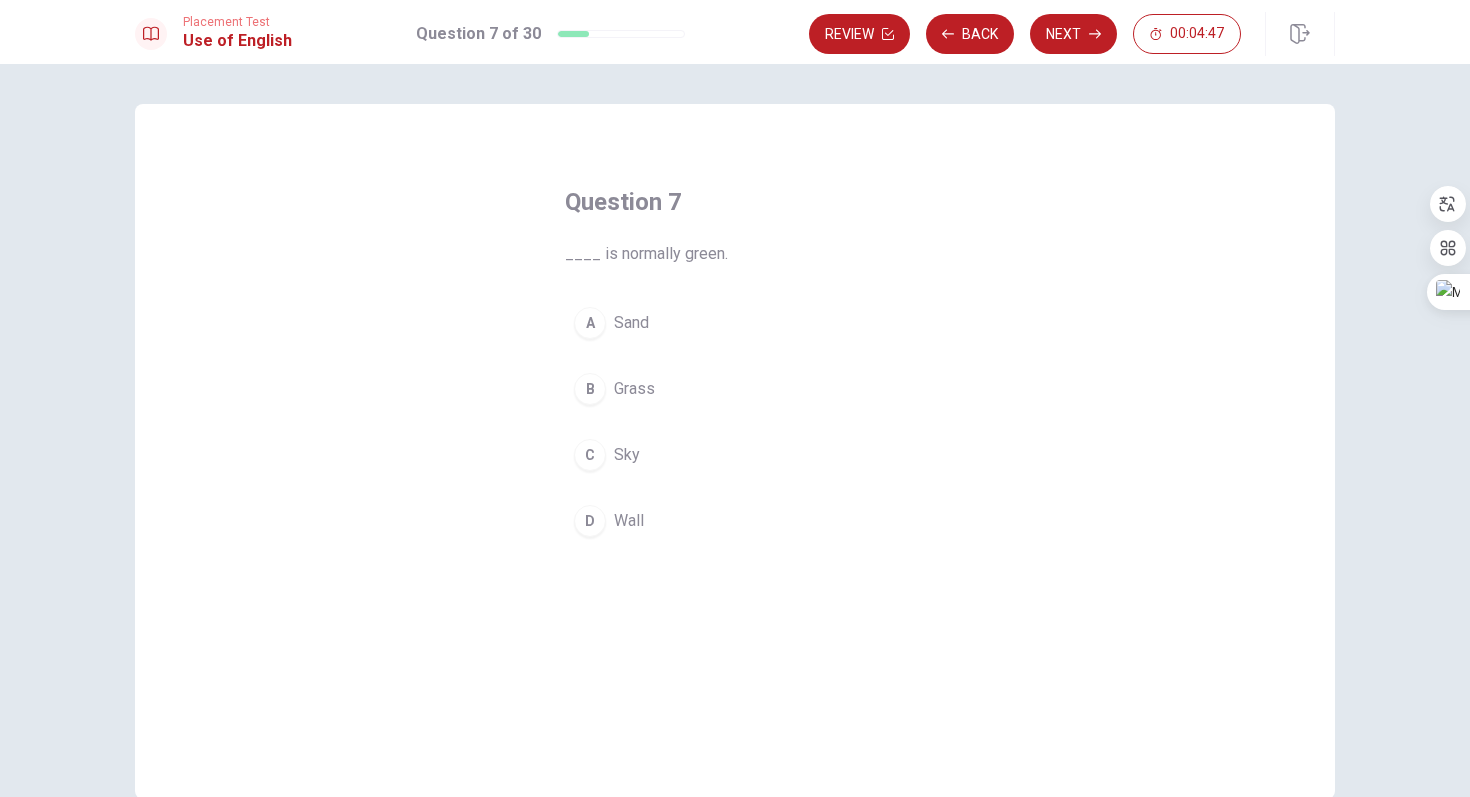 click on "C" at bounding box center [590, 455] 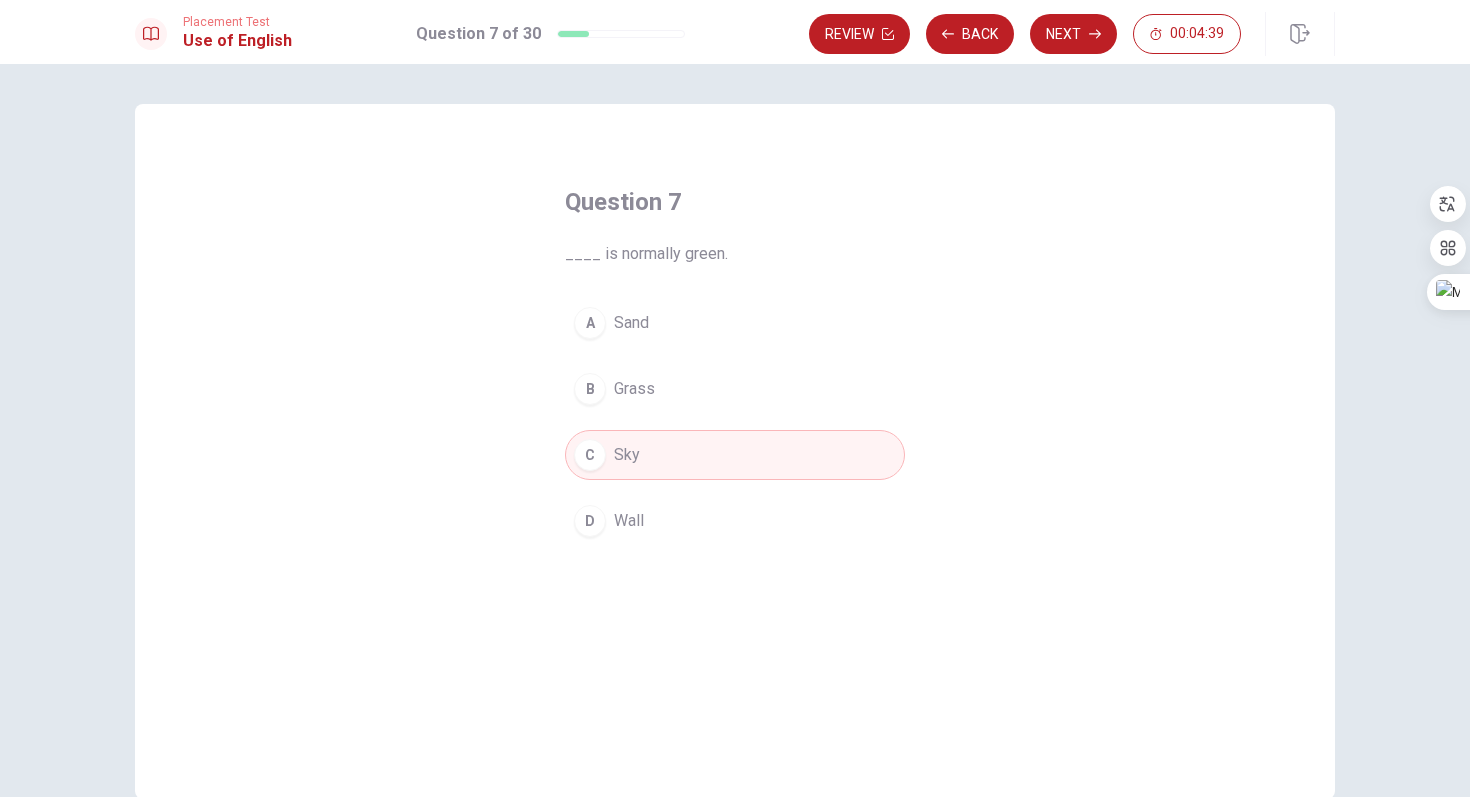 click on "B" at bounding box center (590, 389) 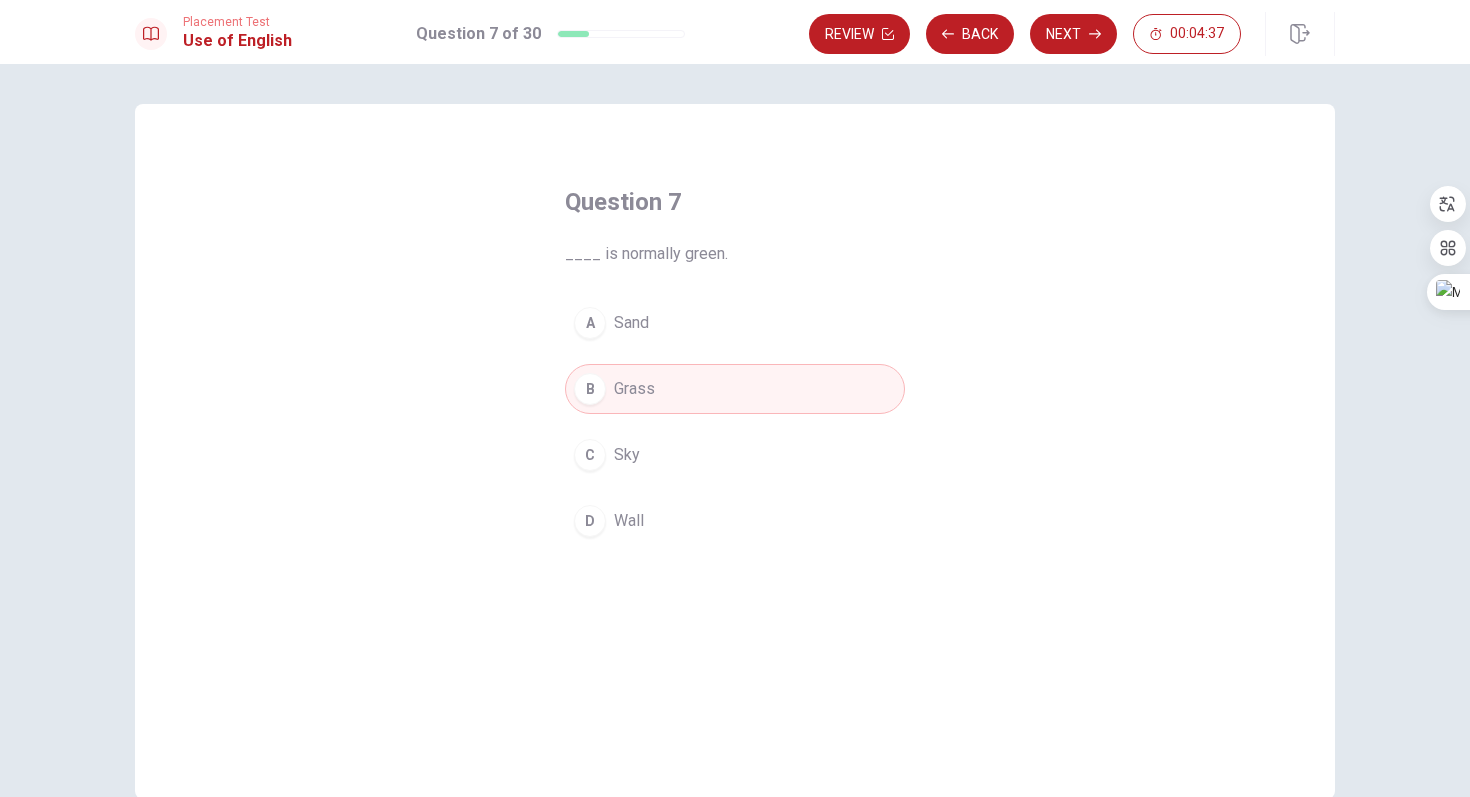 click on "A" at bounding box center (590, 323) 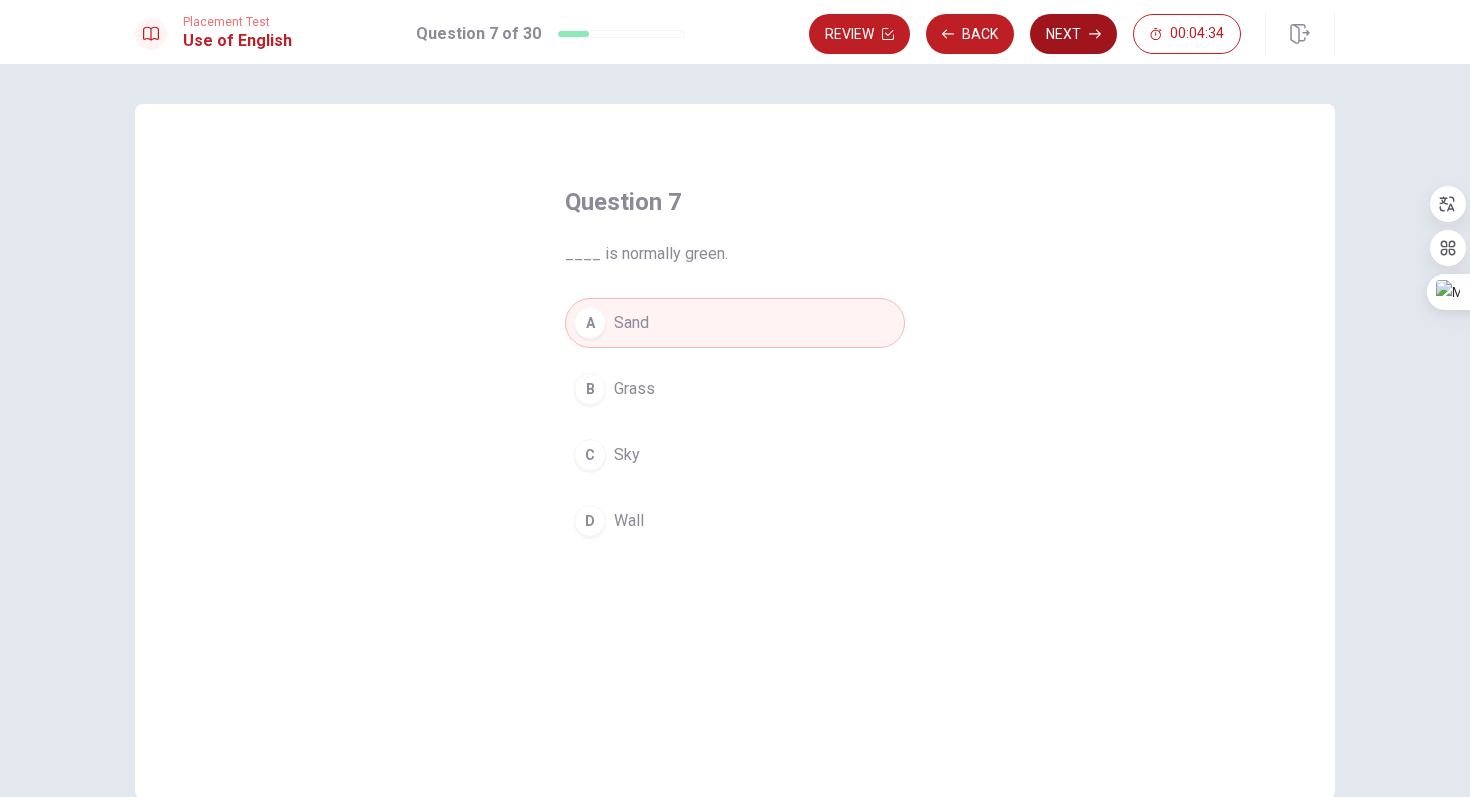 click on "Next" at bounding box center [1073, 34] 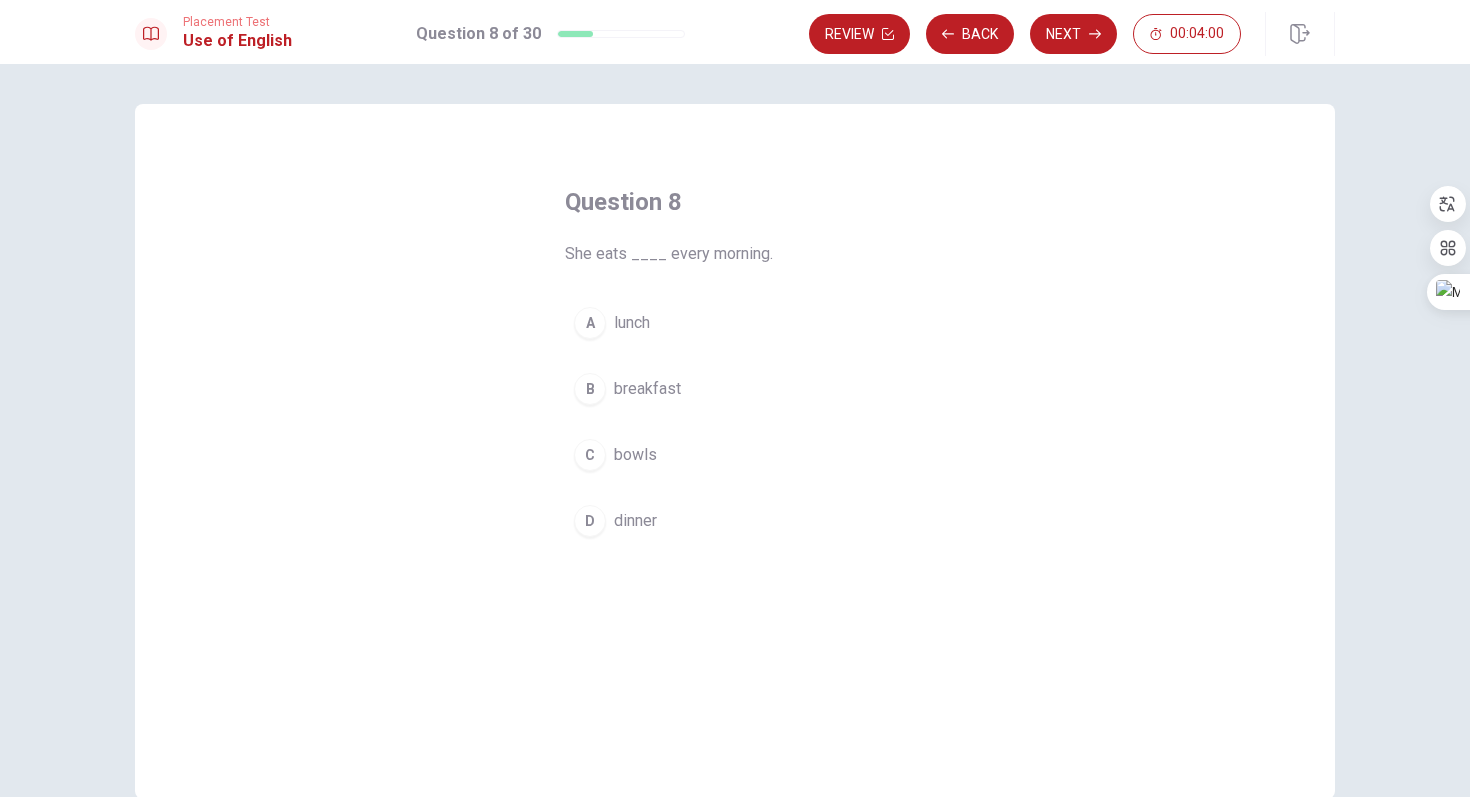 click on "breakfast" at bounding box center (647, 389) 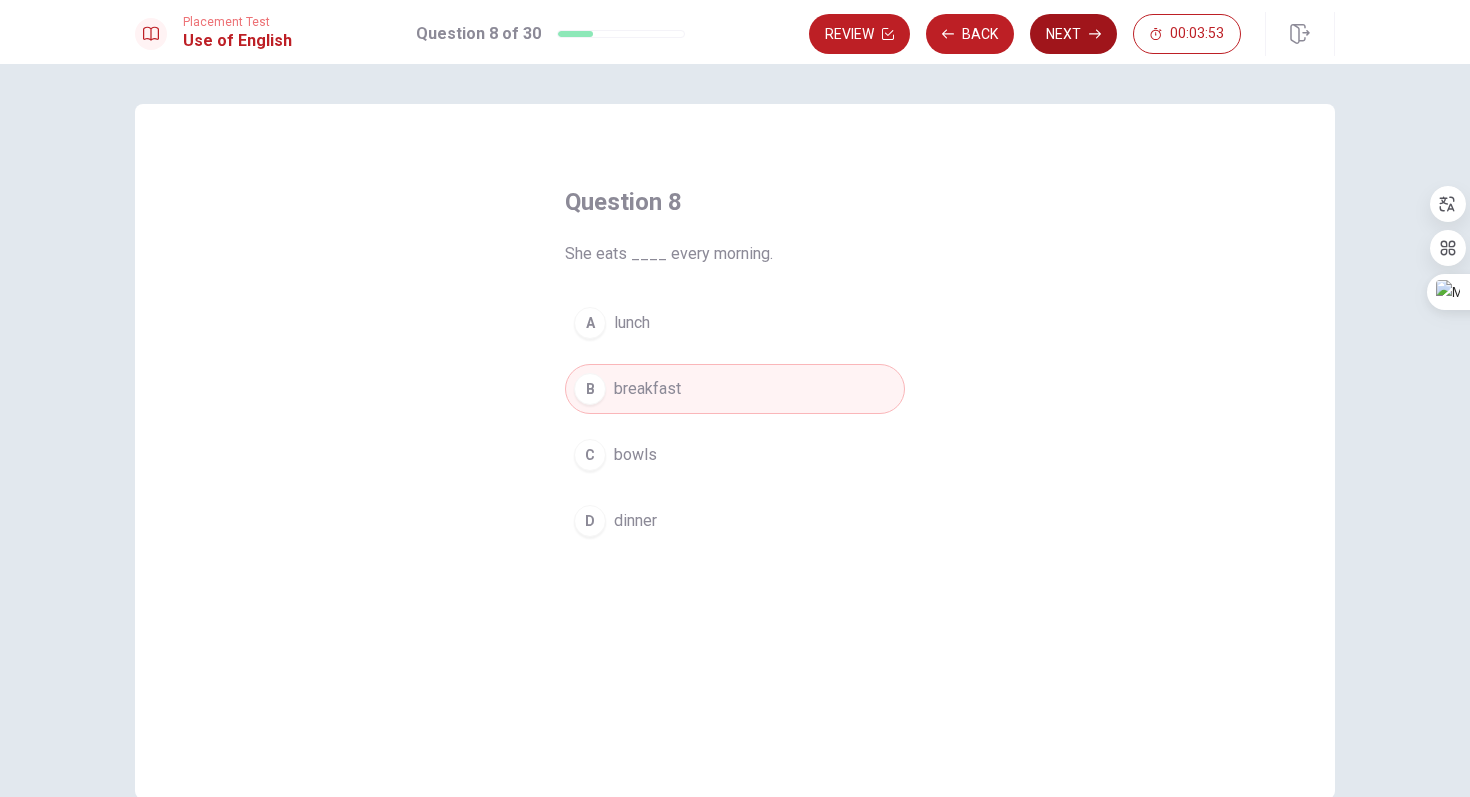 click on "Next" at bounding box center [1073, 34] 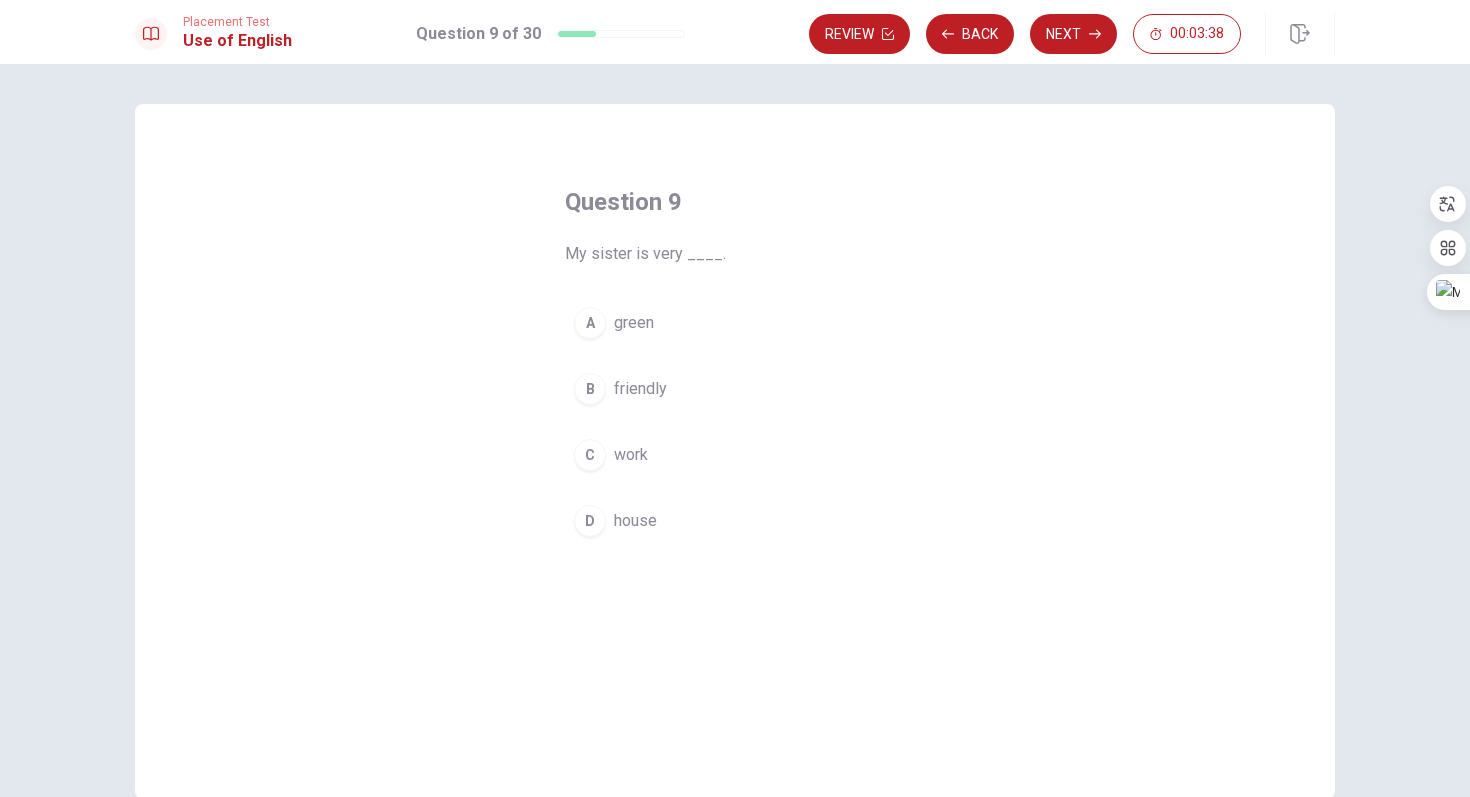 click on "B" at bounding box center (590, 389) 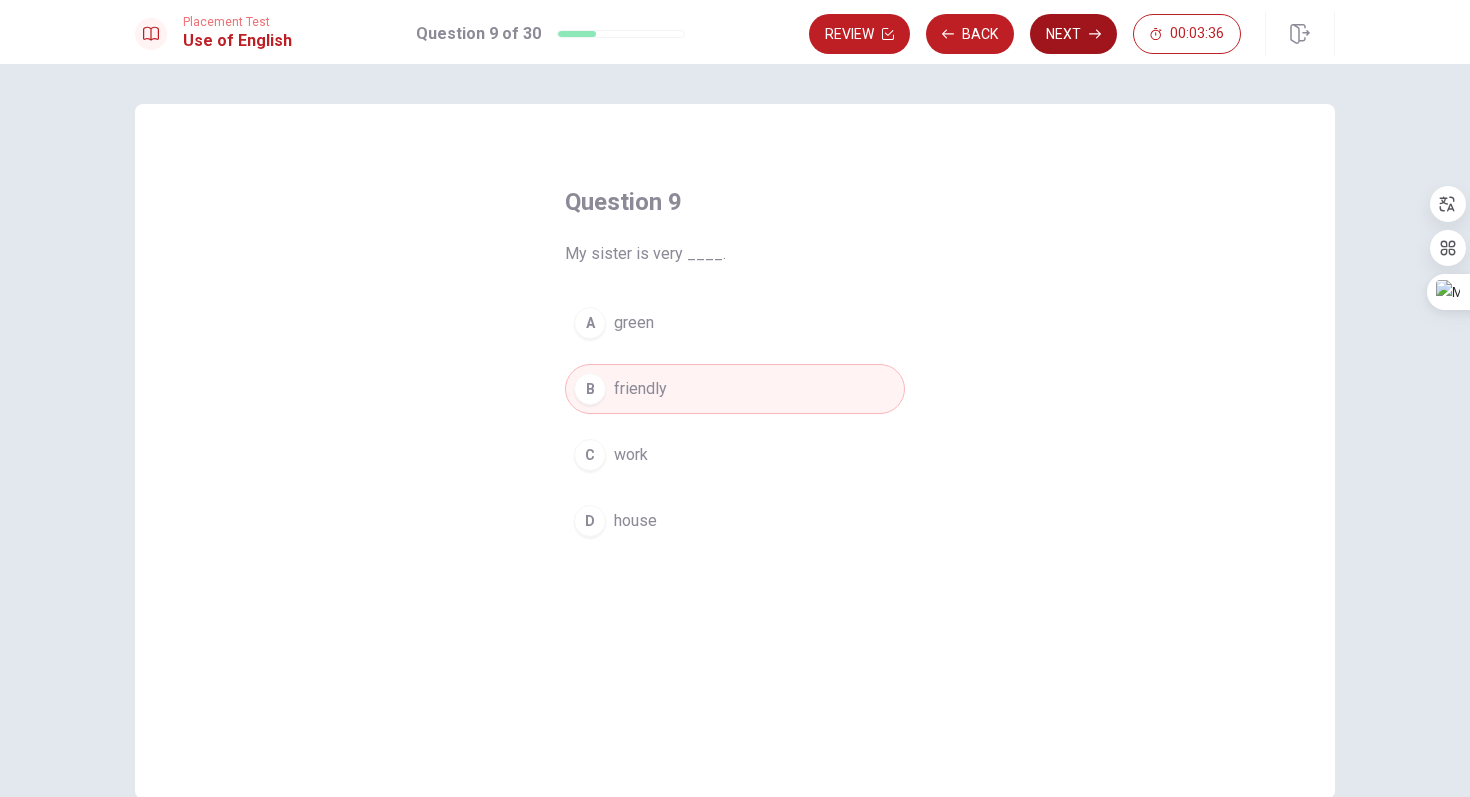 click on "Next" at bounding box center [1073, 34] 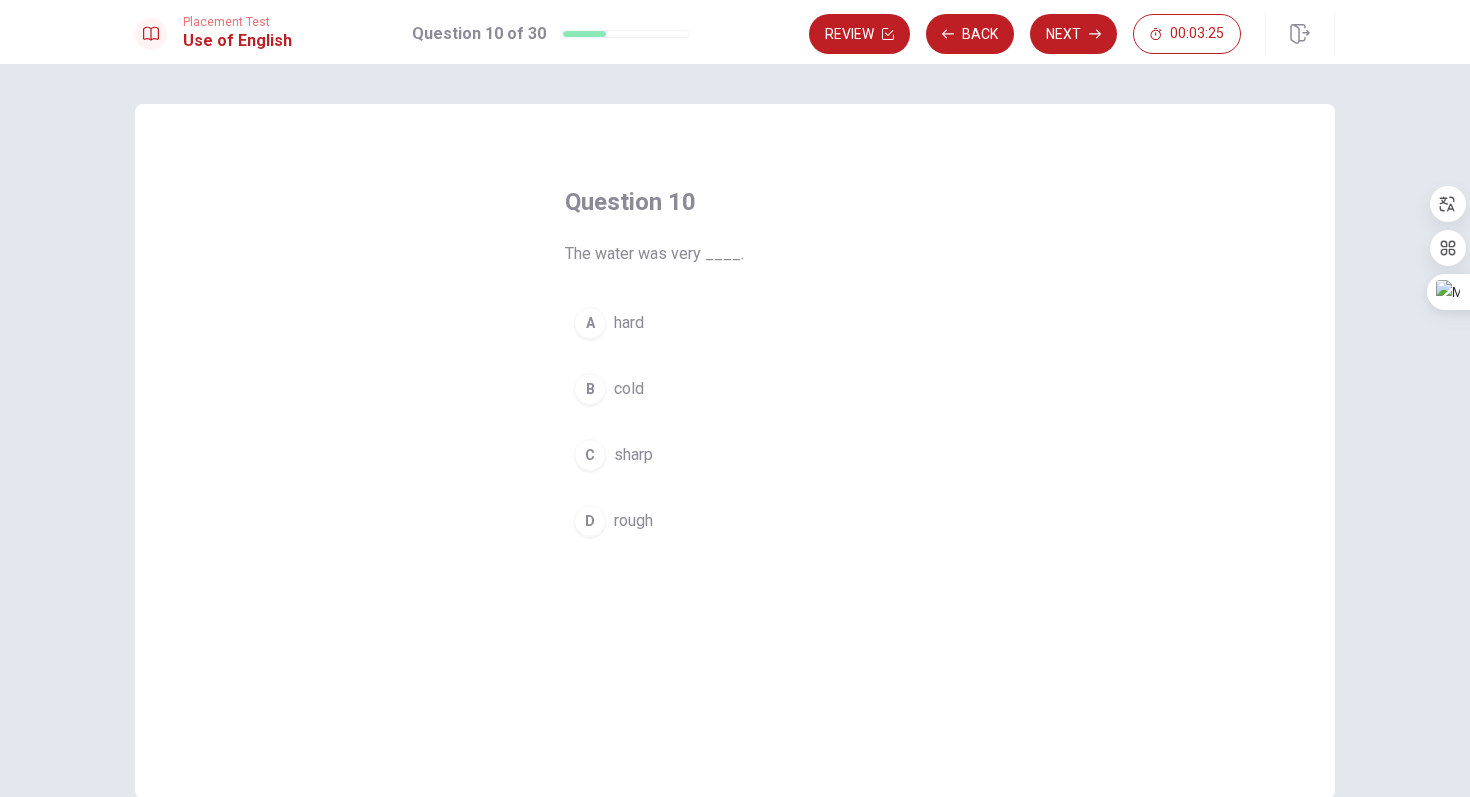 click on "B" at bounding box center (590, 389) 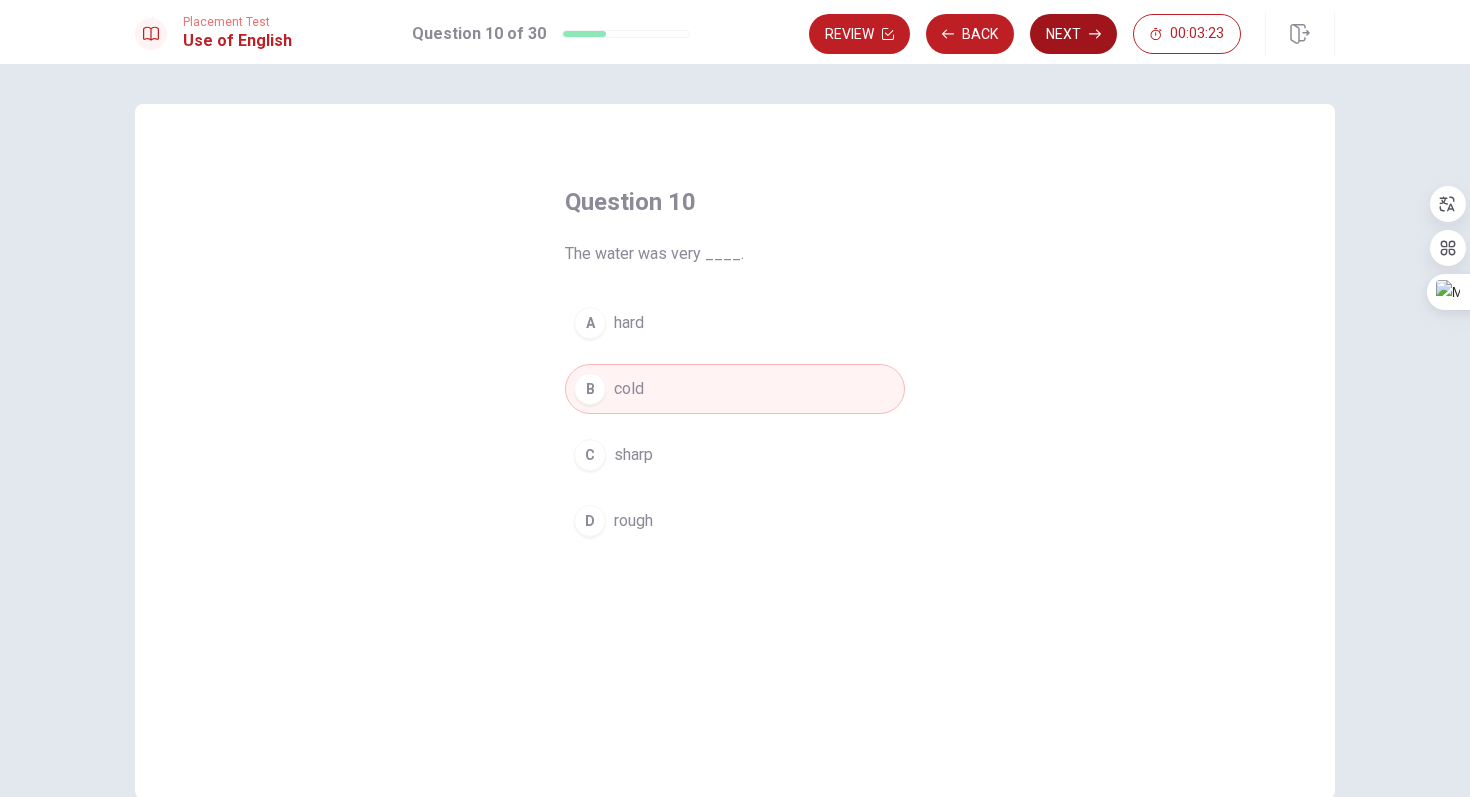 click on "Next" at bounding box center (1073, 34) 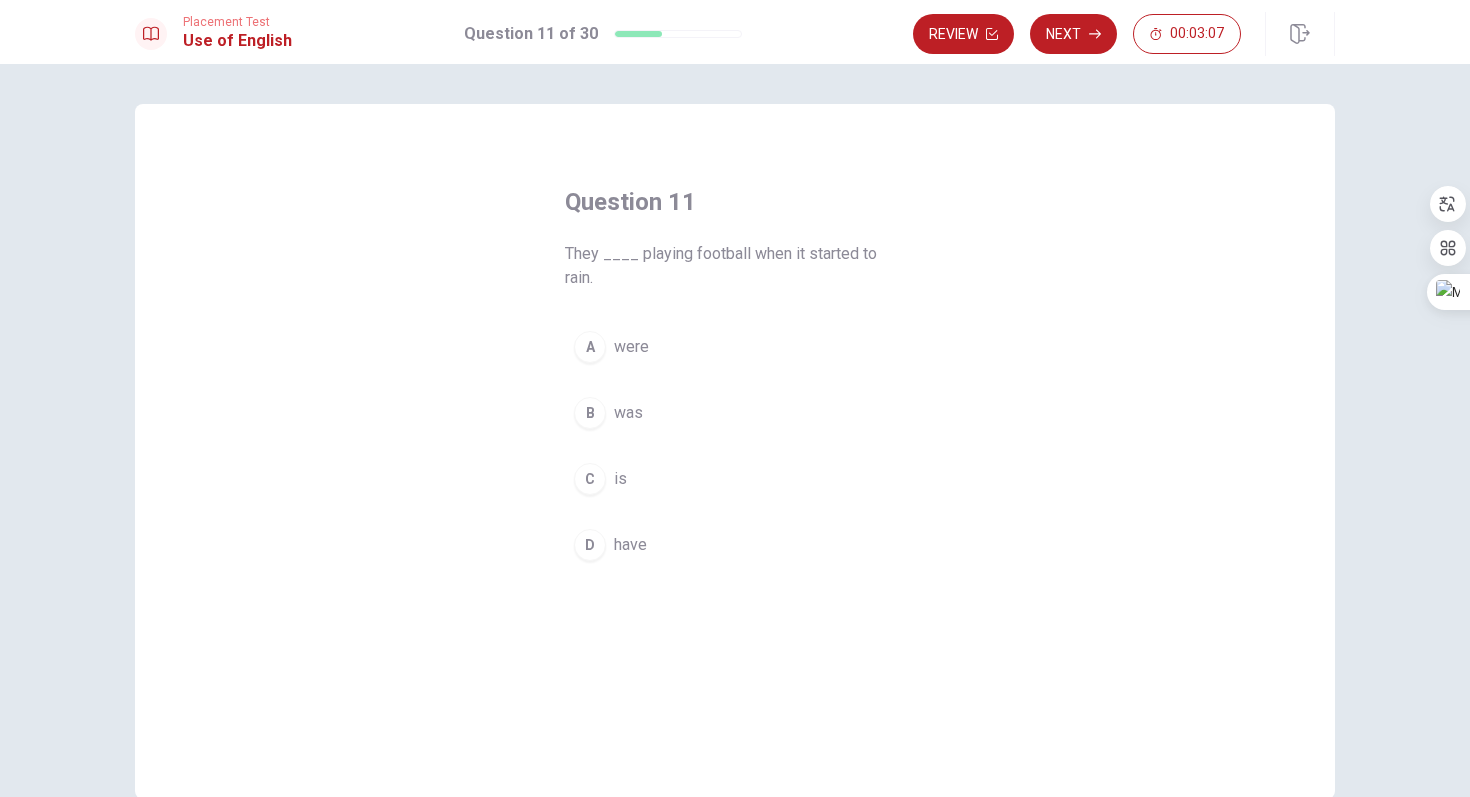click on "A" at bounding box center (590, 347) 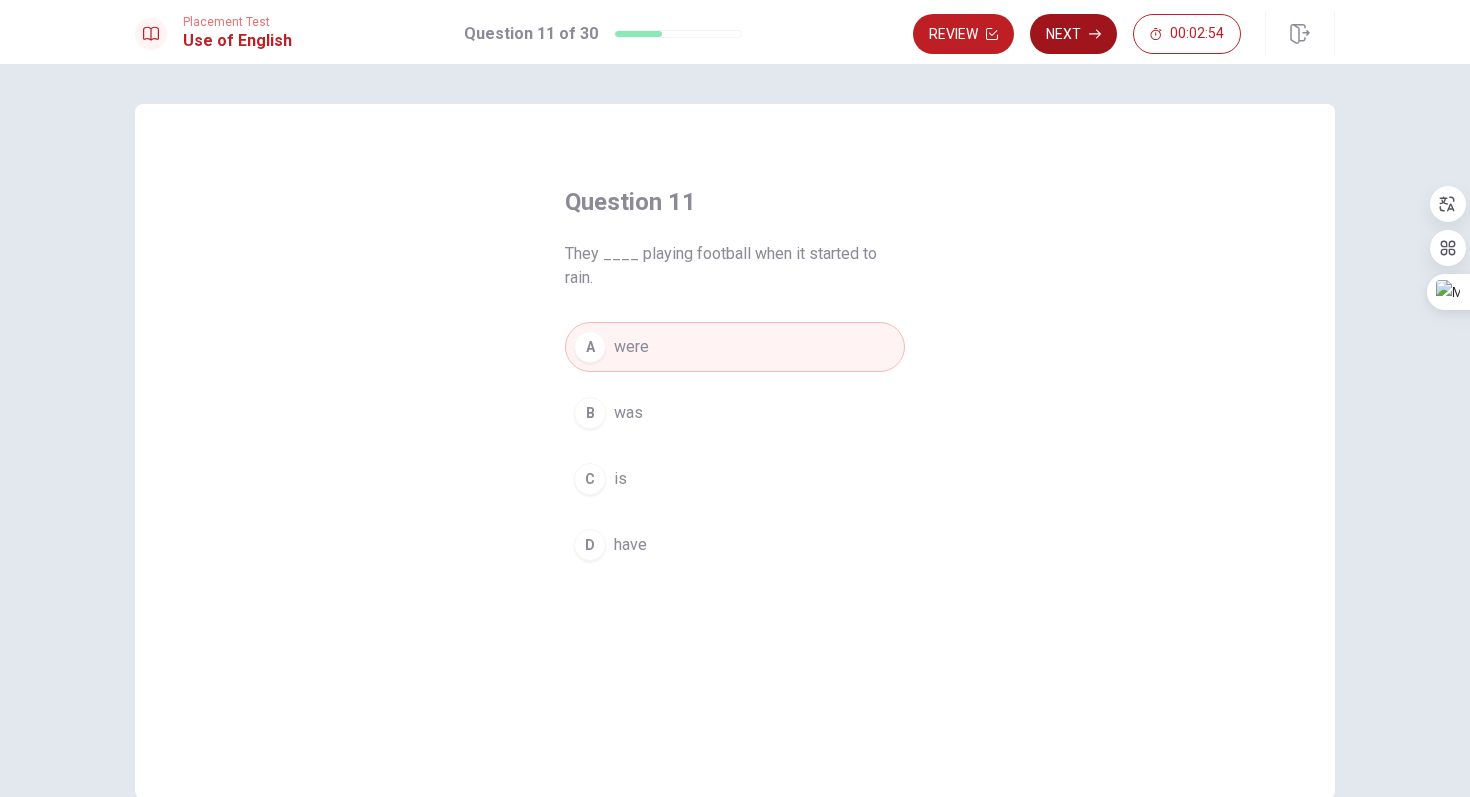 click on "Next" at bounding box center [1073, 34] 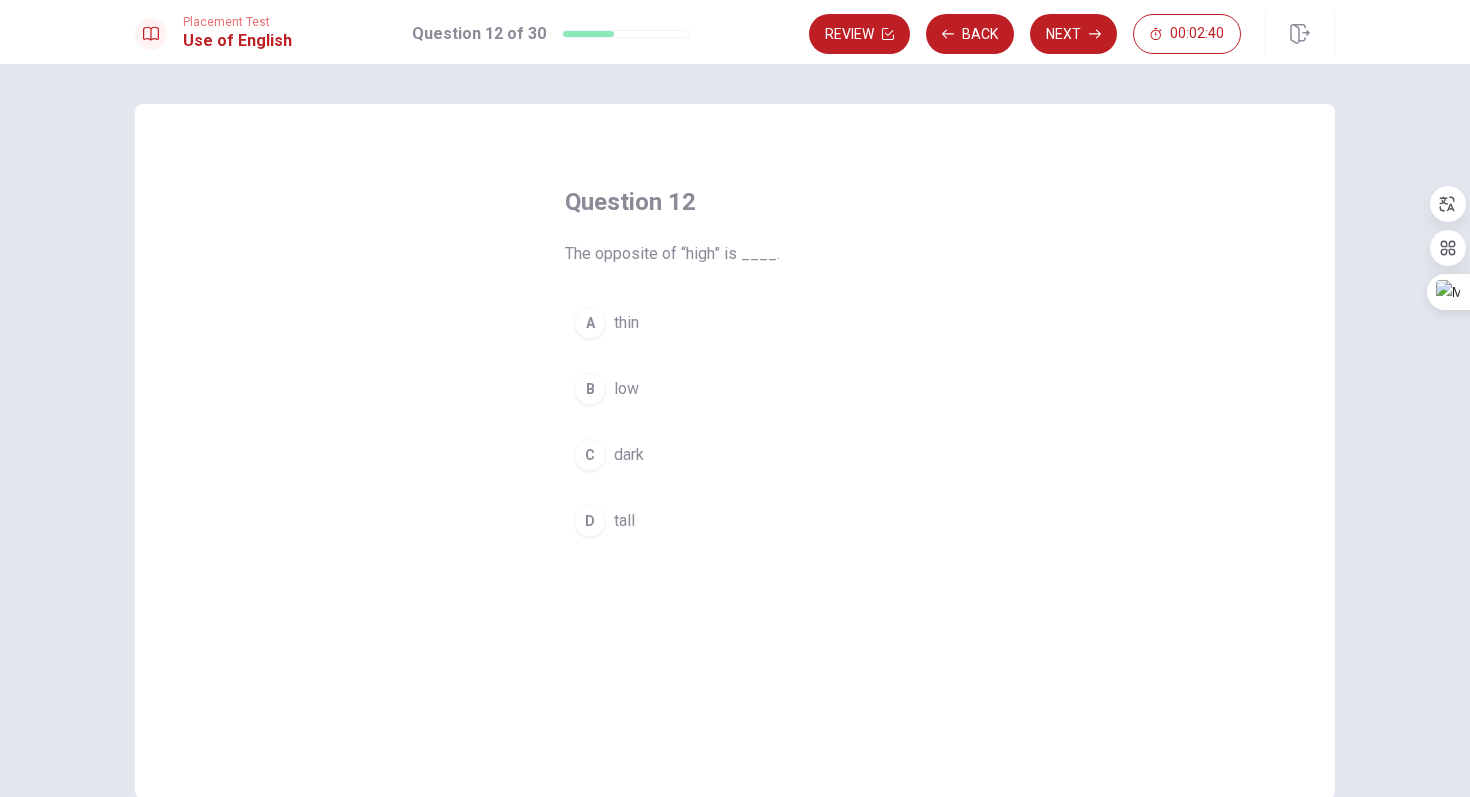 click on "C" at bounding box center (590, 455) 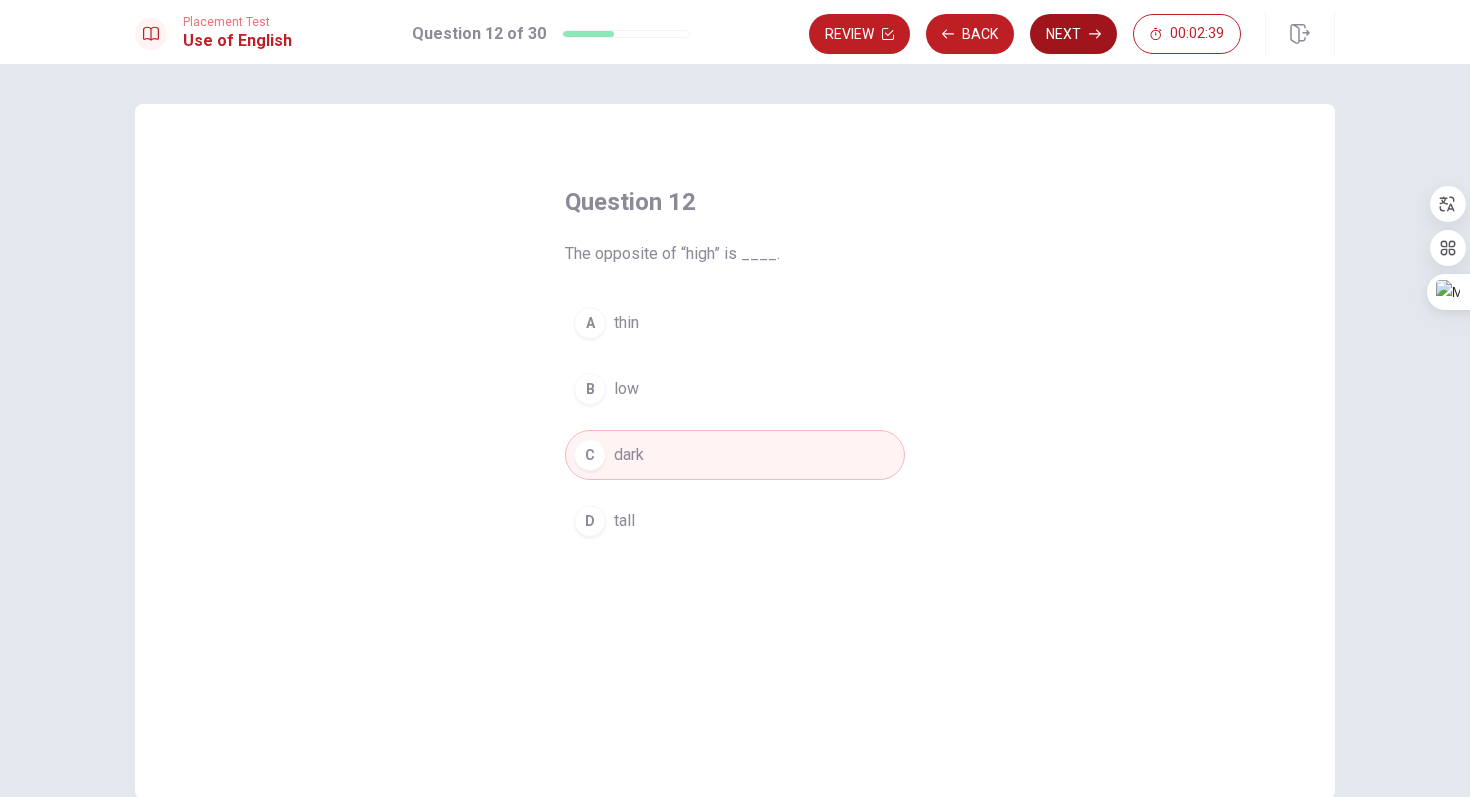 click on "Next" at bounding box center [1073, 34] 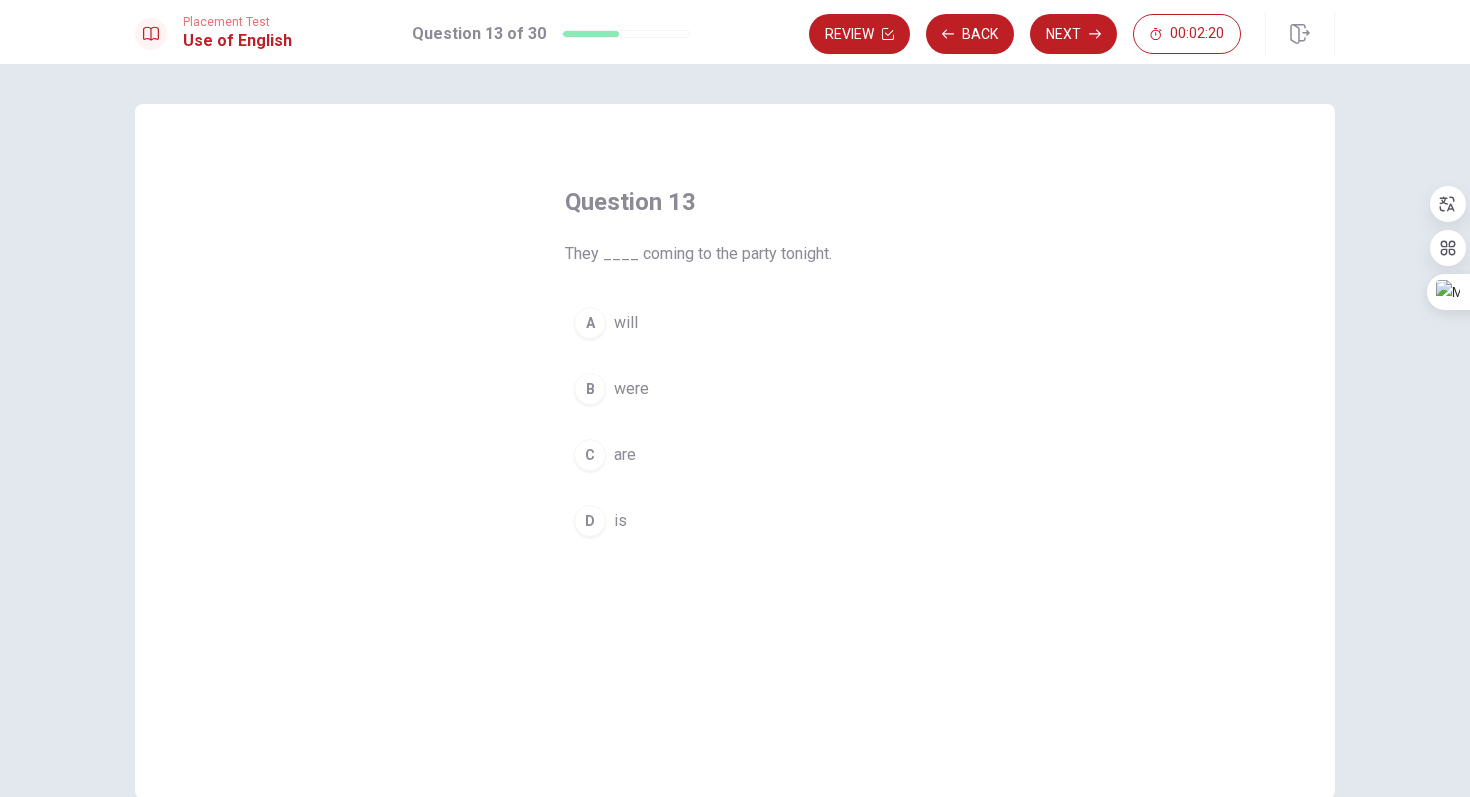 click on "C" at bounding box center [590, 455] 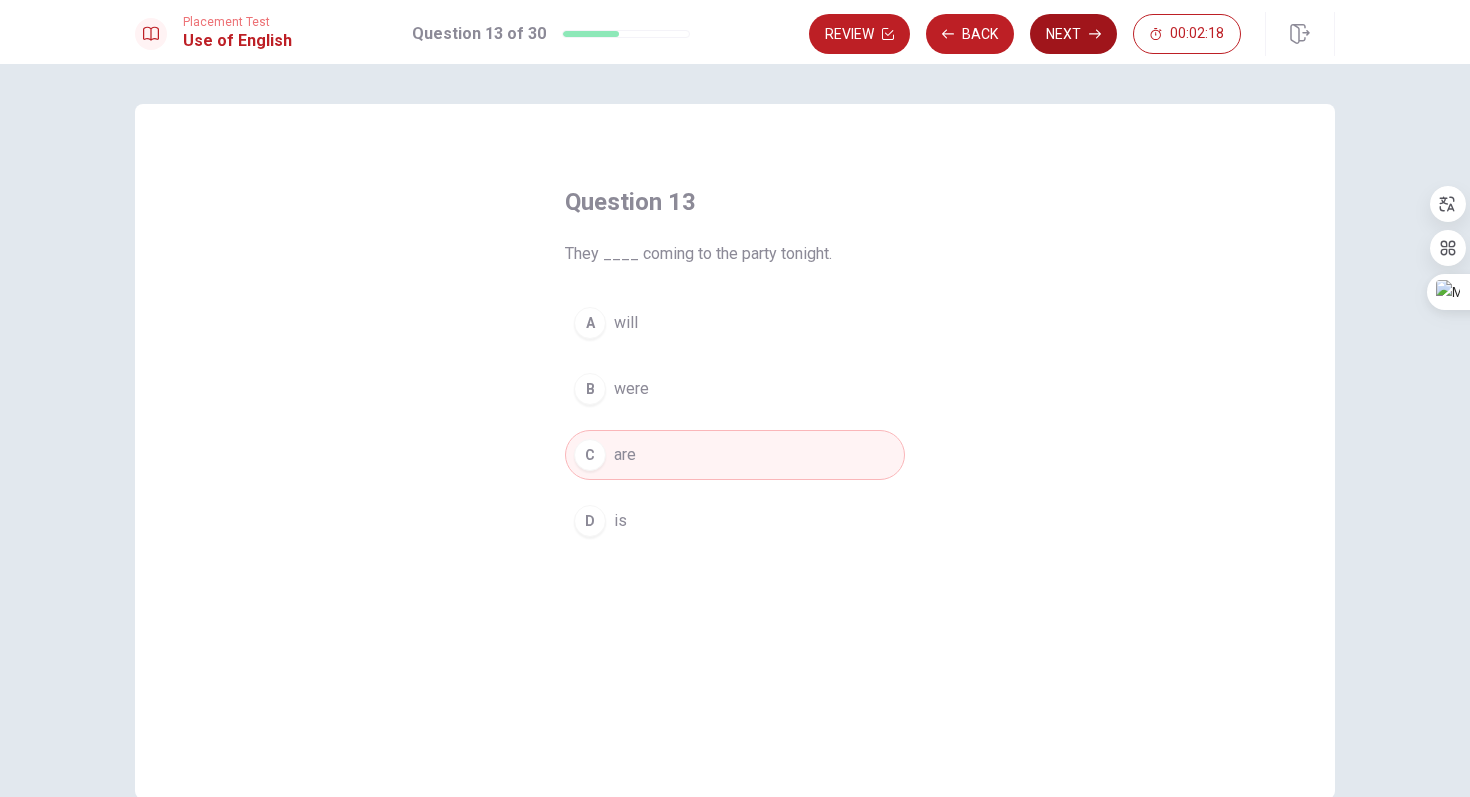 click on "Next" at bounding box center (1073, 34) 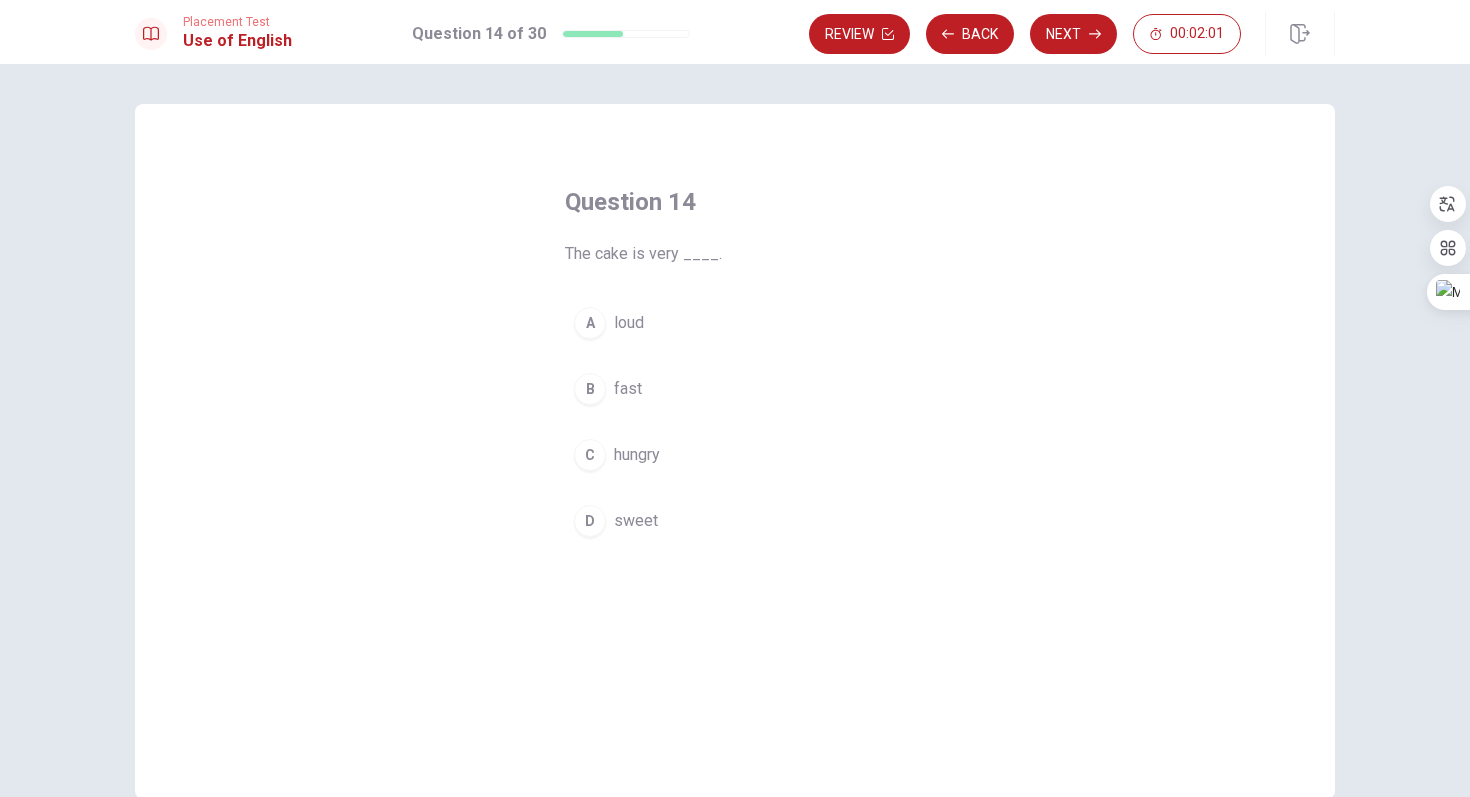 click on "D" at bounding box center (590, 521) 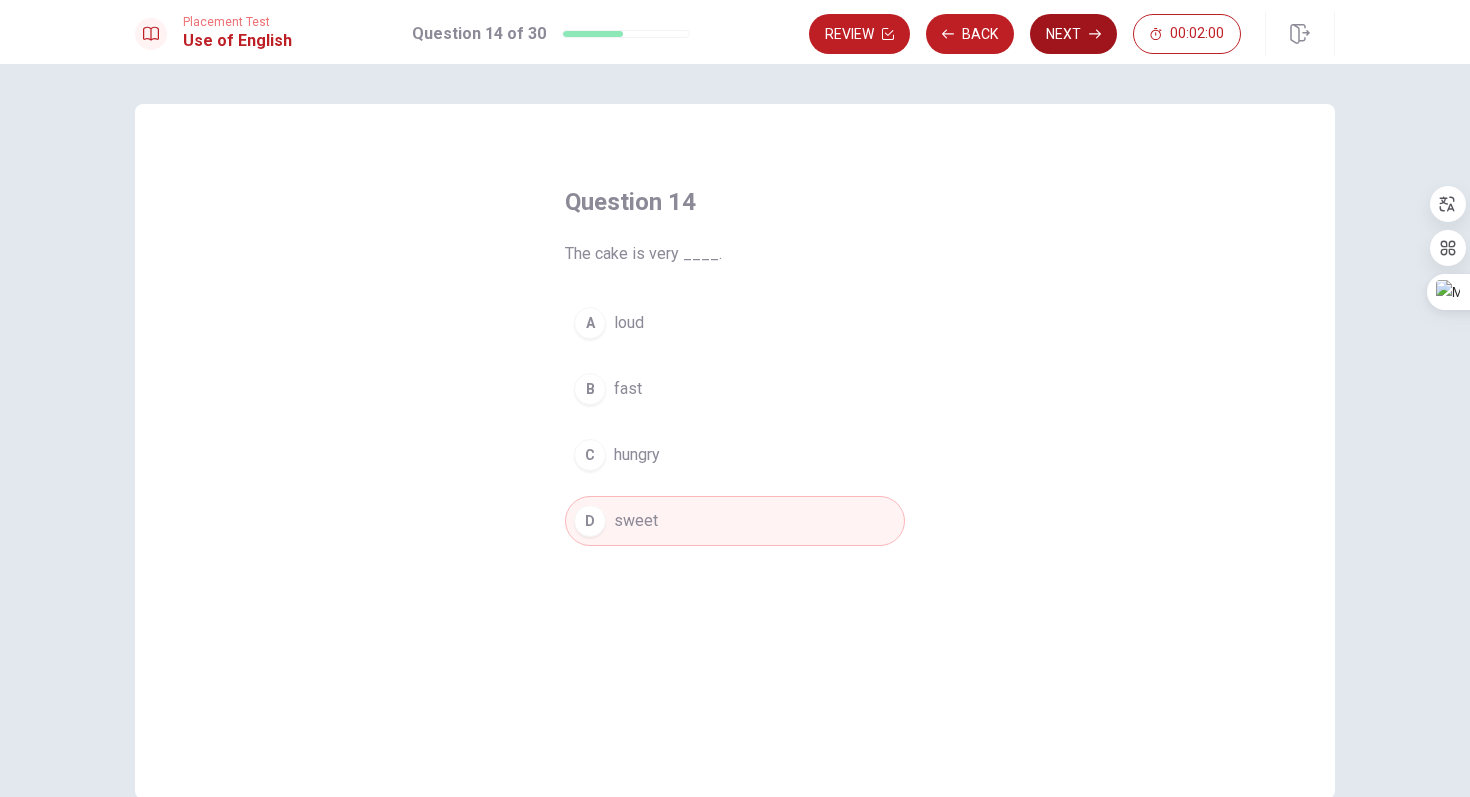 click on "Next" at bounding box center (1073, 34) 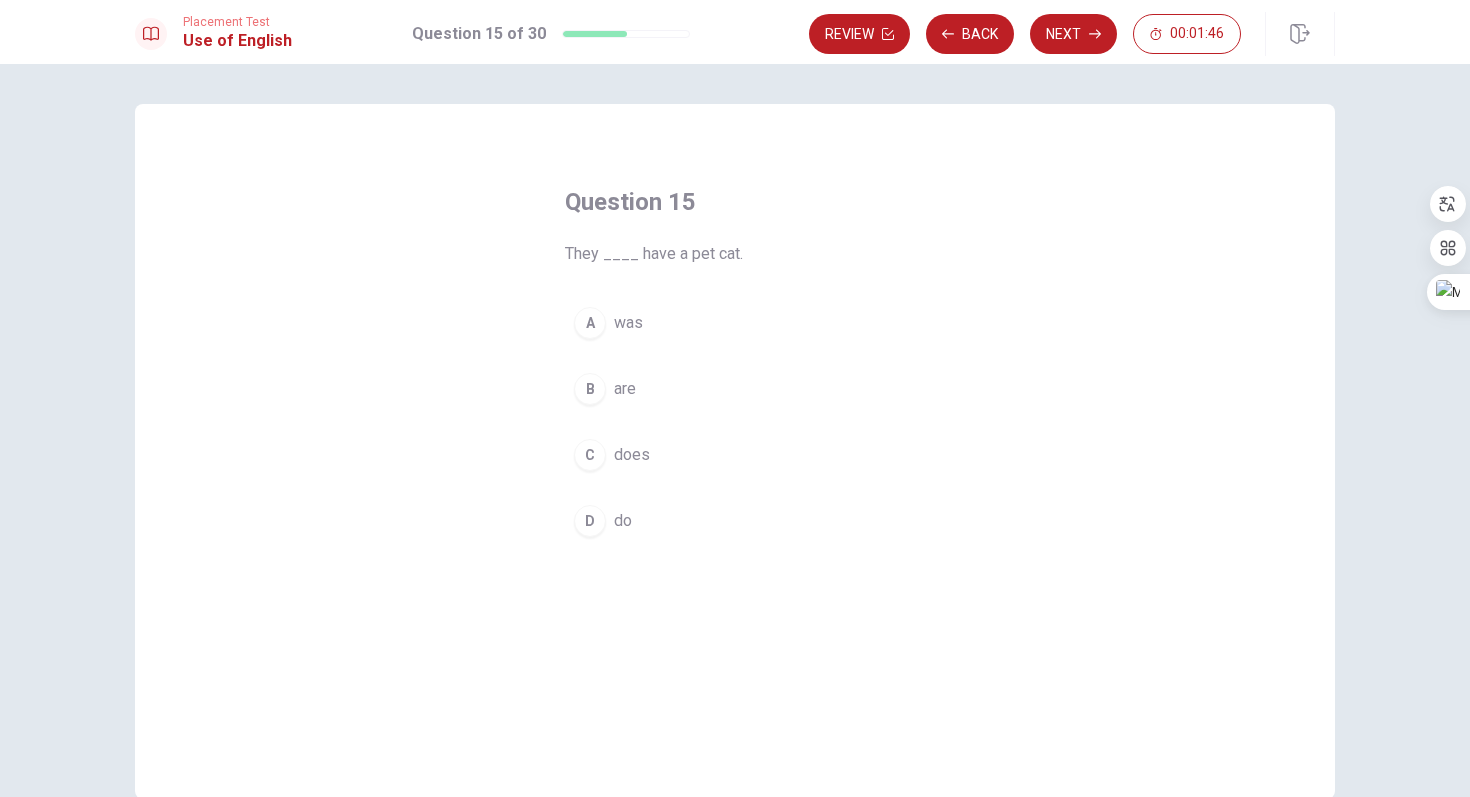 click on "B" at bounding box center (590, 389) 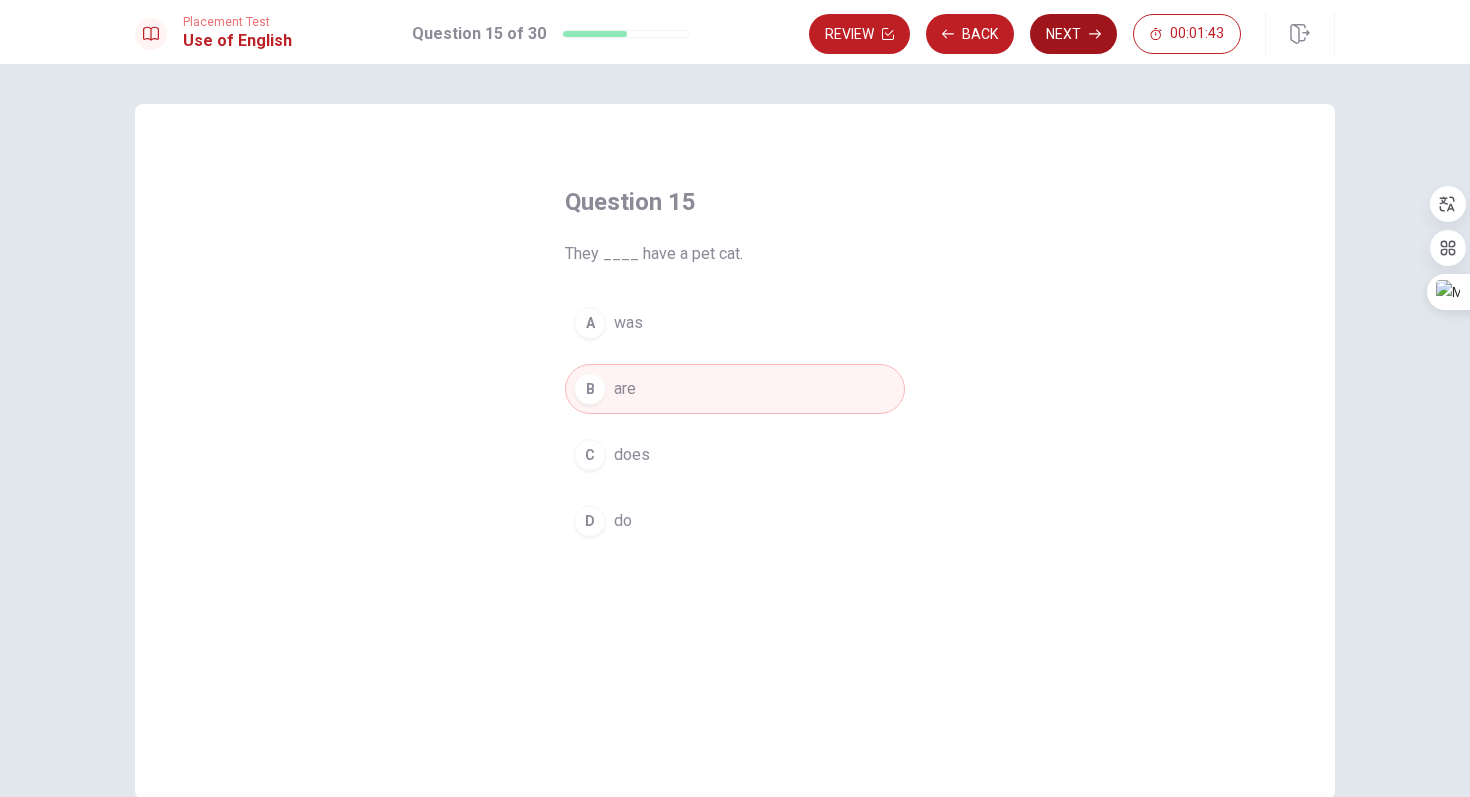 click on "Next" at bounding box center (1073, 34) 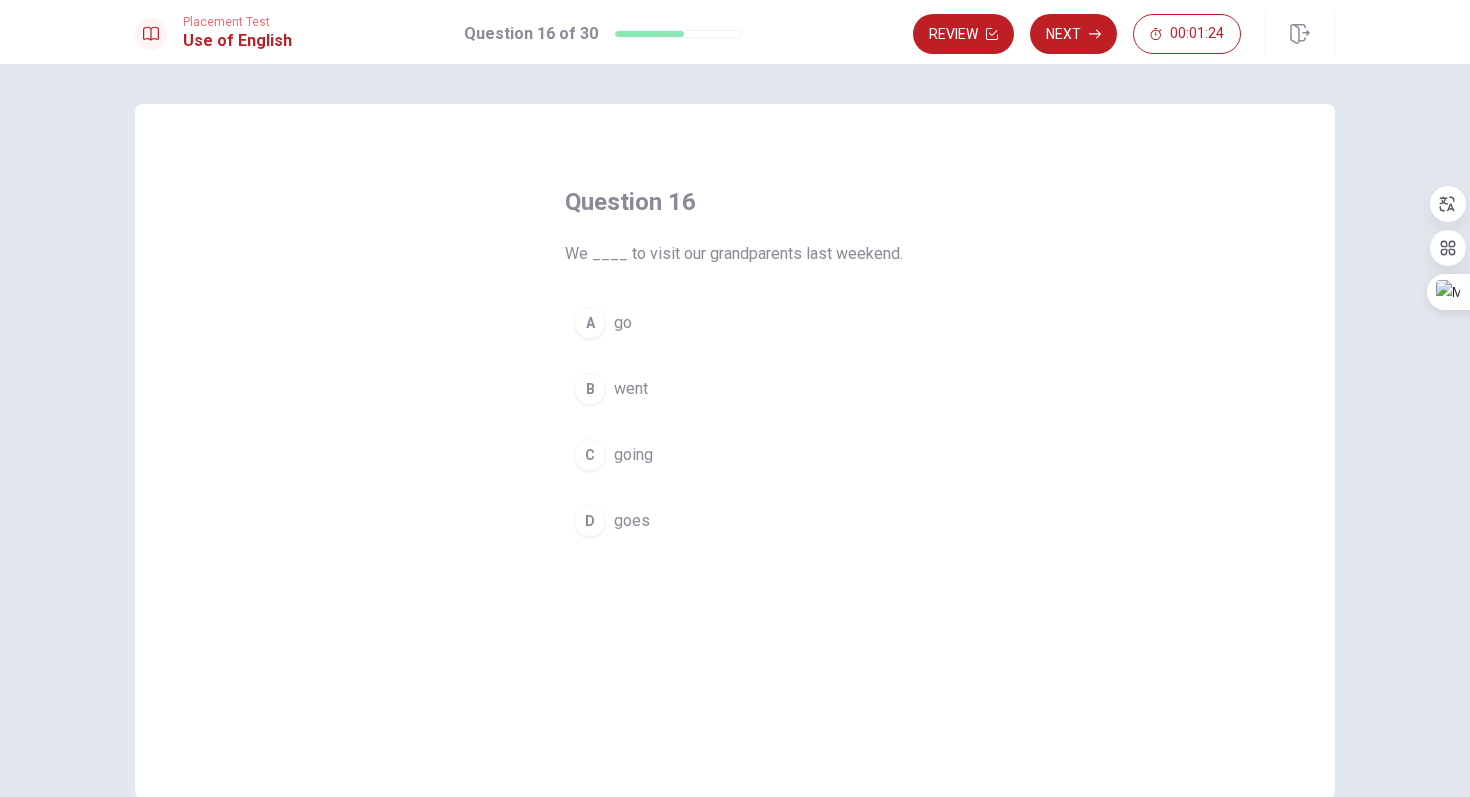 click on "A" at bounding box center (590, 323) 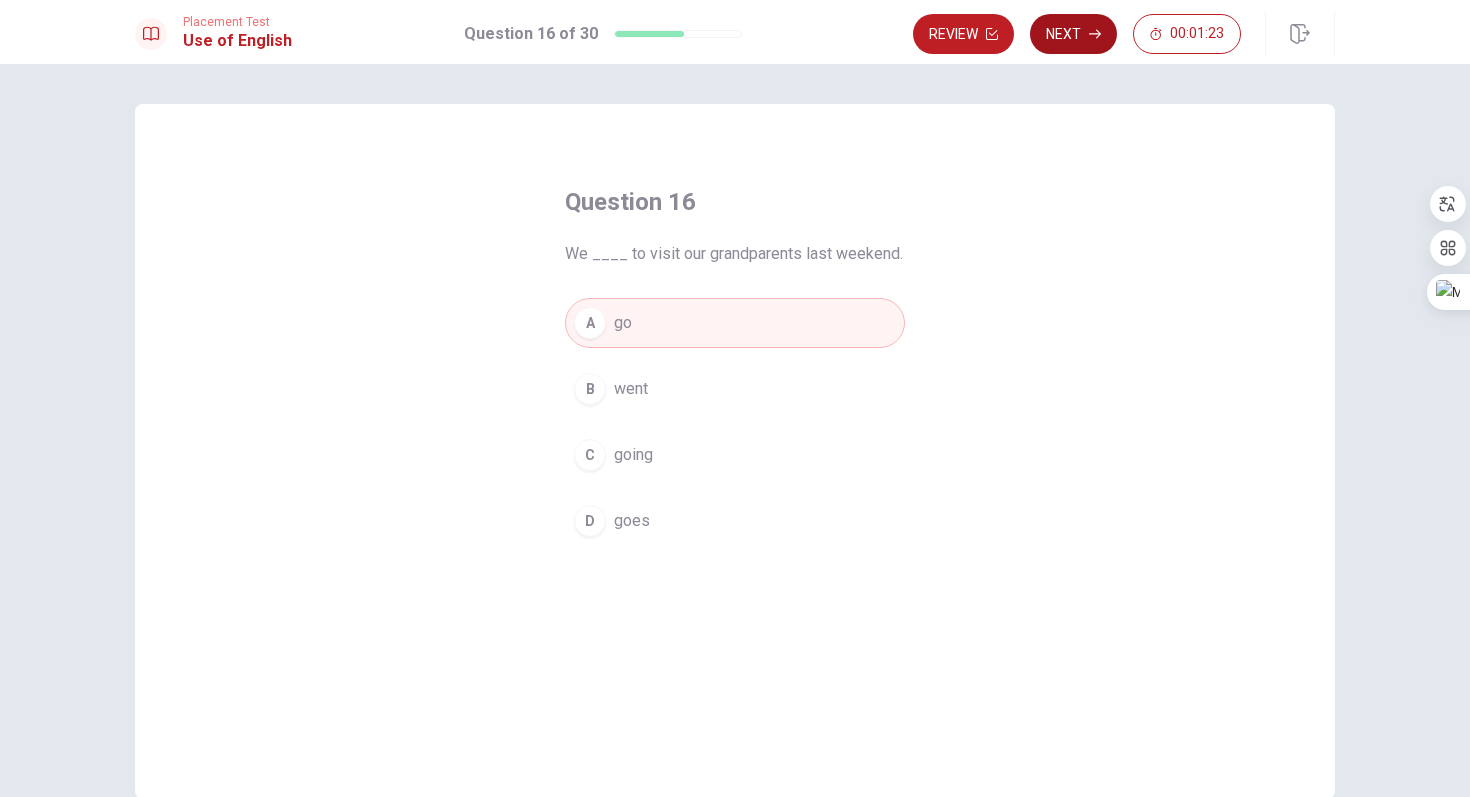 click 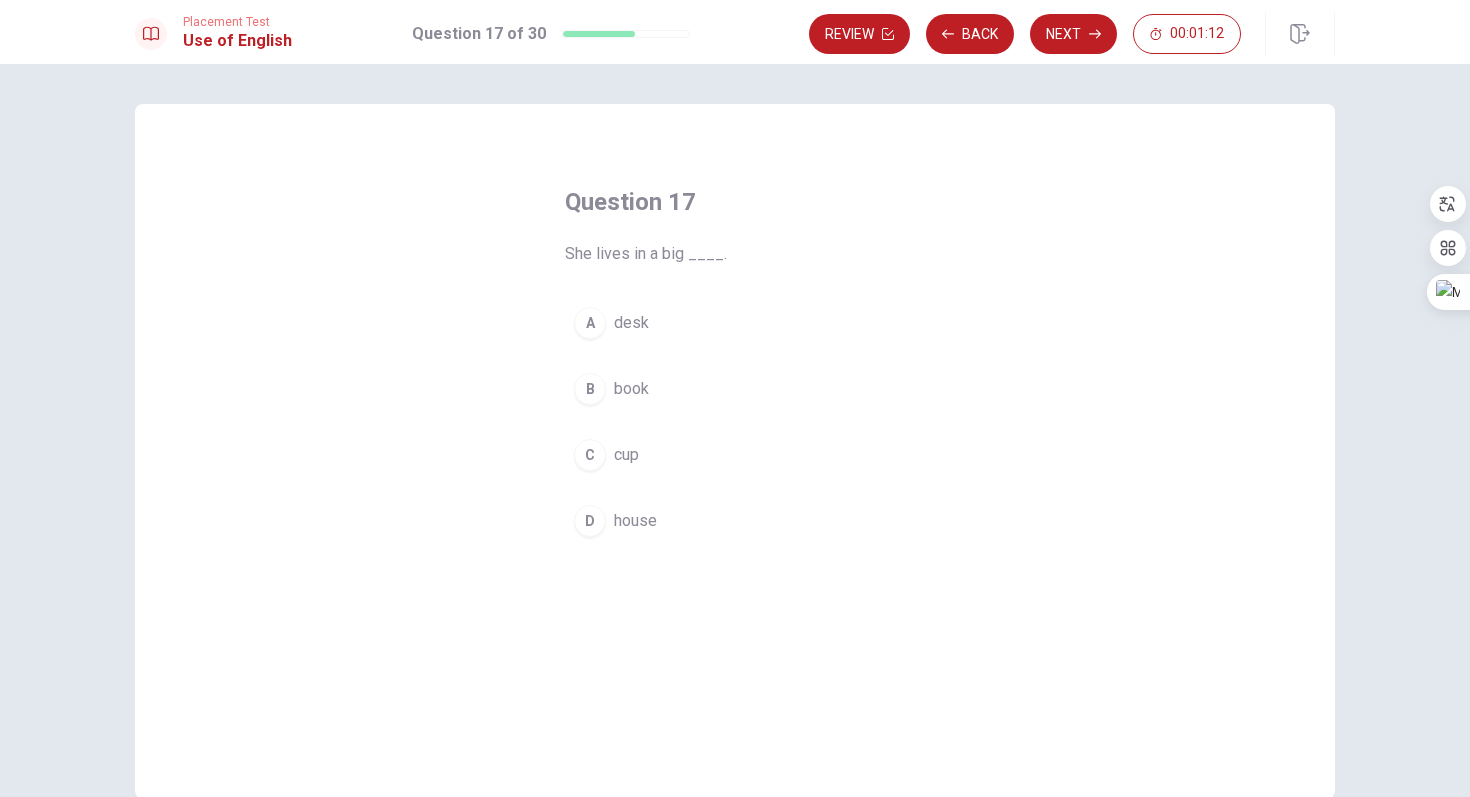 click on "D" at bounding box center [590, 521] 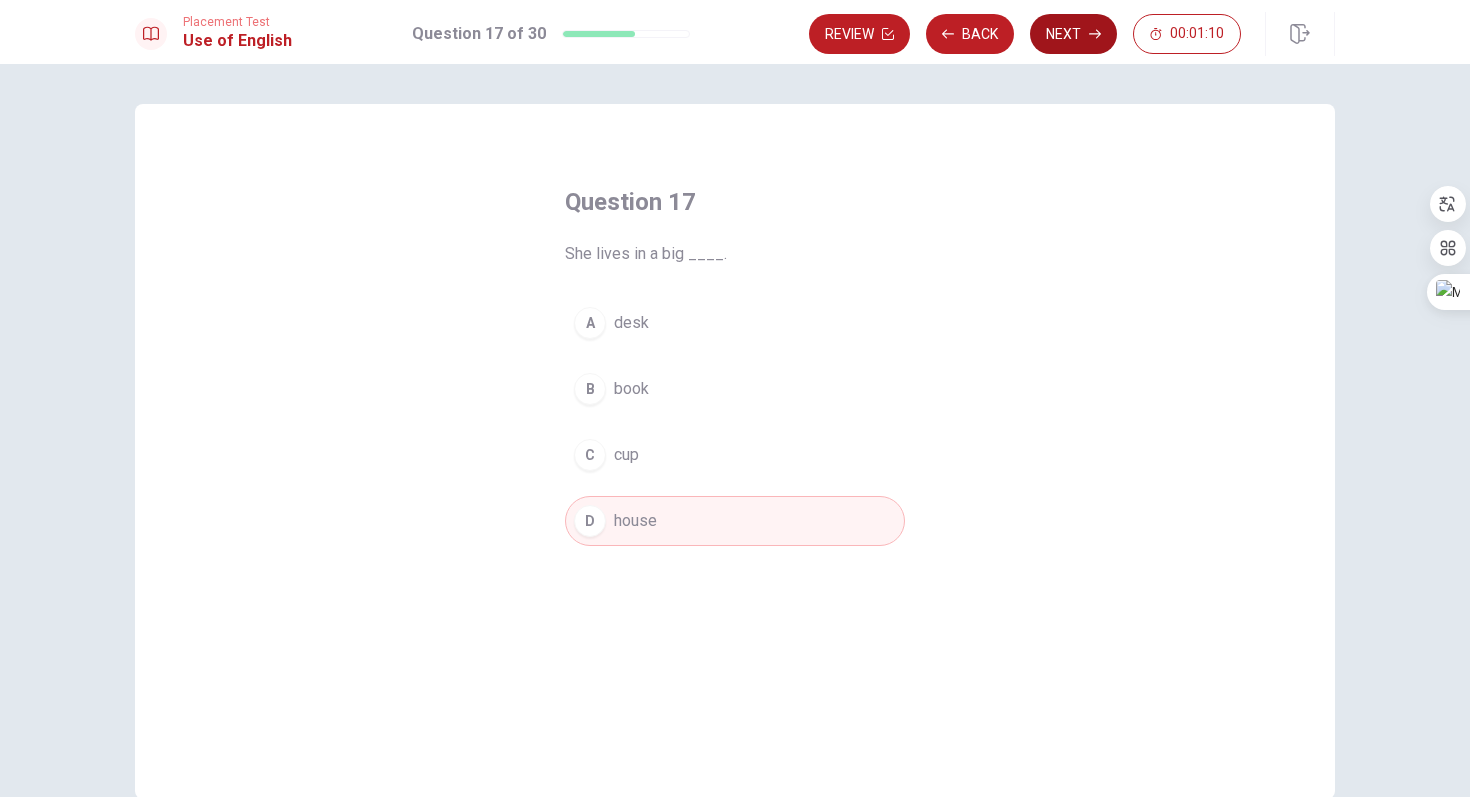 click on "Next" at bounding box center [1073, 34] 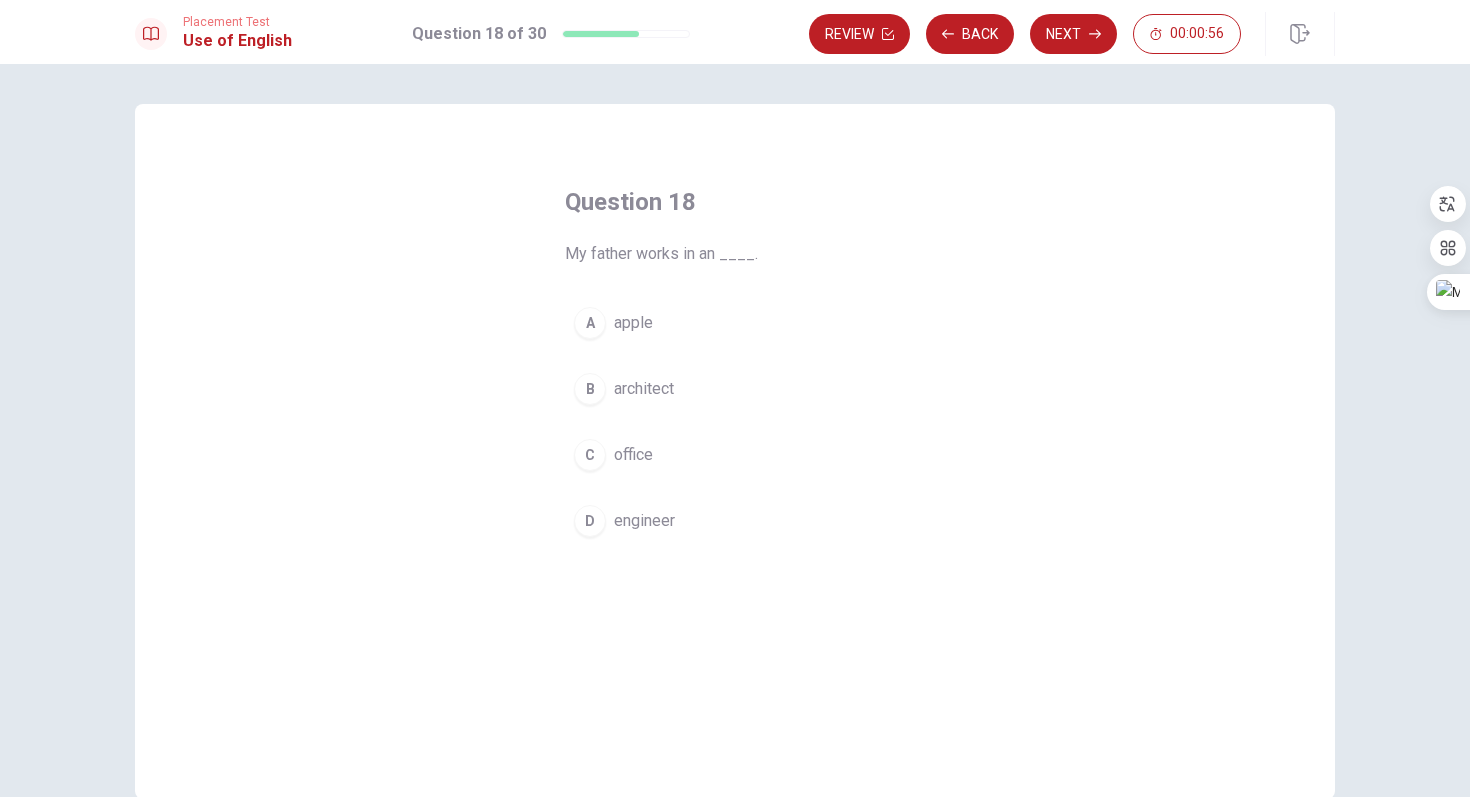 click on "C" at bounding box center [590, 455] 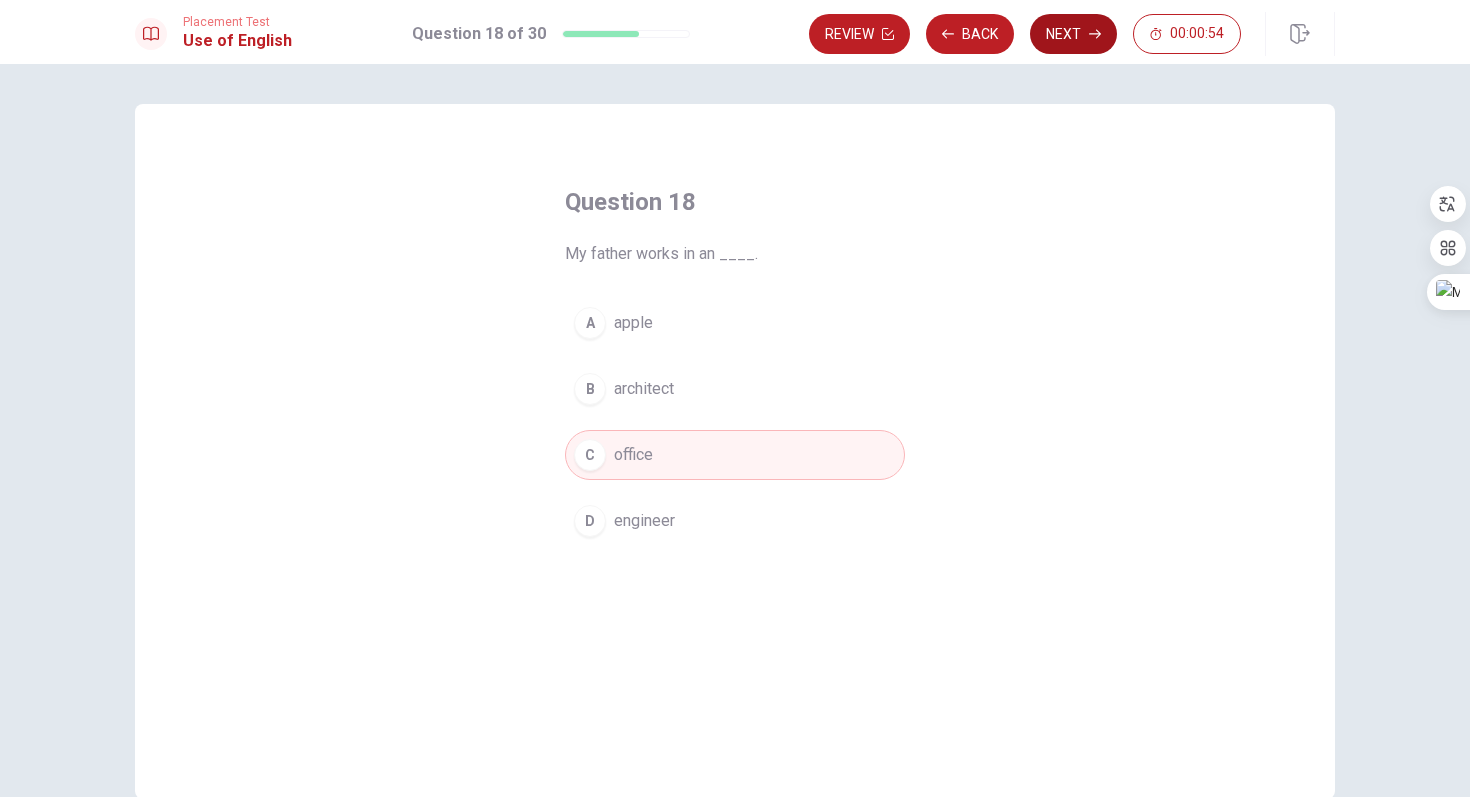 click on "Next" at bounding box center (1073, 34) 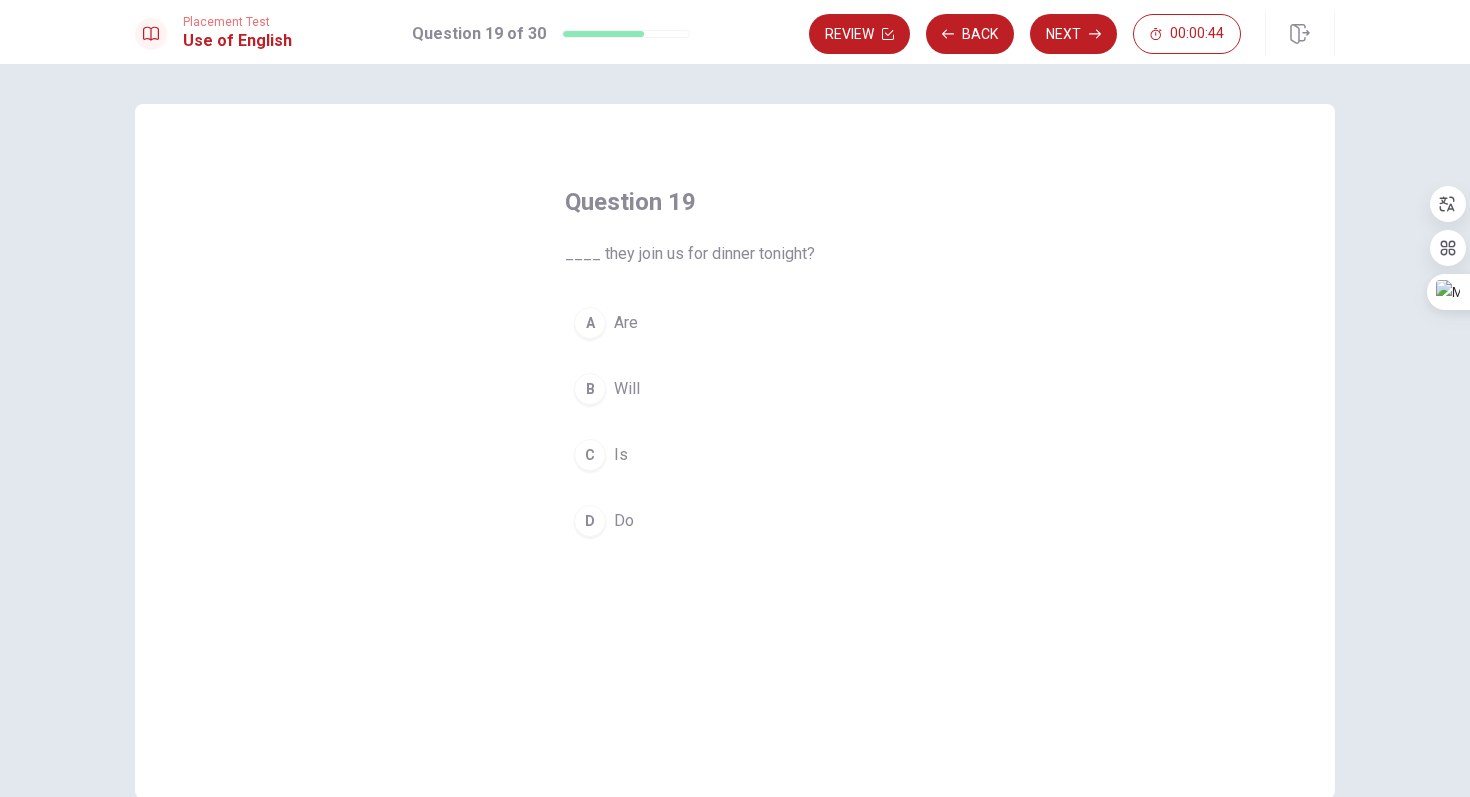 click on "A" at bounding box center (590, 323) 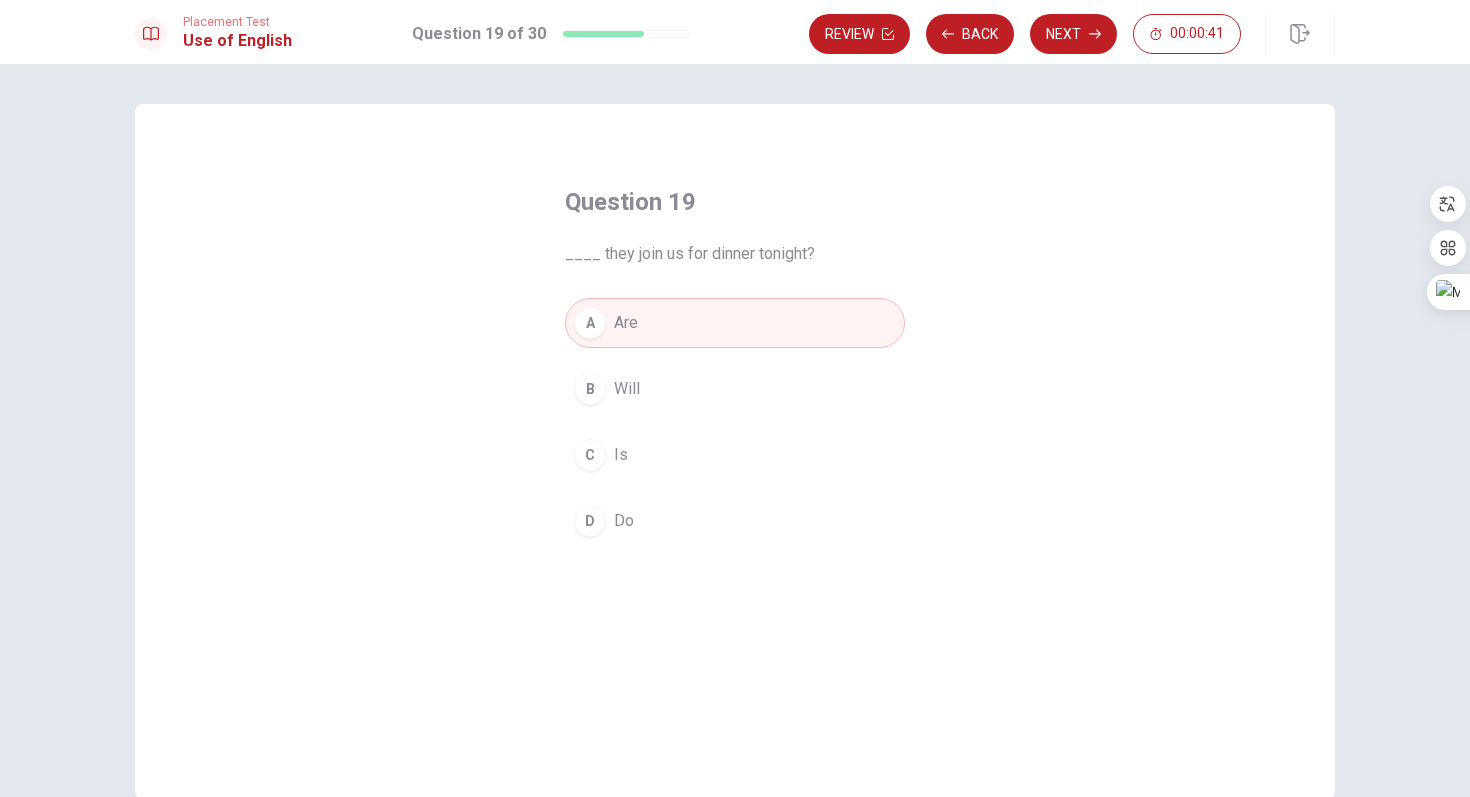 click on "C Is" at bounding box center (735, 455) 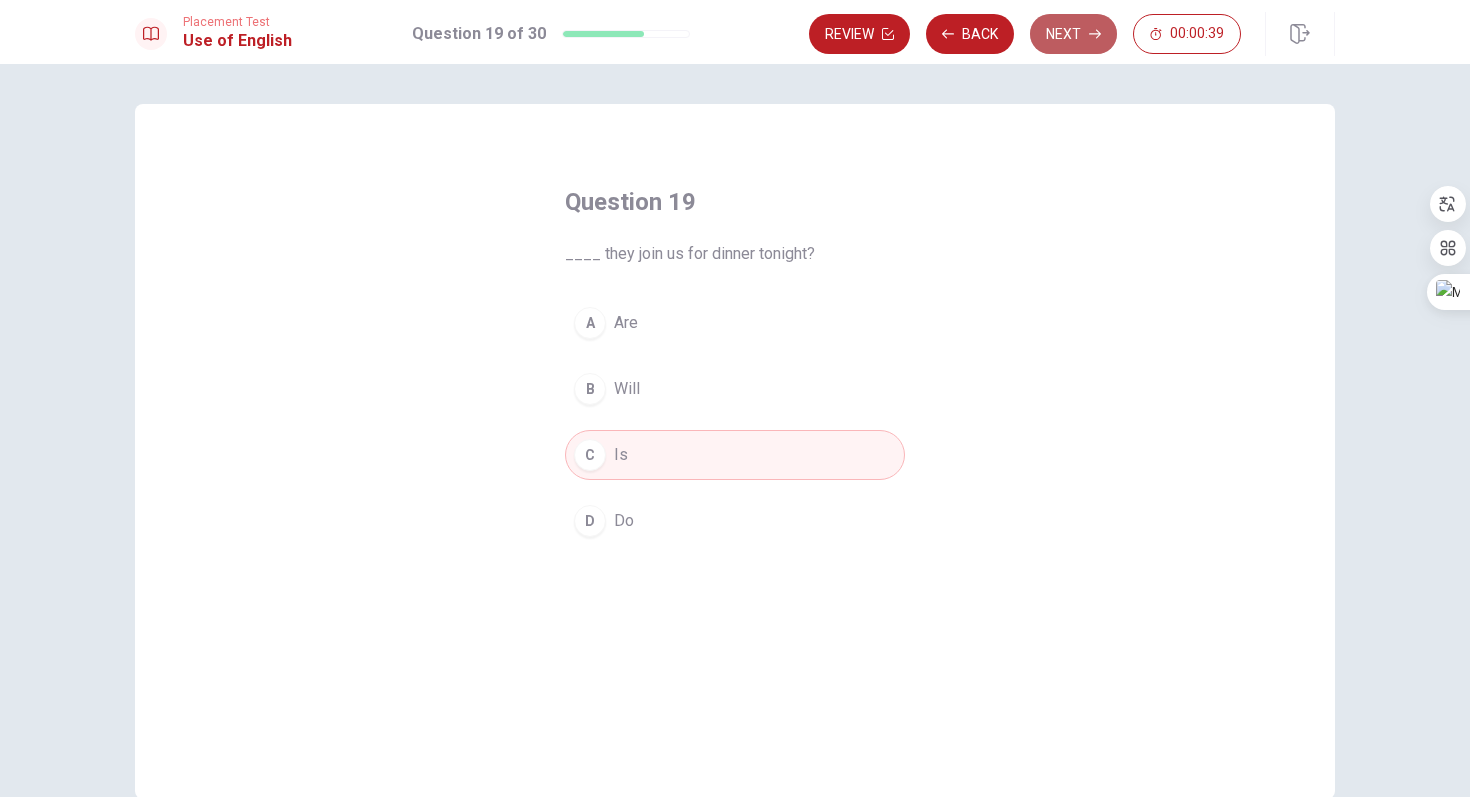 click on "Next" at bounding box center [1073, 34] 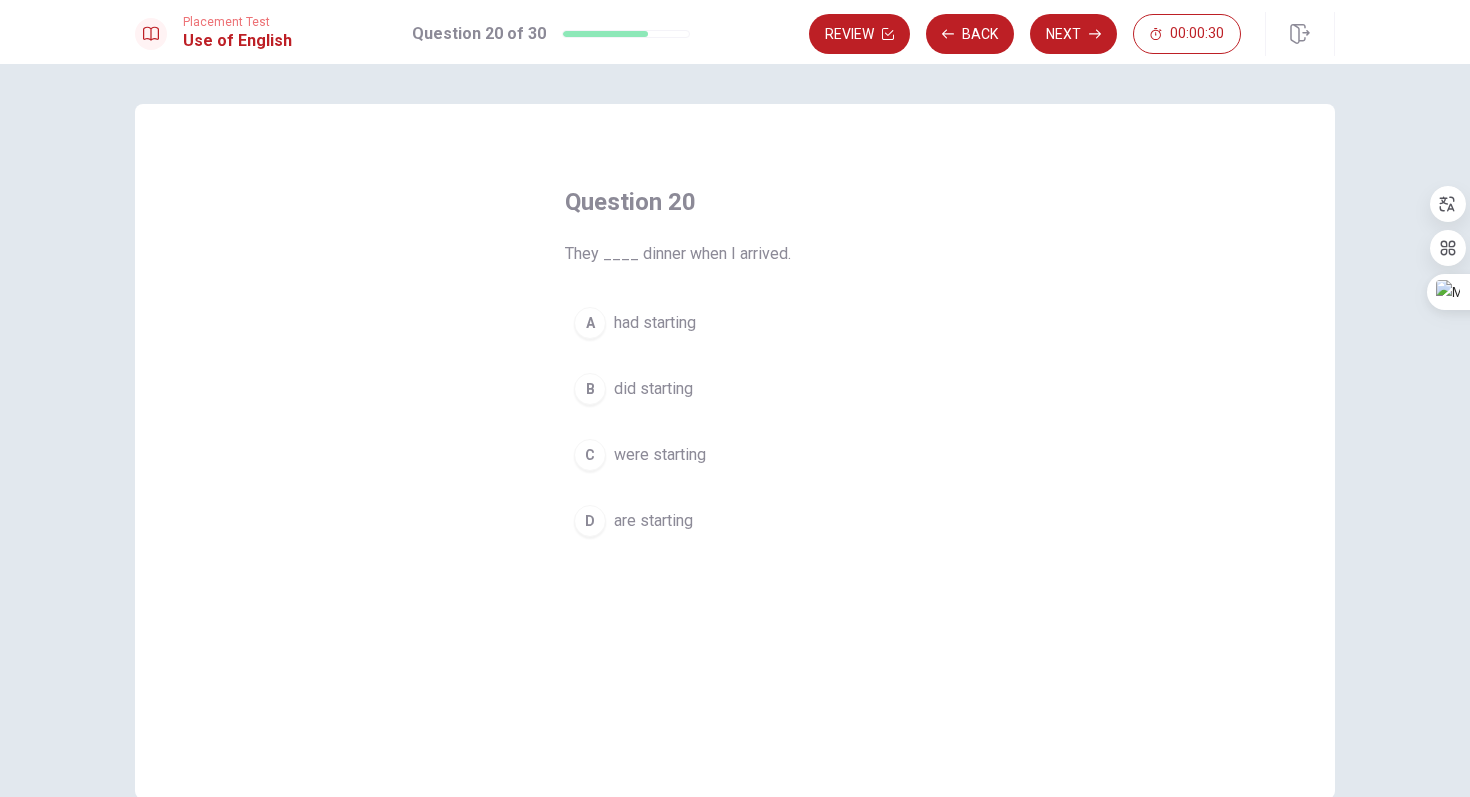 click on "D" at bounding box center [590, 521] 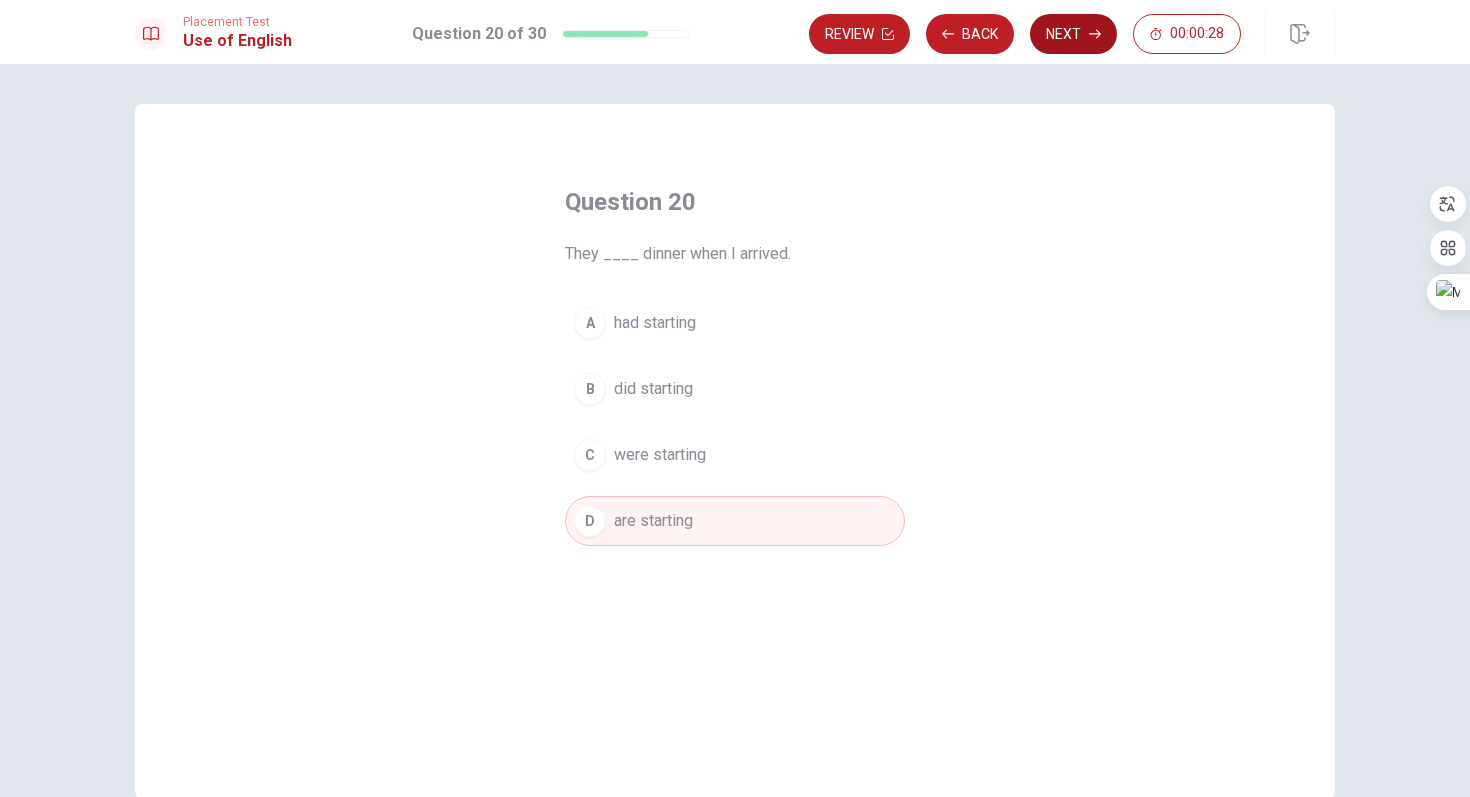 click on "Next" at bounding box center (1073, 34) 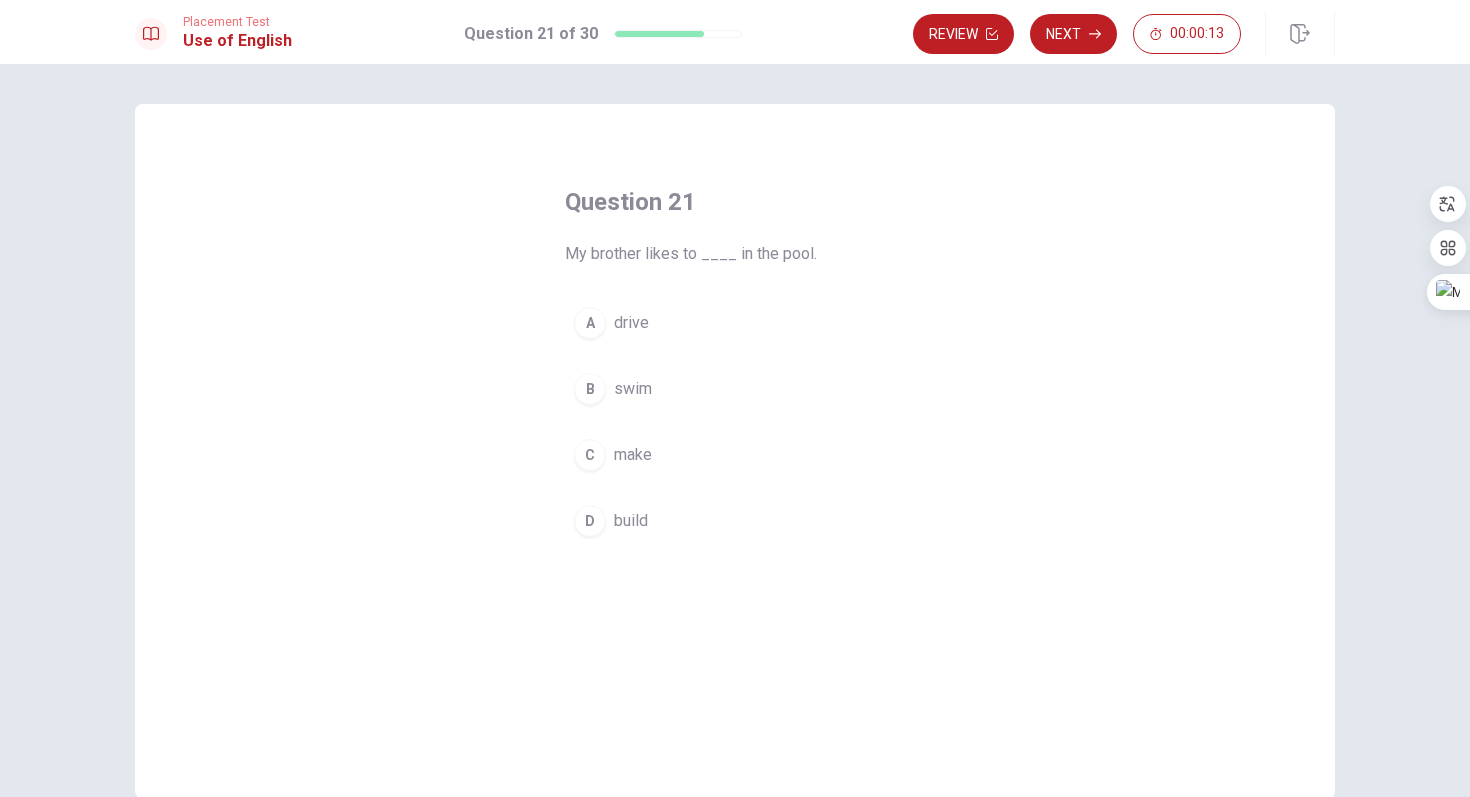 click on "C" at bounding box center [590, 455] 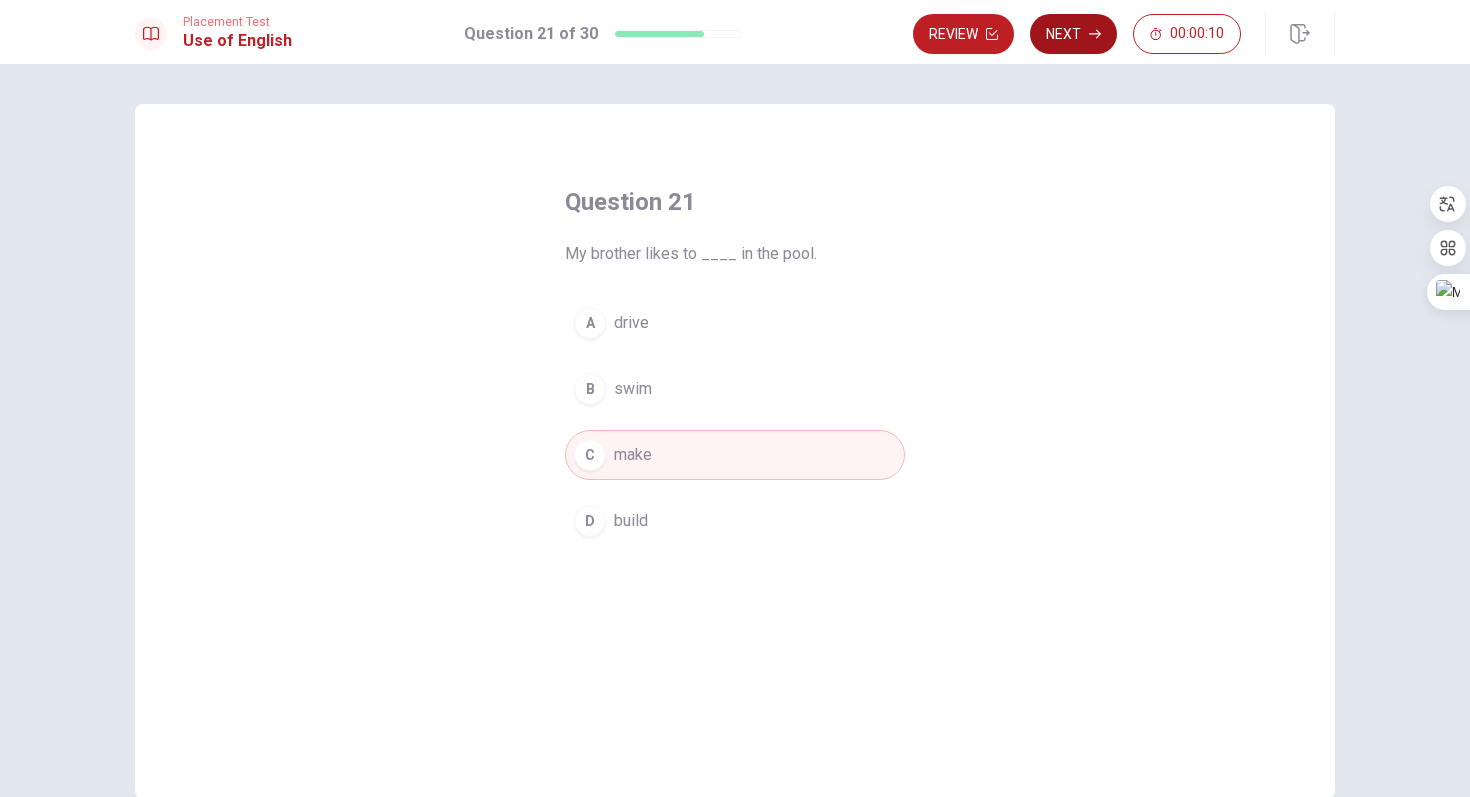click on "Next" at bounding box center (1073, 34) 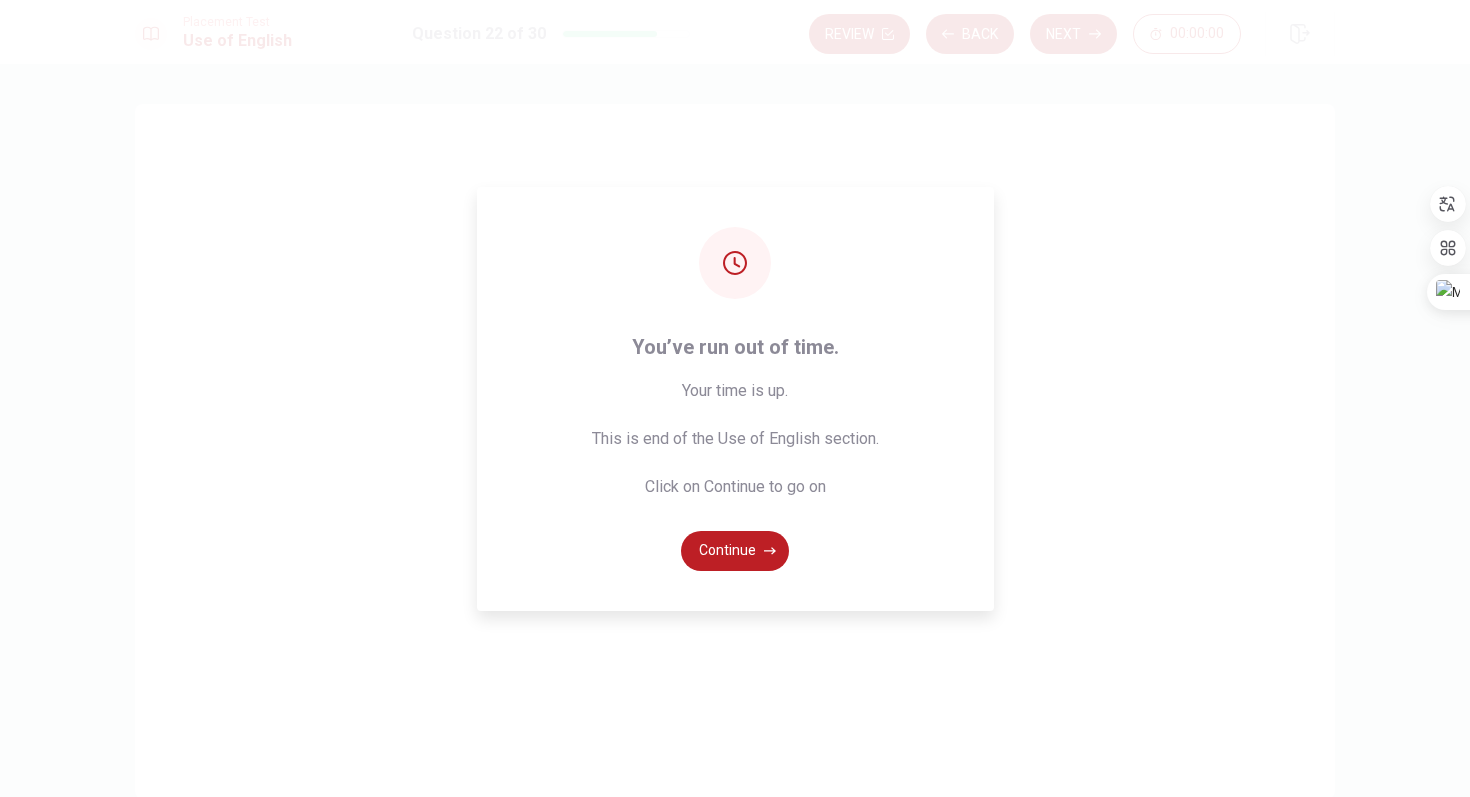 click on "You’ve run out of time. Your time is up. This is end of the Use of English section. Click on Continue to go on Continue" at bounding box center [735, 399] 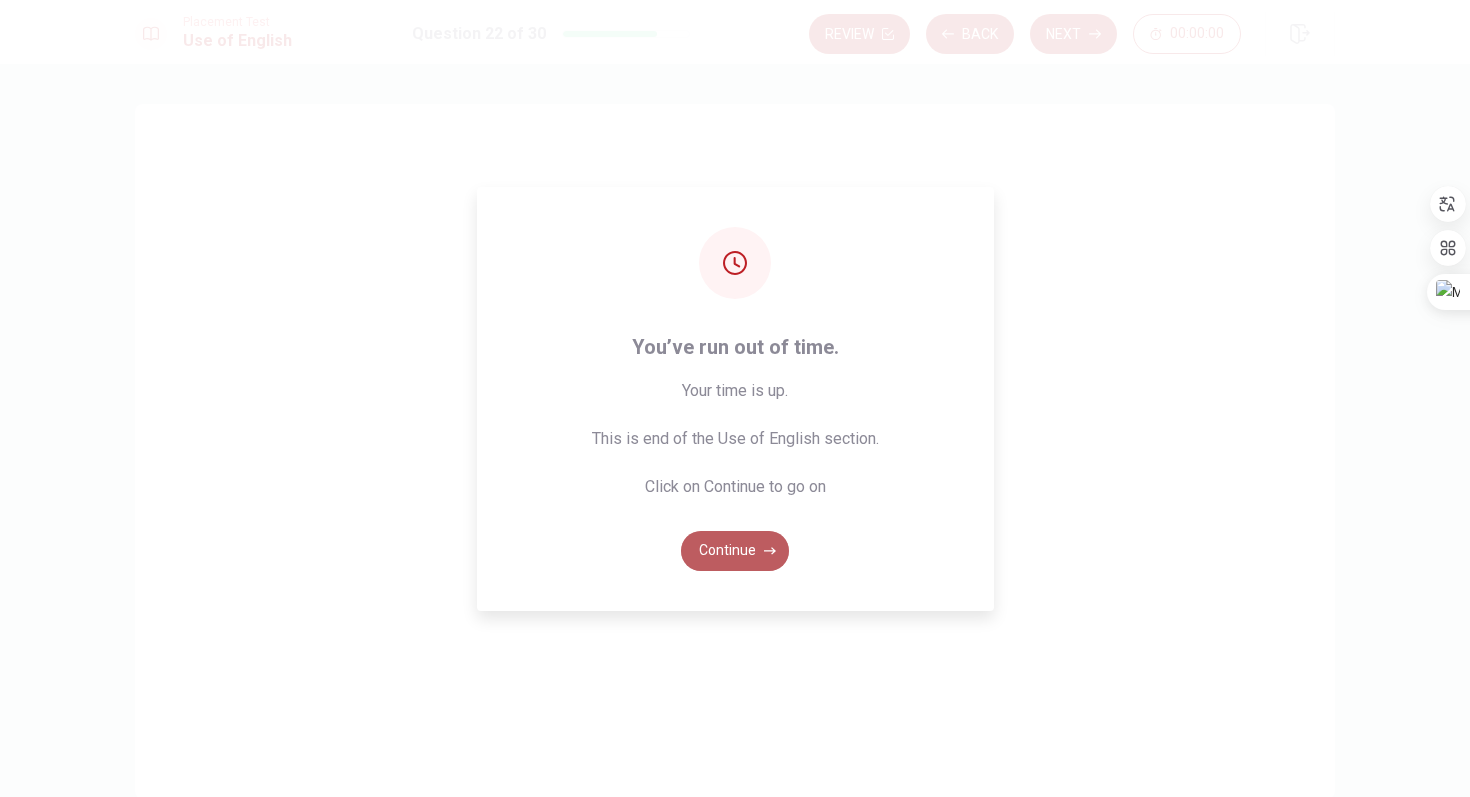 click on "Continue" at bounding box center (735, 551) 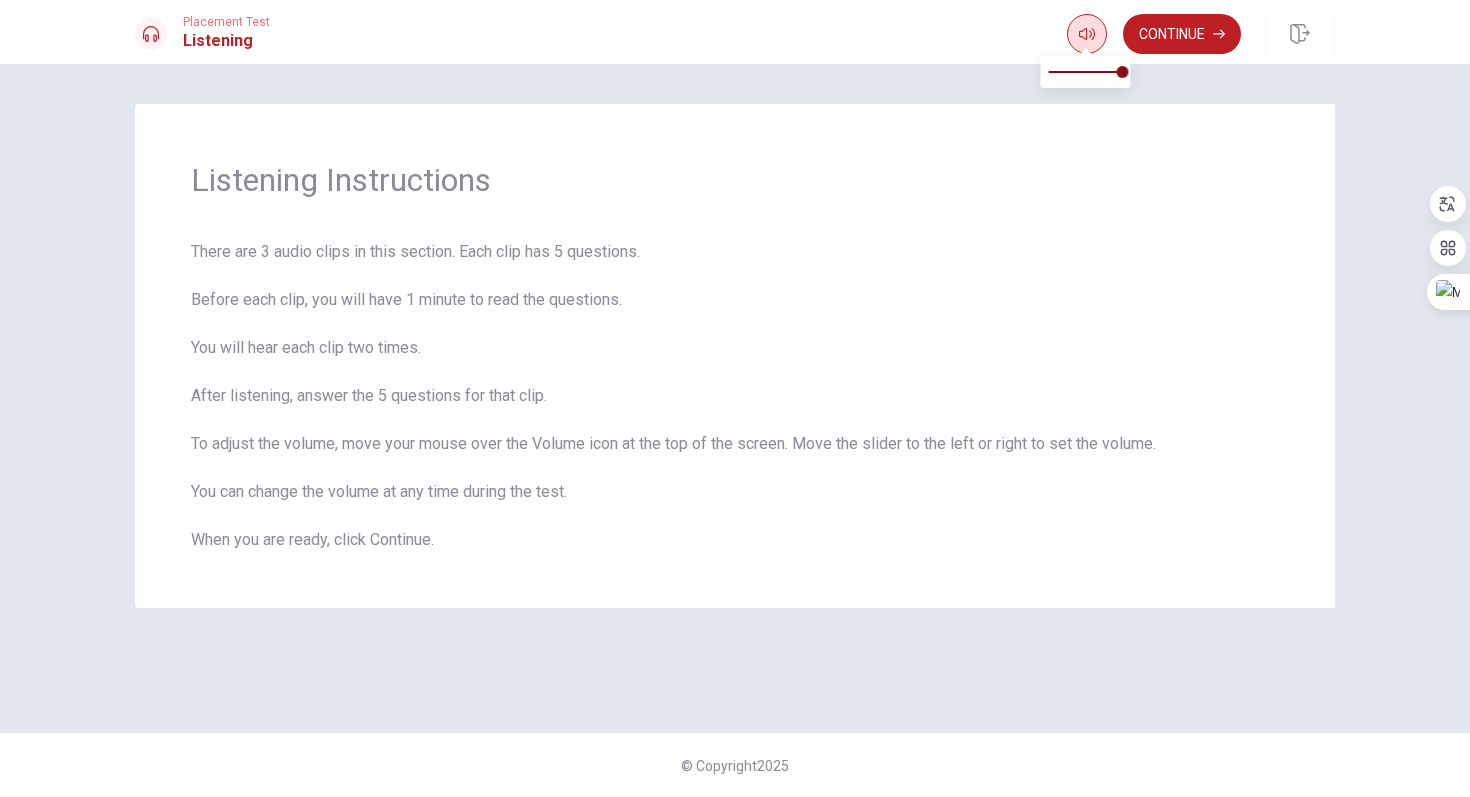 click at bounding box center (1087, 34) 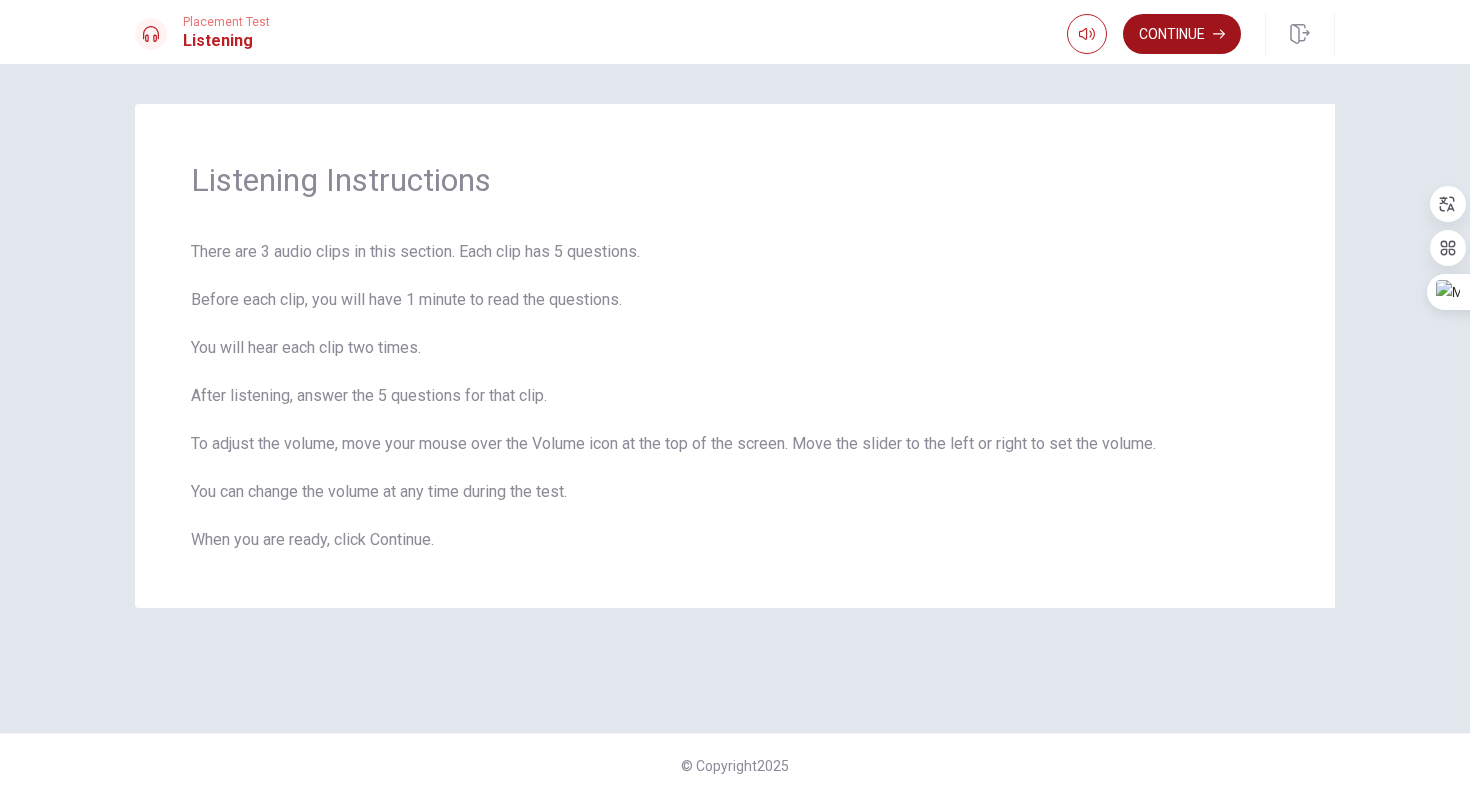 click 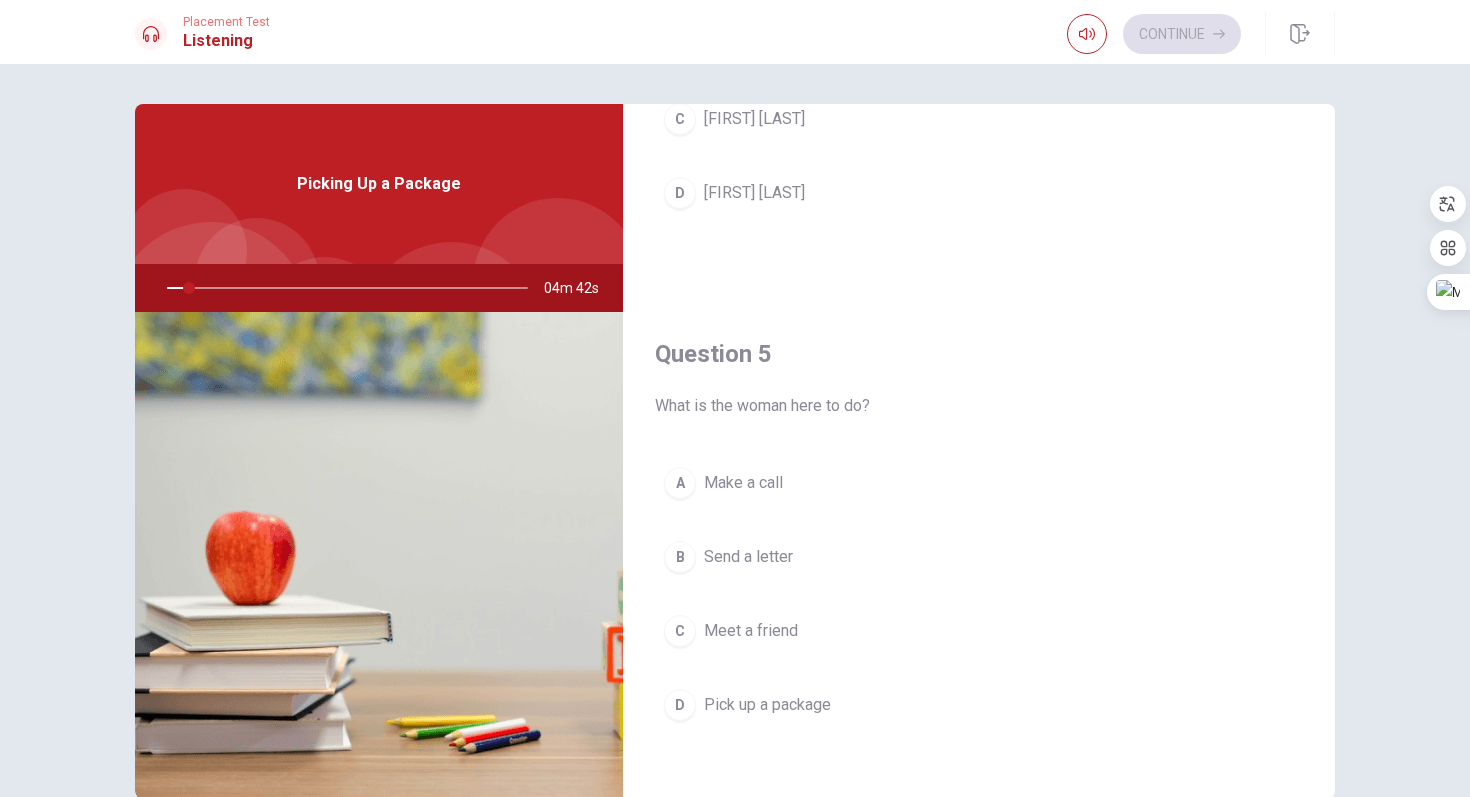 scroll, scrollTop: 1865, scrollLeft: 0, axis: vertical 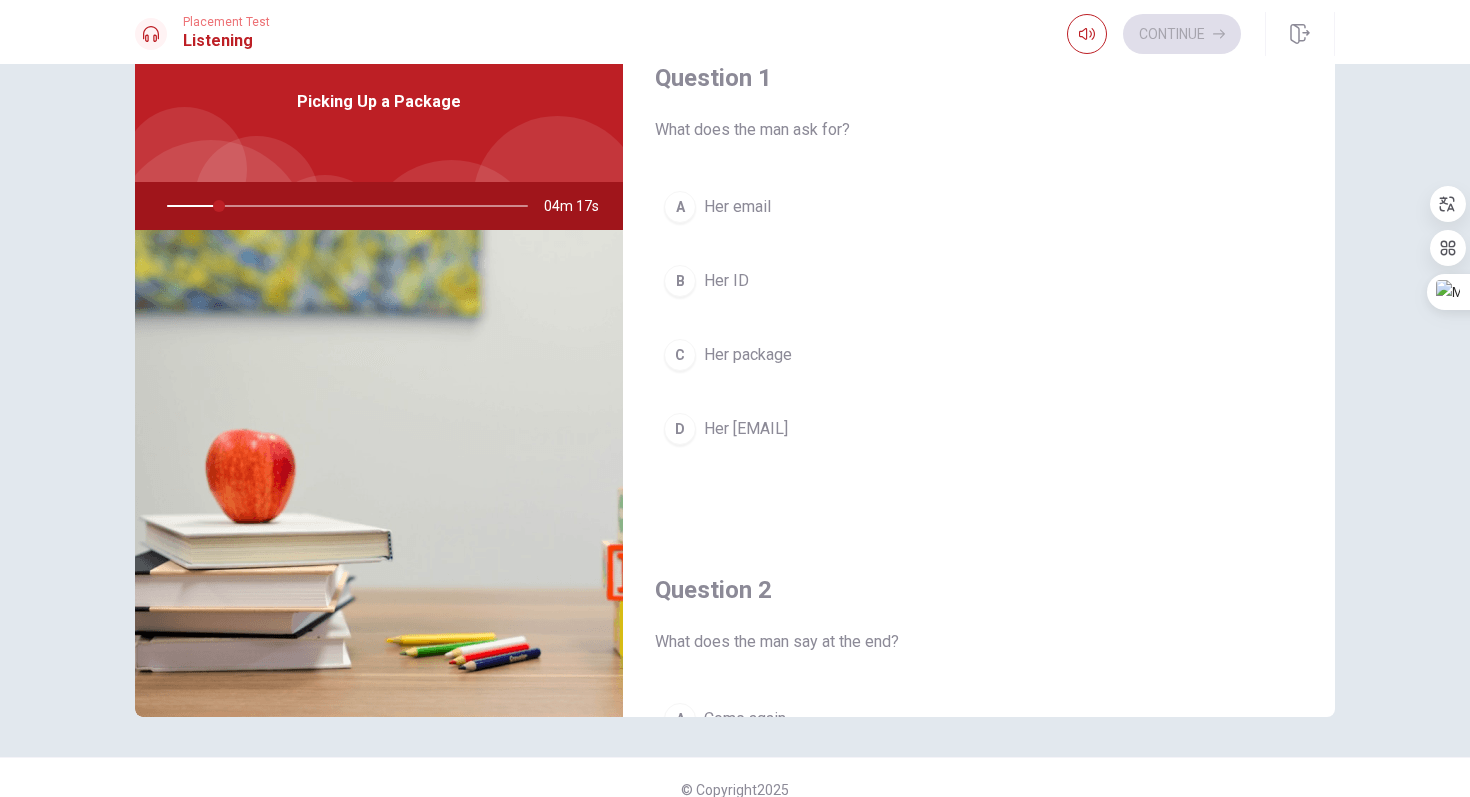 click on "D" at bounding box center [680, 429] 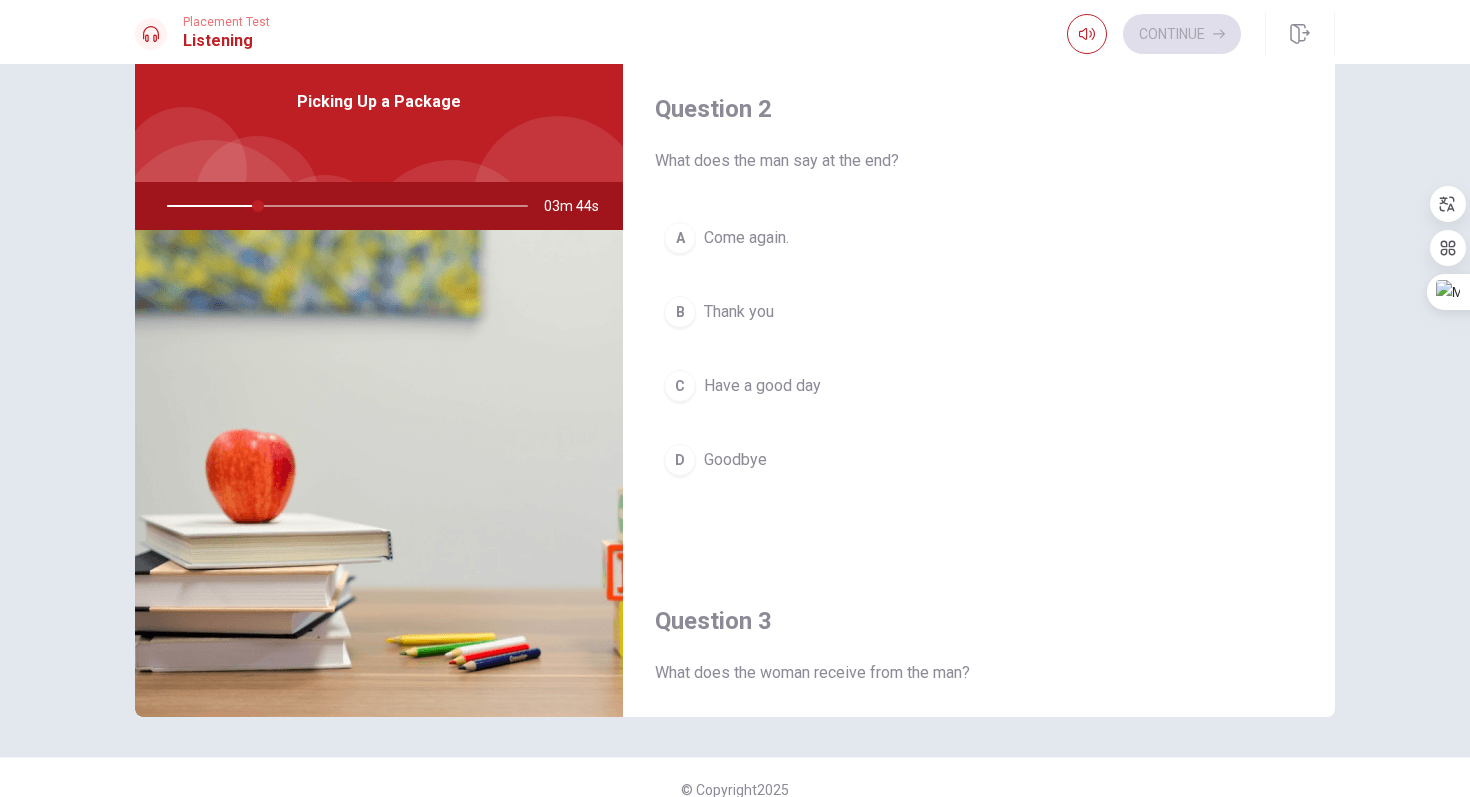 scroll, scrollTop: 472, scrollLeft: 0, axis: vertical 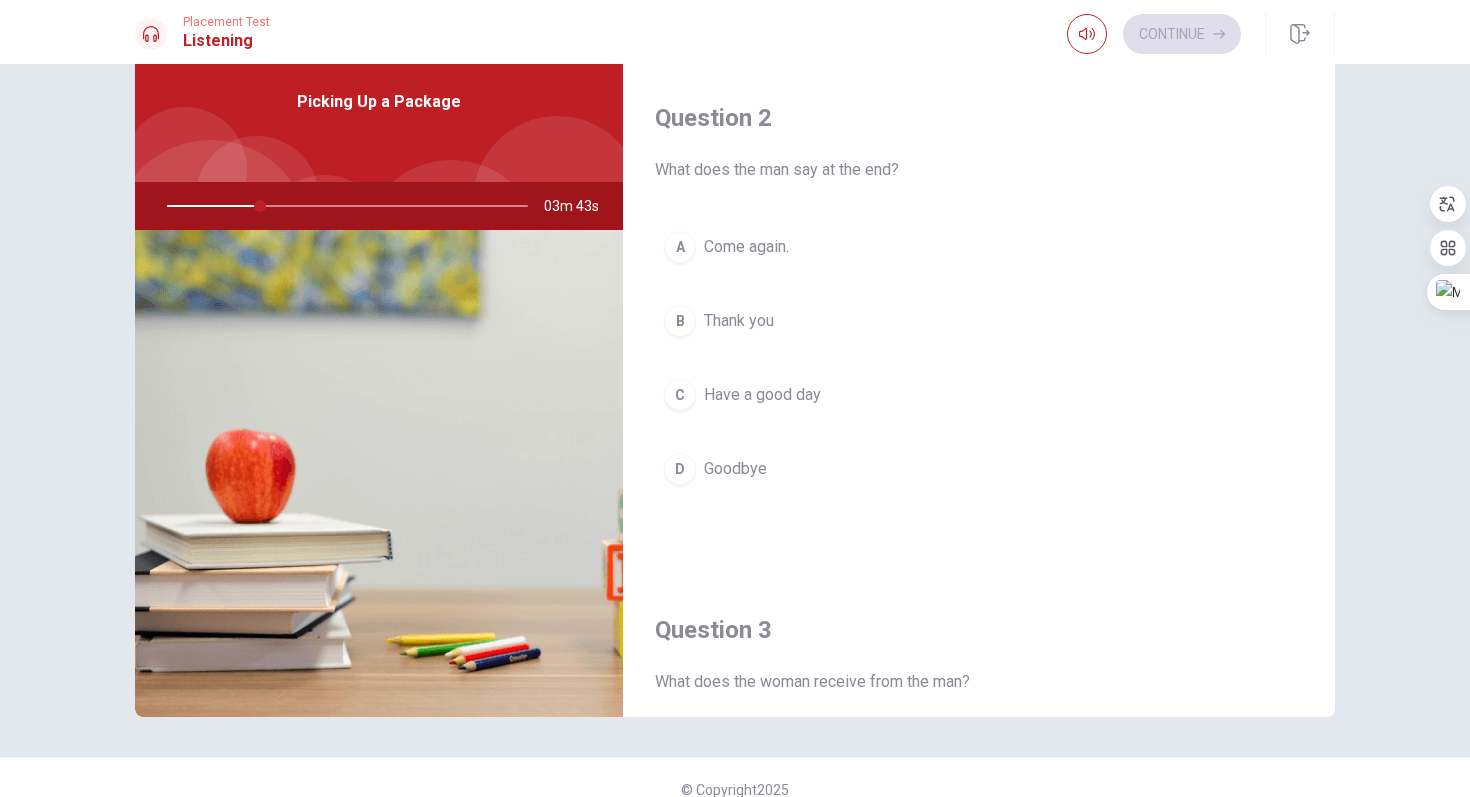 click on "C Have a good day" at bounding box center (979, 395) 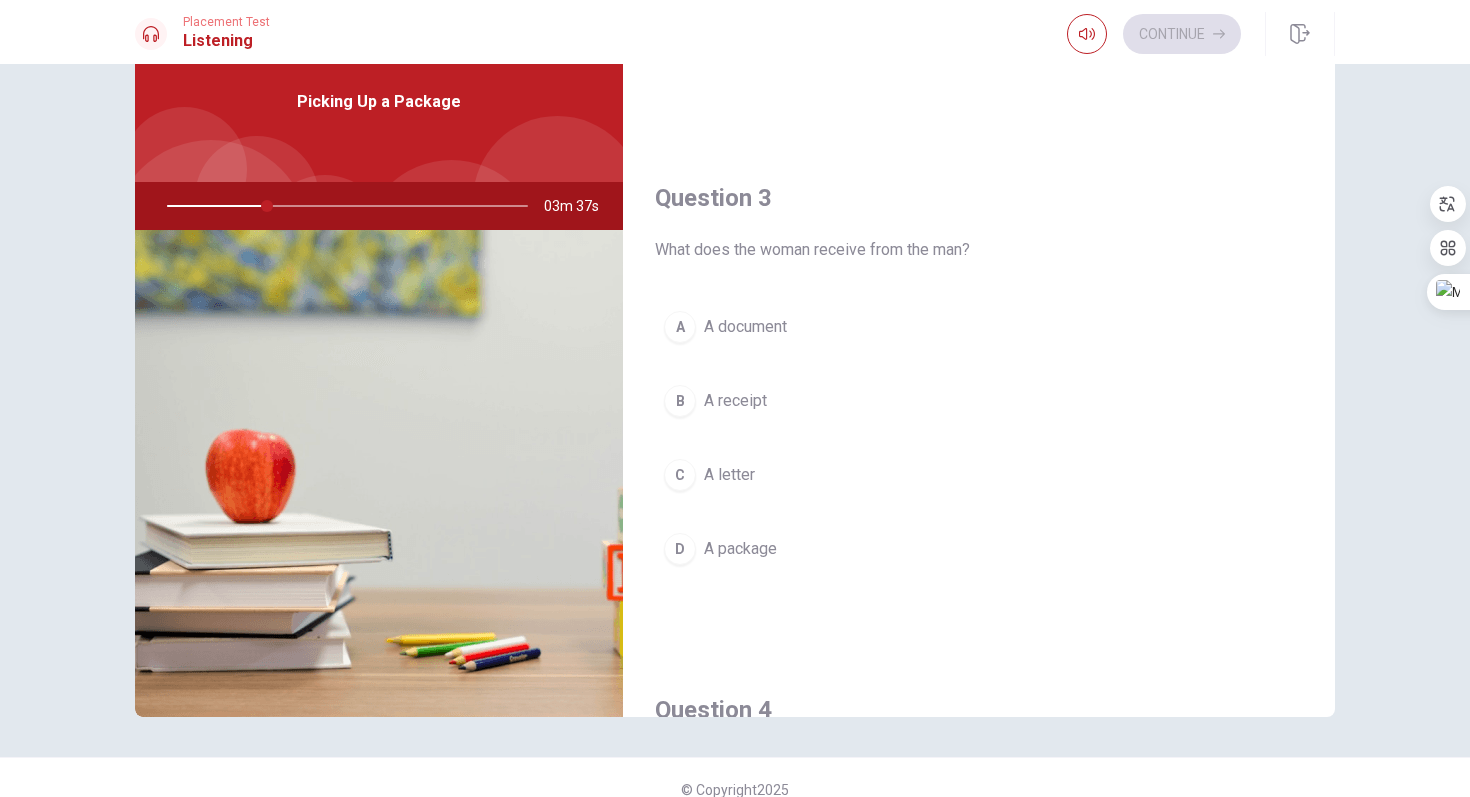 scroll, scrollTop: 916, scrollLeft: 0, axis: vertical 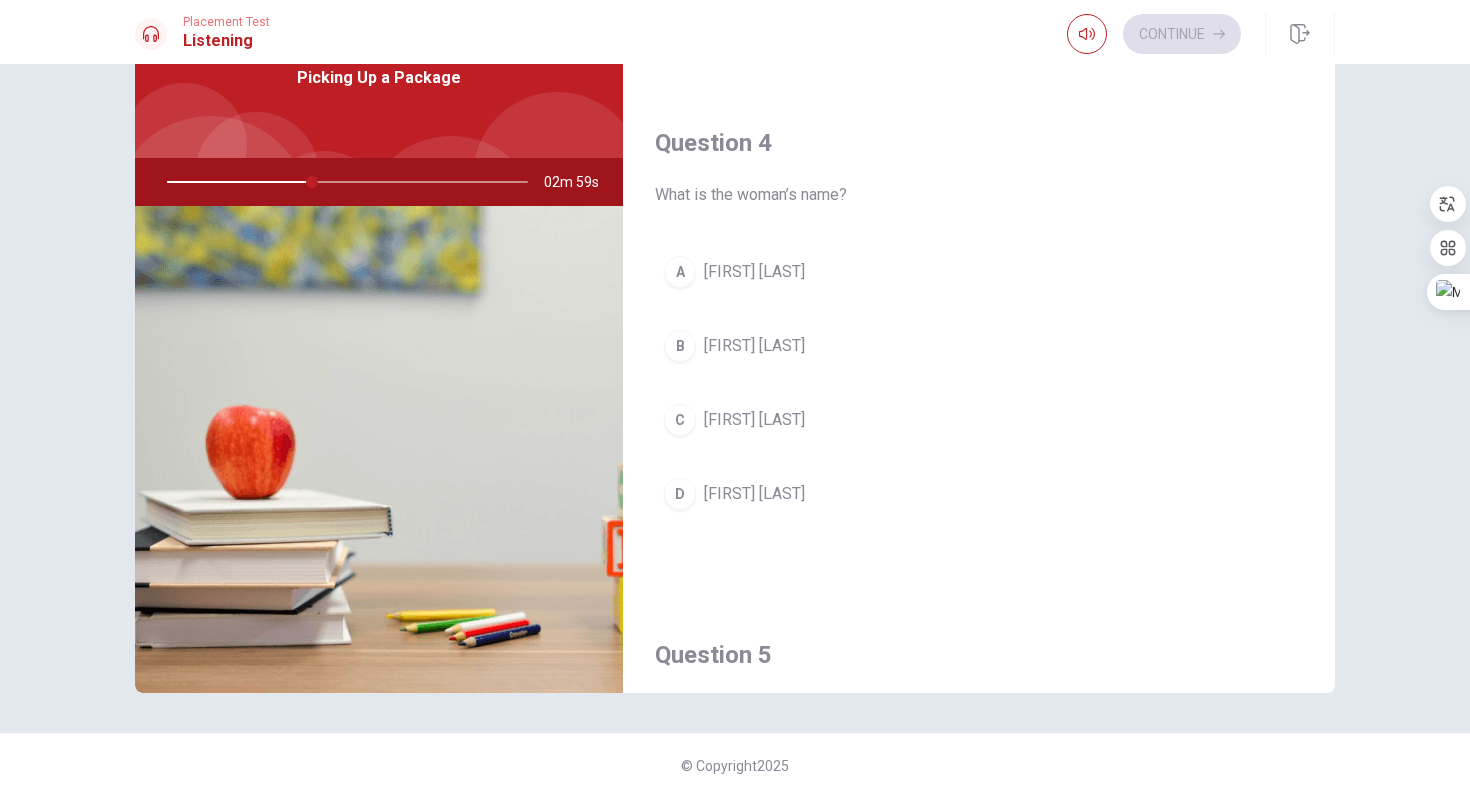 click on "B" at bounding box center (680, 346) 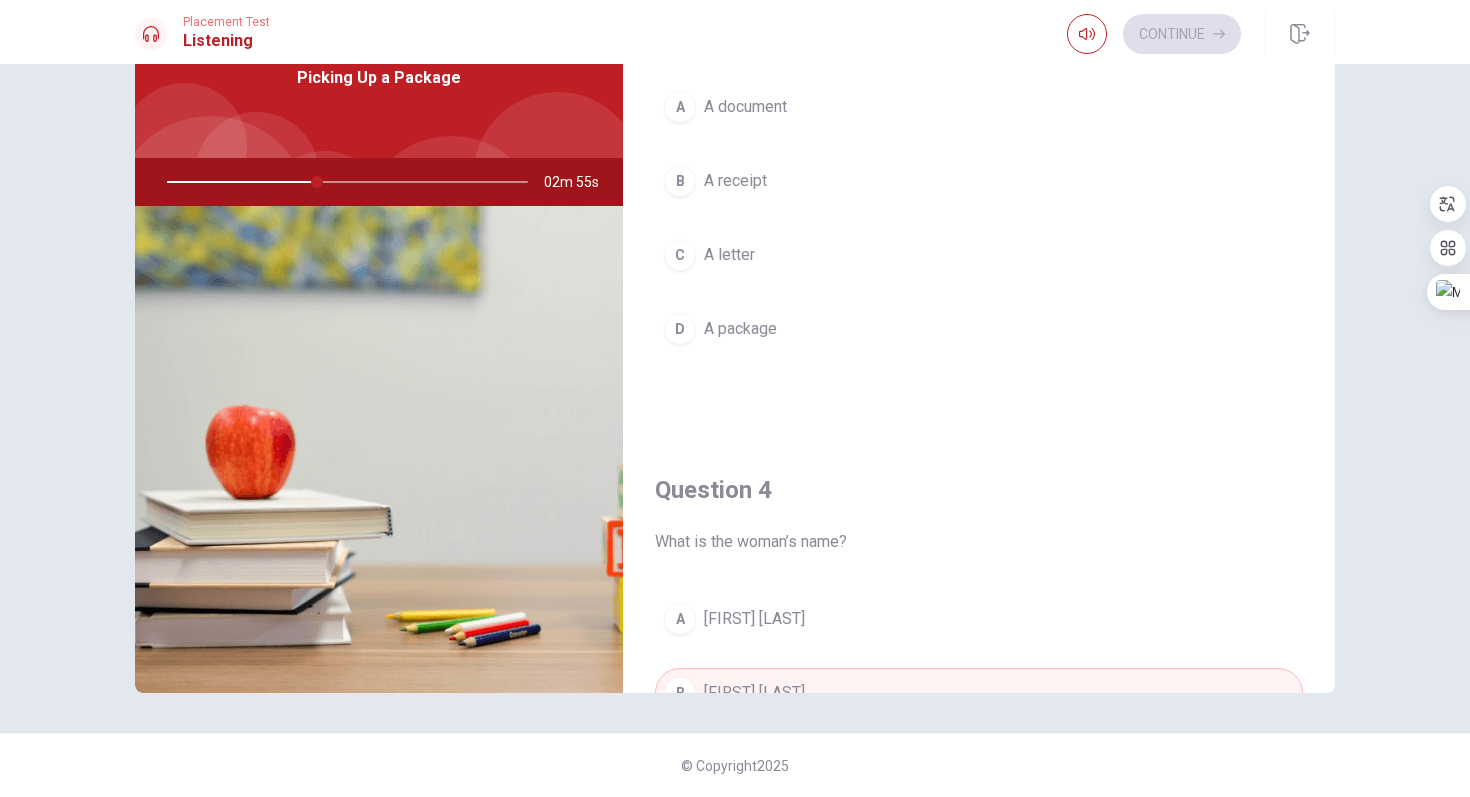 scroll, scrollTop: 1094, scrollLeft: 0, axis: vertical 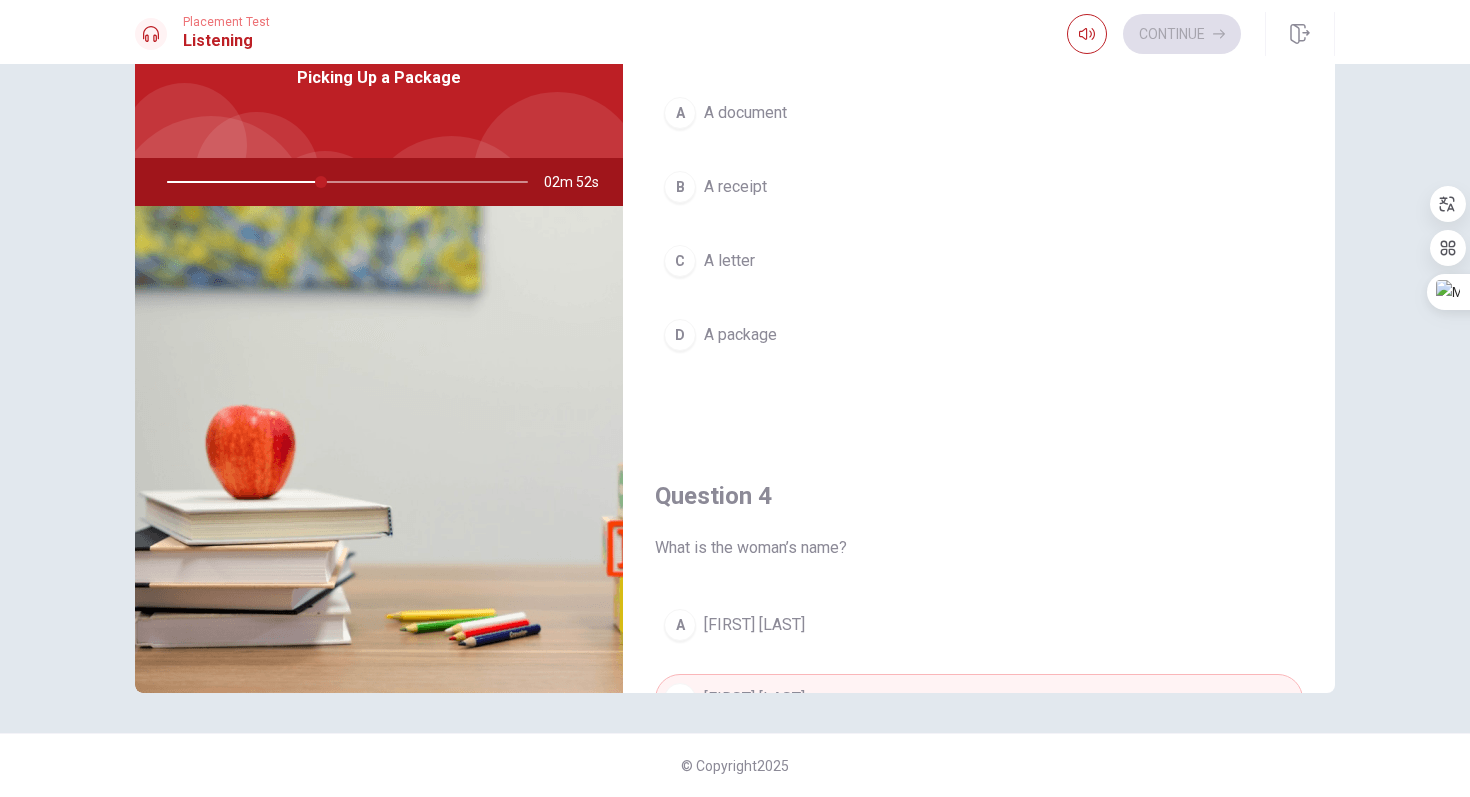 click on "C" at bounding box center [680, 261] 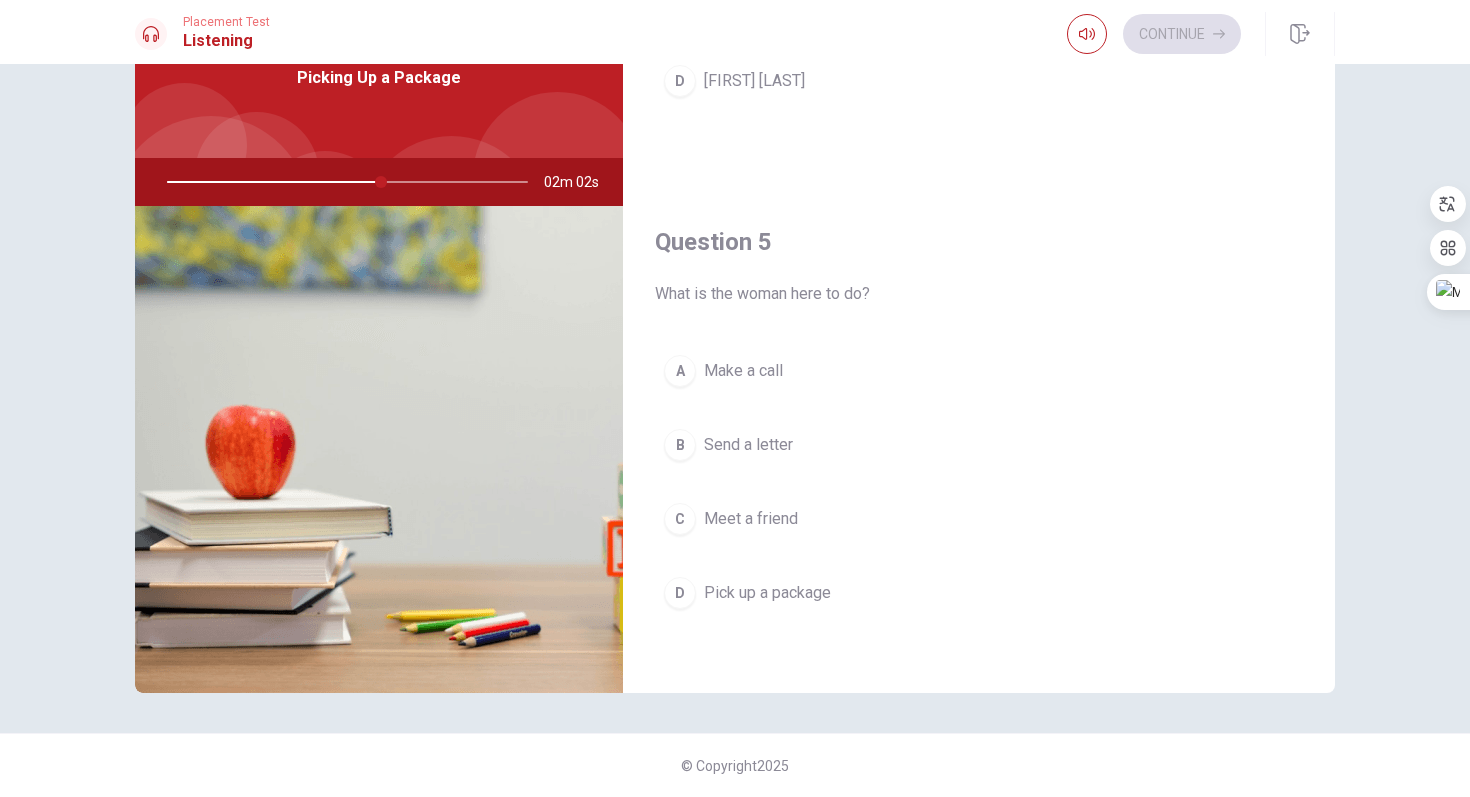 scroll, scrollTop: 1865, scrollLeft: 0, axis: vertical 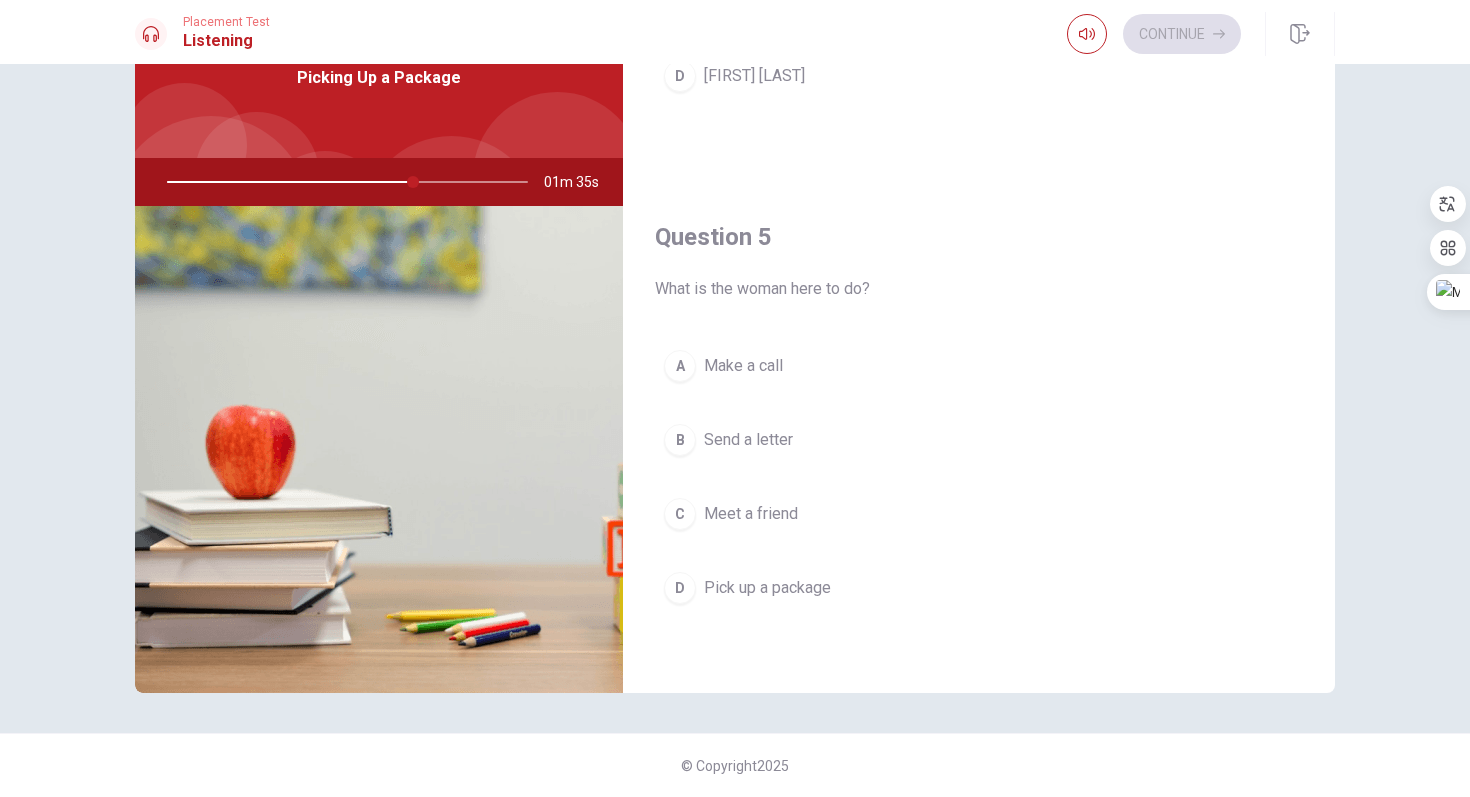 click at bounding box center [343, 182] 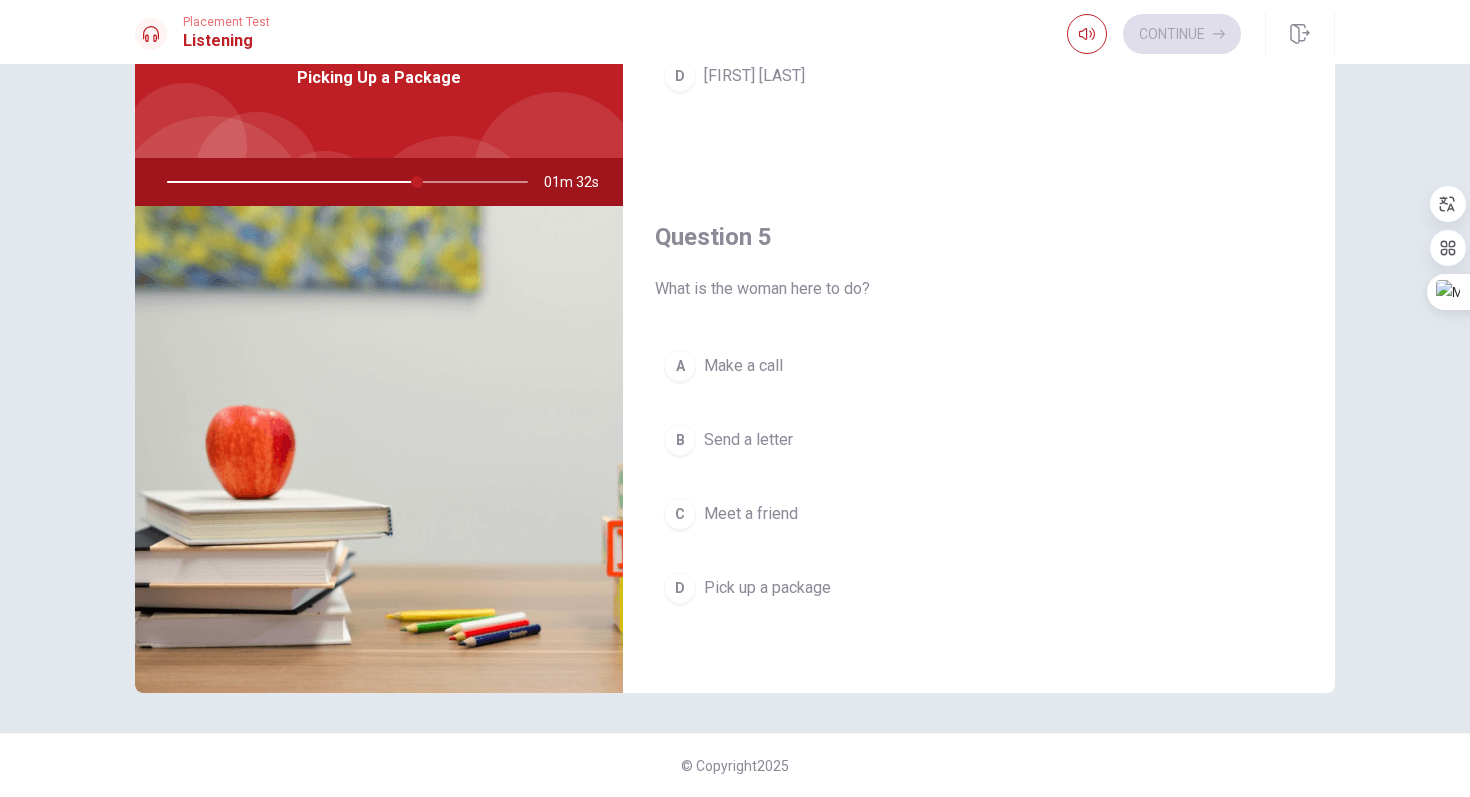 click at bounding box center [343, 182] 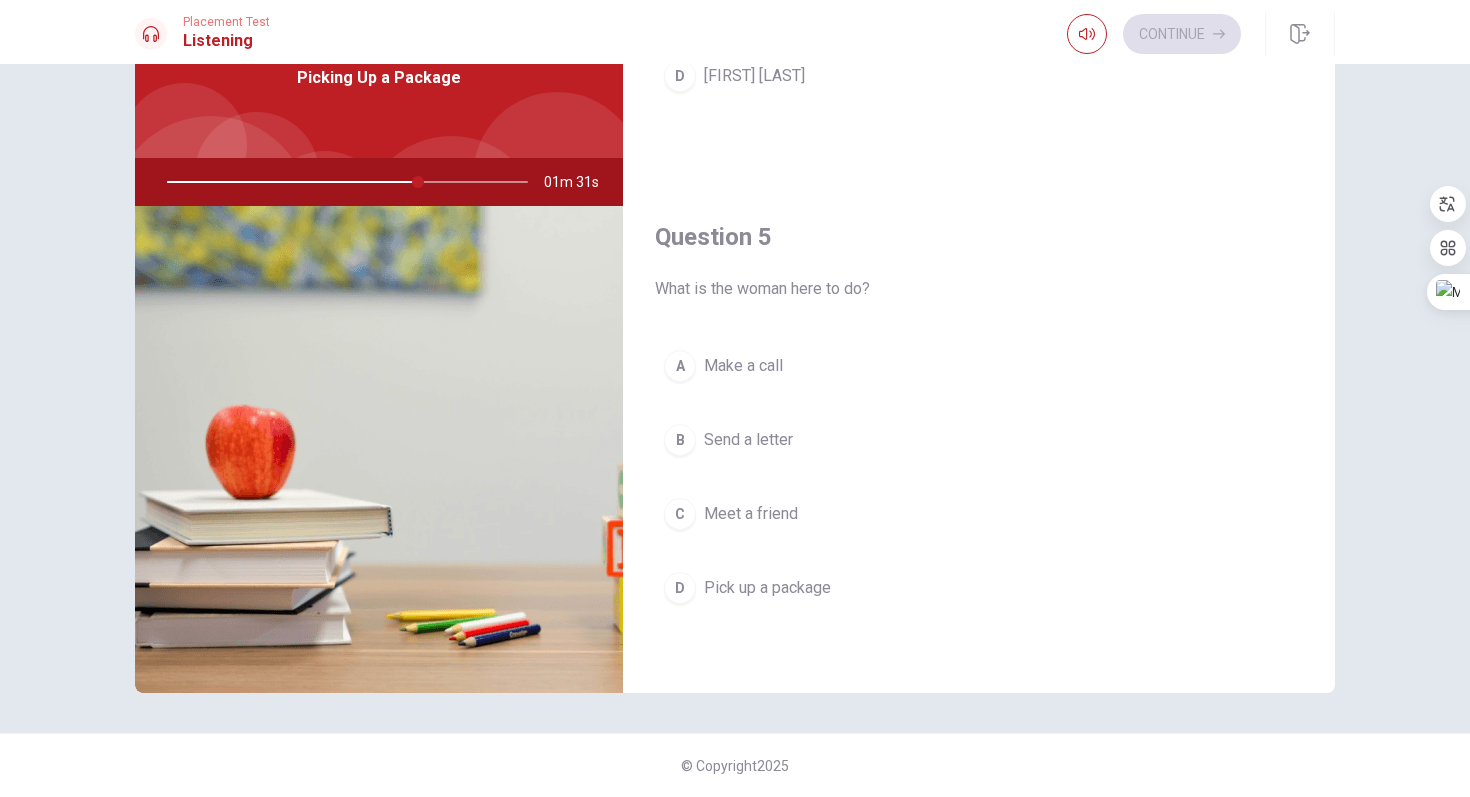 drag, startPoint x: 414, startPoint y: 186, endPoint x: 461, endPoint y: 189, distance: 47.095646 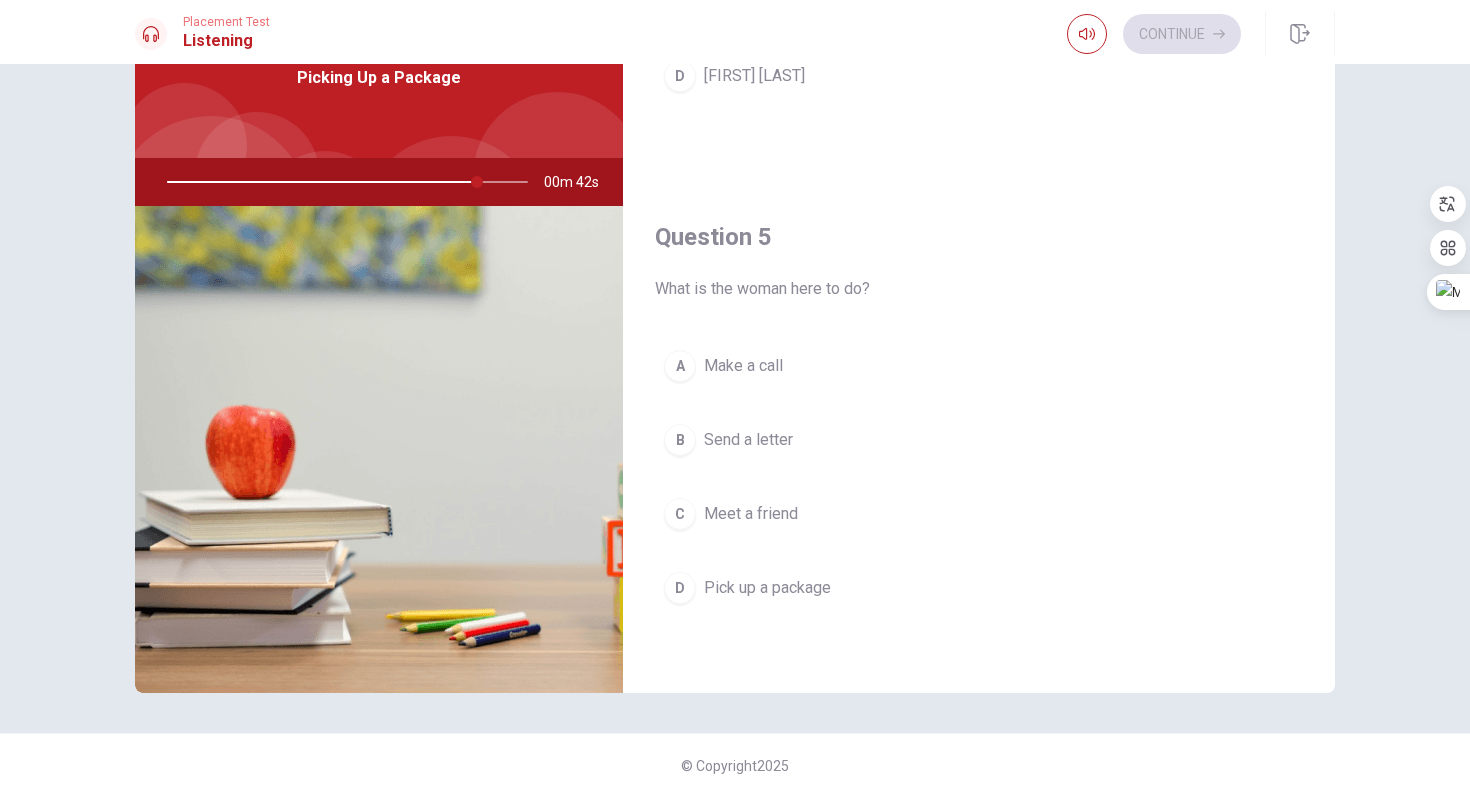 click on "C" at bounding box center [680, 514] 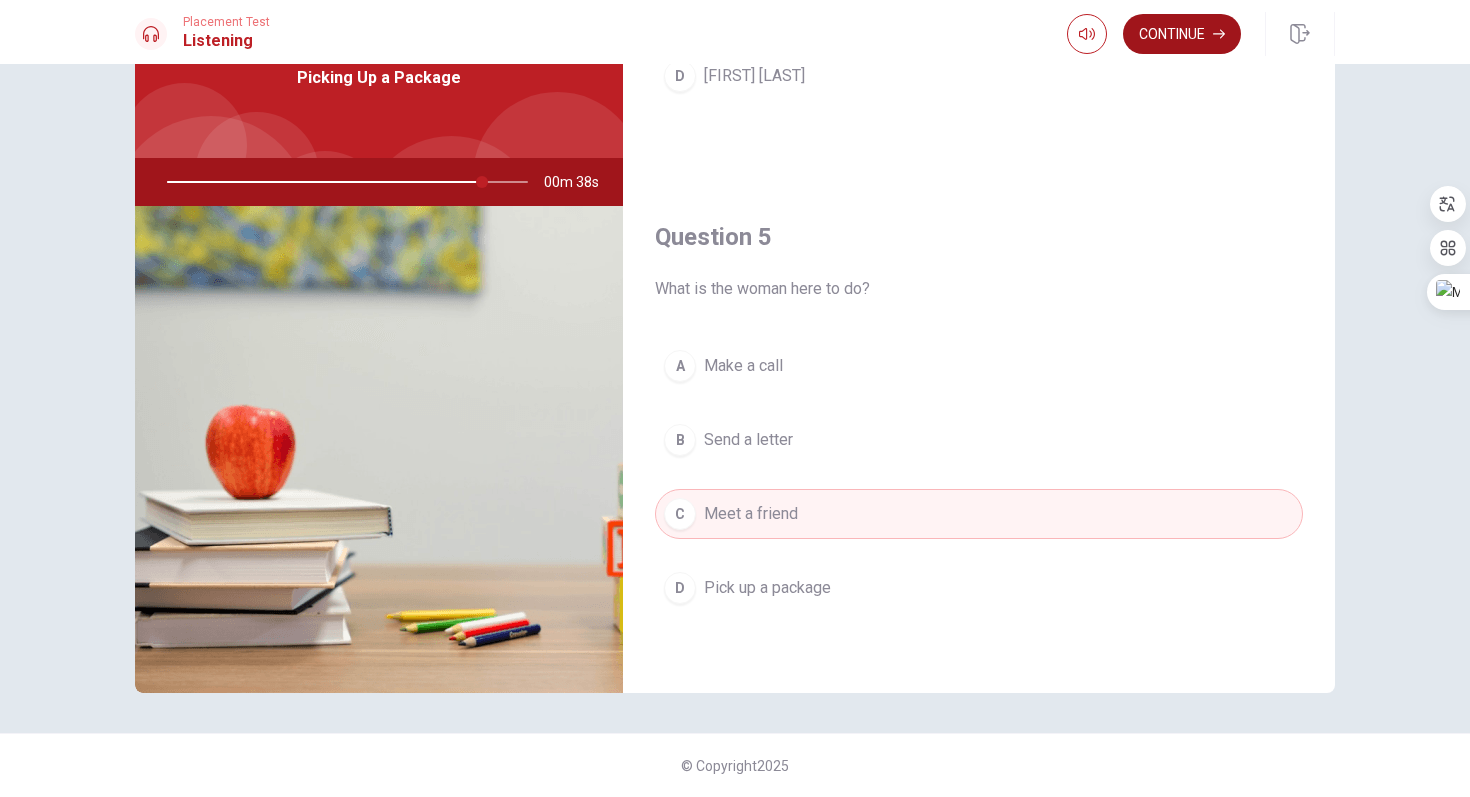 click on "Continue" at bounding box center (1182, 34) 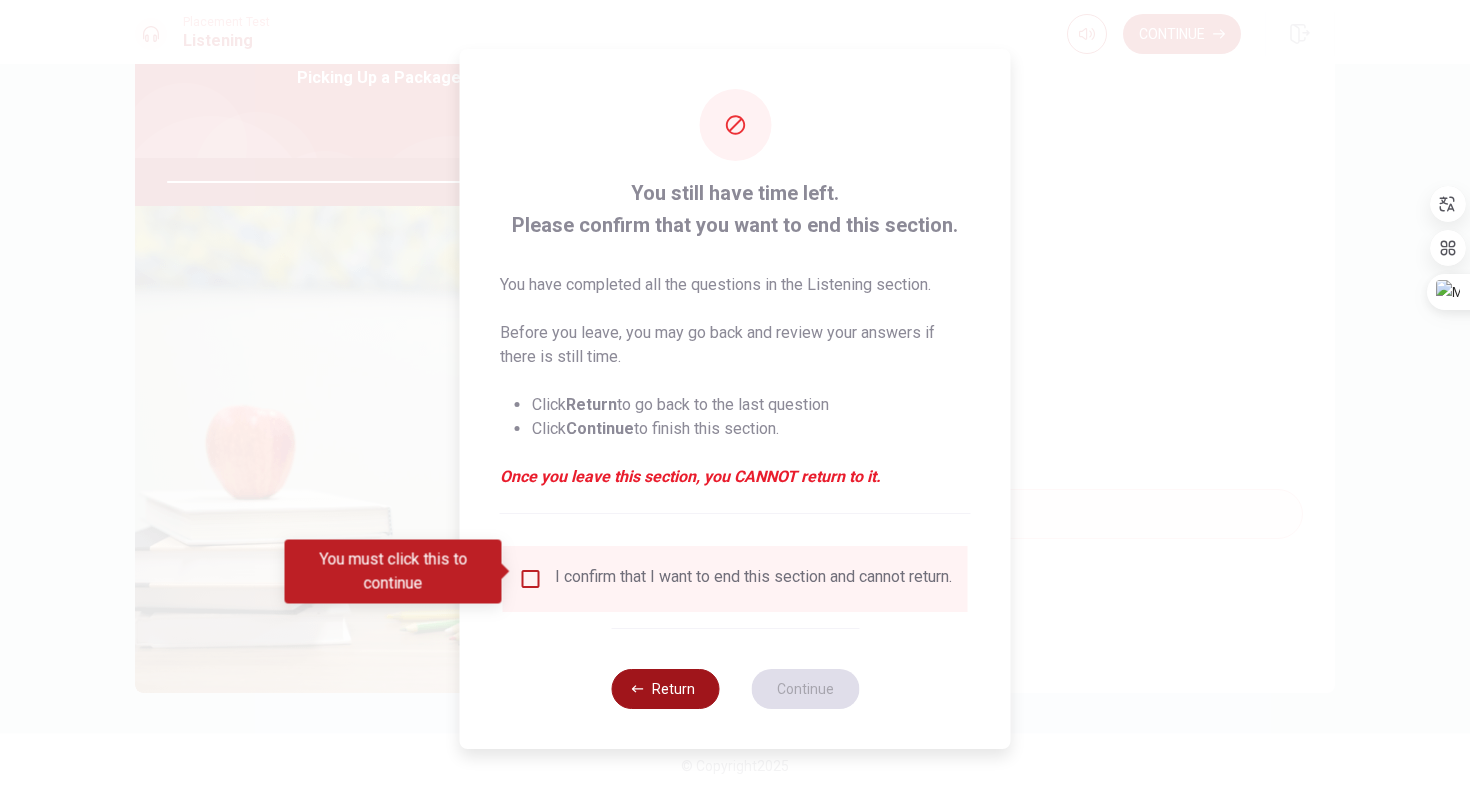 click on "Return" at bounding box center (665, 689) 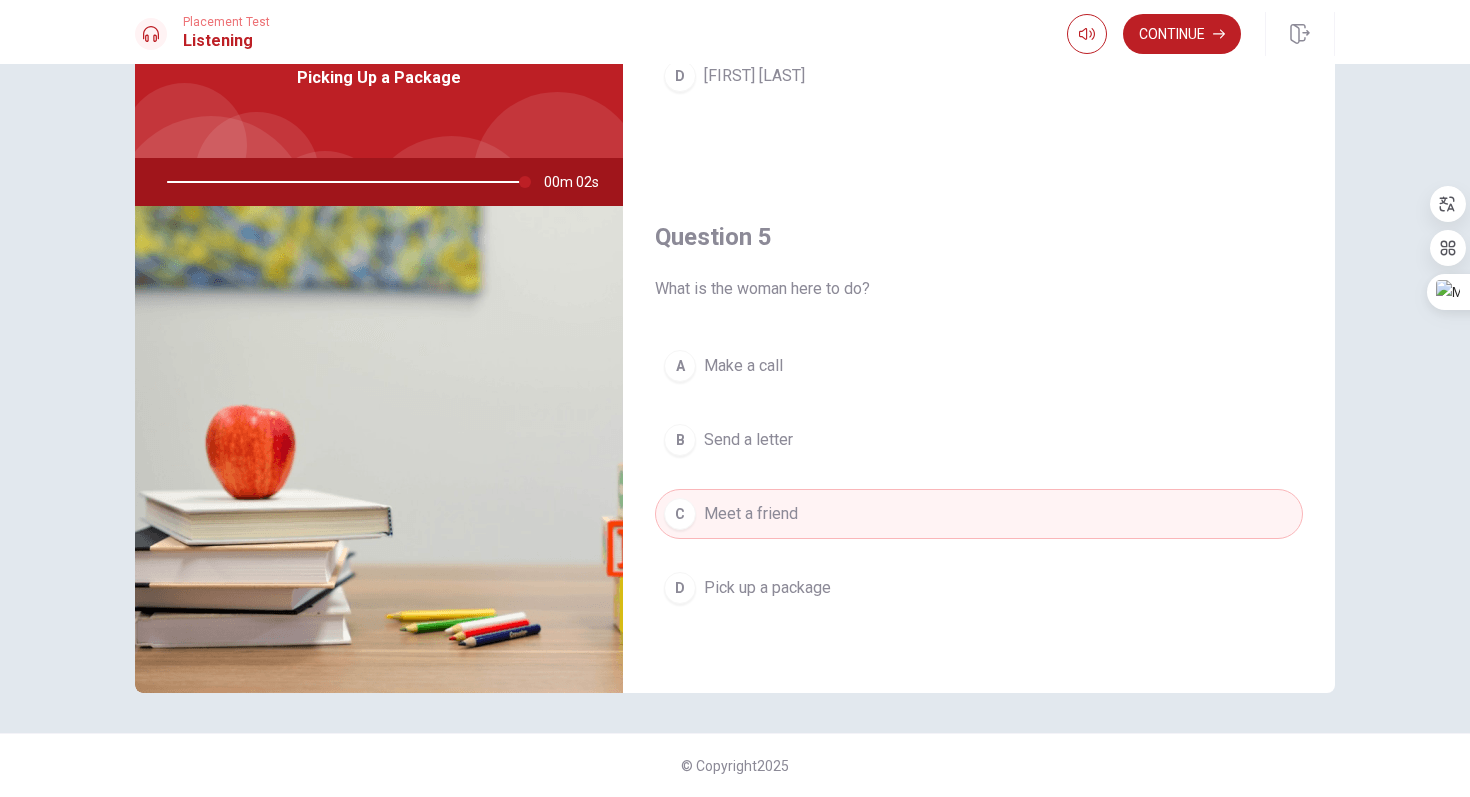 click on "C Meet a friend" at bounding box center (979, 514) 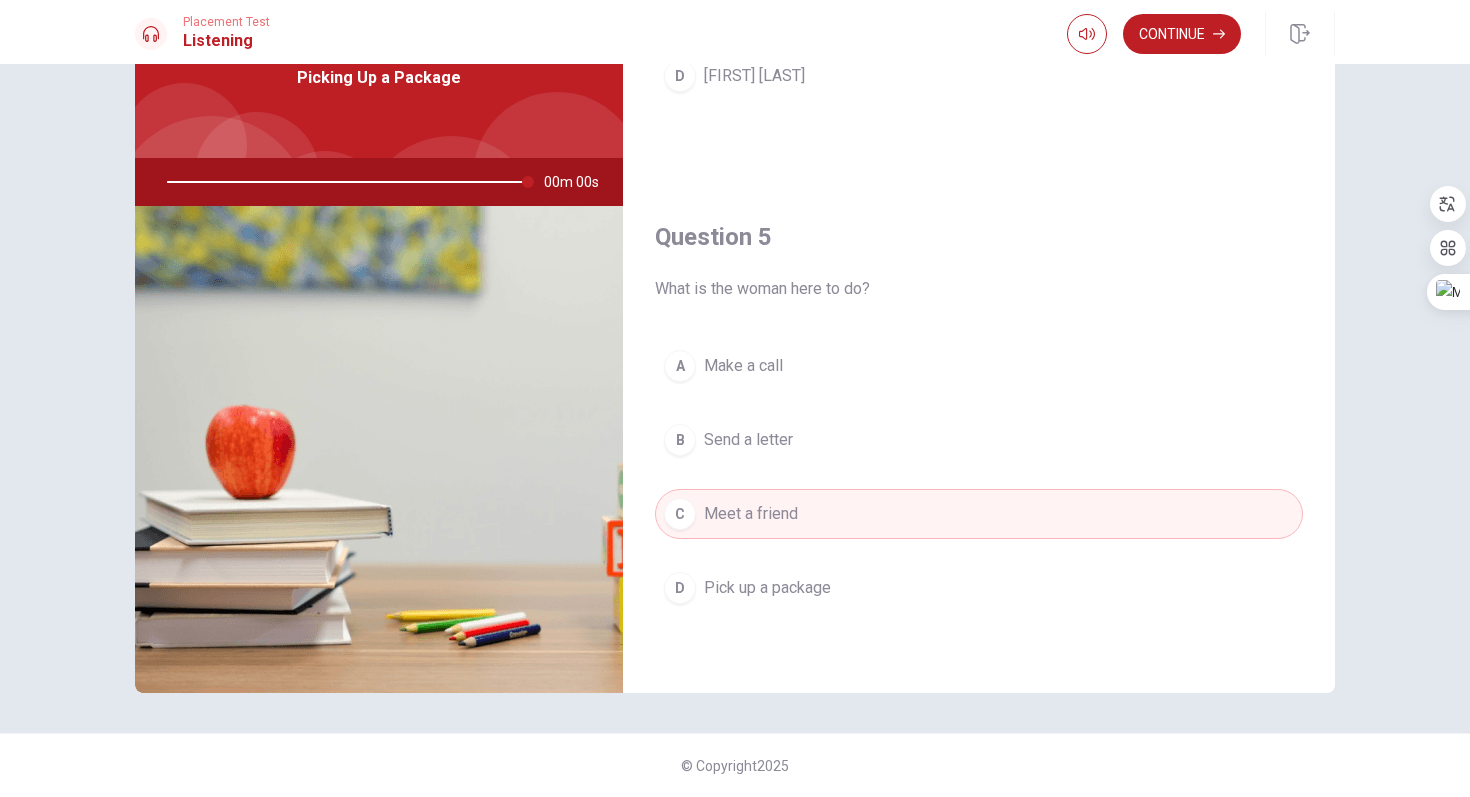 type on "0" 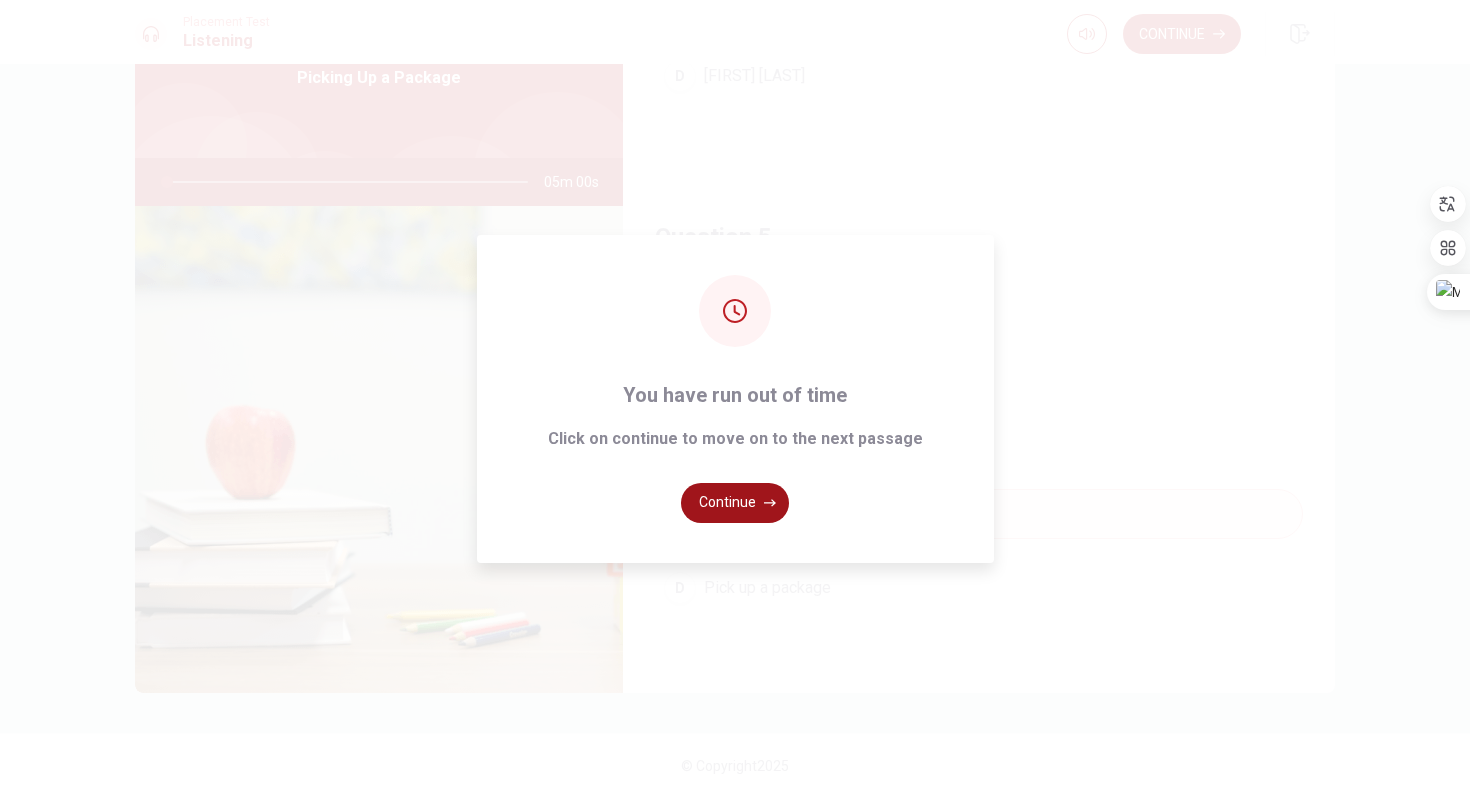 click on "Continue" at bounding box center (735, 503) 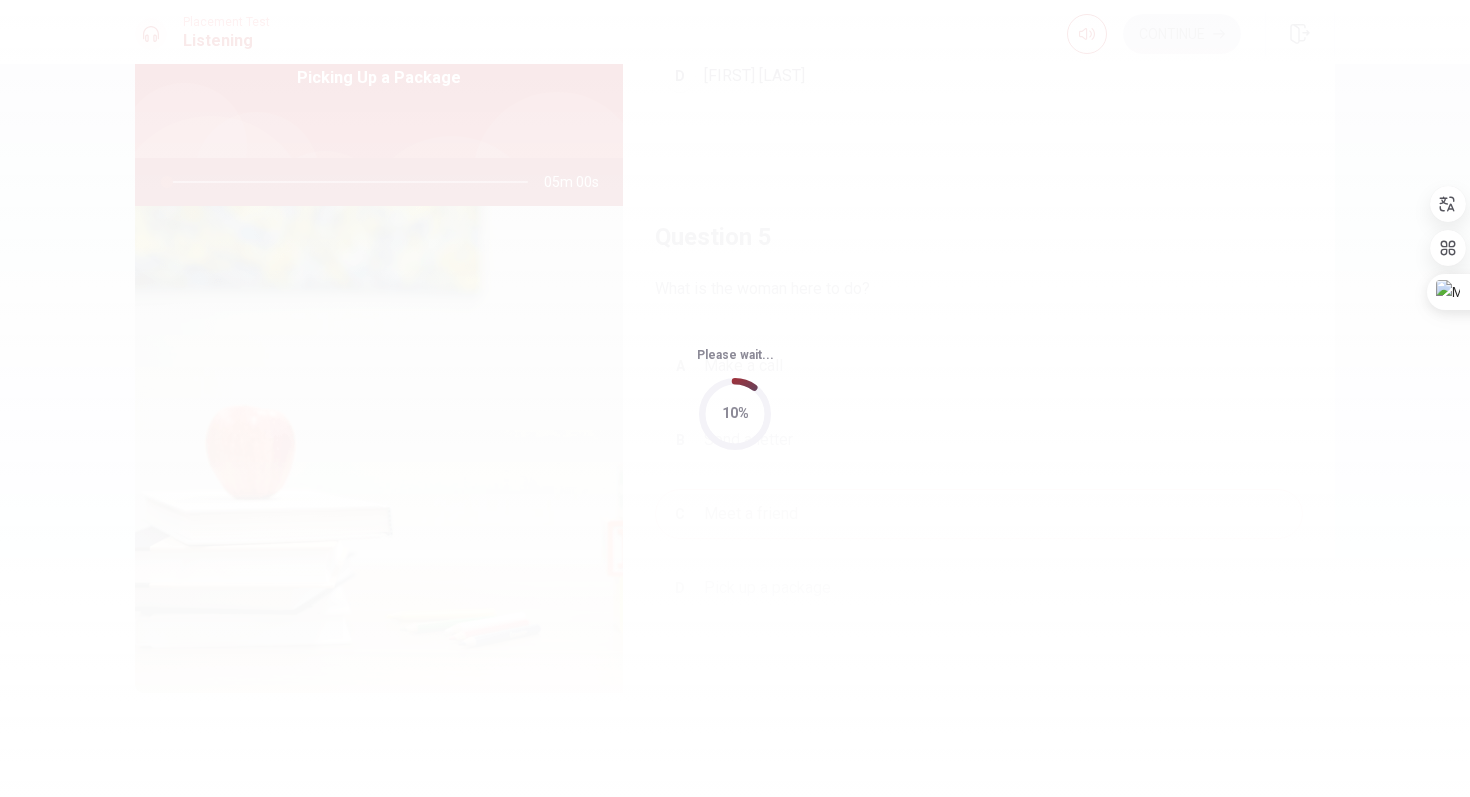 scroll, scrollTop: 0, scrollLeft: 0, axis: both 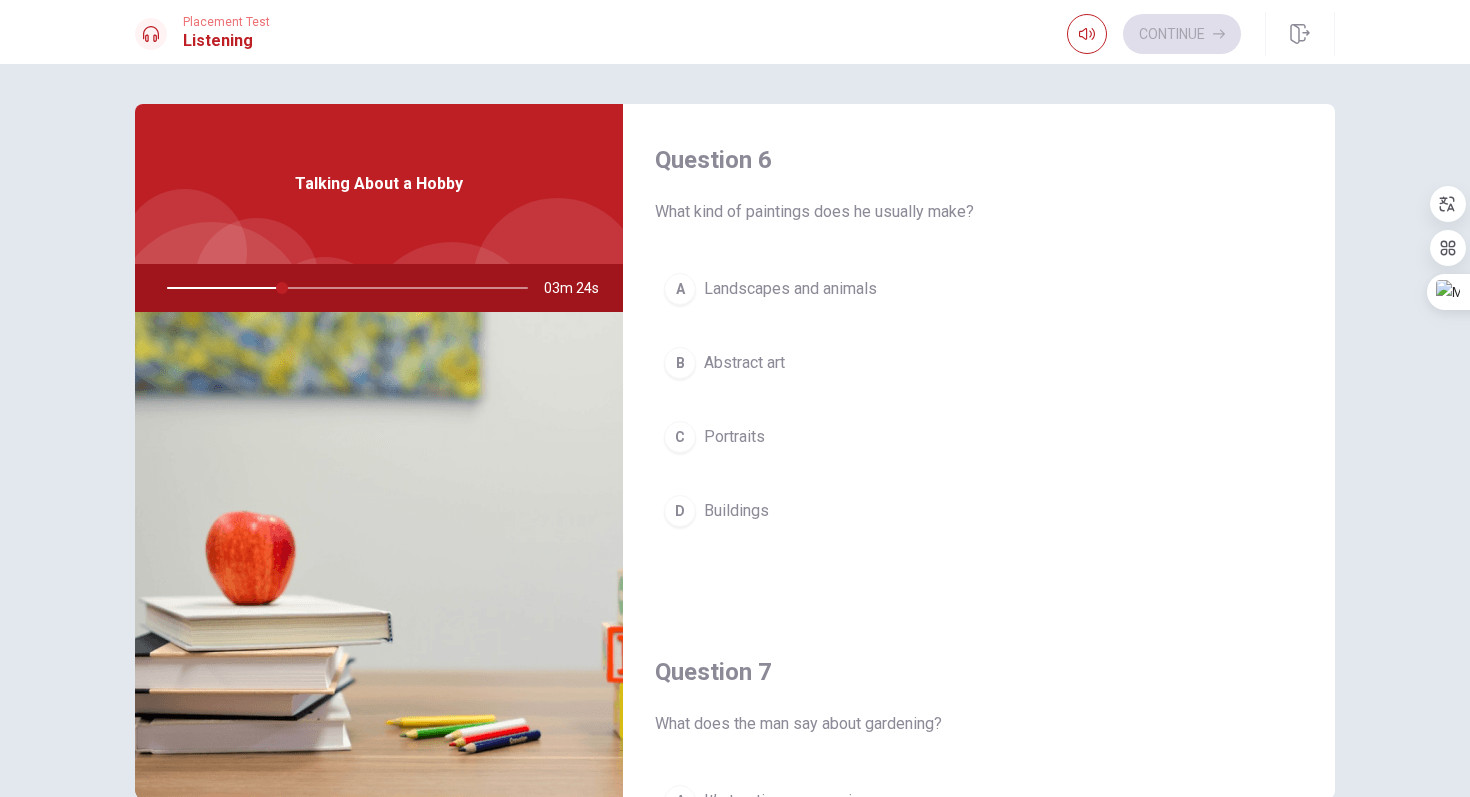click on "C" at bounding box center (680, 437) 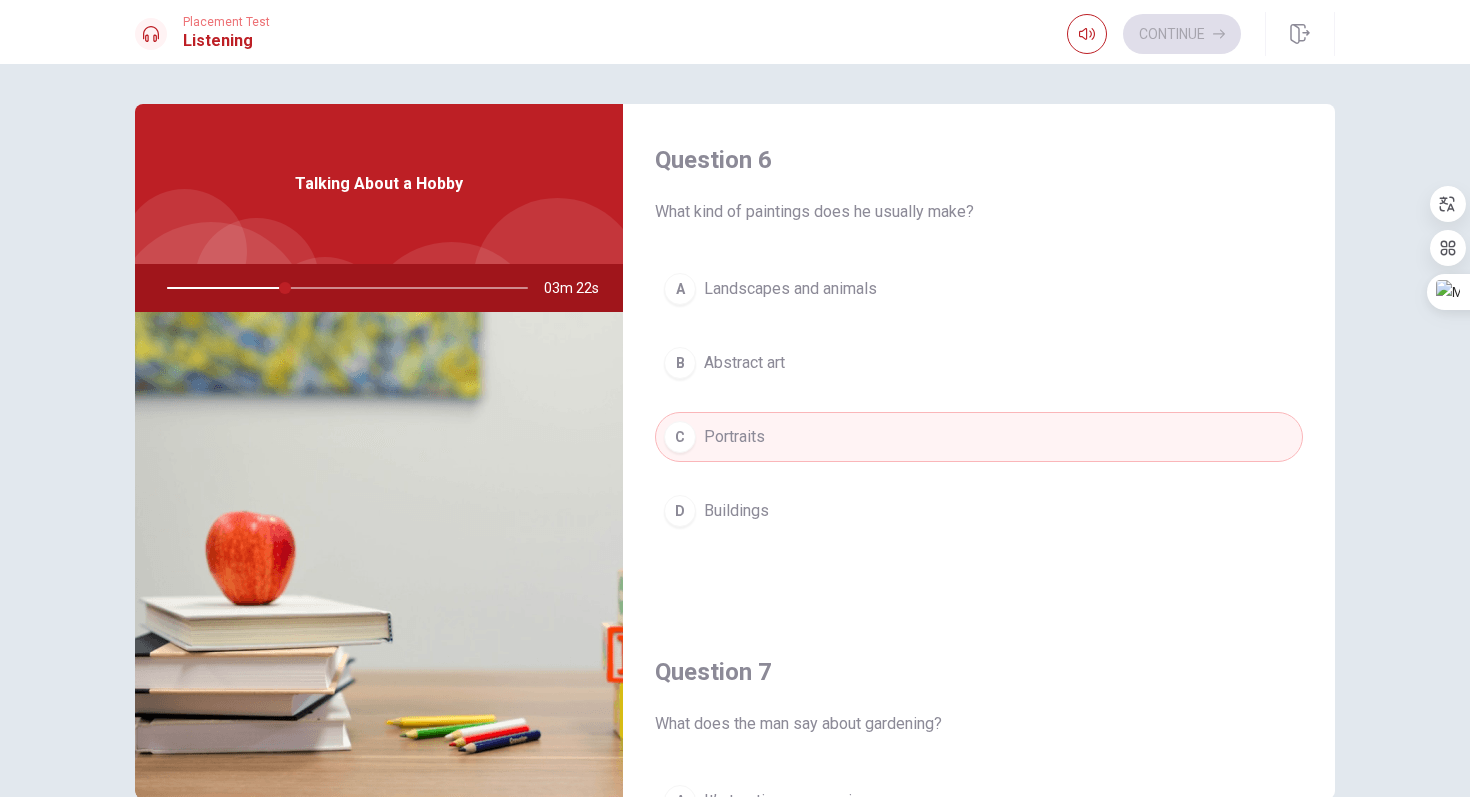 click on "A Landscapes and animals B Abstract art C Portraits D Buildings" at bounding box center [979, 420] 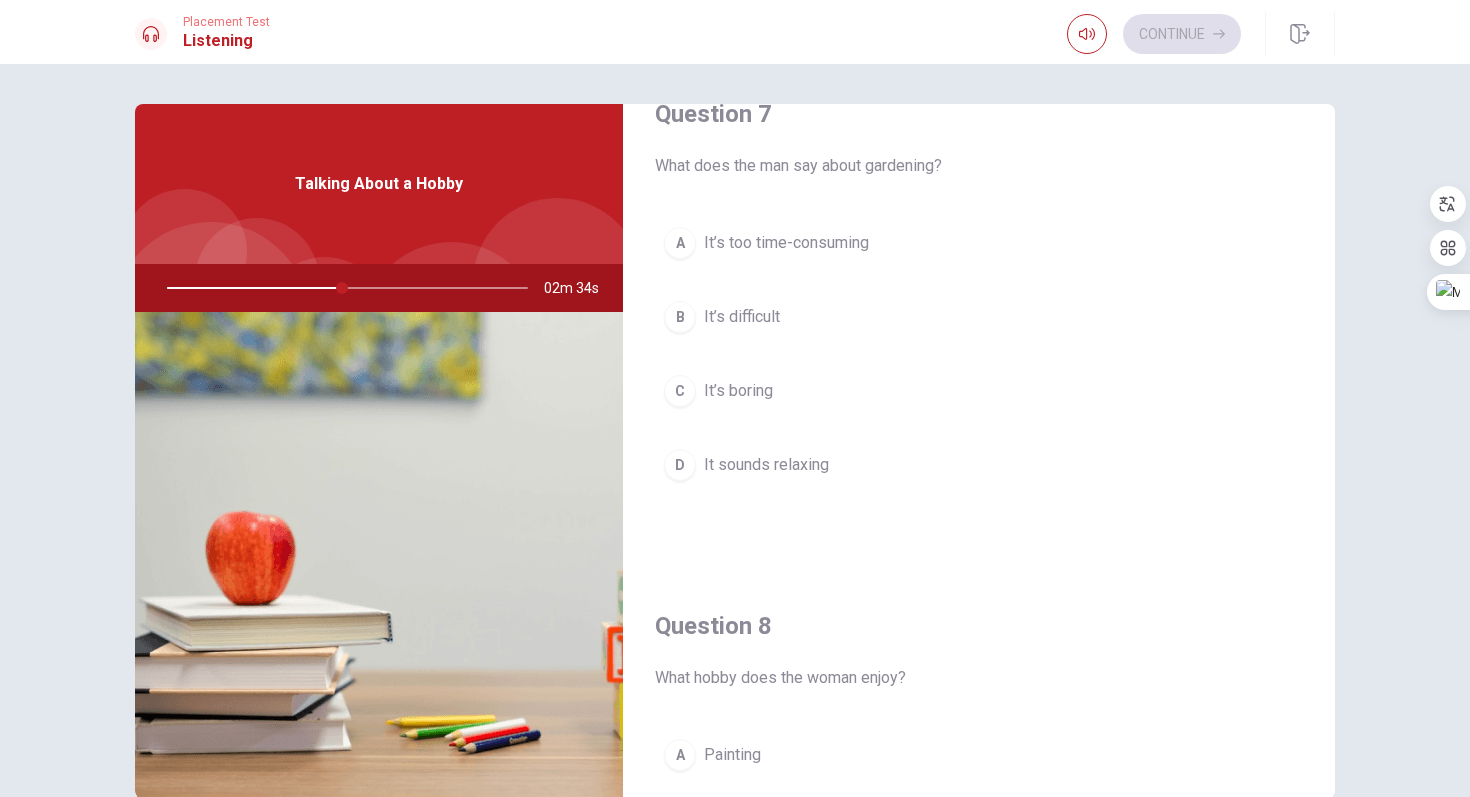 scroll, scrollTop: 554, scrollLeft: 0, axis: vertical 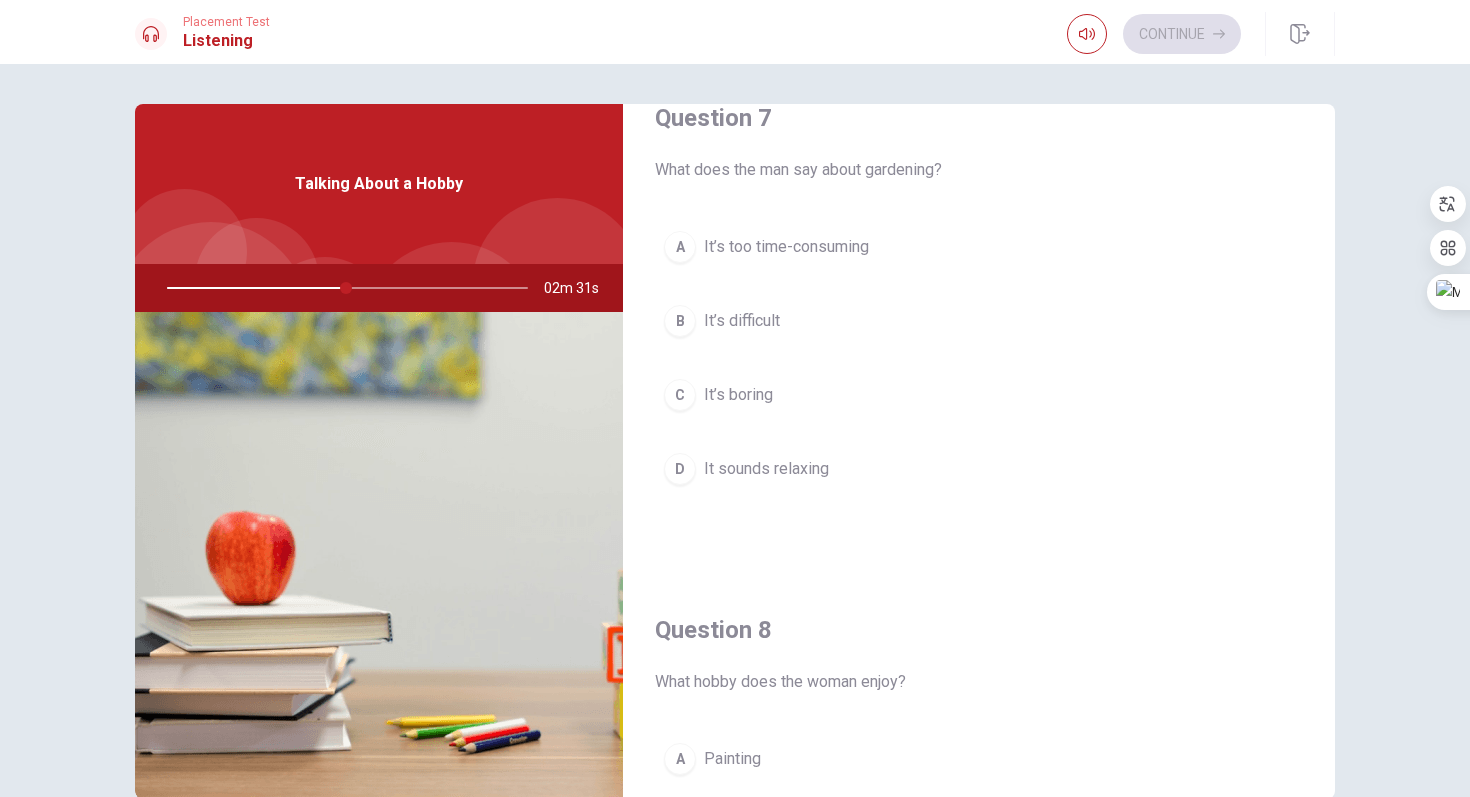 click on "A" at bounding box center (680, 247) 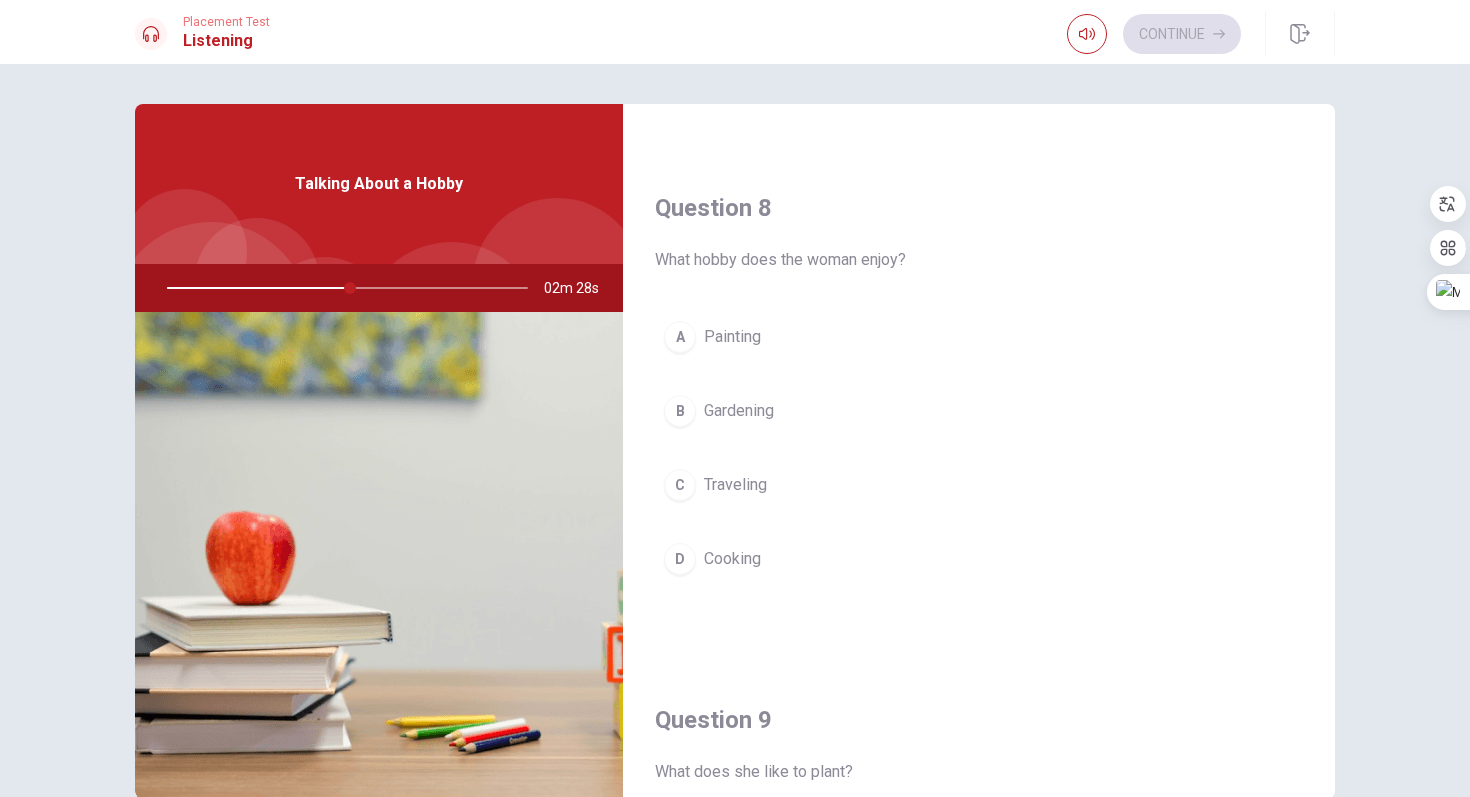 scroll, scrollTop: 977, scrollLeft: 0, axis: vertical 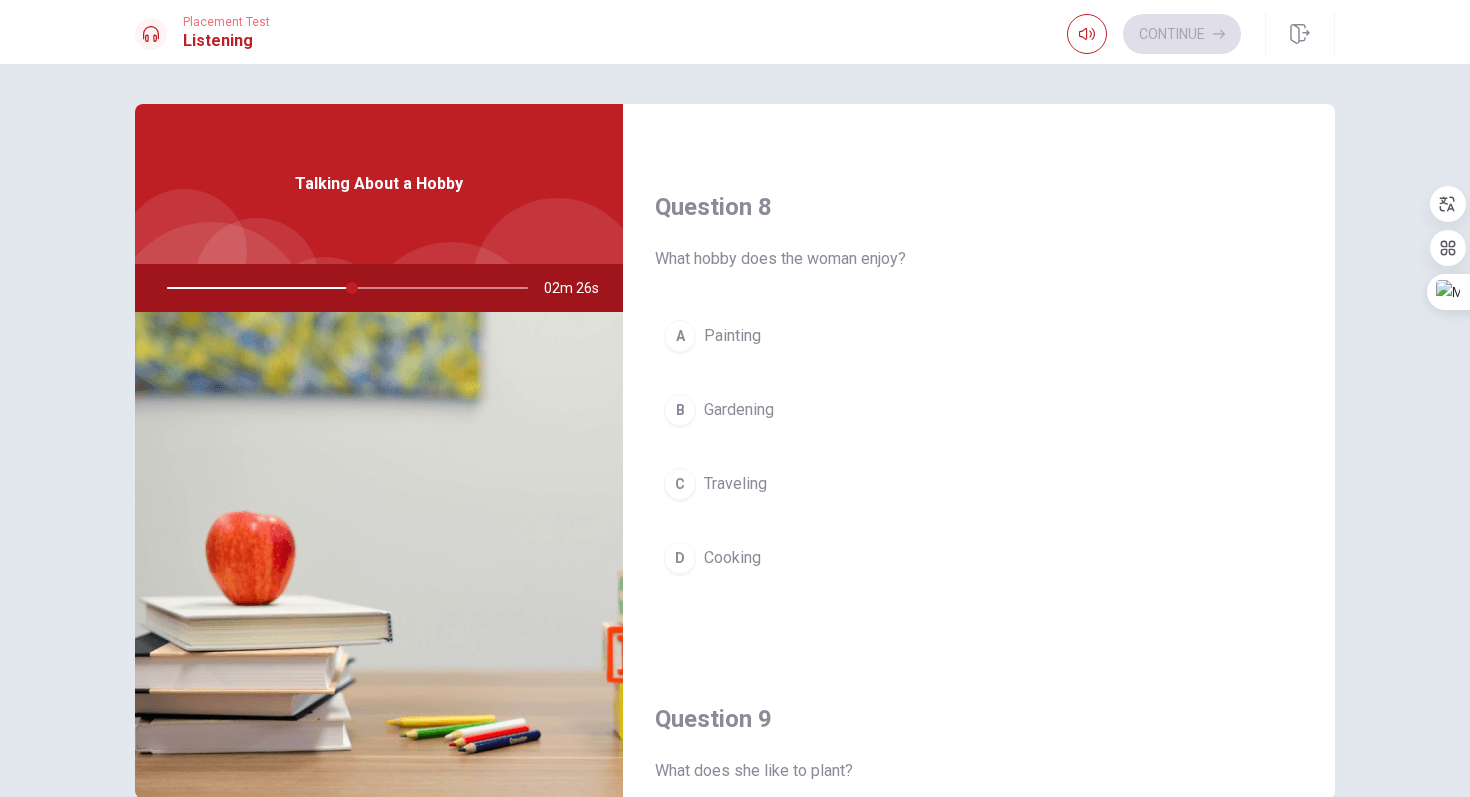 click on "B" at bounding box center [680, 410] 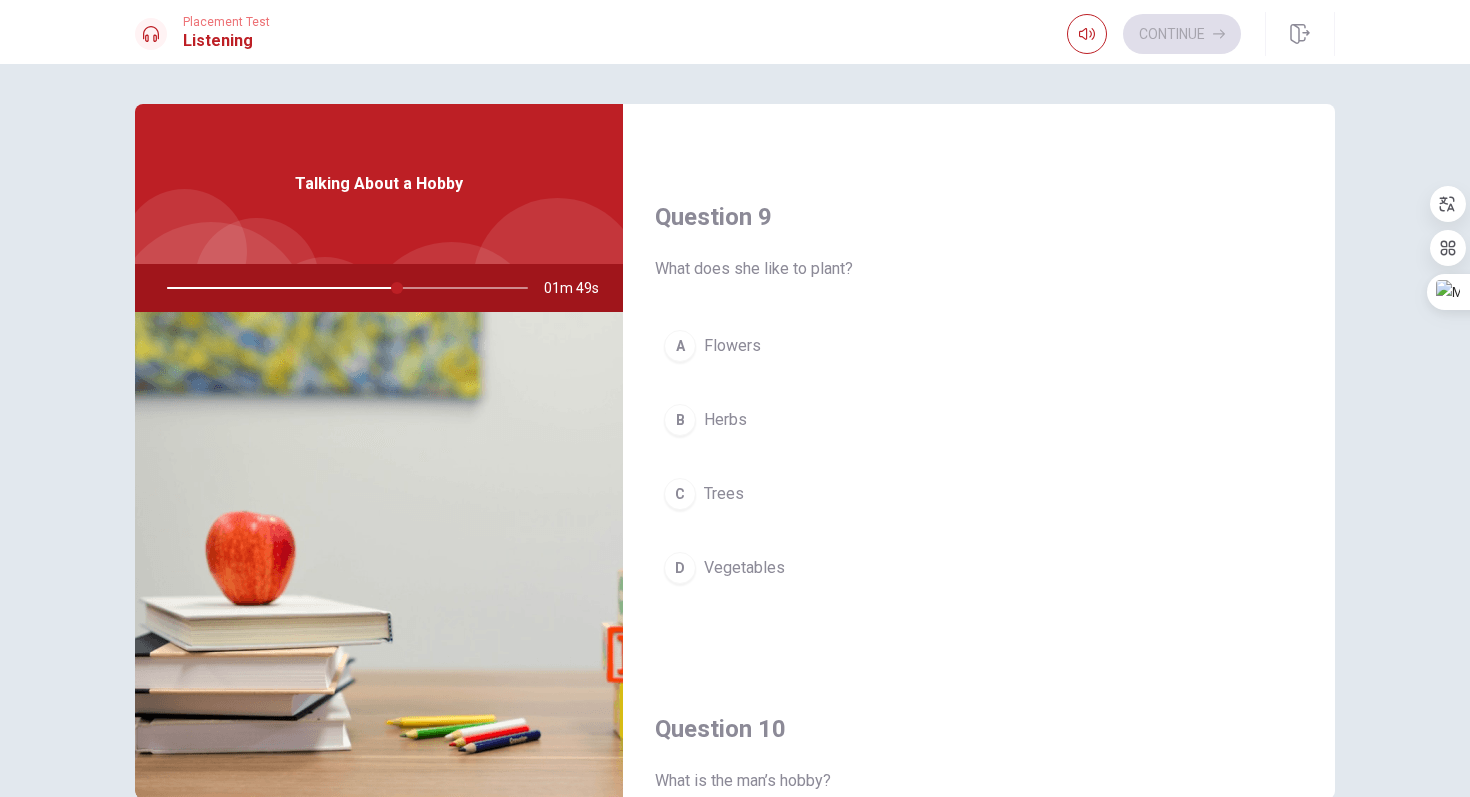 scroll, scrollTop: 1499, scrollLeft: 0, axis: vertical 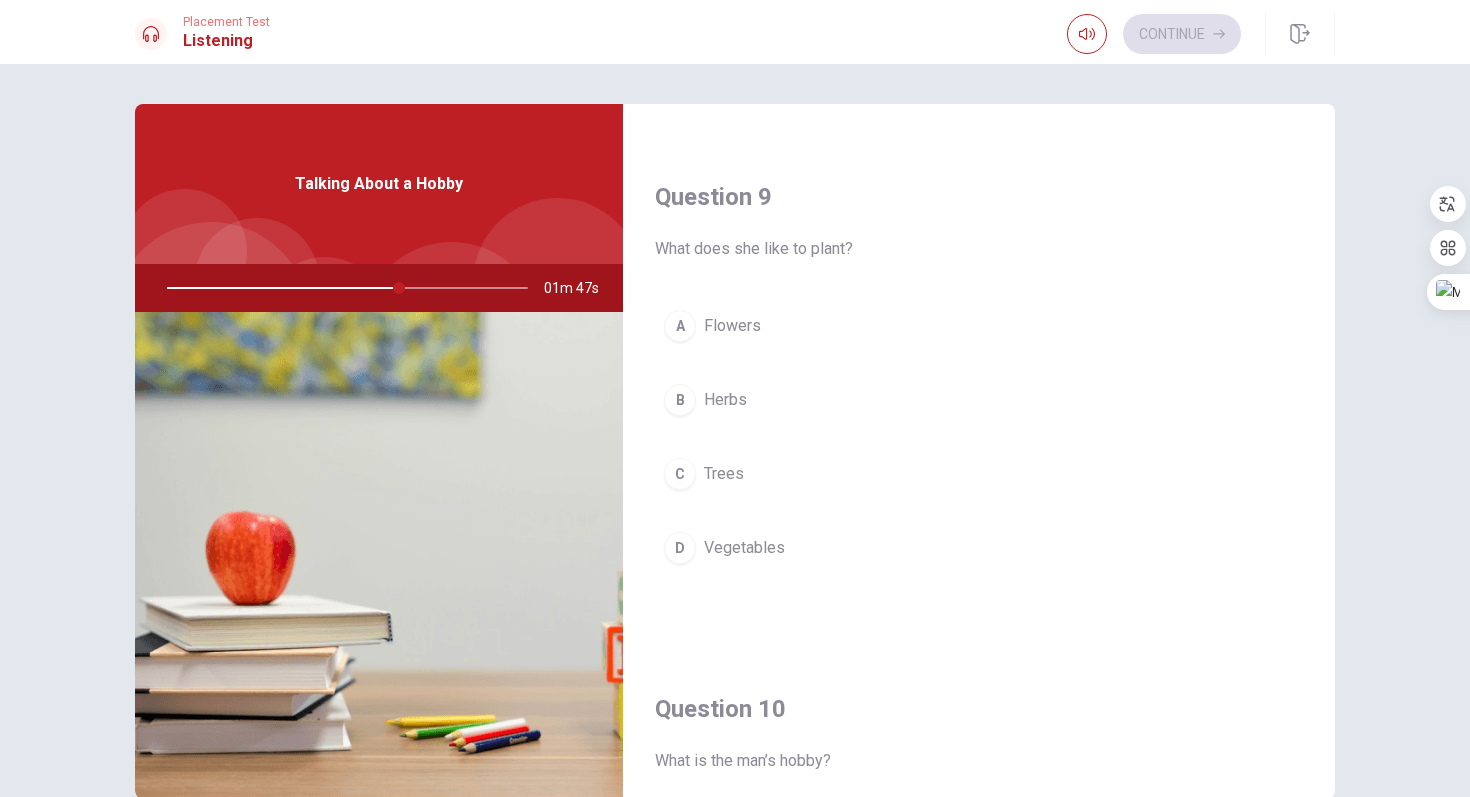 click on "A" at bounding box center [680, 326] 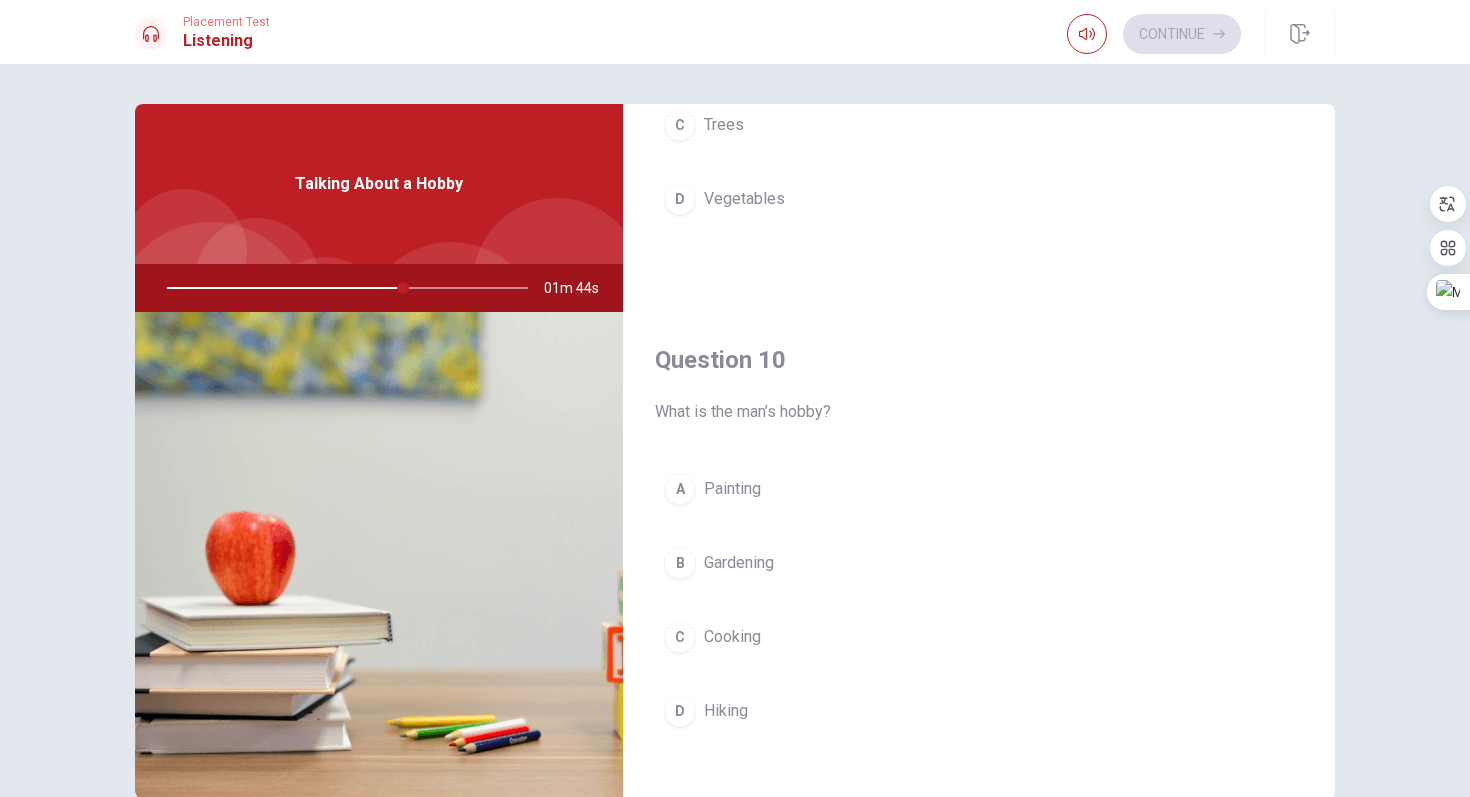 scroll, scrollTop: 1865, scrollLeft: 0, axis: vertical 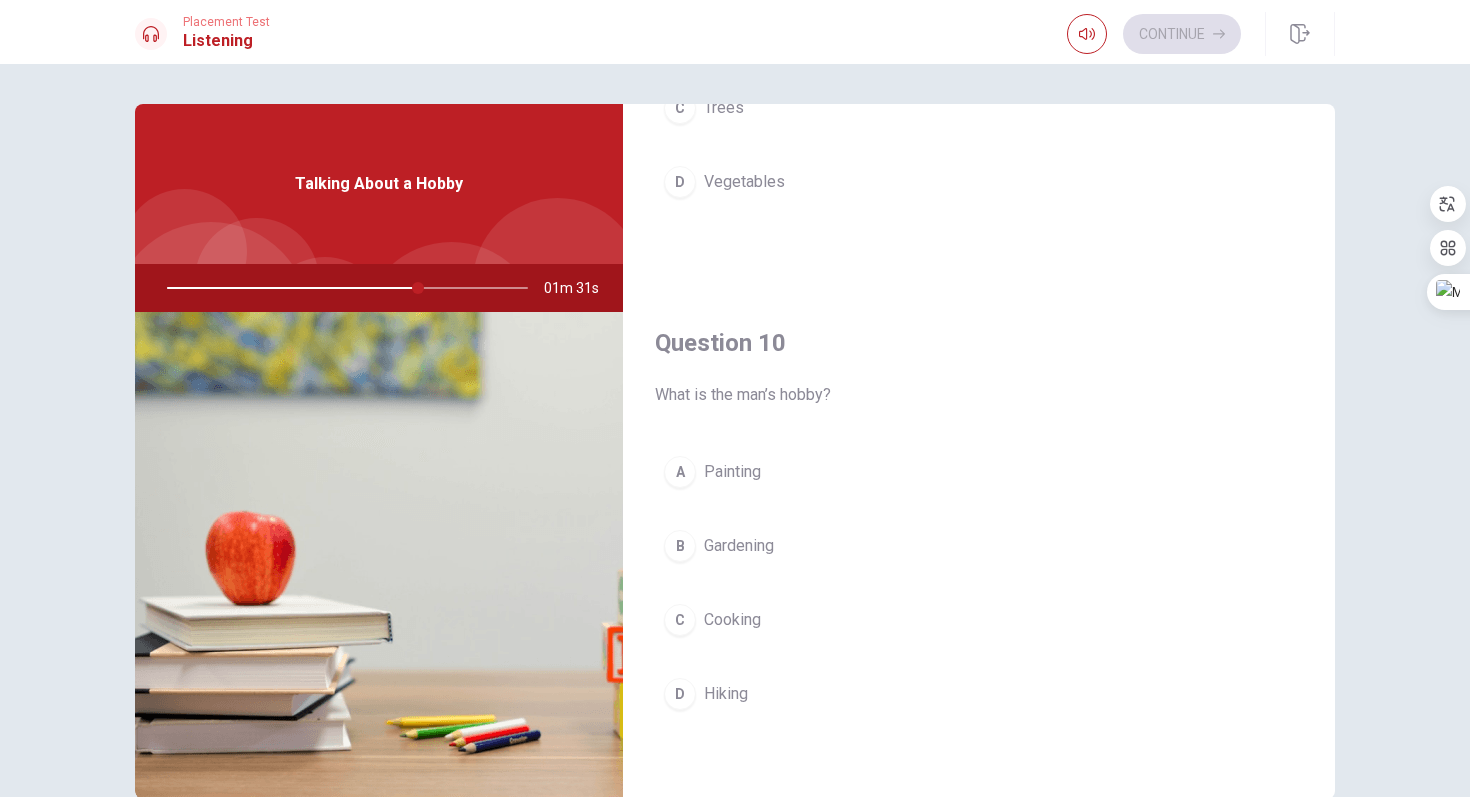 click on "A" at bounding box center (680, 472) 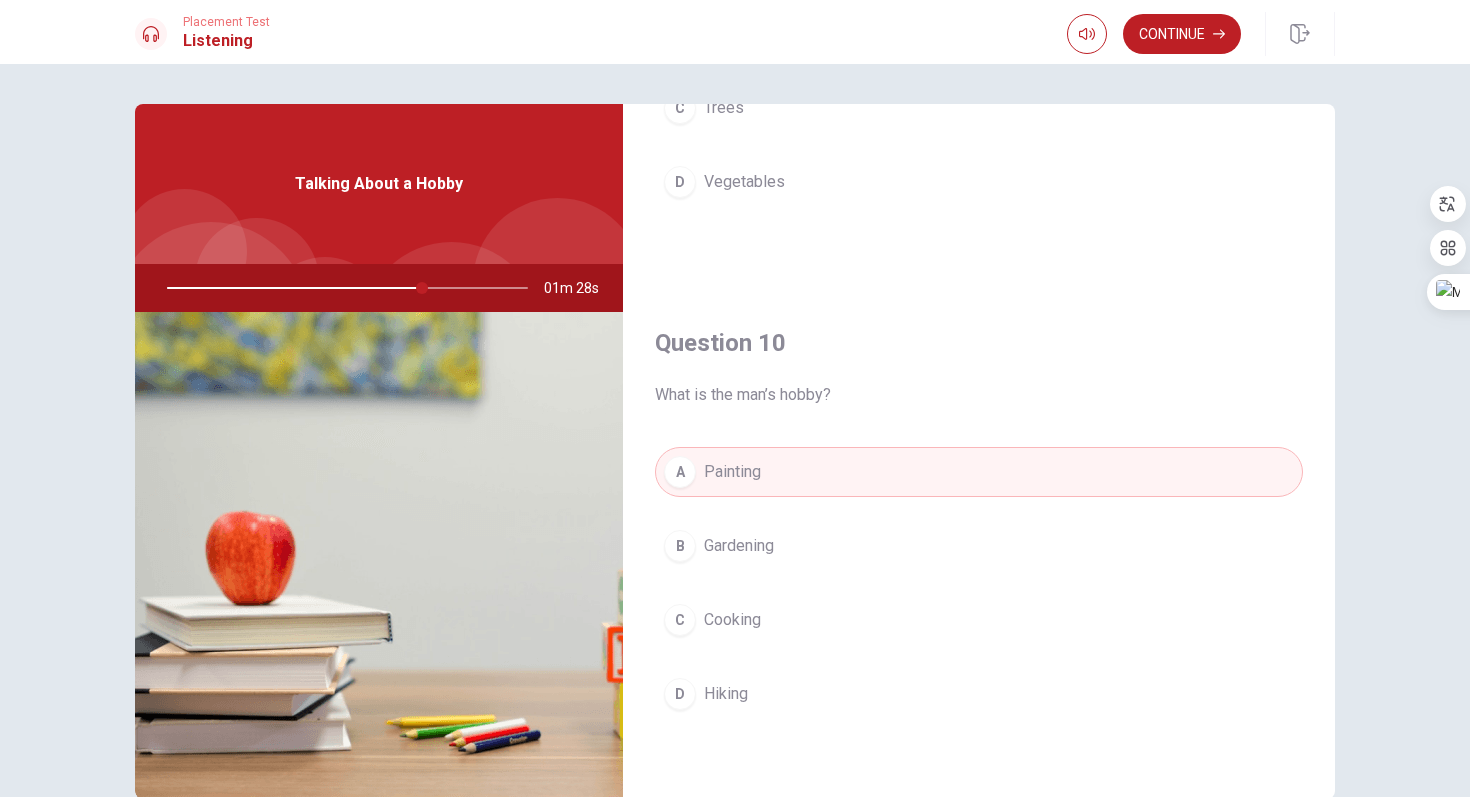 scroll, scrollTop: 106, scrollLeft: 0, axis: vertical 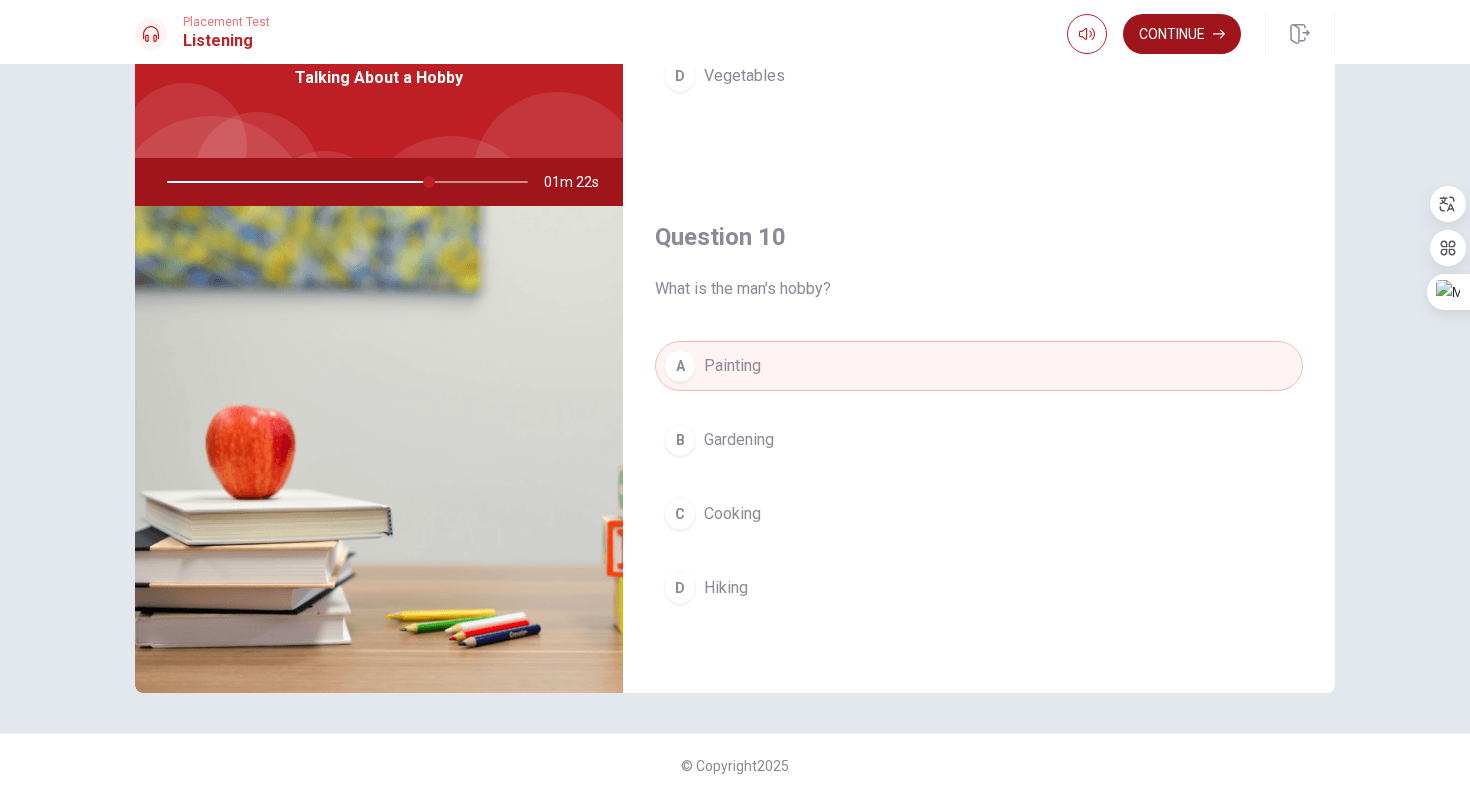 click on "Continue" at bounding box center (1182, 34) 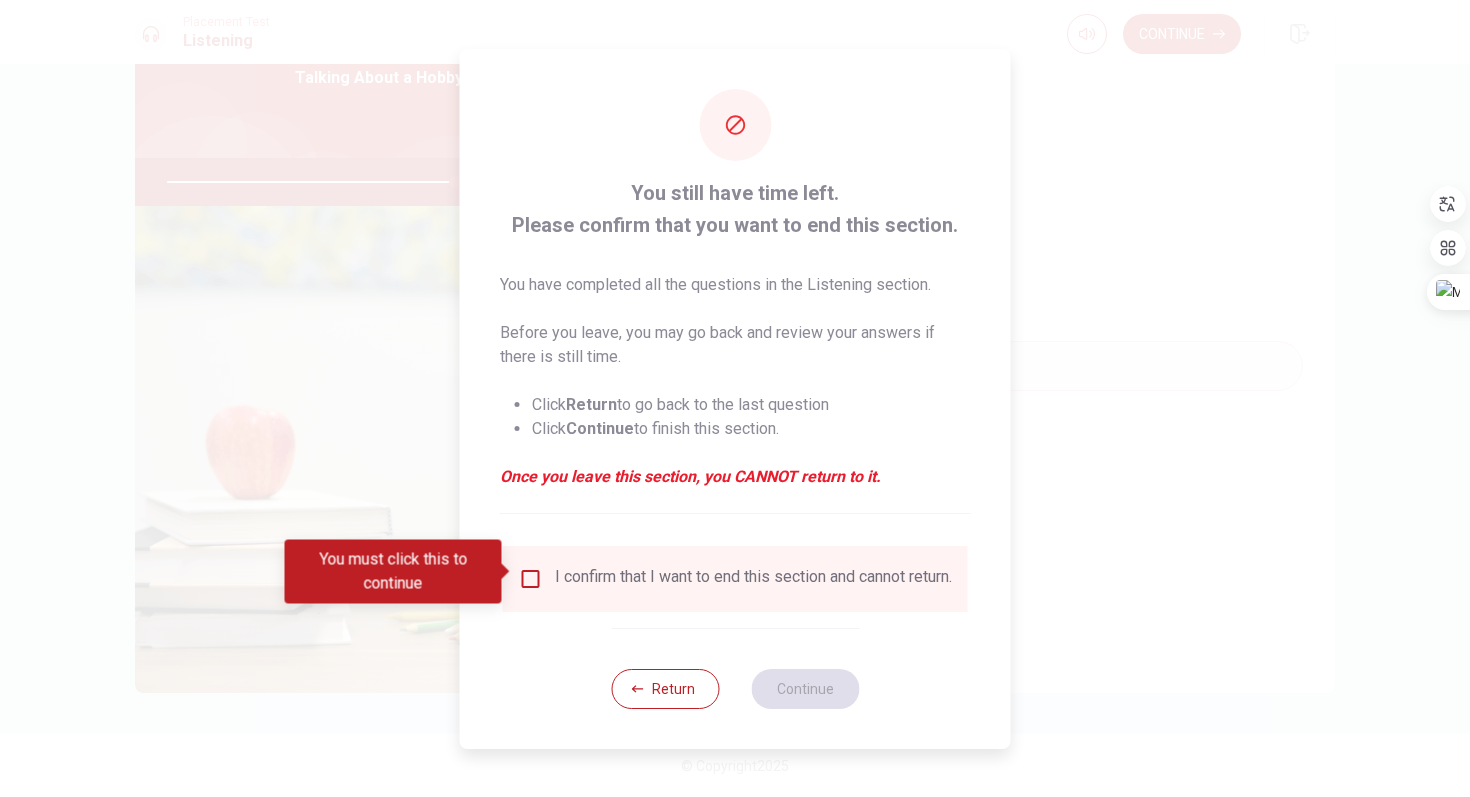 click at bounding box center (531, 579) 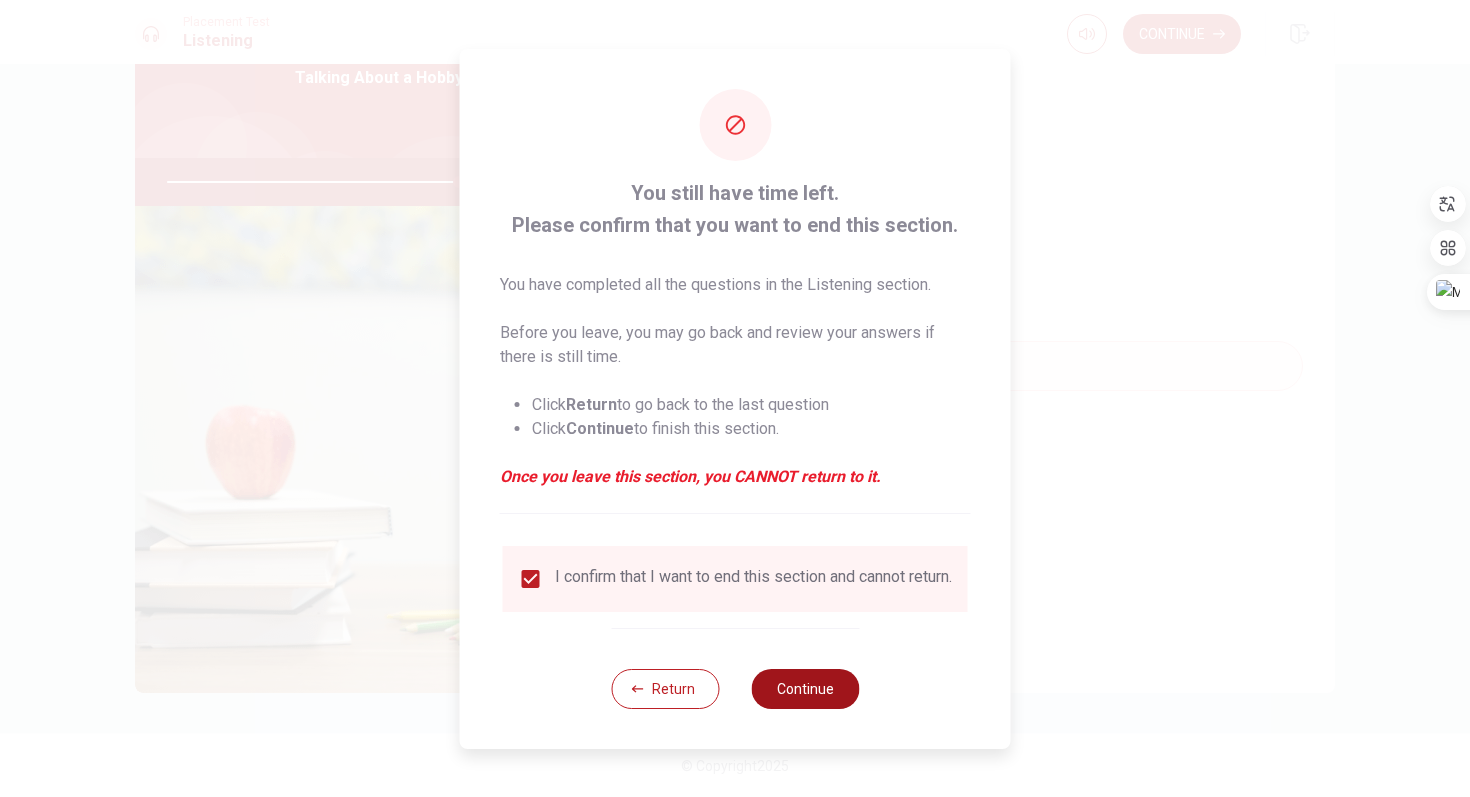 click on "Continue" at bounding box center [805, 689] 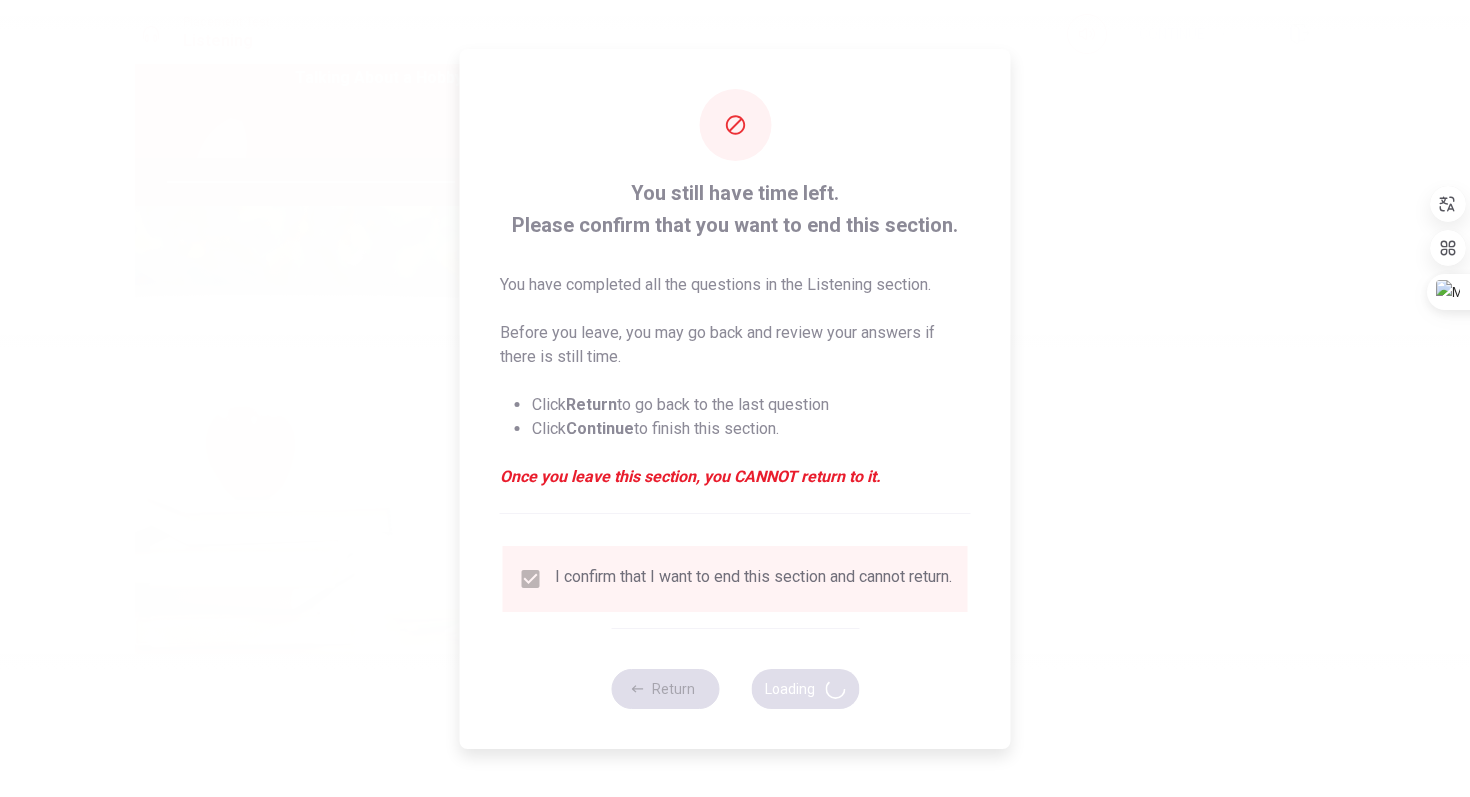 type on "82" 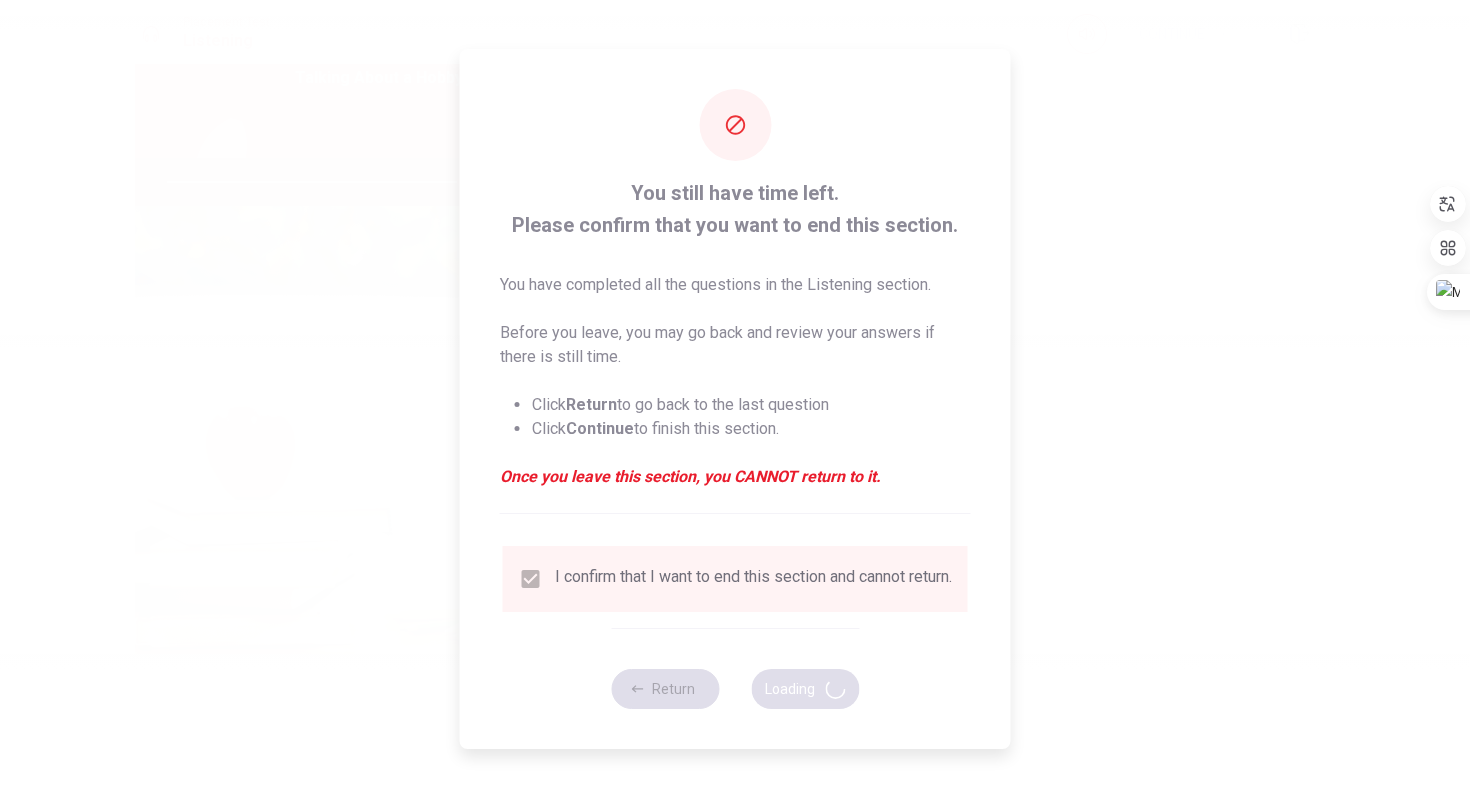 scroll, scrollTop: 0, scrollLeft: 0, axis: both 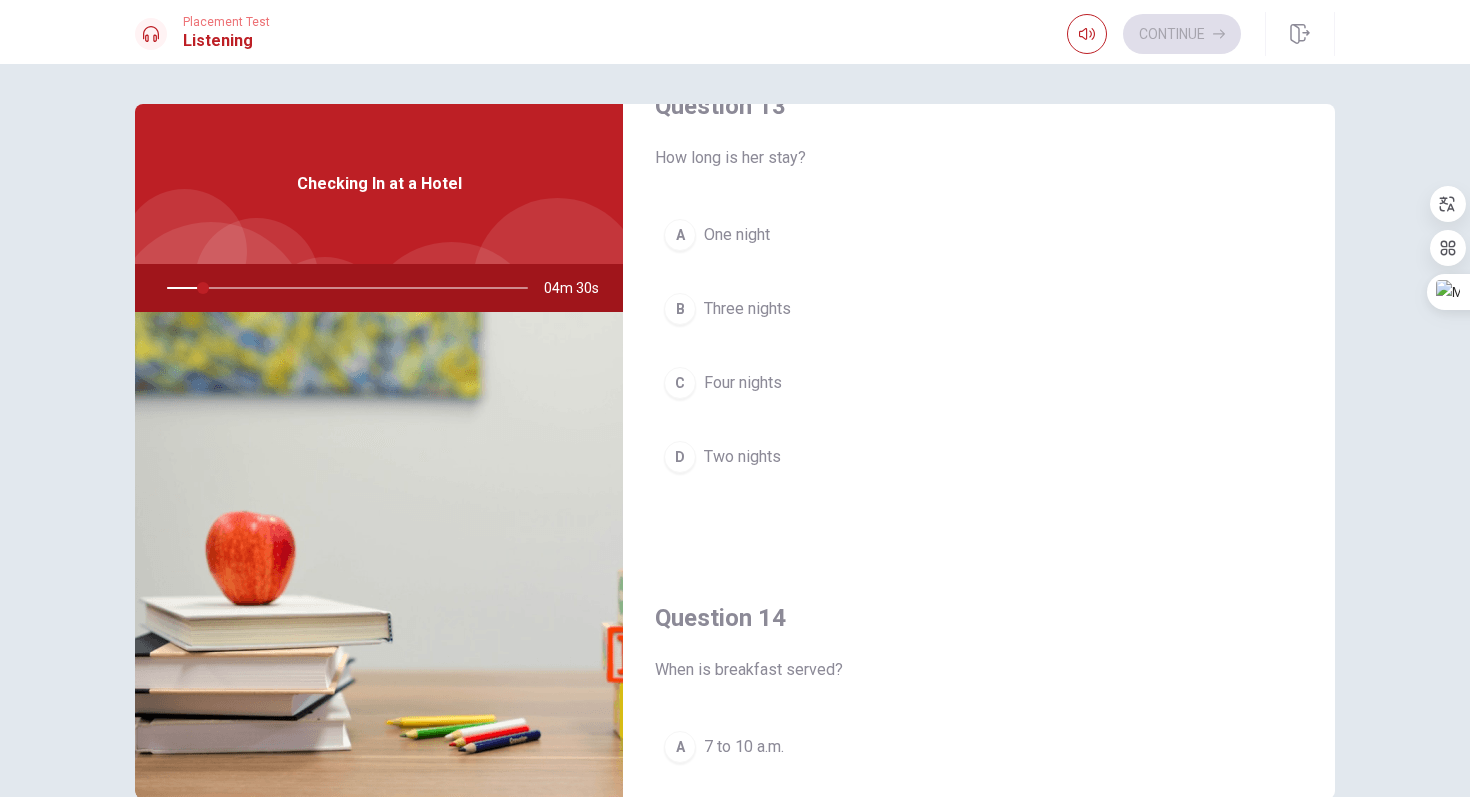 click on "Question 14 When is breakfast served? A 7 to 10 a.m. B 6 to 9 a.m. C 9 to 12 p.m. D 8 to 11 a.m." at bounding box center (979, 818) 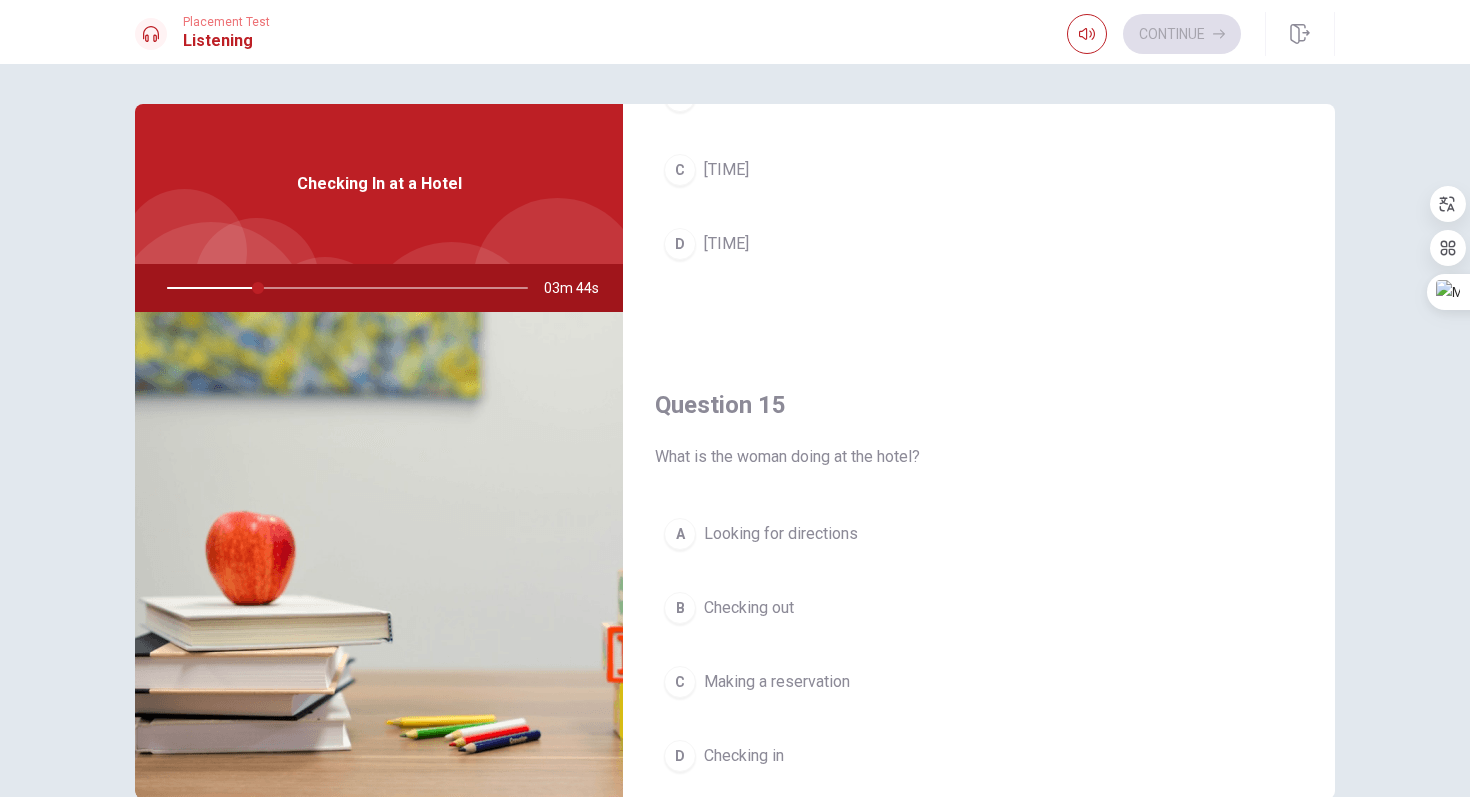 scroll, scrollTop: 1865, scrollLeft: 0, axis: vertical 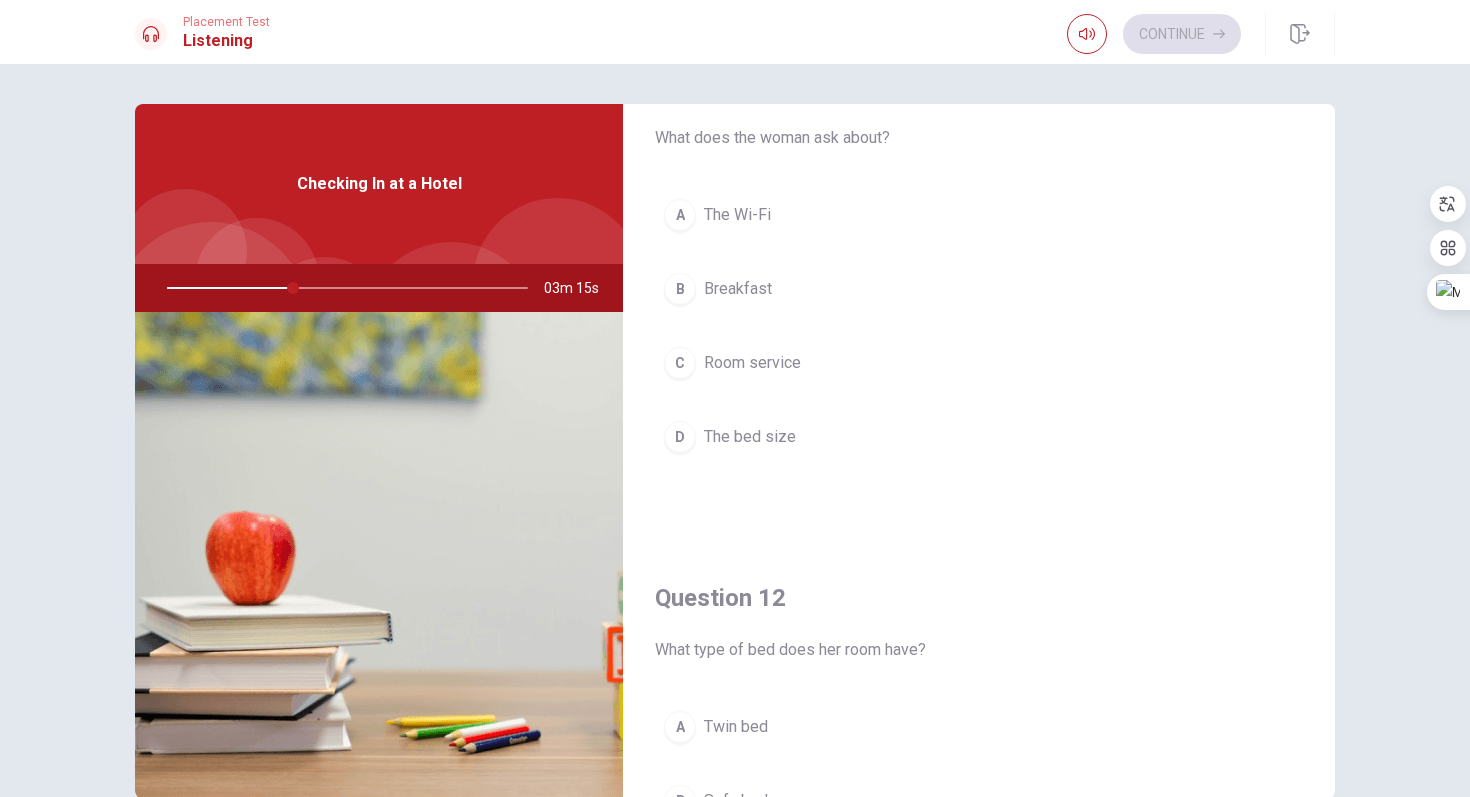 click on "B" at bounding box center [680, 289] 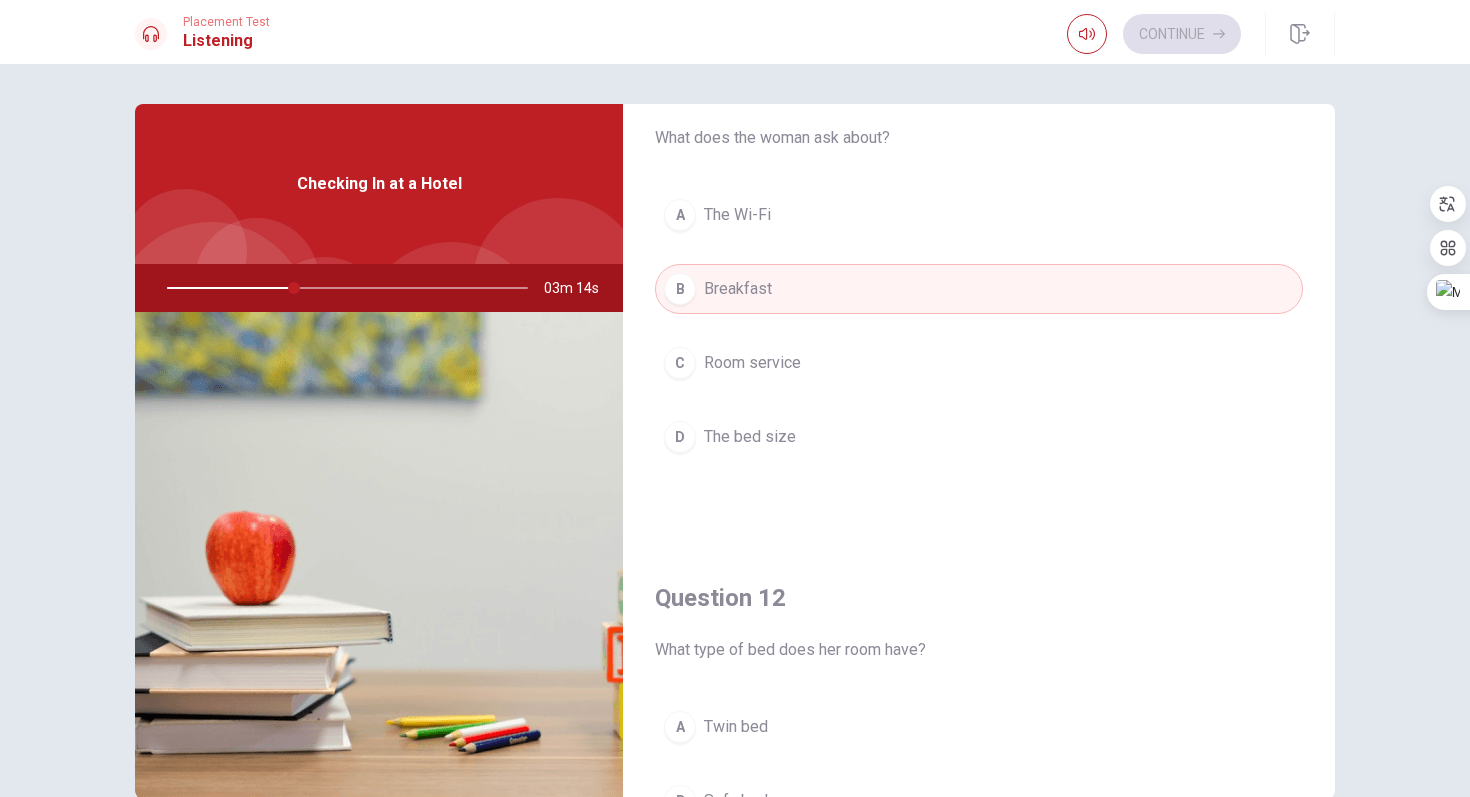 click on "A The Wi-Fi B Breakfast C Room service D The bed size" at bounding box center (979, 346) 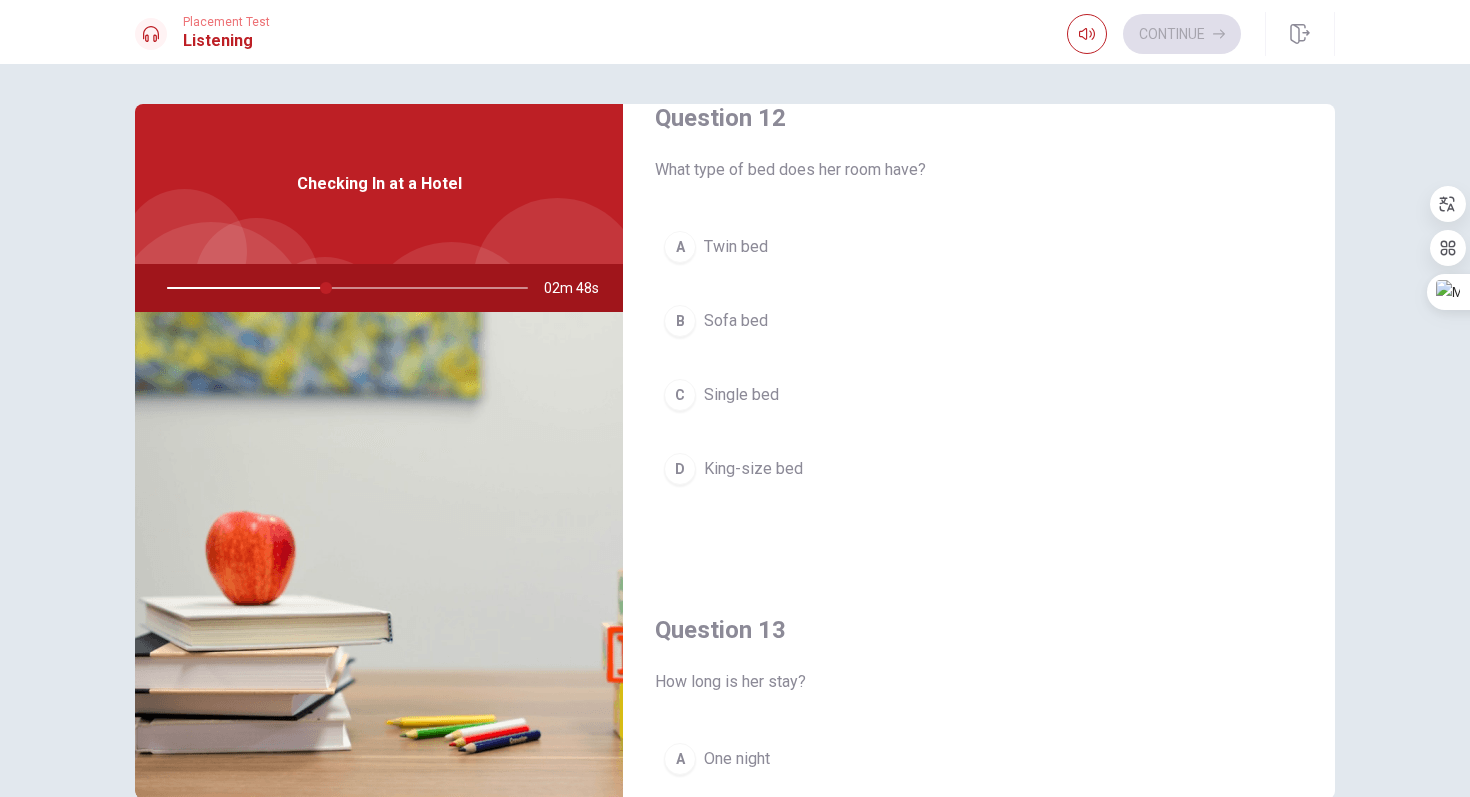 scroll, scrollTop: 555, scrollLeft: 0, axis: vertical 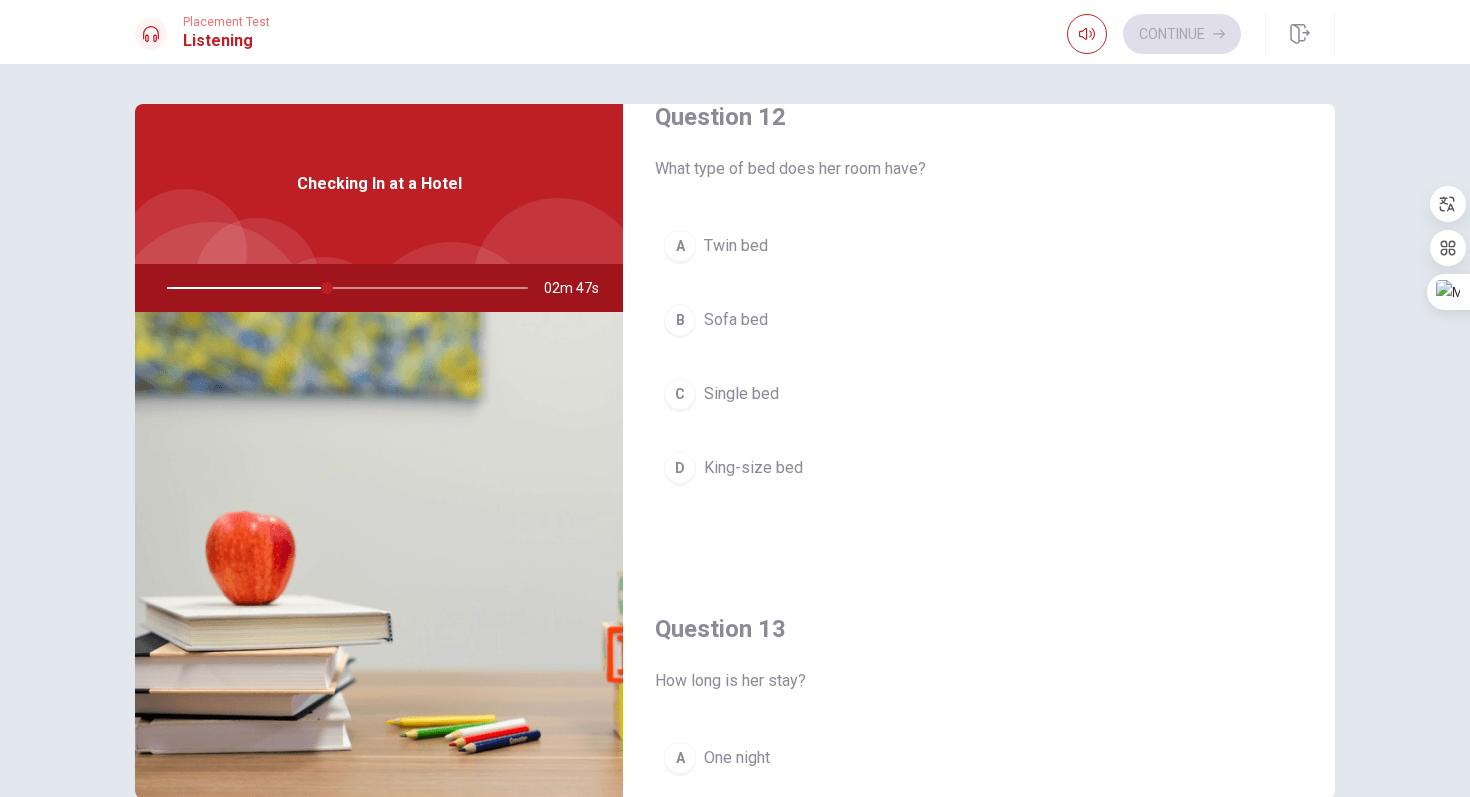 click on "D" at bounding box center [680, 468] 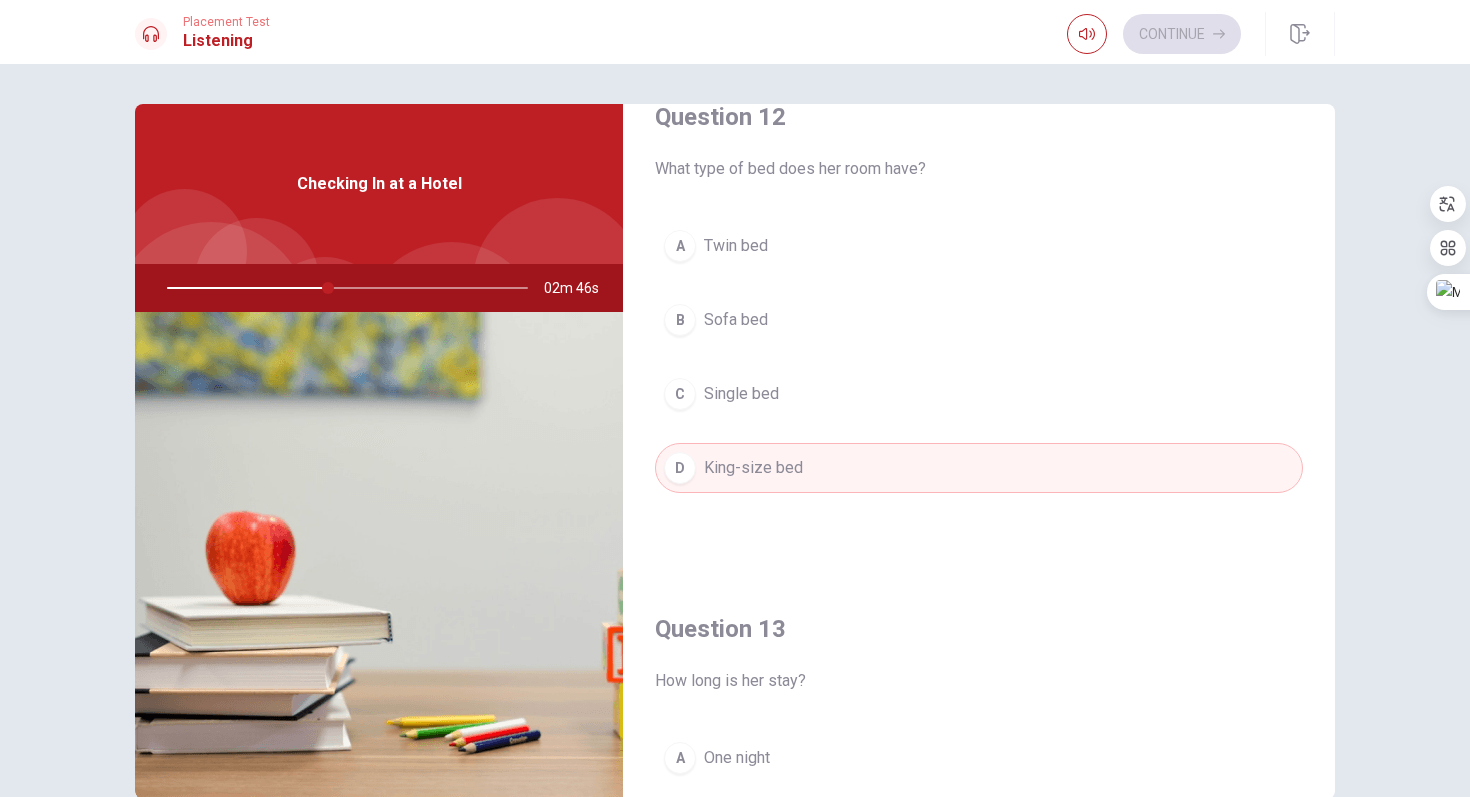 click on "Question 12 What type of bed does her room have? A Twin bed B Sofa bed C Single bed D King-size bed" at bounding box center (979, 317) 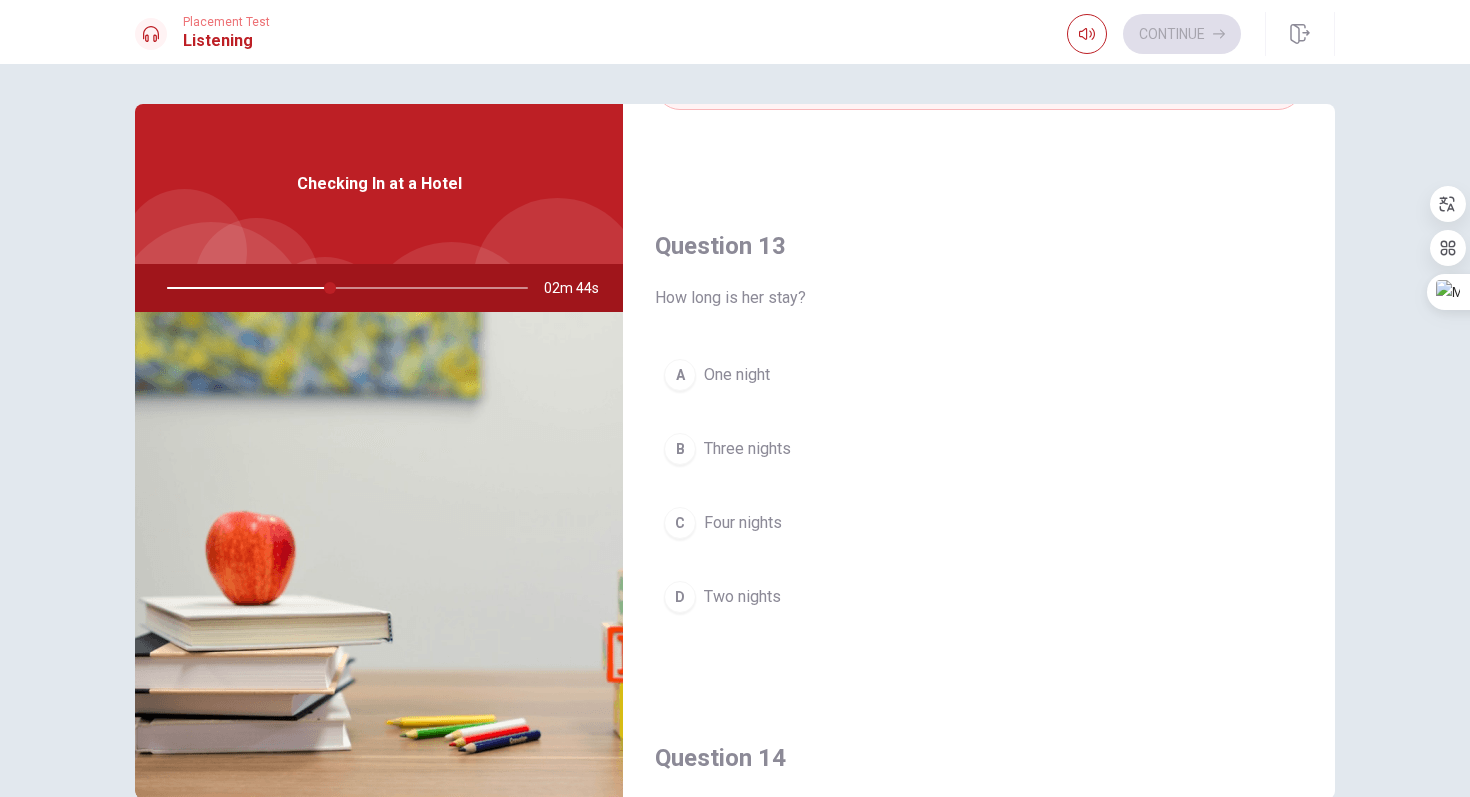 scroll, scrollTop: 951, scrollLeft: 0, axis: vertical 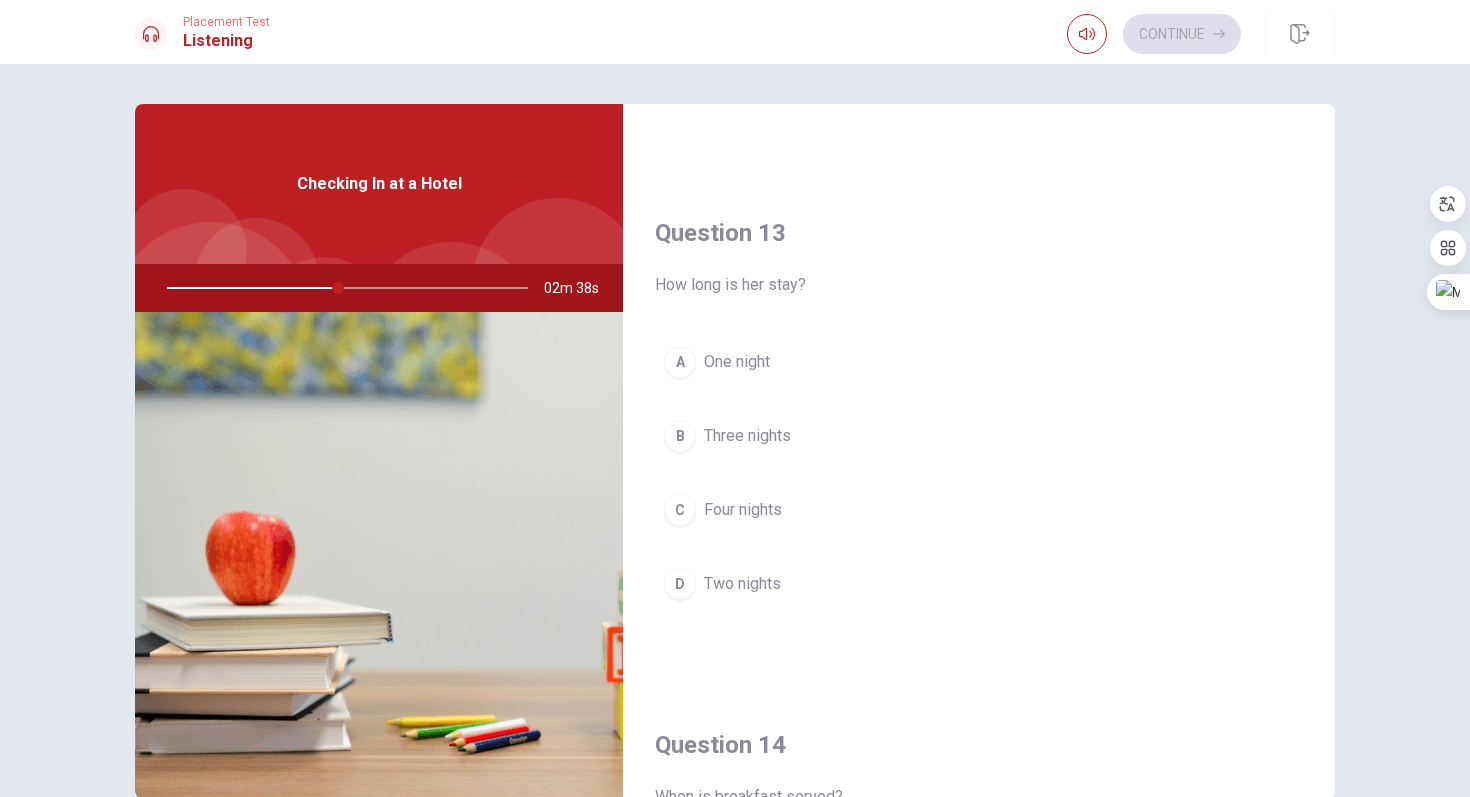 click on "B" at bounding box center [680, 436] 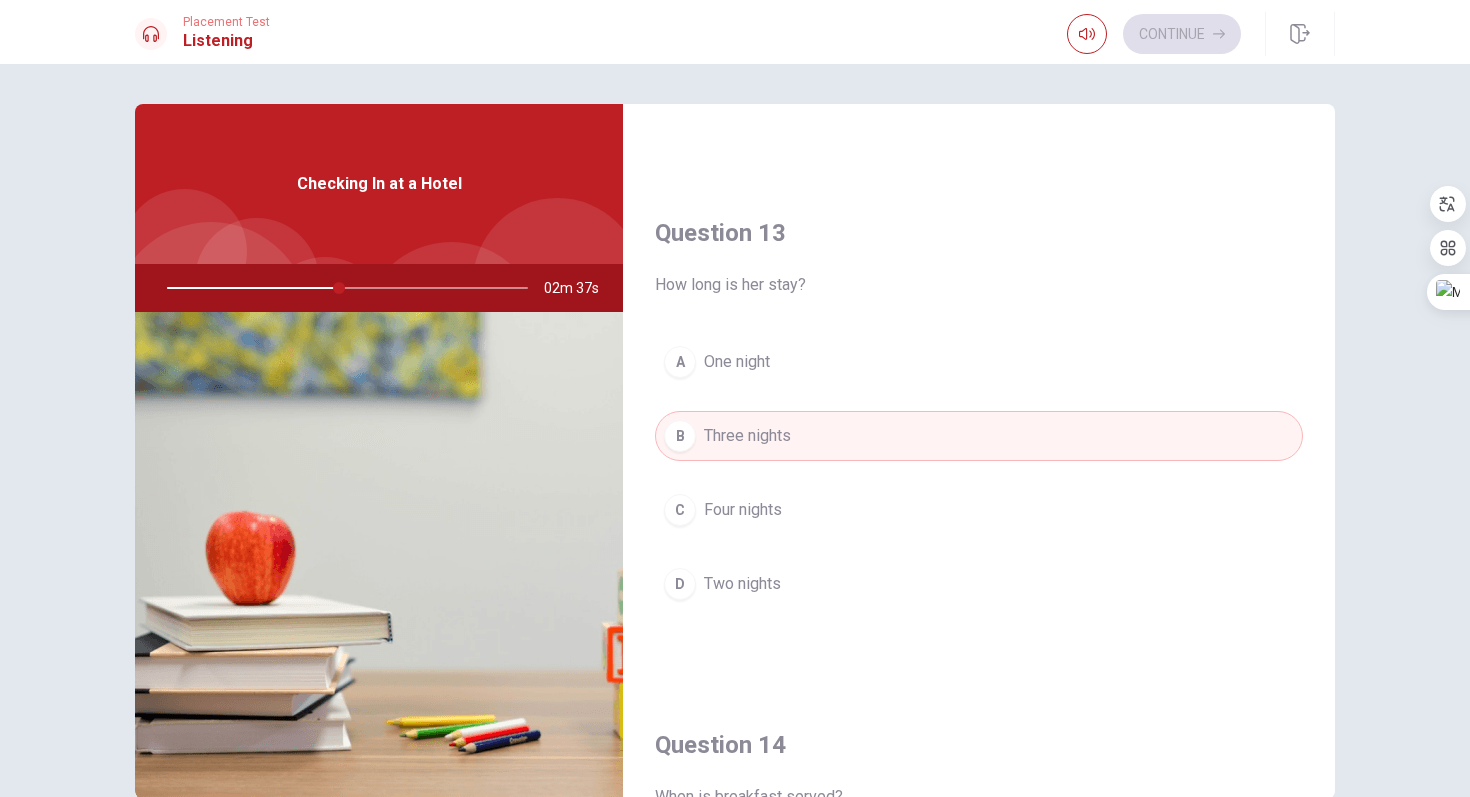 click on "A One night B Three nights C Four nights D Two nights" at bounding box center [979, 493] 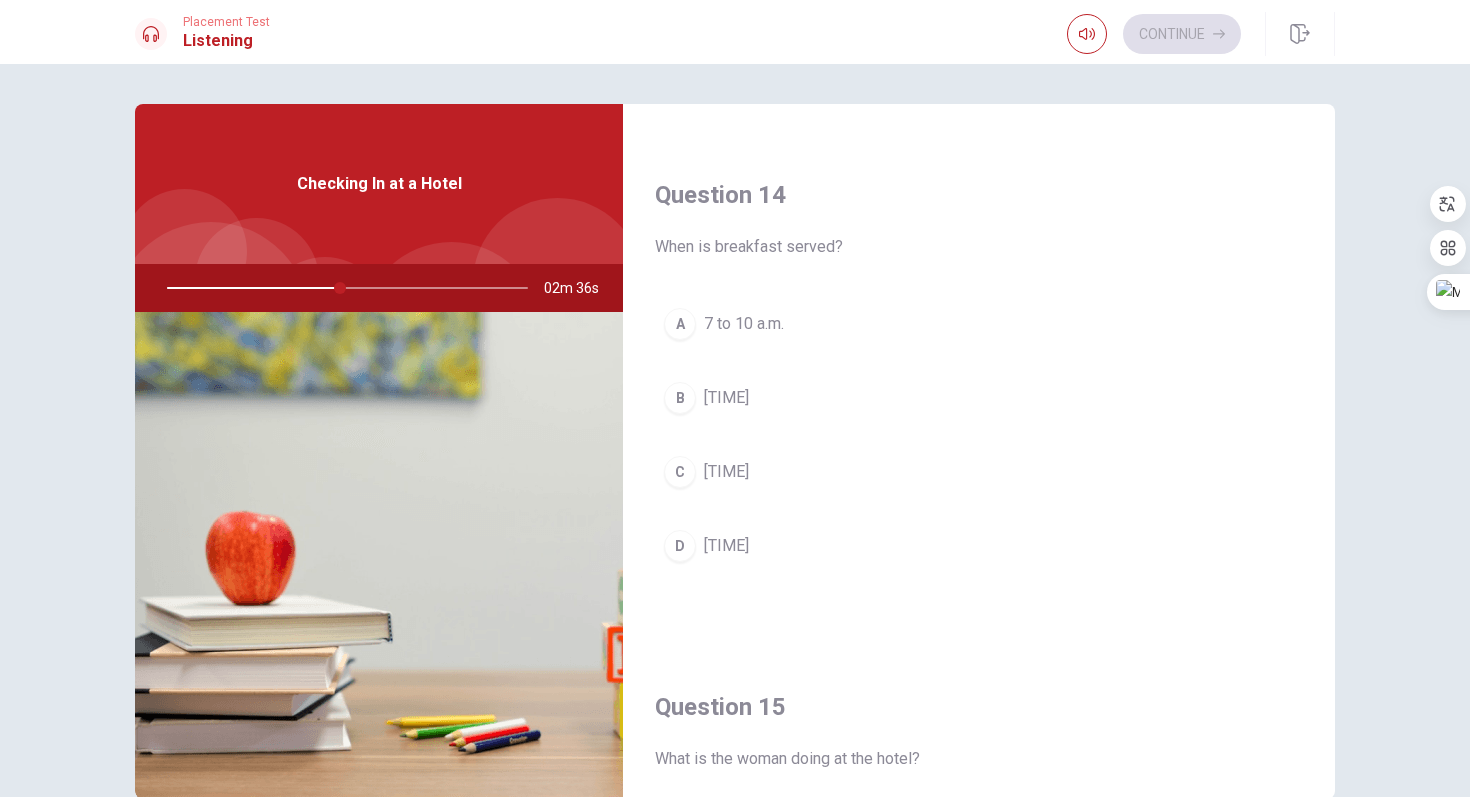scroll, scrollTop: 1505, scrollLeft: 0, axis: vertical 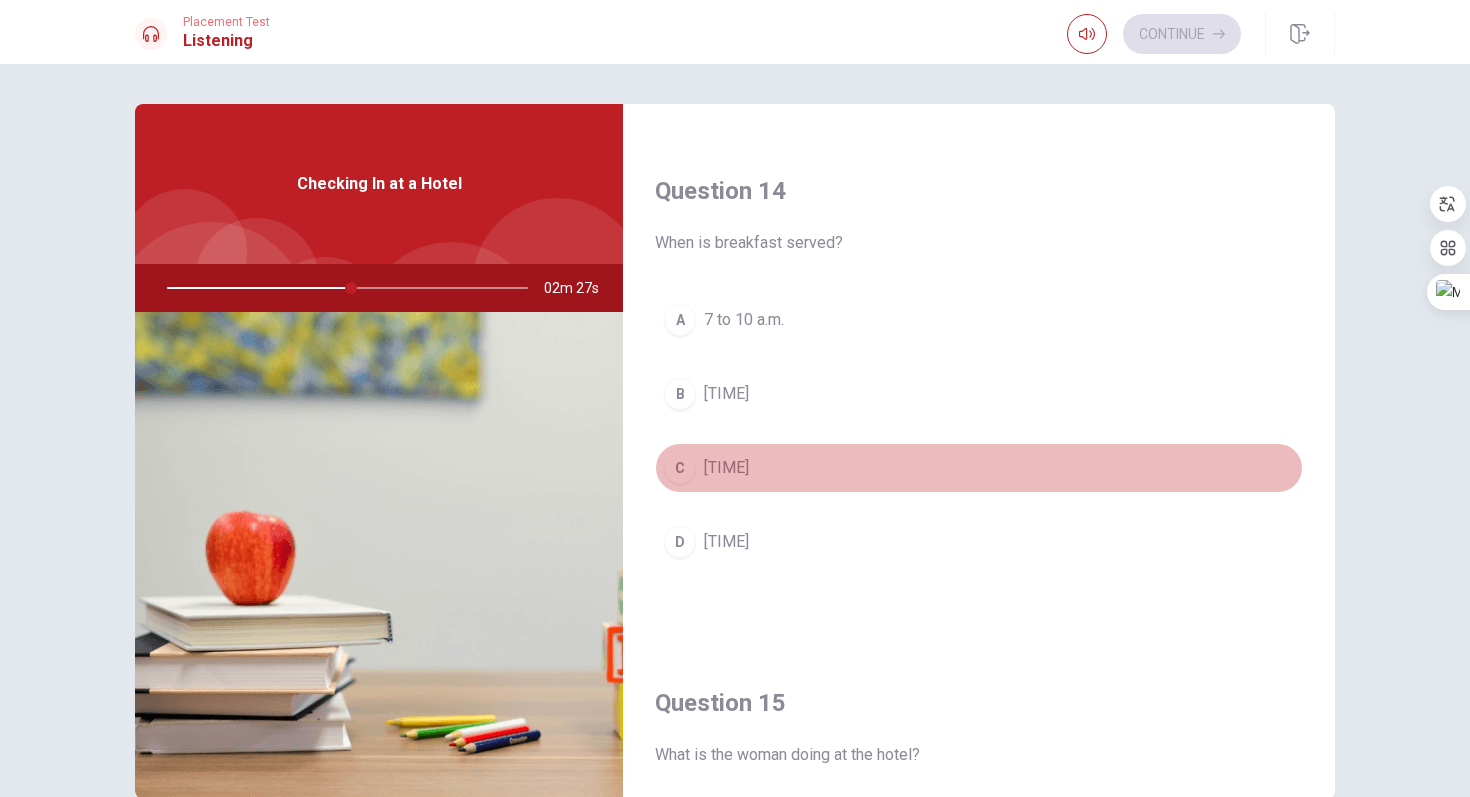 click on "C" at bounding box center (680, 468) 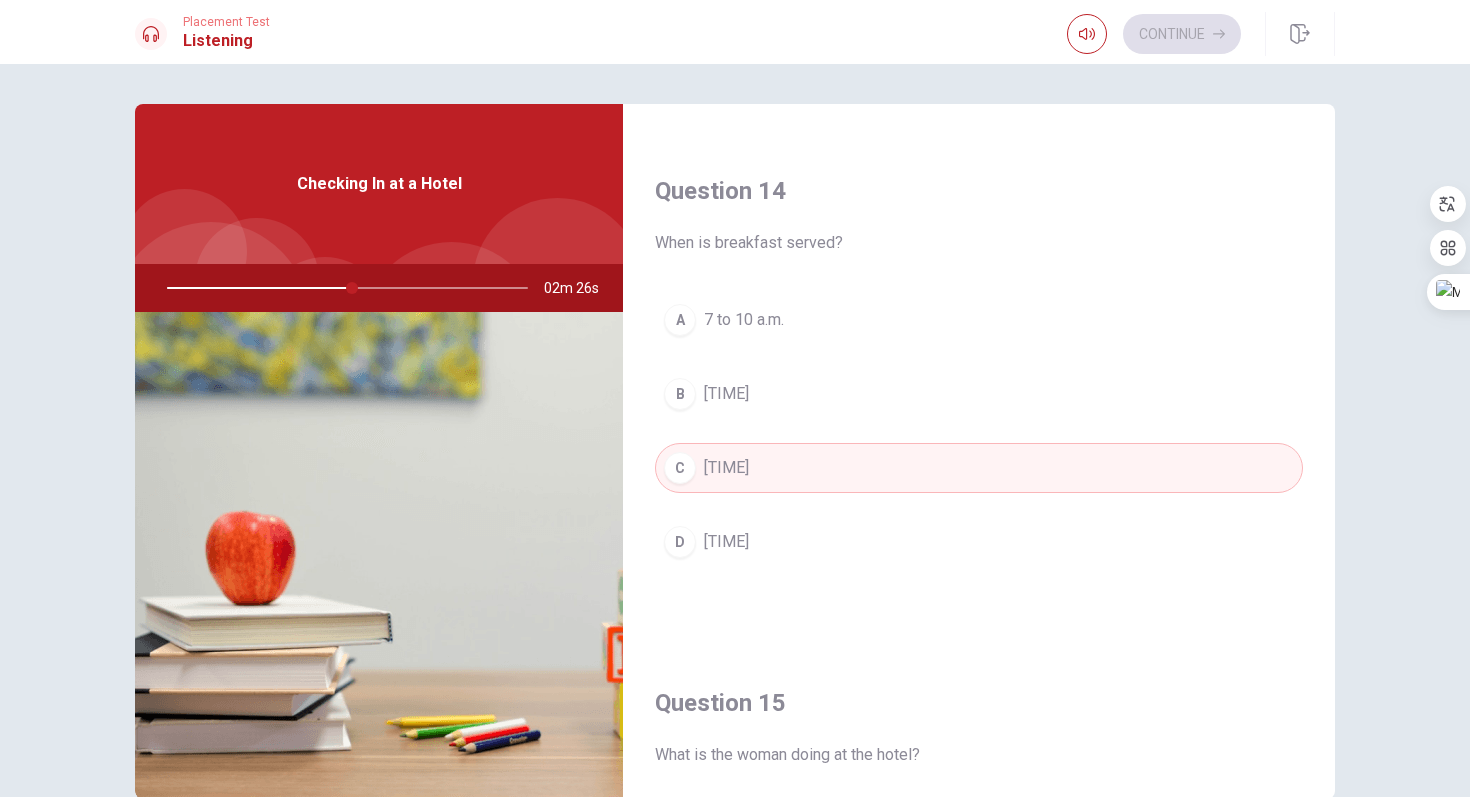 click on "A 7 to 10 a.m. B 6 to 9 a.m. C 9 to 12 p.m. D 8 to 11 a.m." at bounding box center (979, 451) 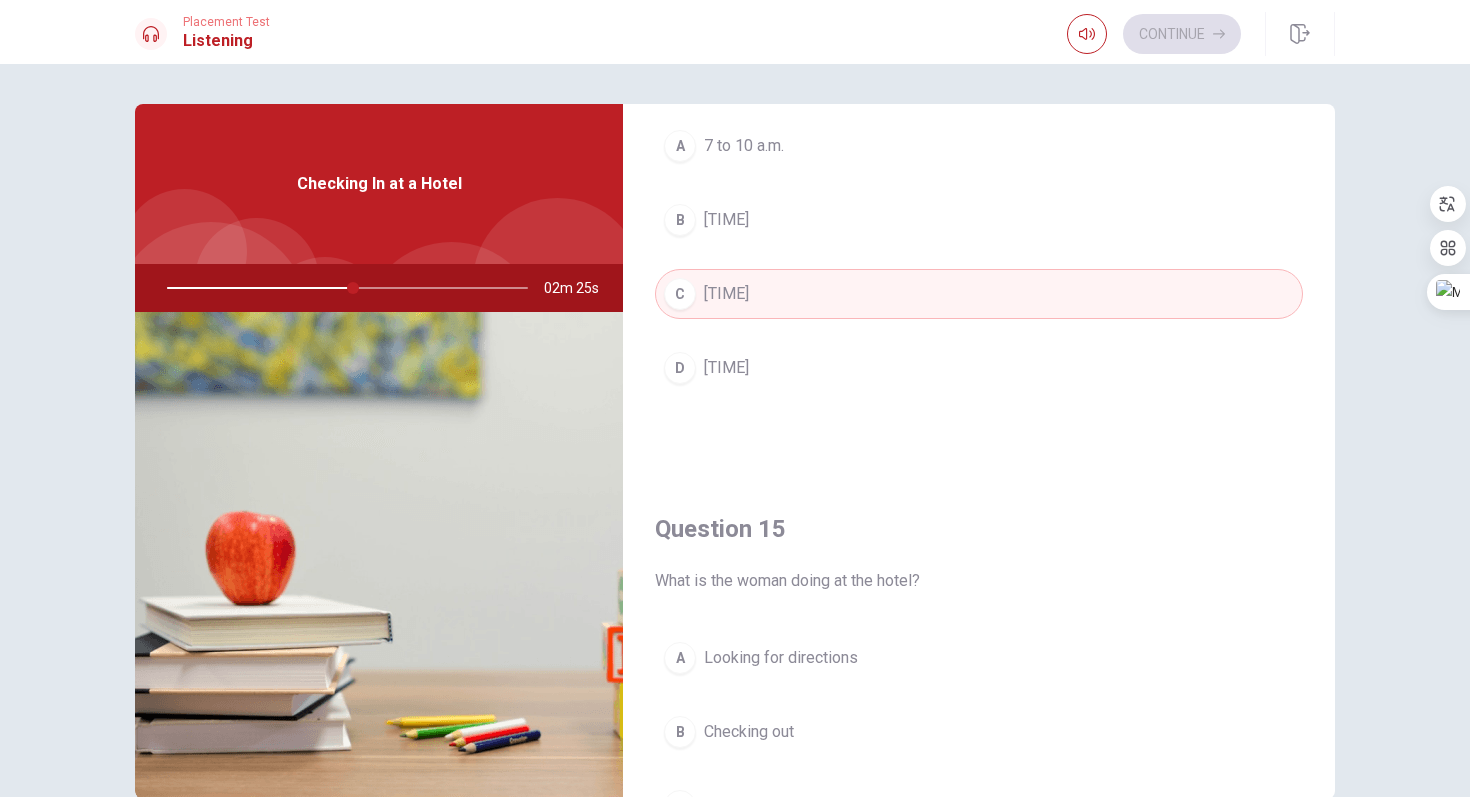 scroll, scrollTop: 1865, scrollLeft: 0, axis: vertical 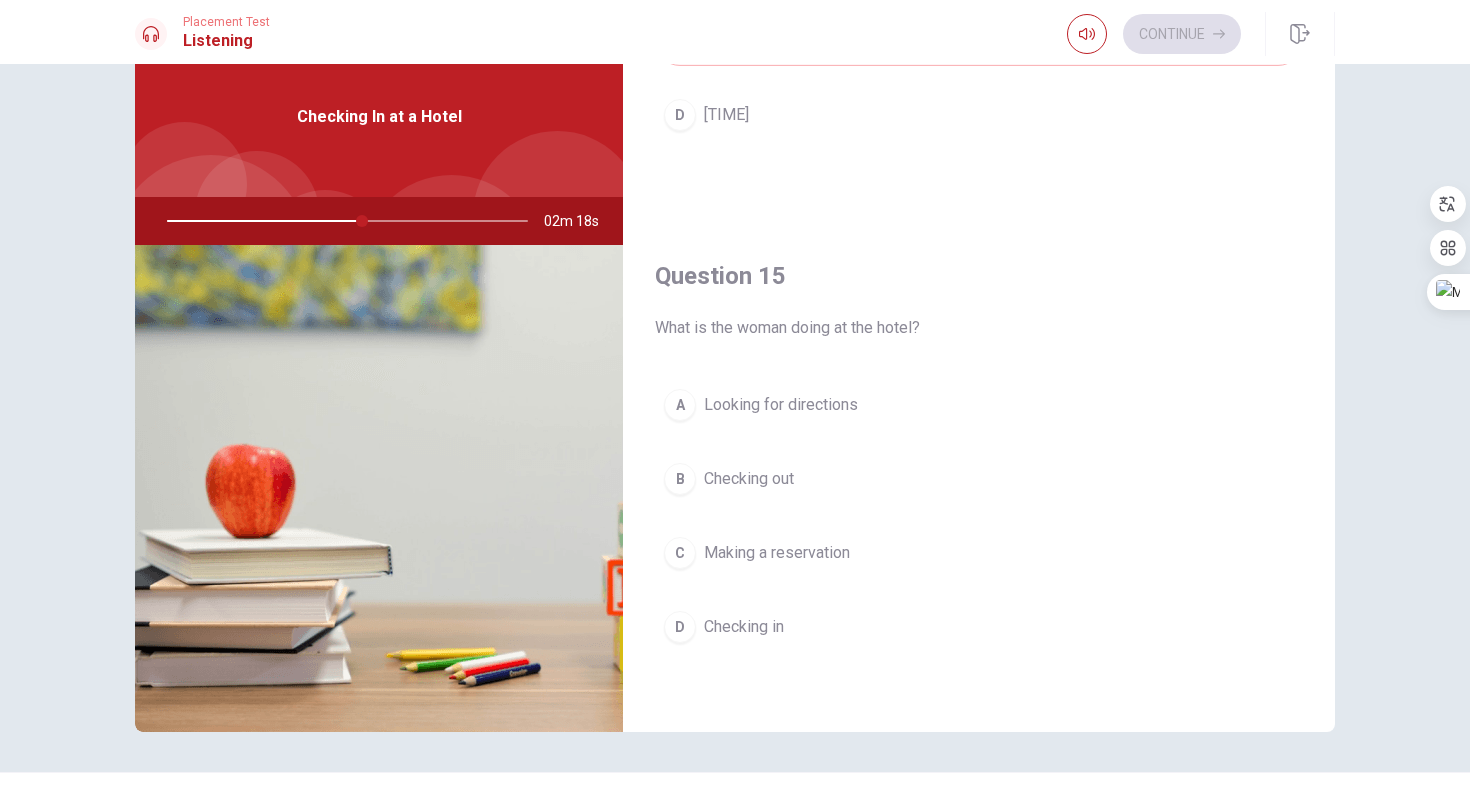 click on "A" at bounding box center (680, 405) 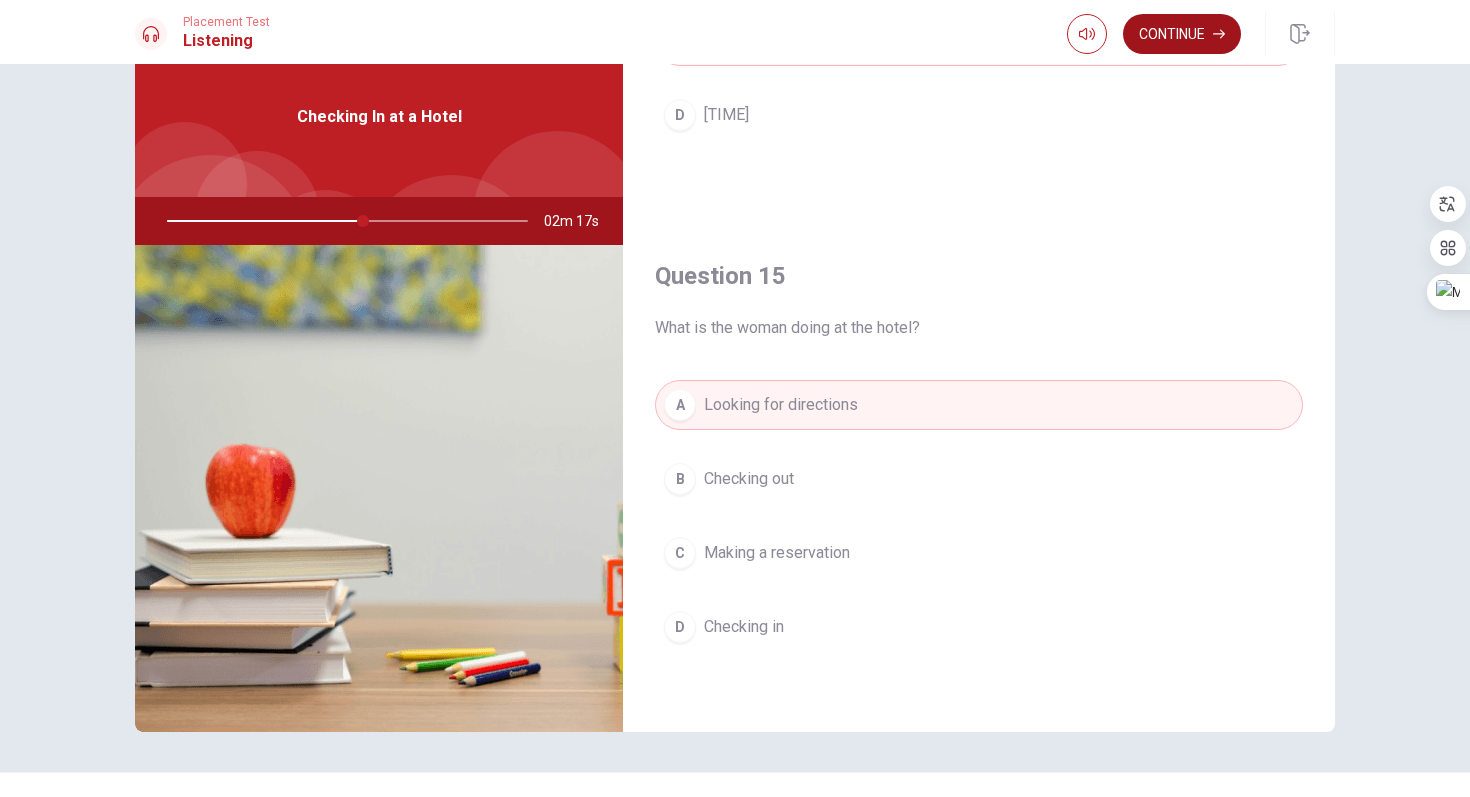 click on "Continue" at bounding box center (1182, 34) 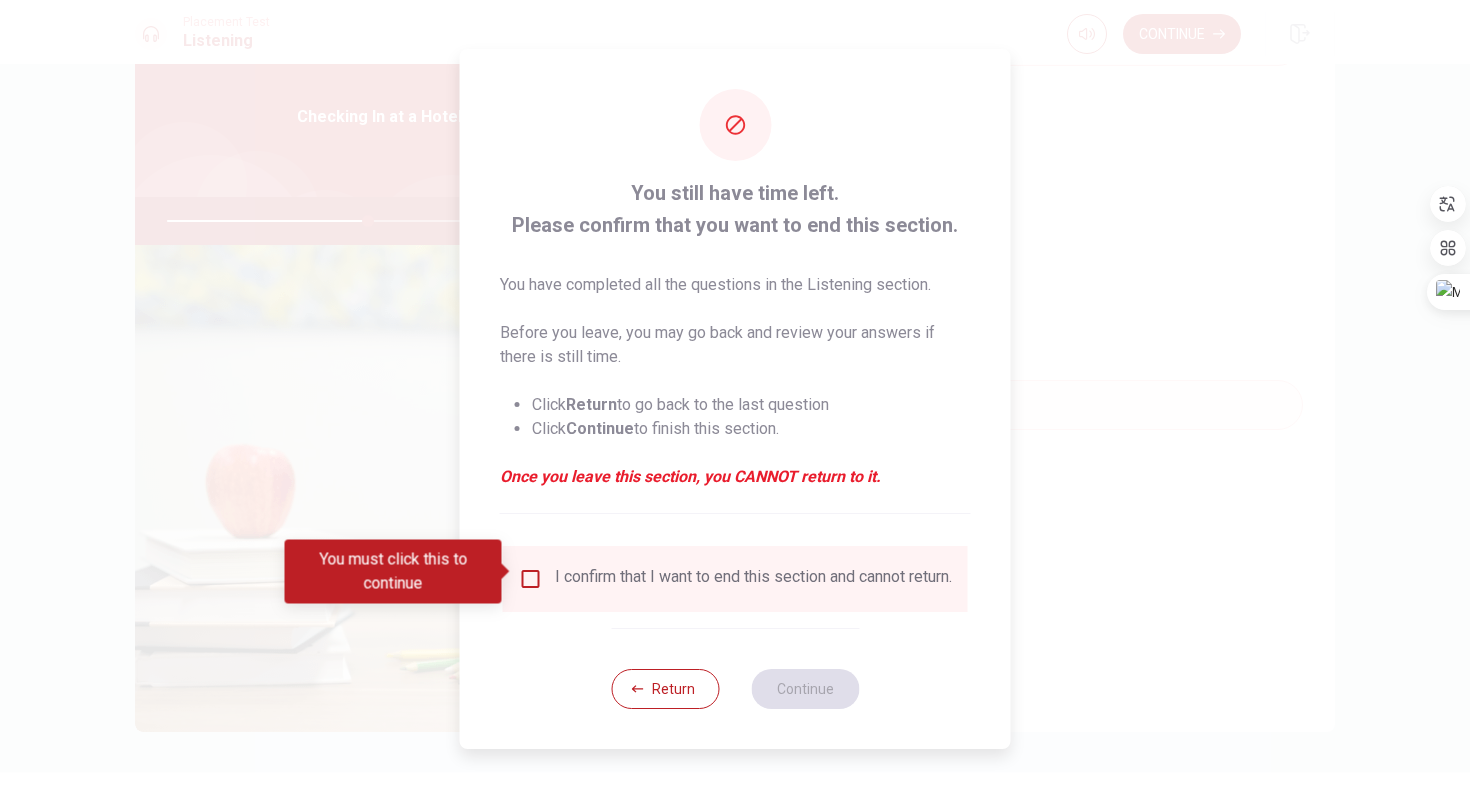 click at bounding box center (531, 579) 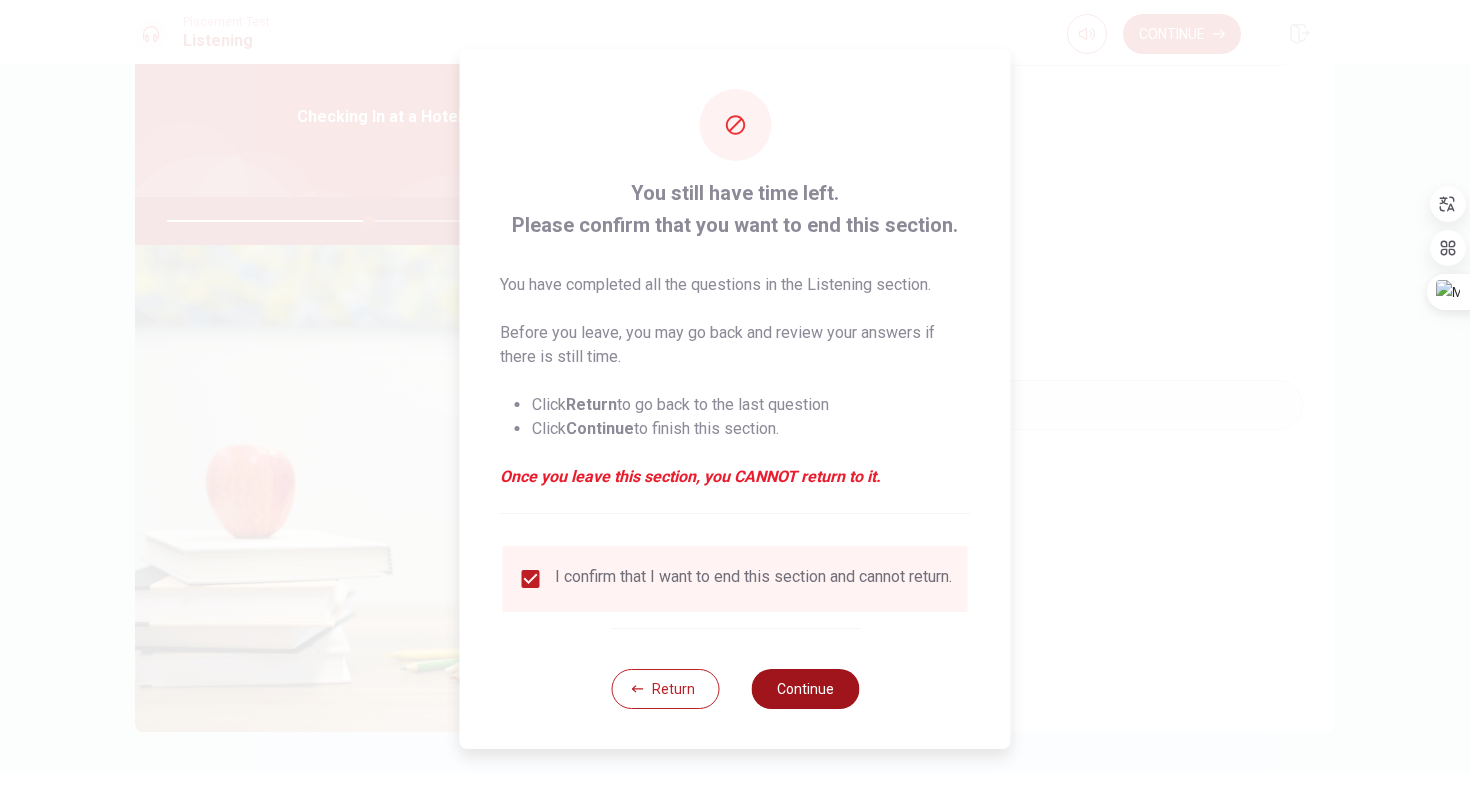 click on "Continue" at bounding box center (805, 689) 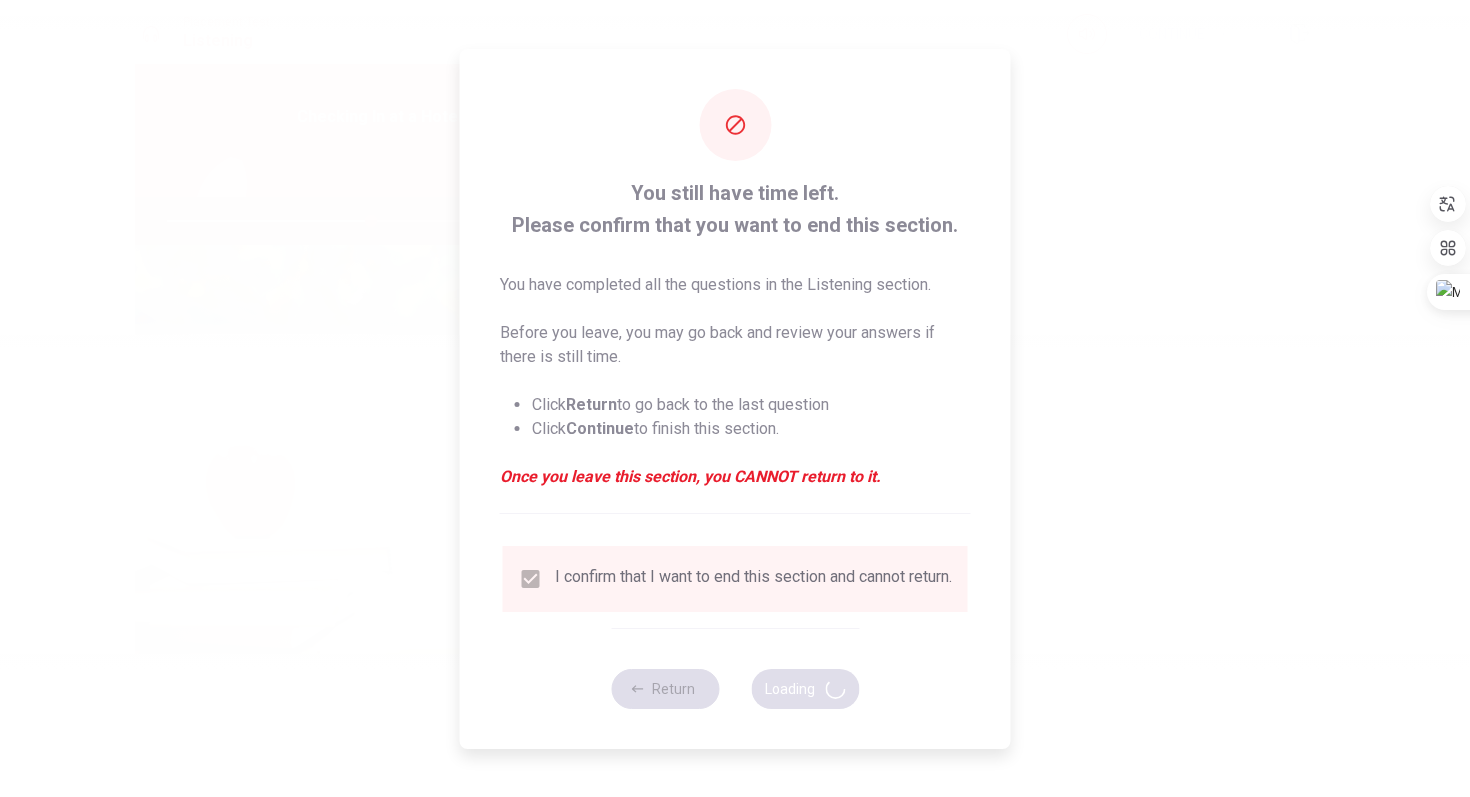 type on "57" 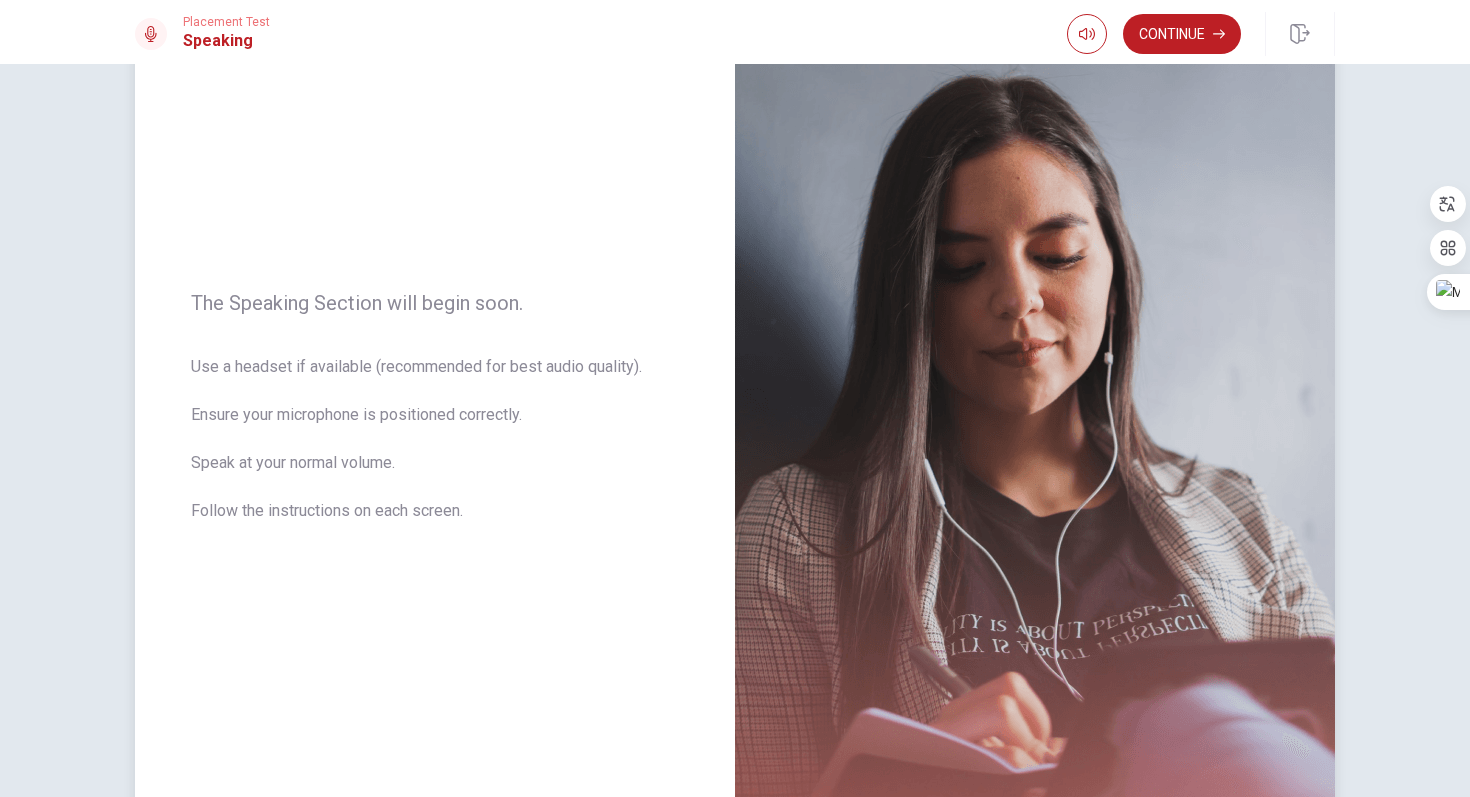 scroll, scrollTop: 114, scrollLeft: 0, axis: vertical 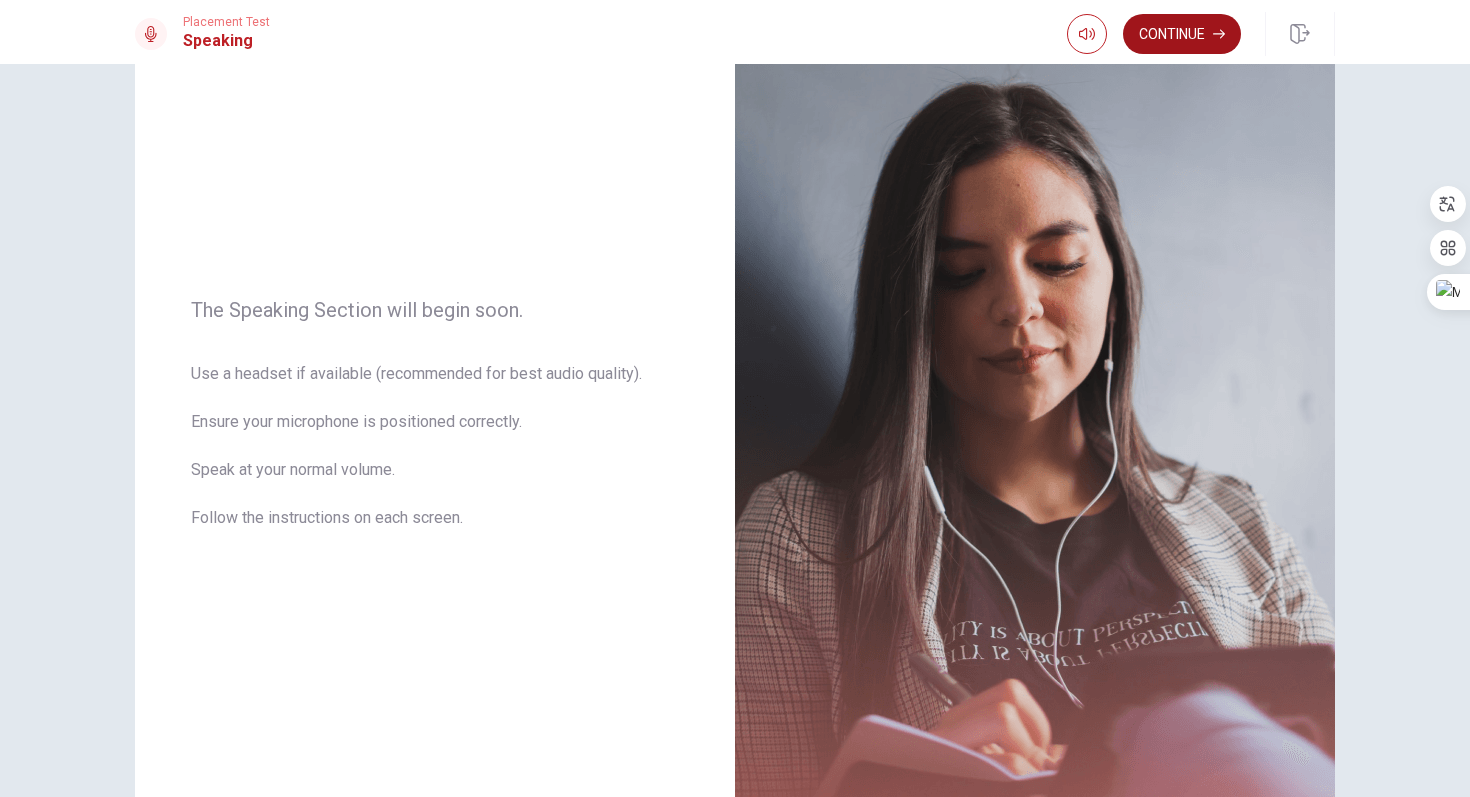 click on "Continue" at bounding box center [1182, 34] 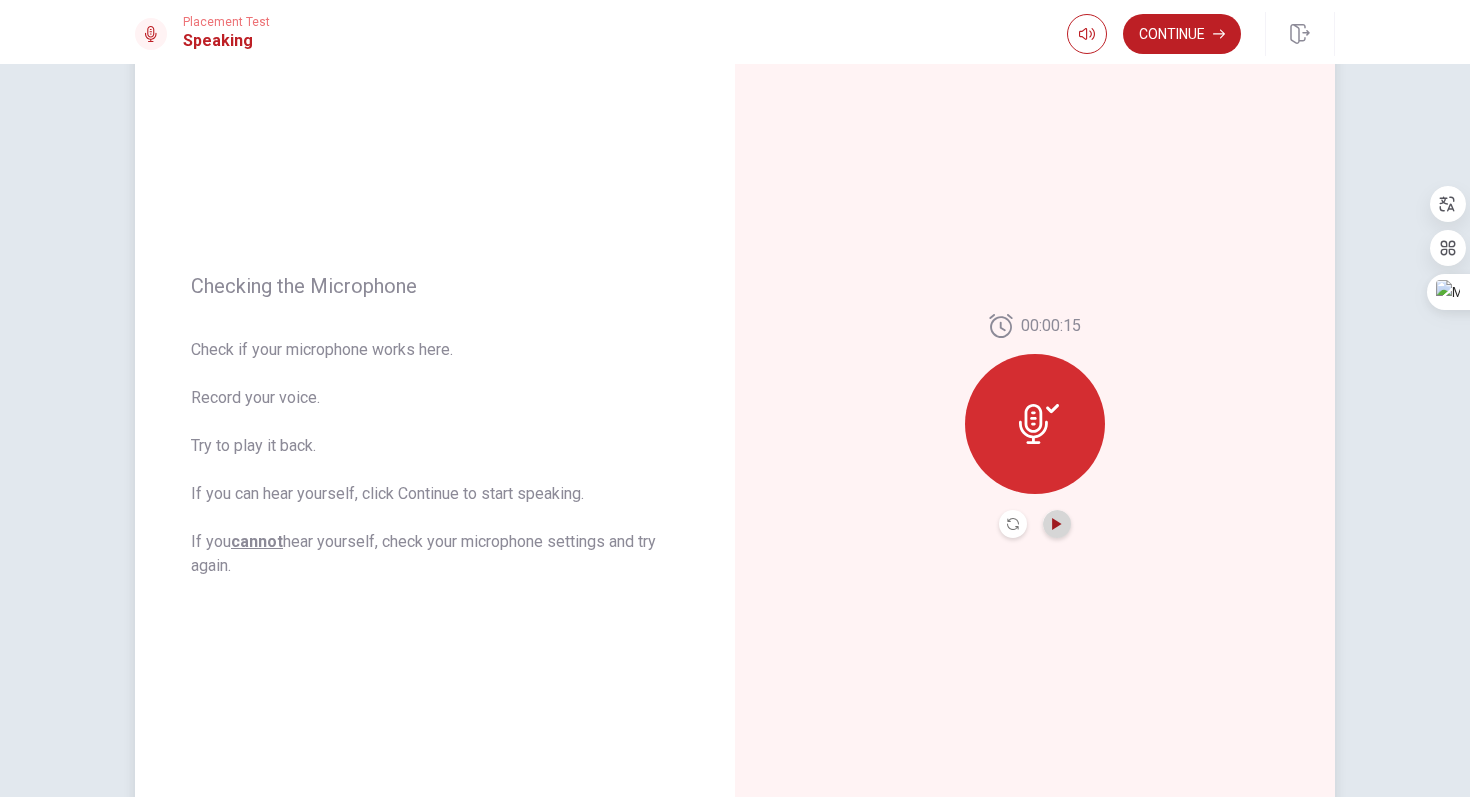 click 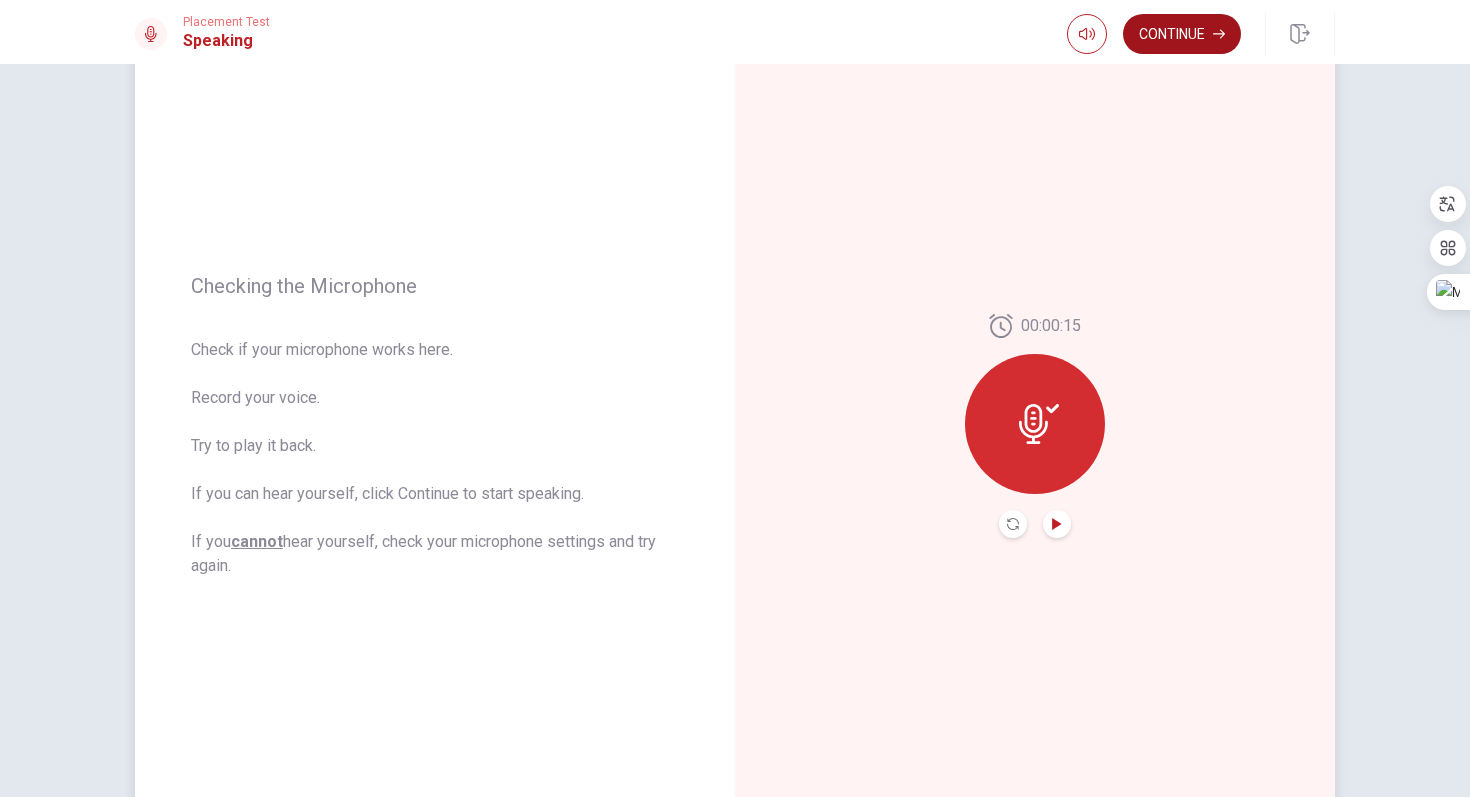 click on "Continue" at bounding box center (1182, 34) 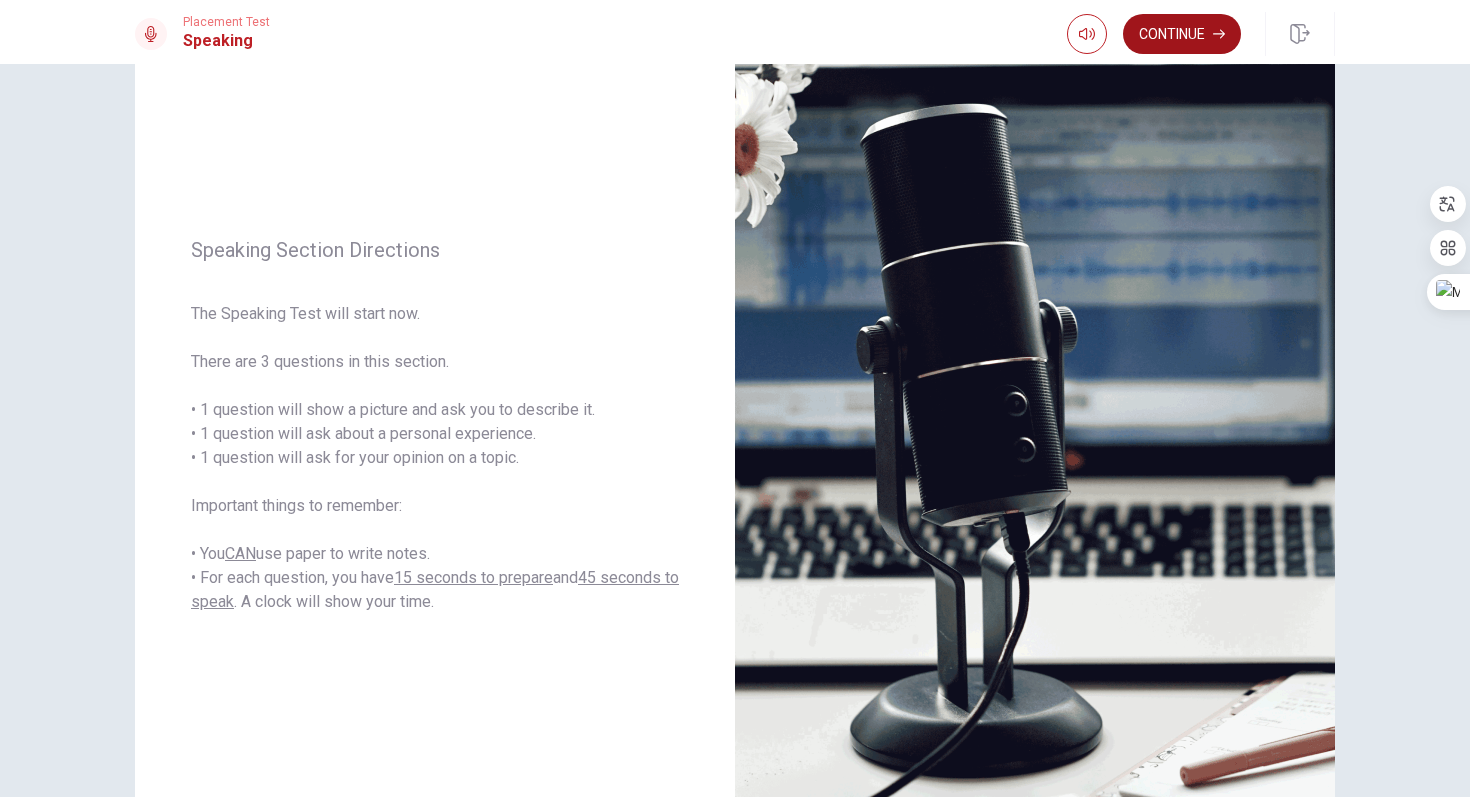 click on "Continue" at bounding box center (1182, 34) 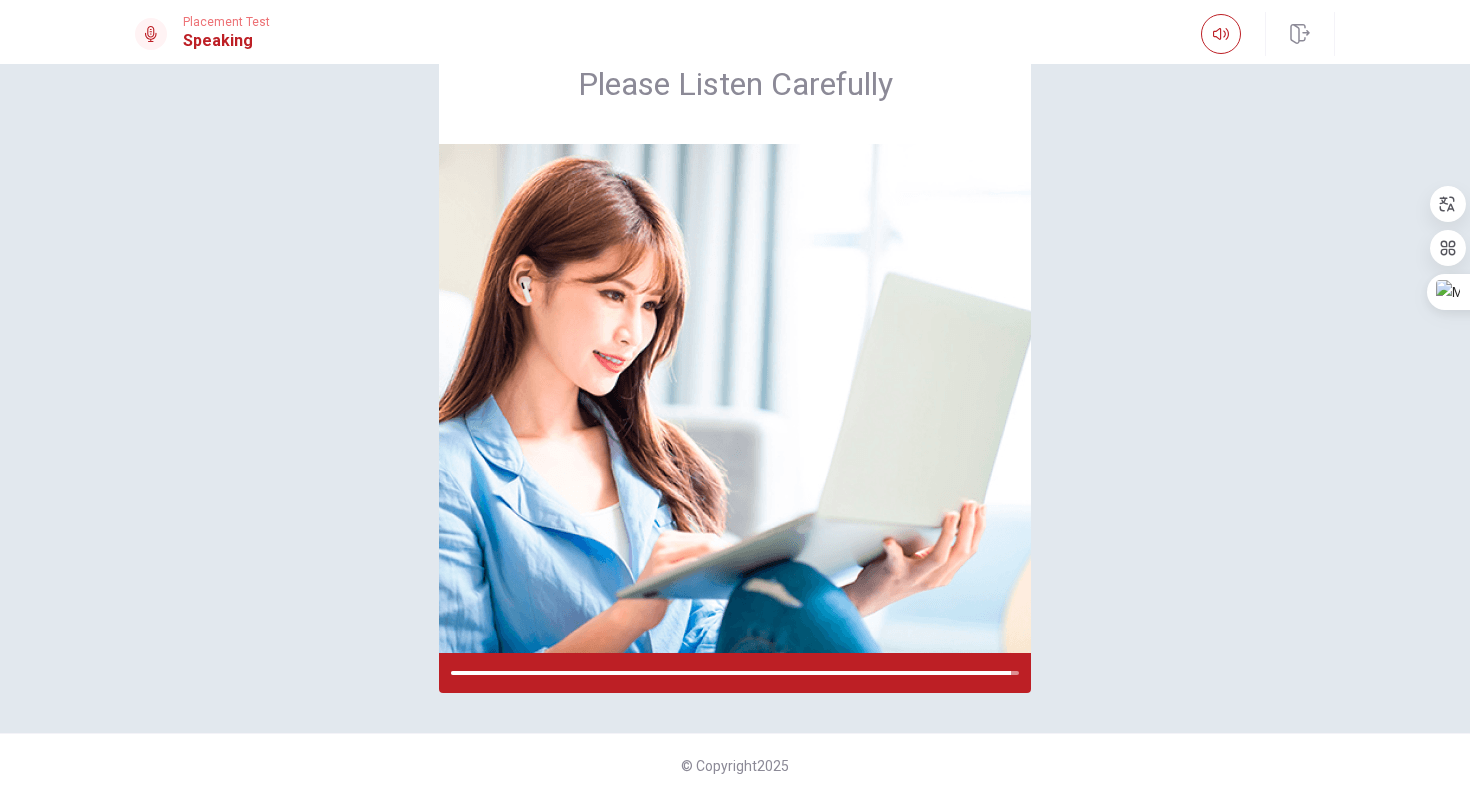 scroll, scrollTop: 114, scrollLeft: 0, axis: vertical 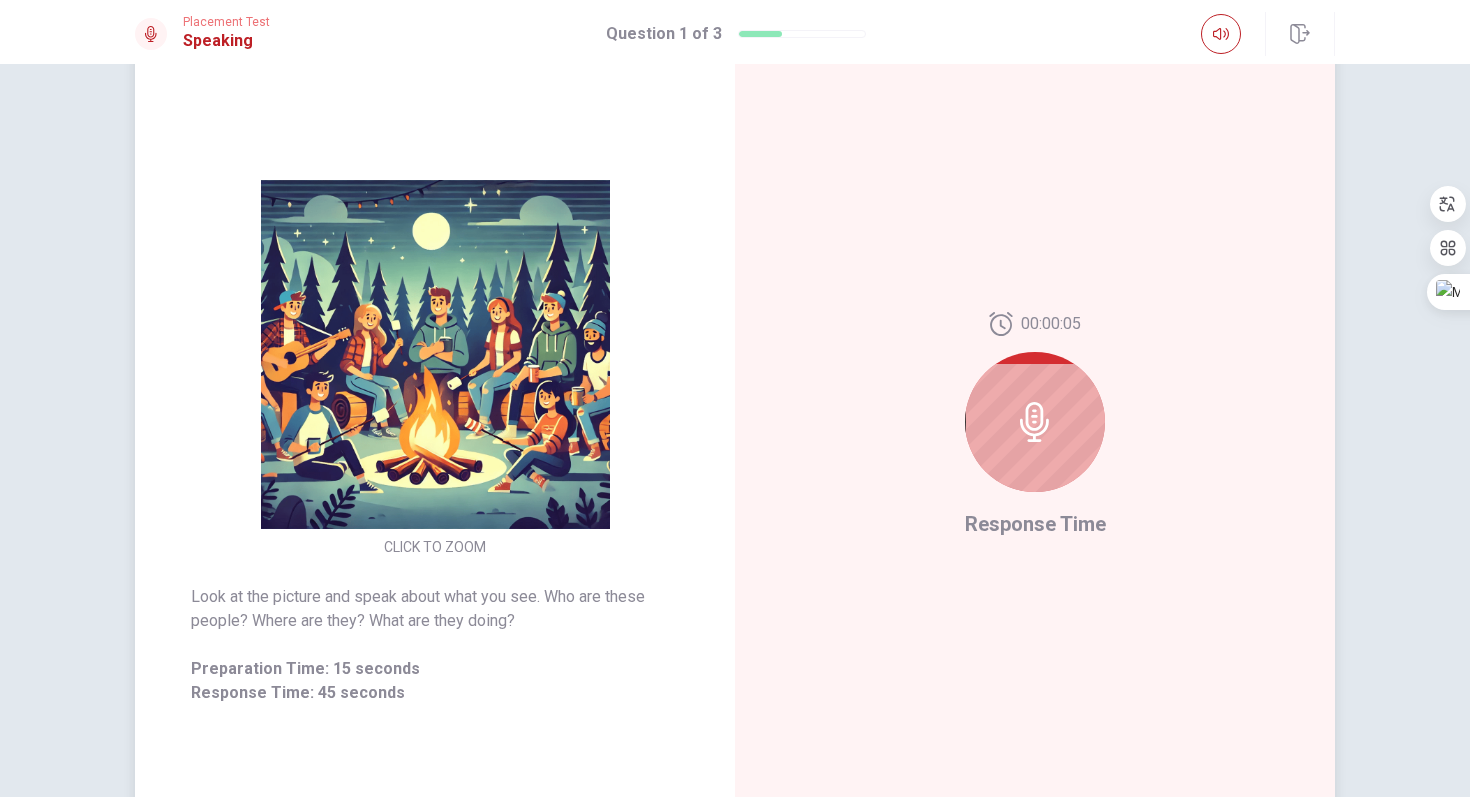 click 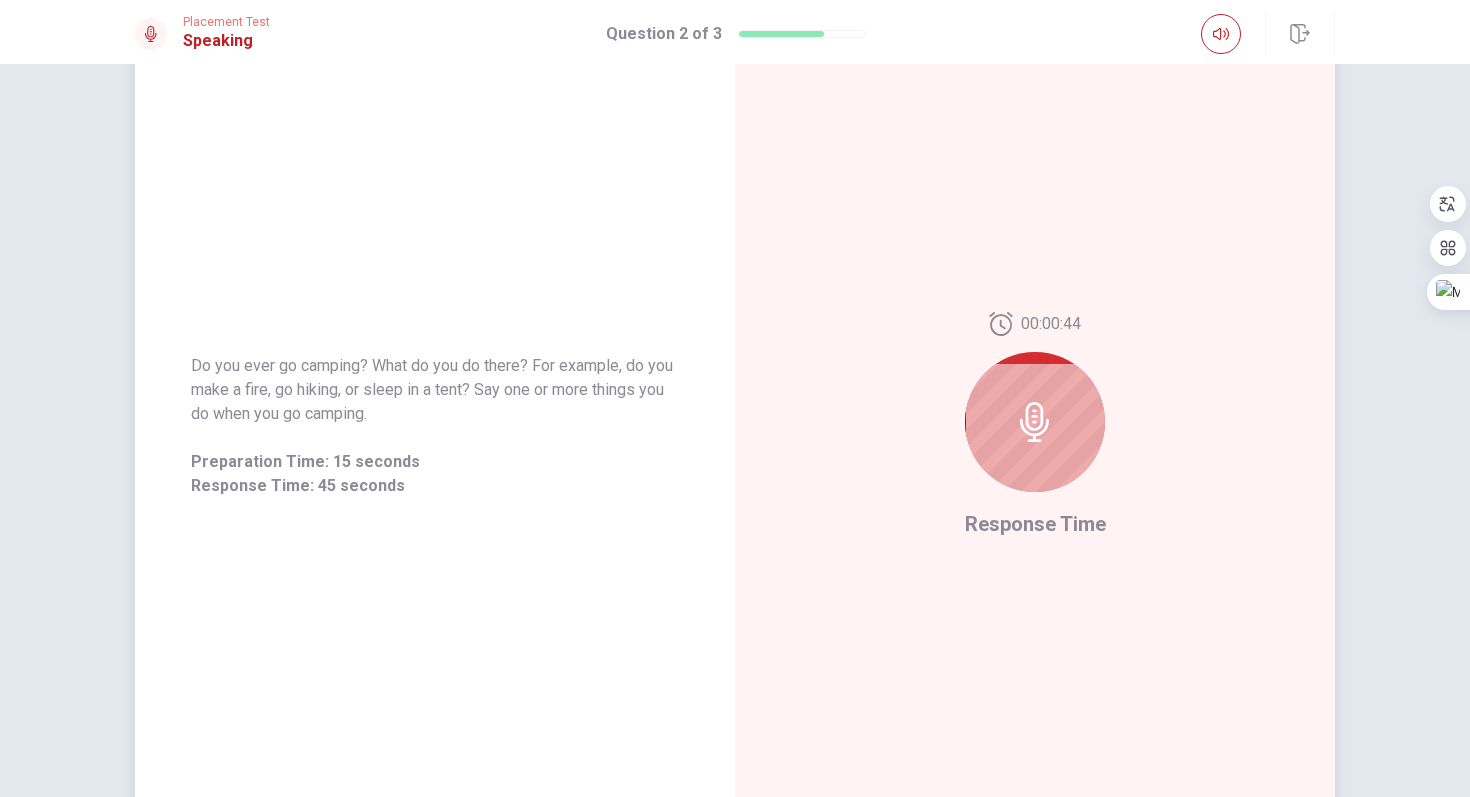 click 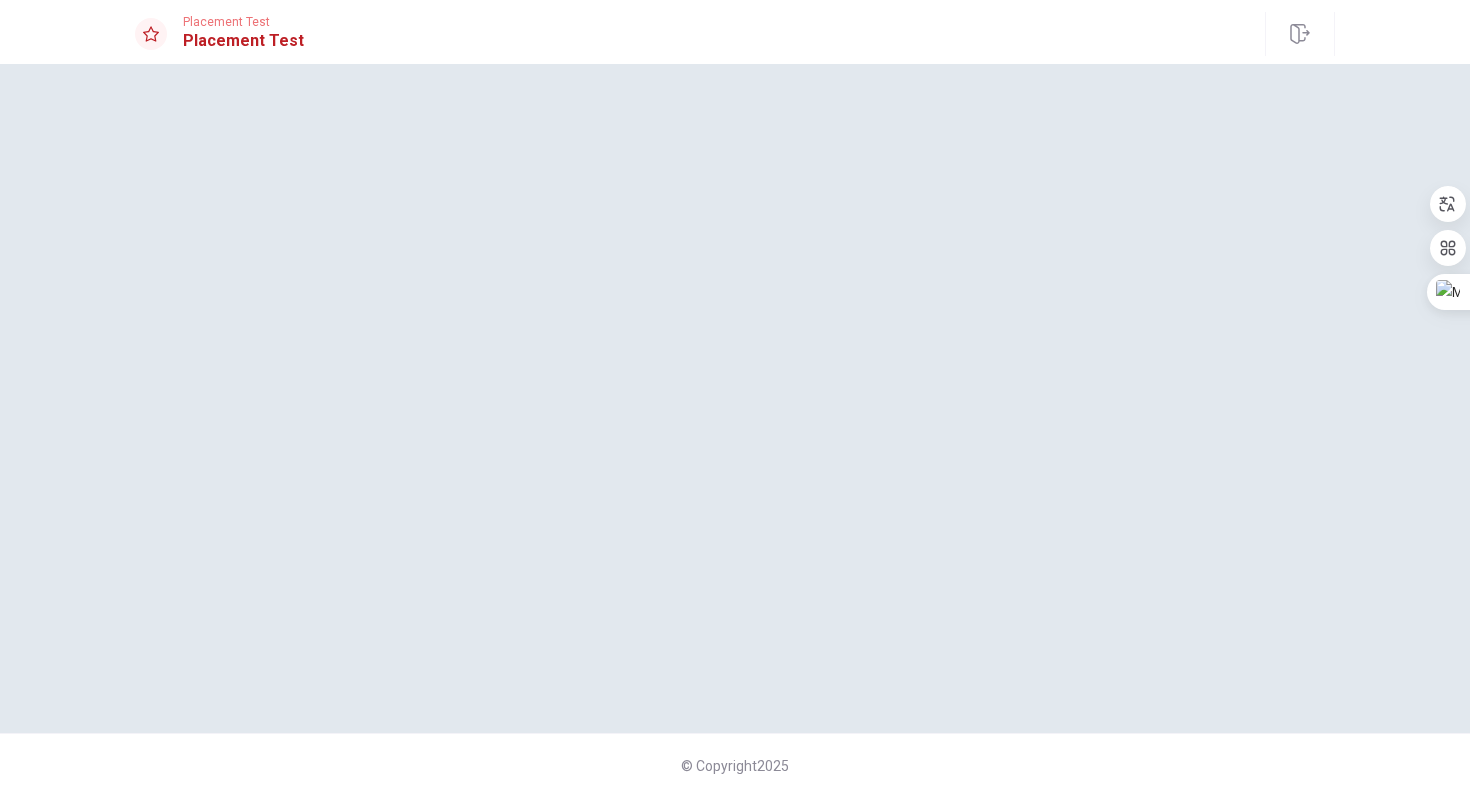 scroll, scrollTop: 0, scrollLeft: 0, axis: both 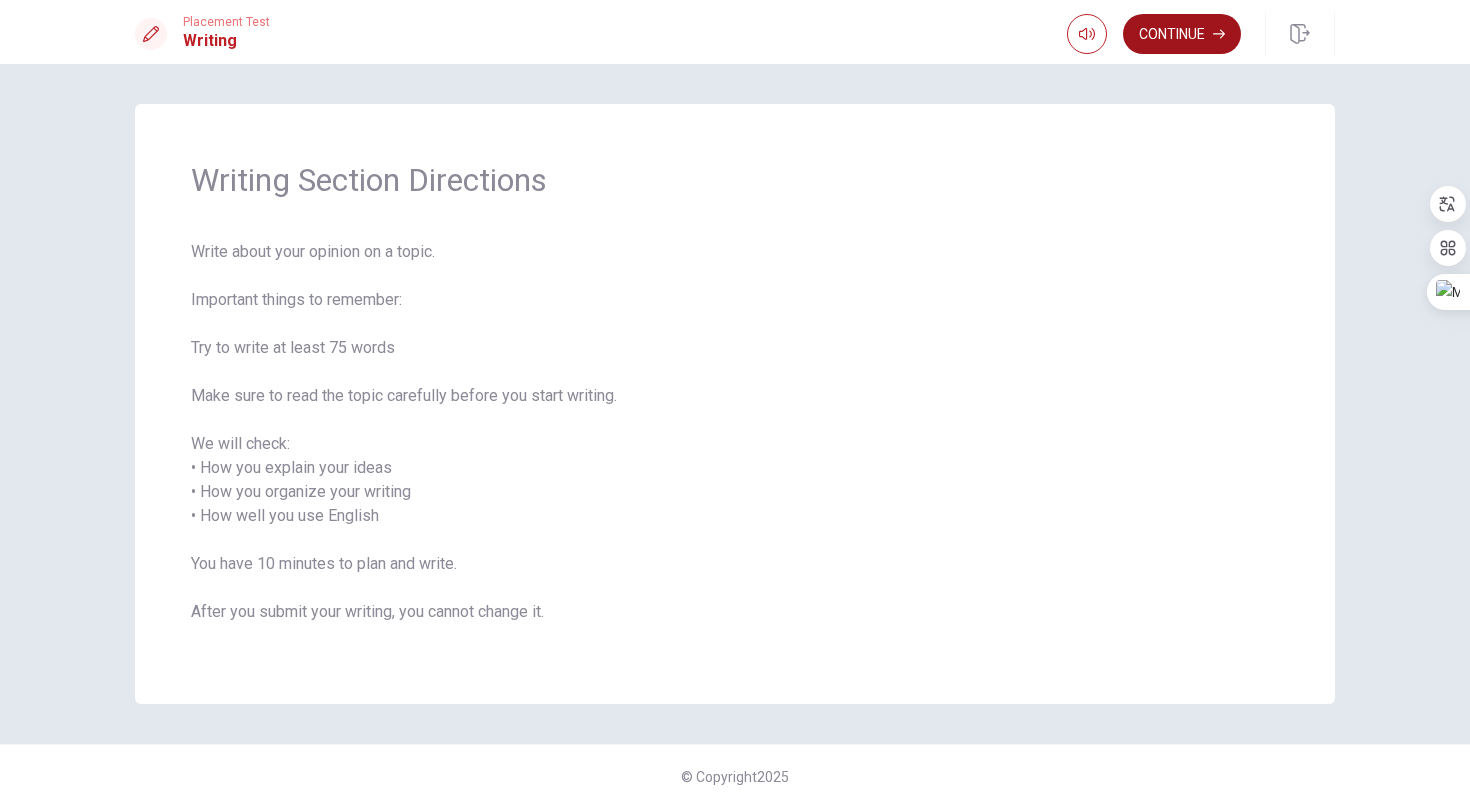 click on "Continue" at bounding box center (1182, 34) 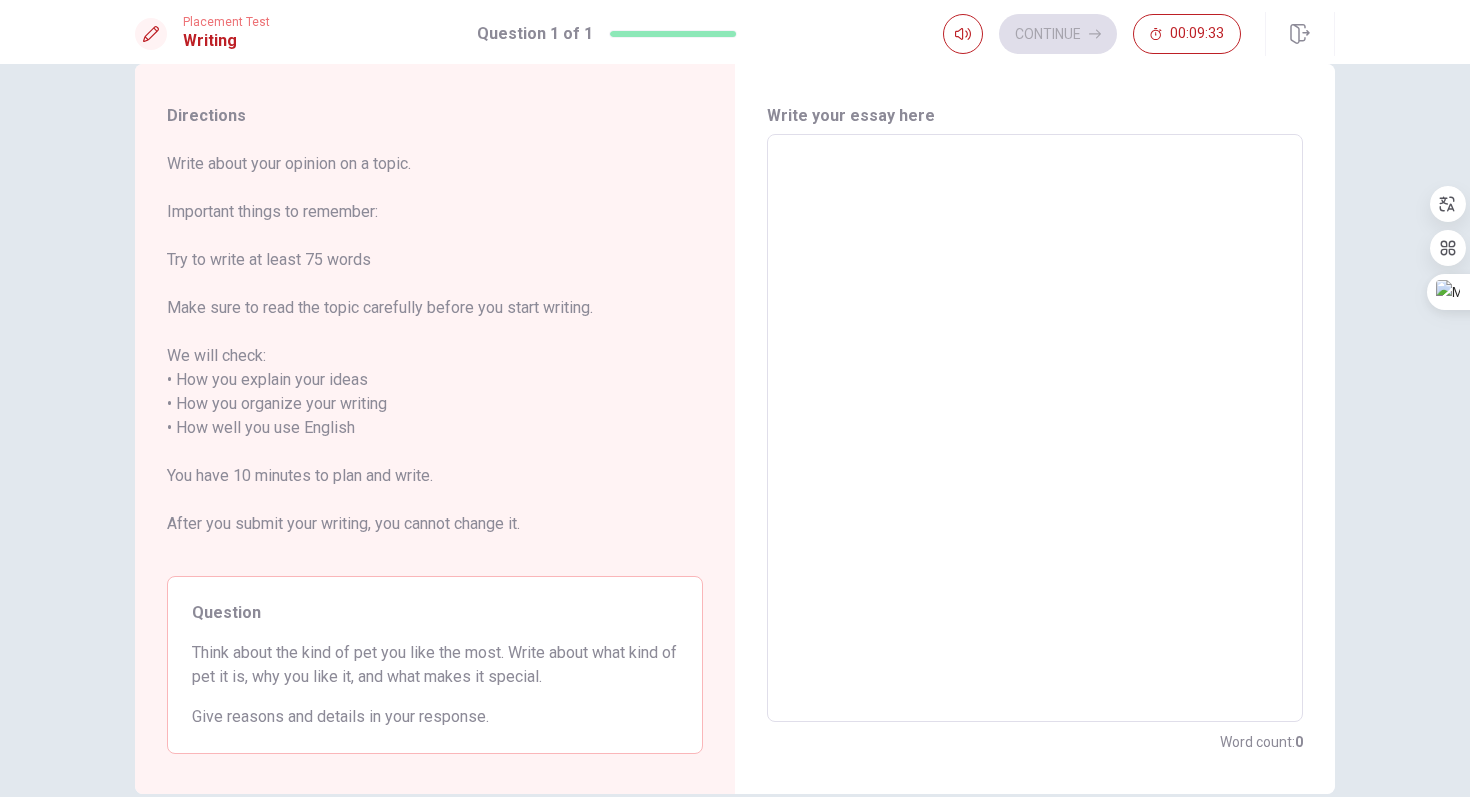 scroll, scrollTop: 0, scrollLeft: 0, axis: both 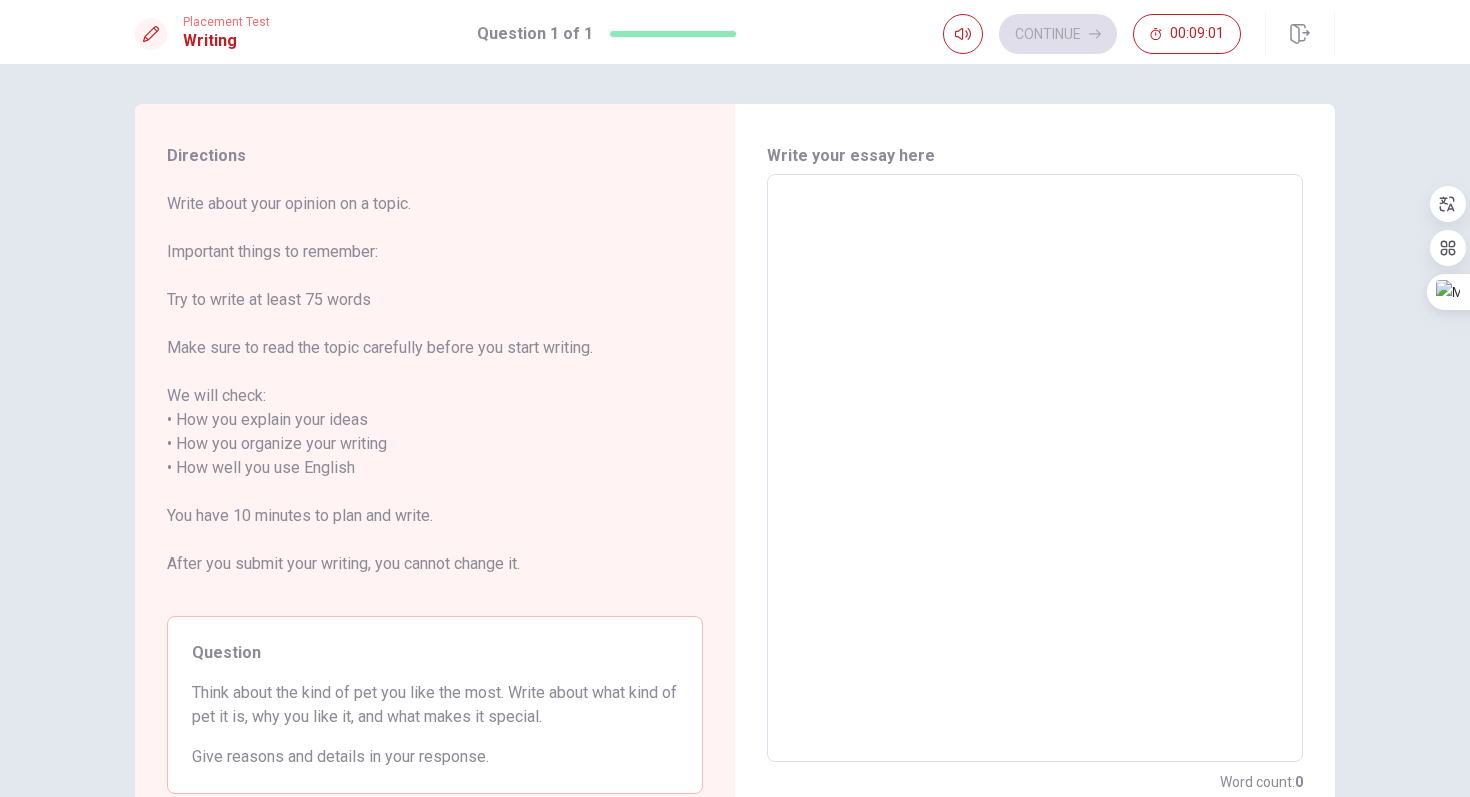 click at bounding box center (1035, 468) 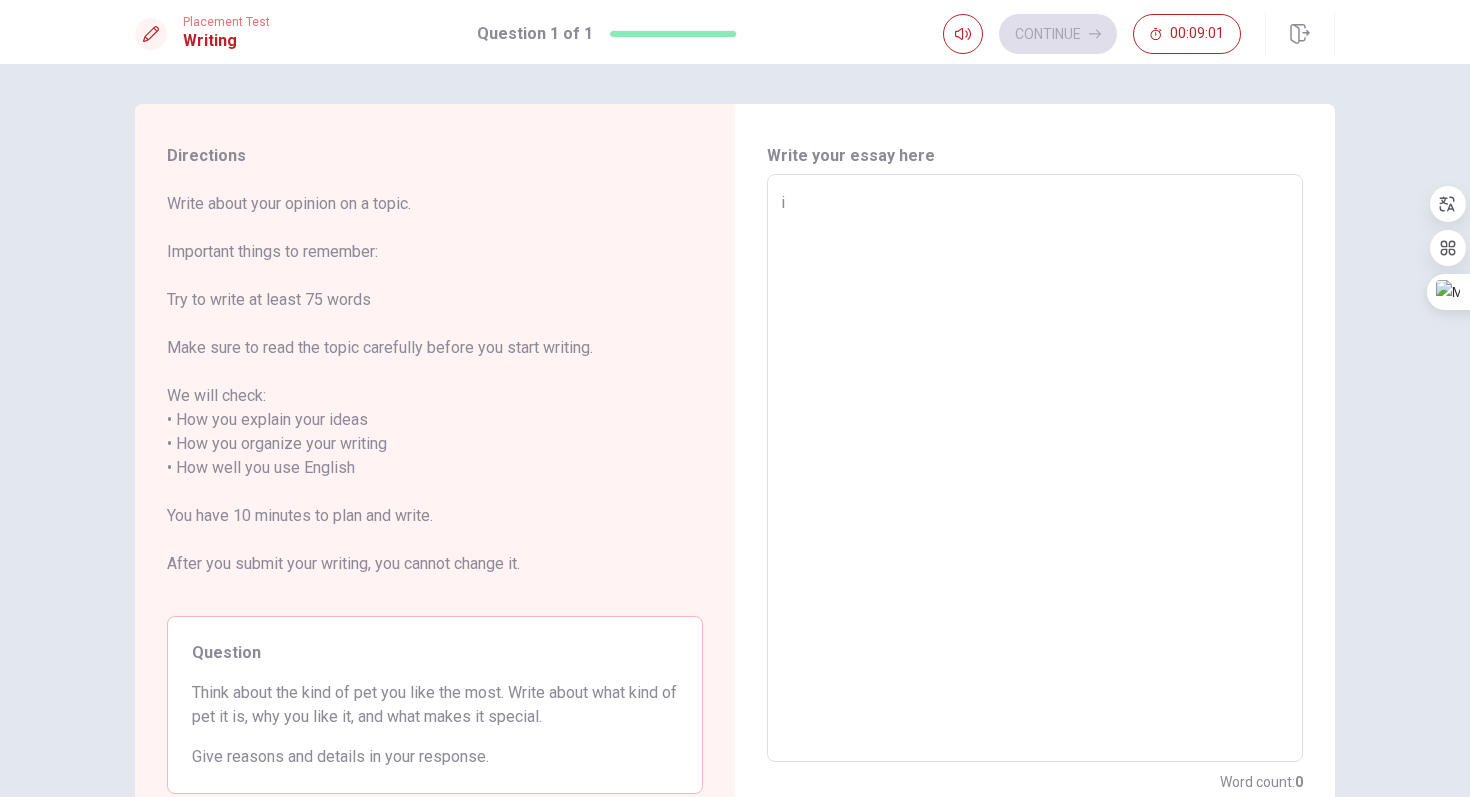 type on "x" 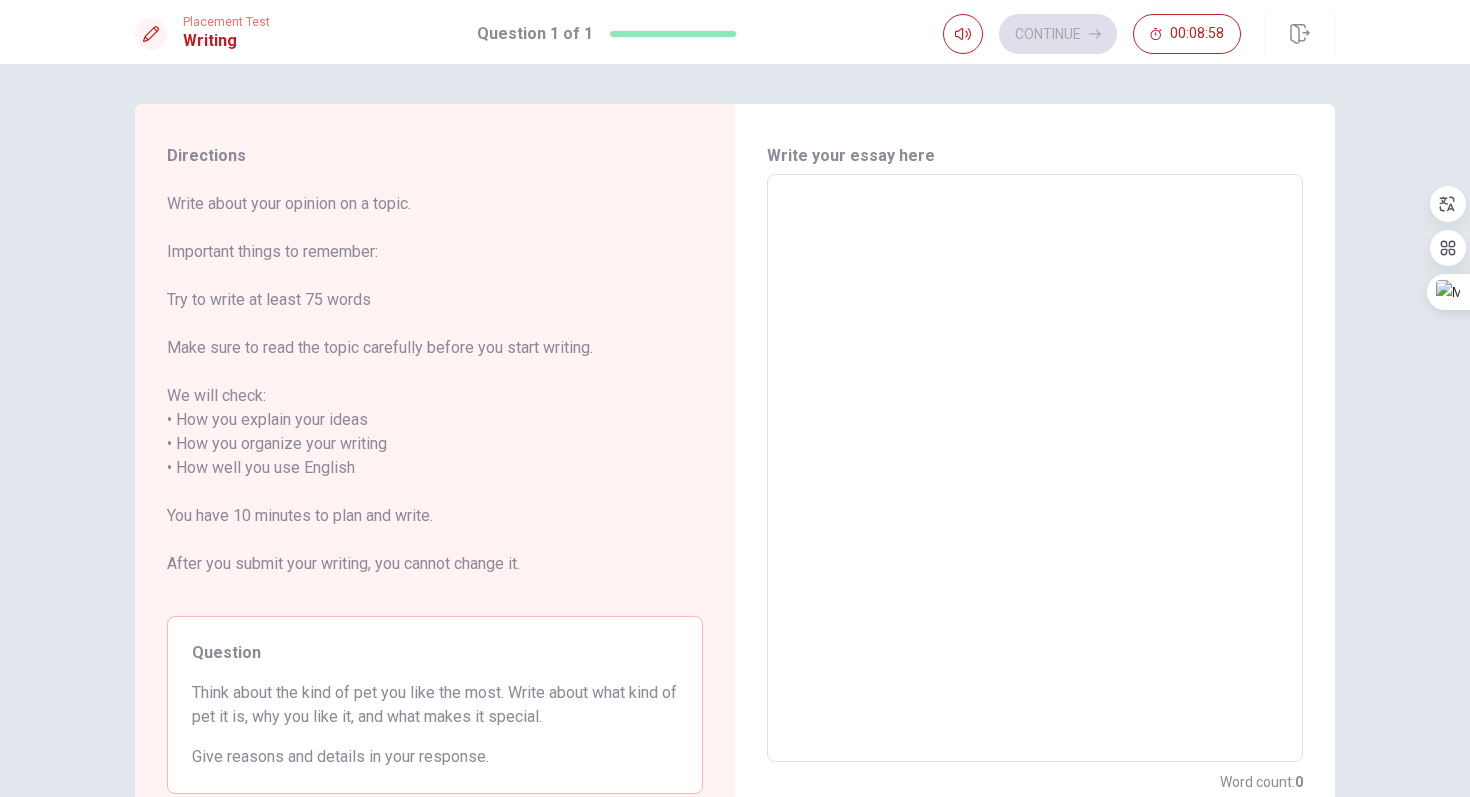 type on "i" 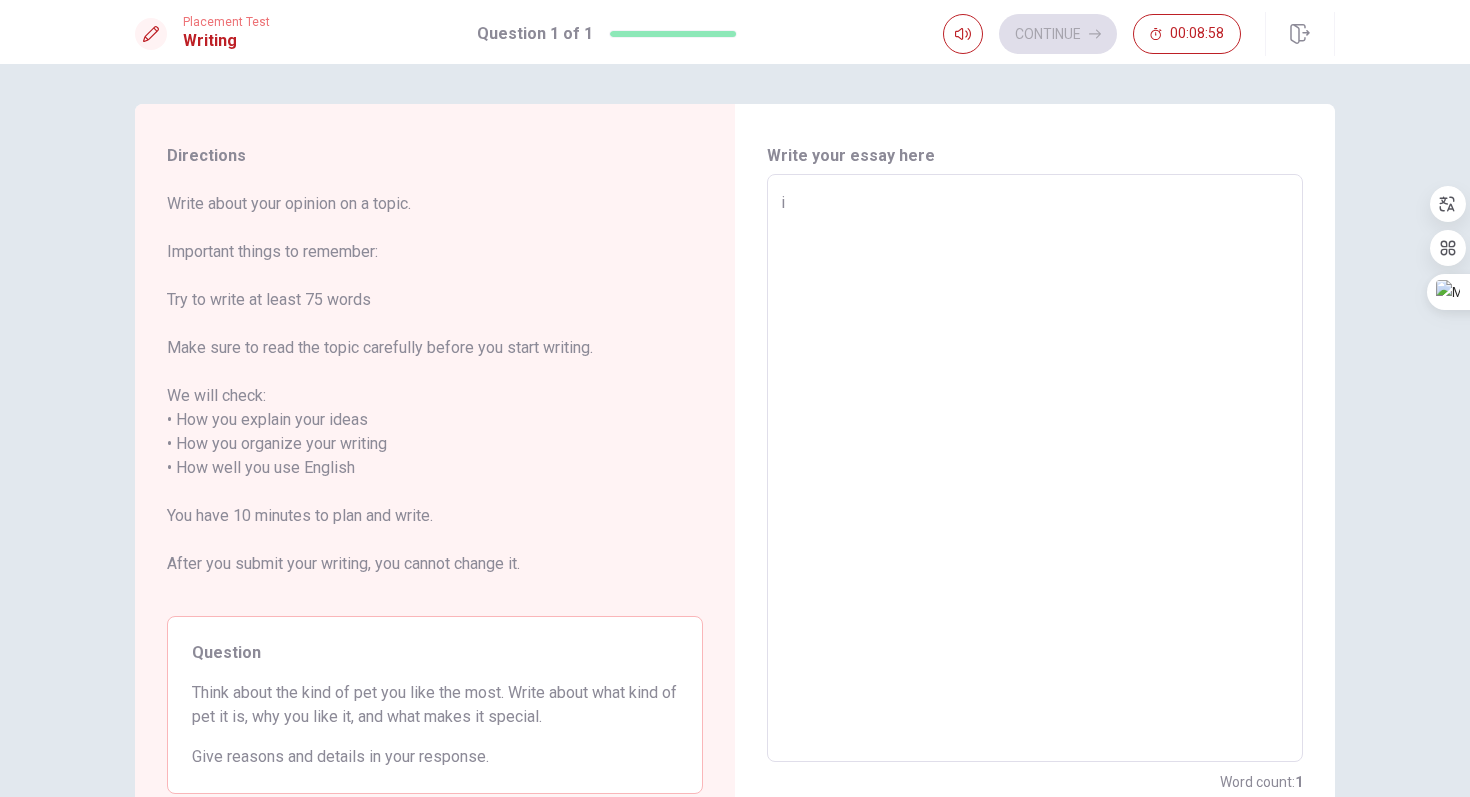 type on "x" 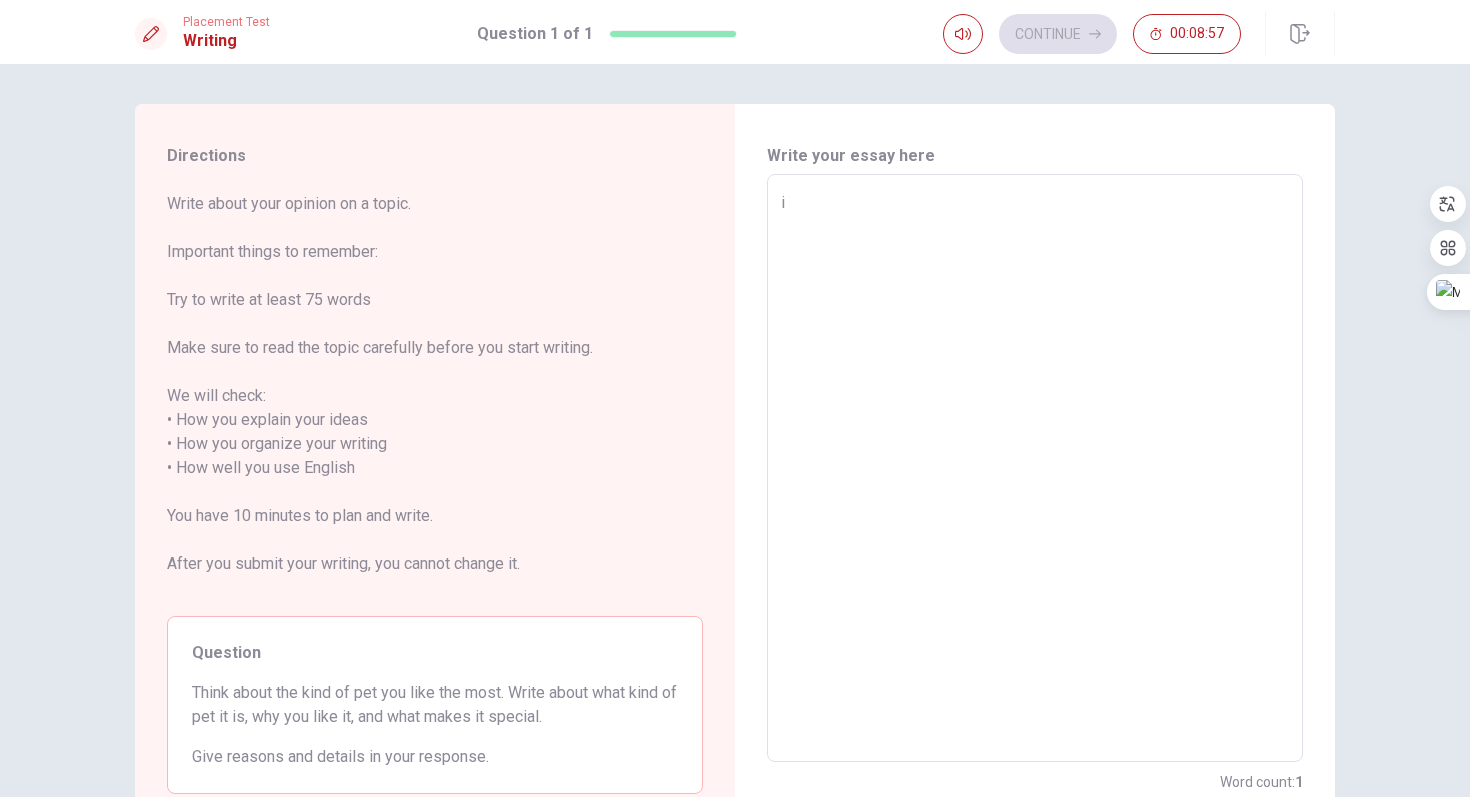 type on "i" 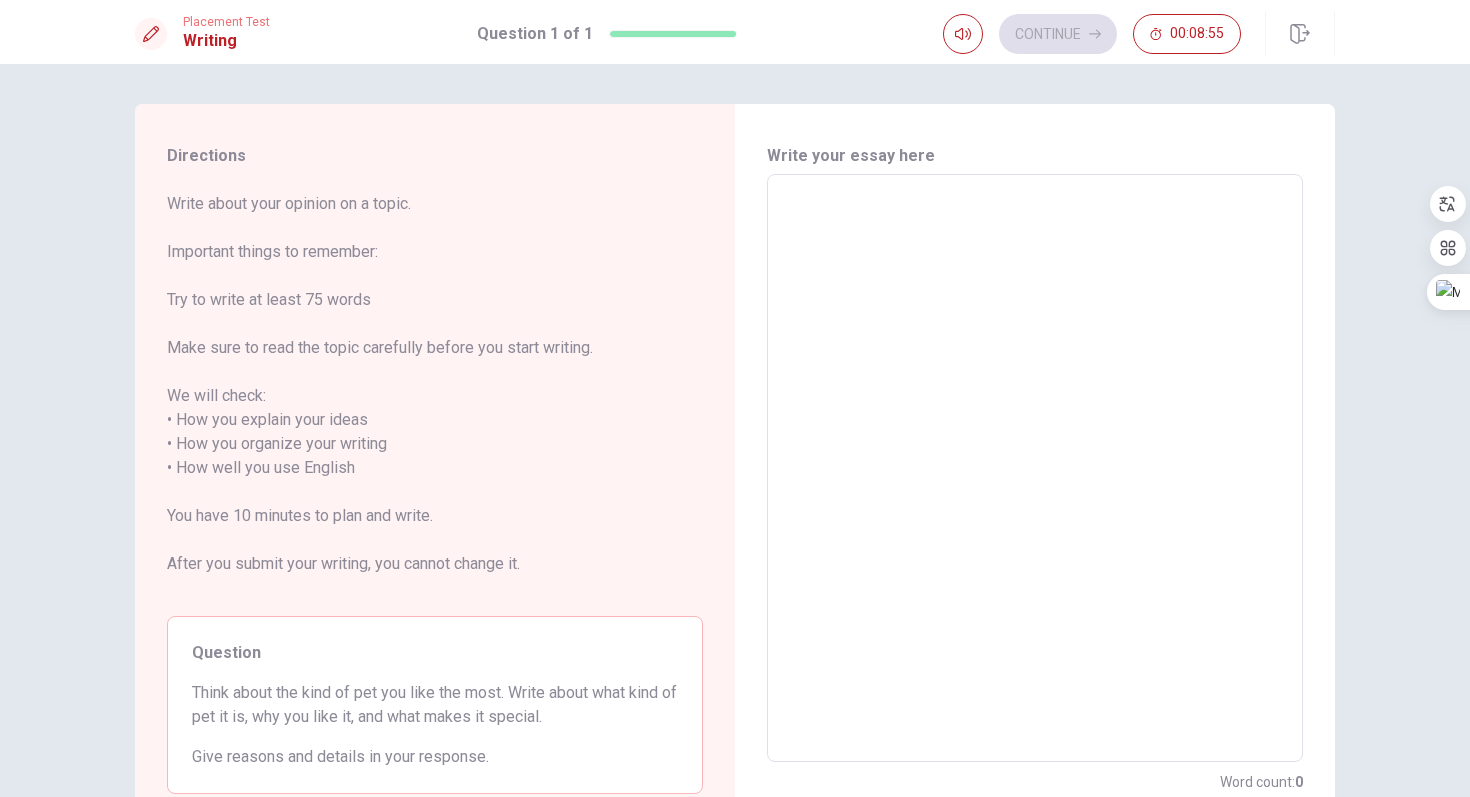 type on "I" 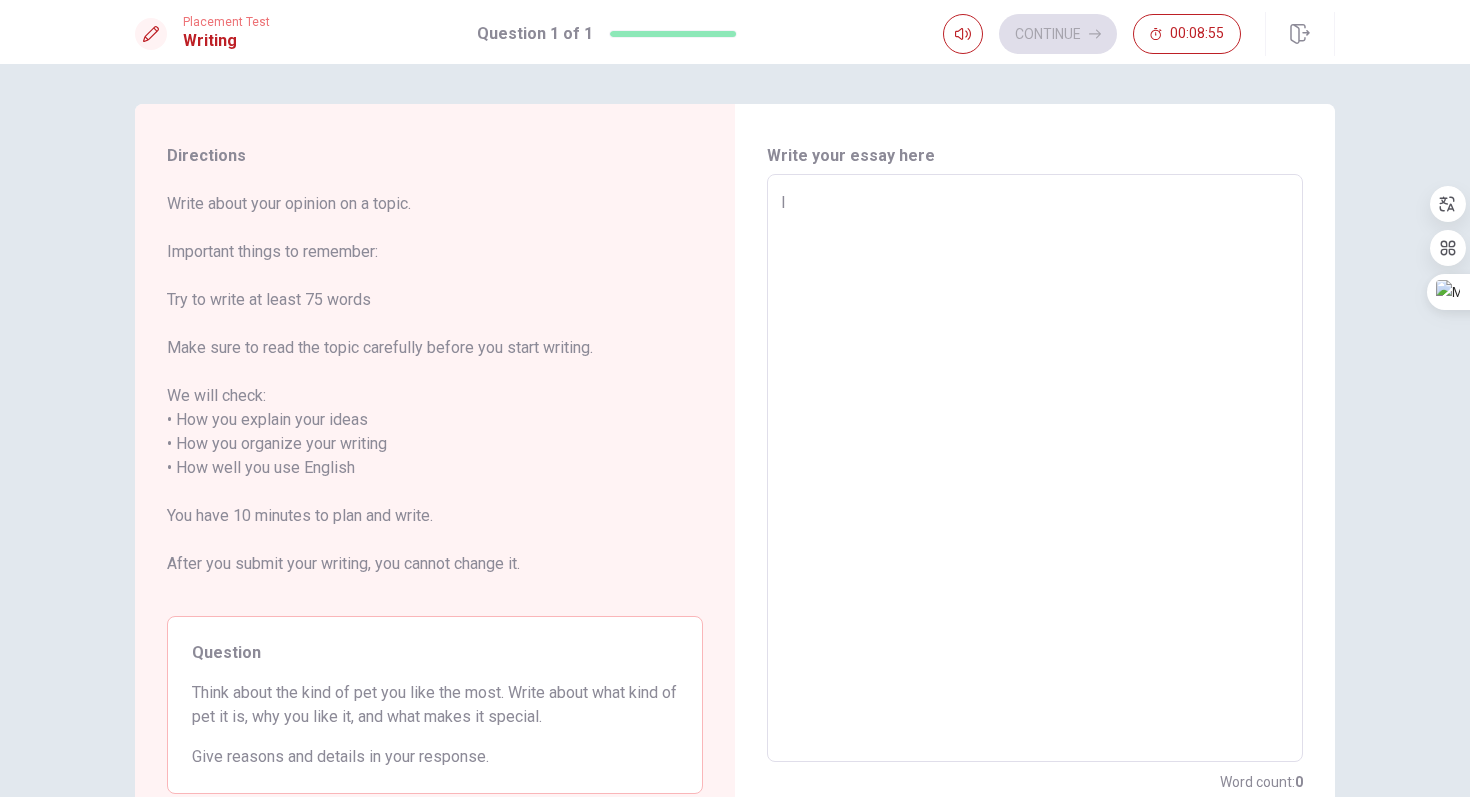 type on "x" 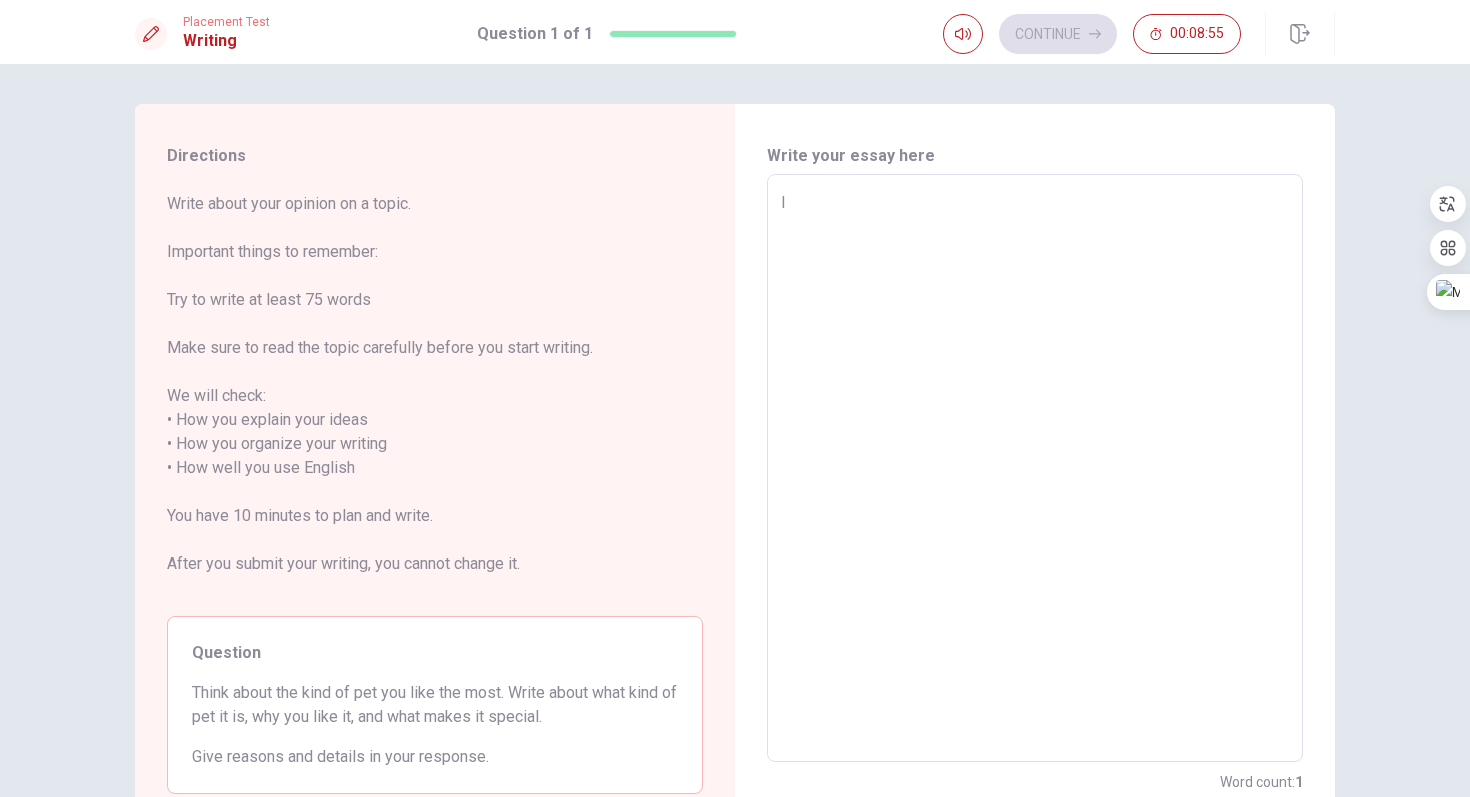 type on "I" 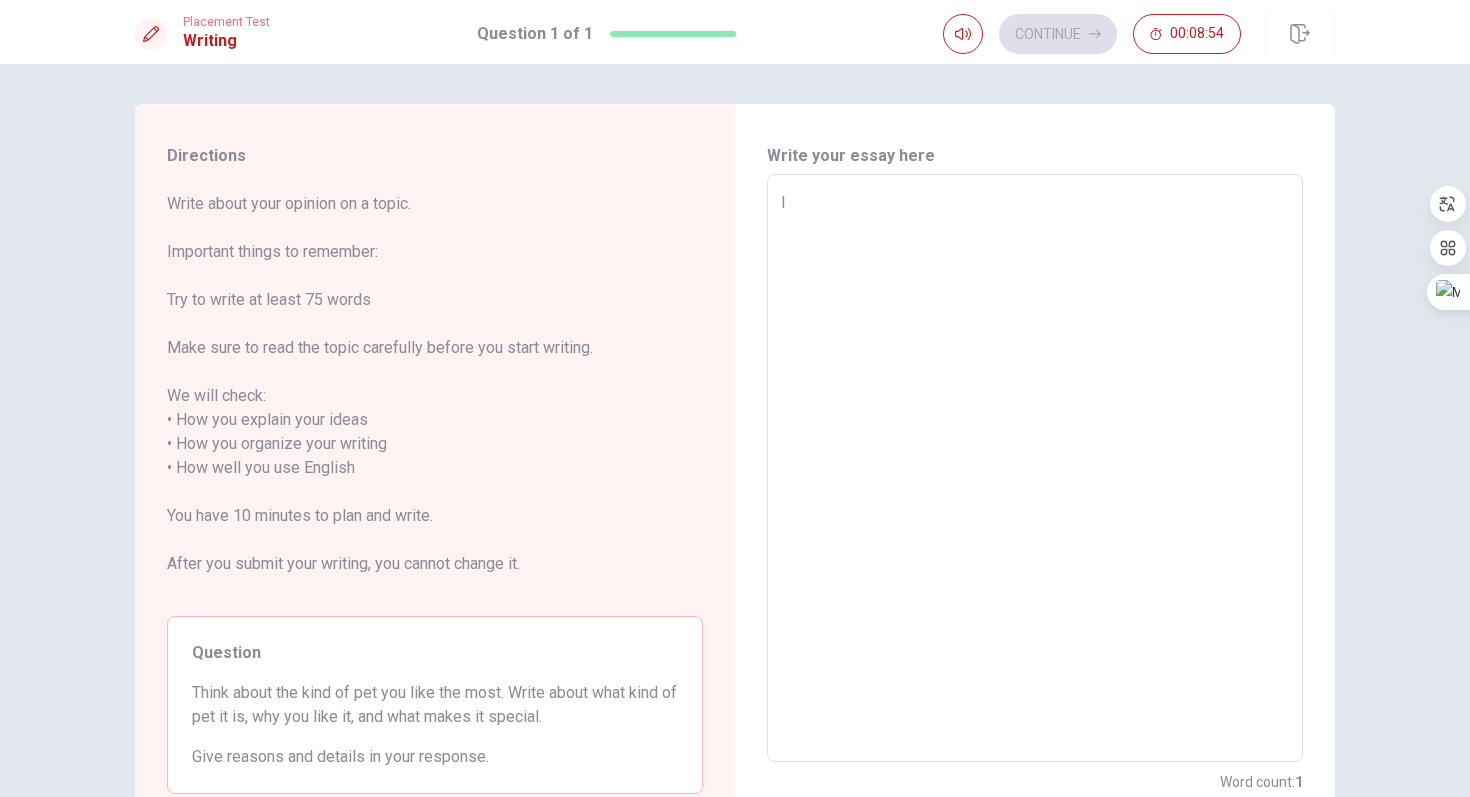 type on "I l" 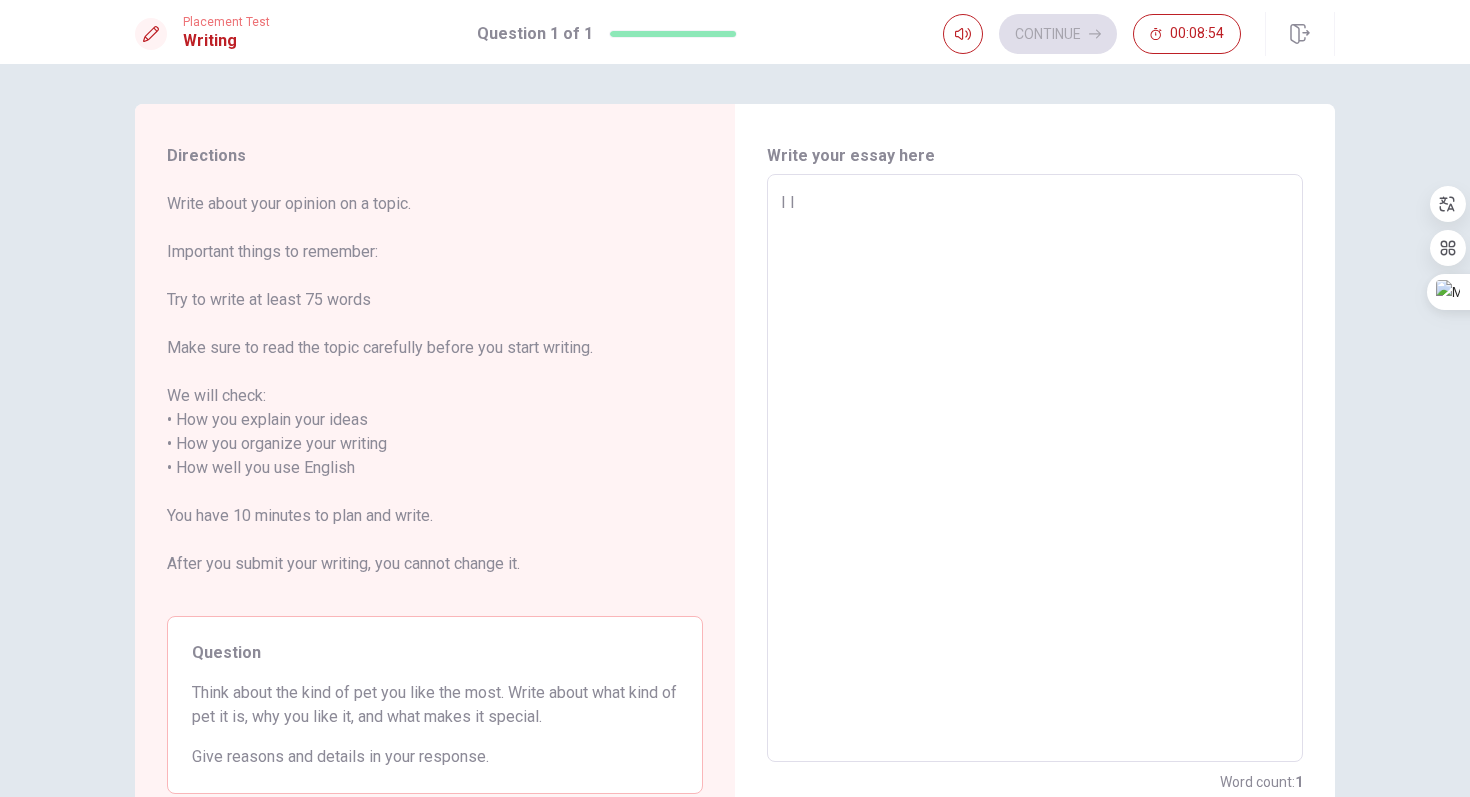 type on "x" 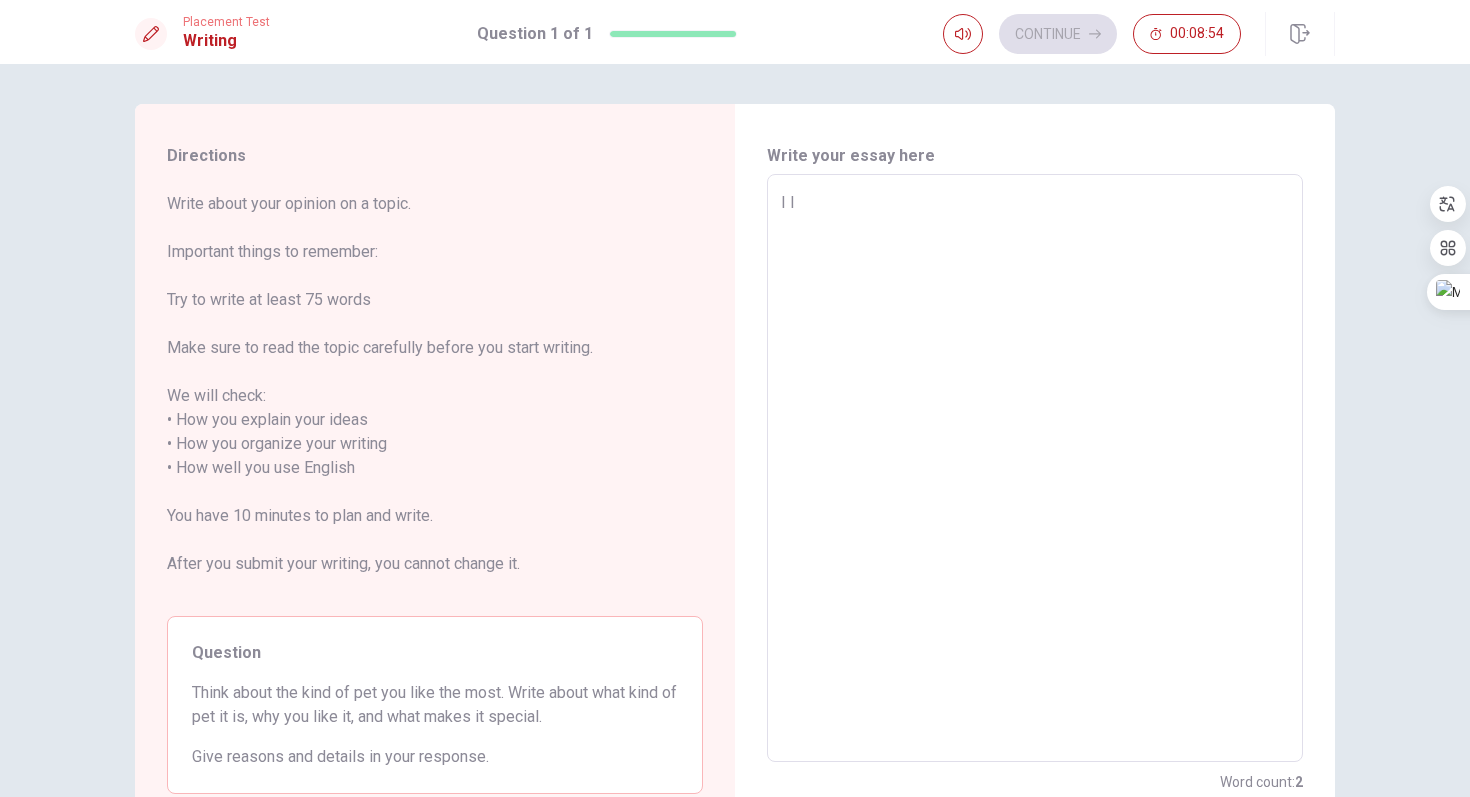 type on "I li" 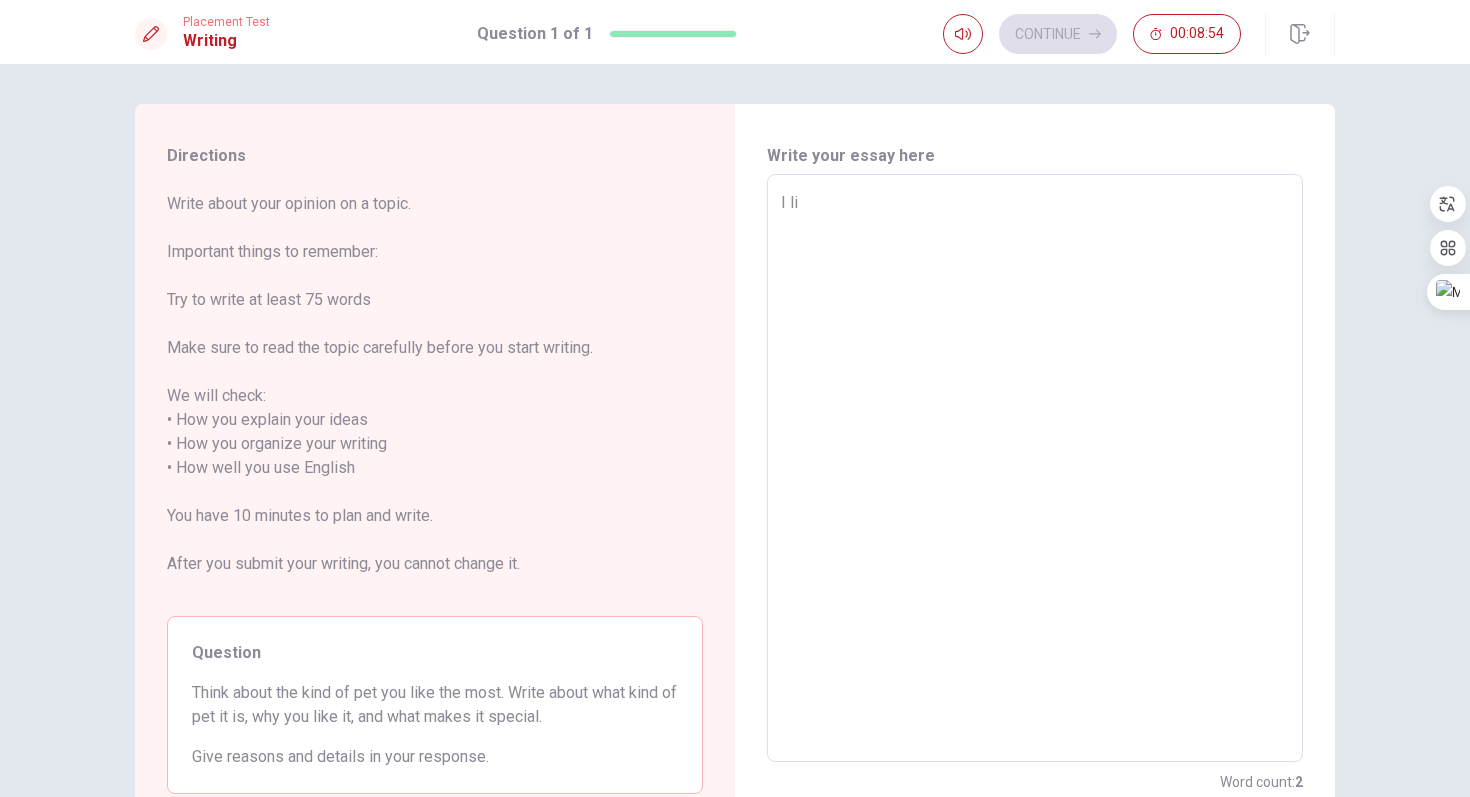 type on "x" 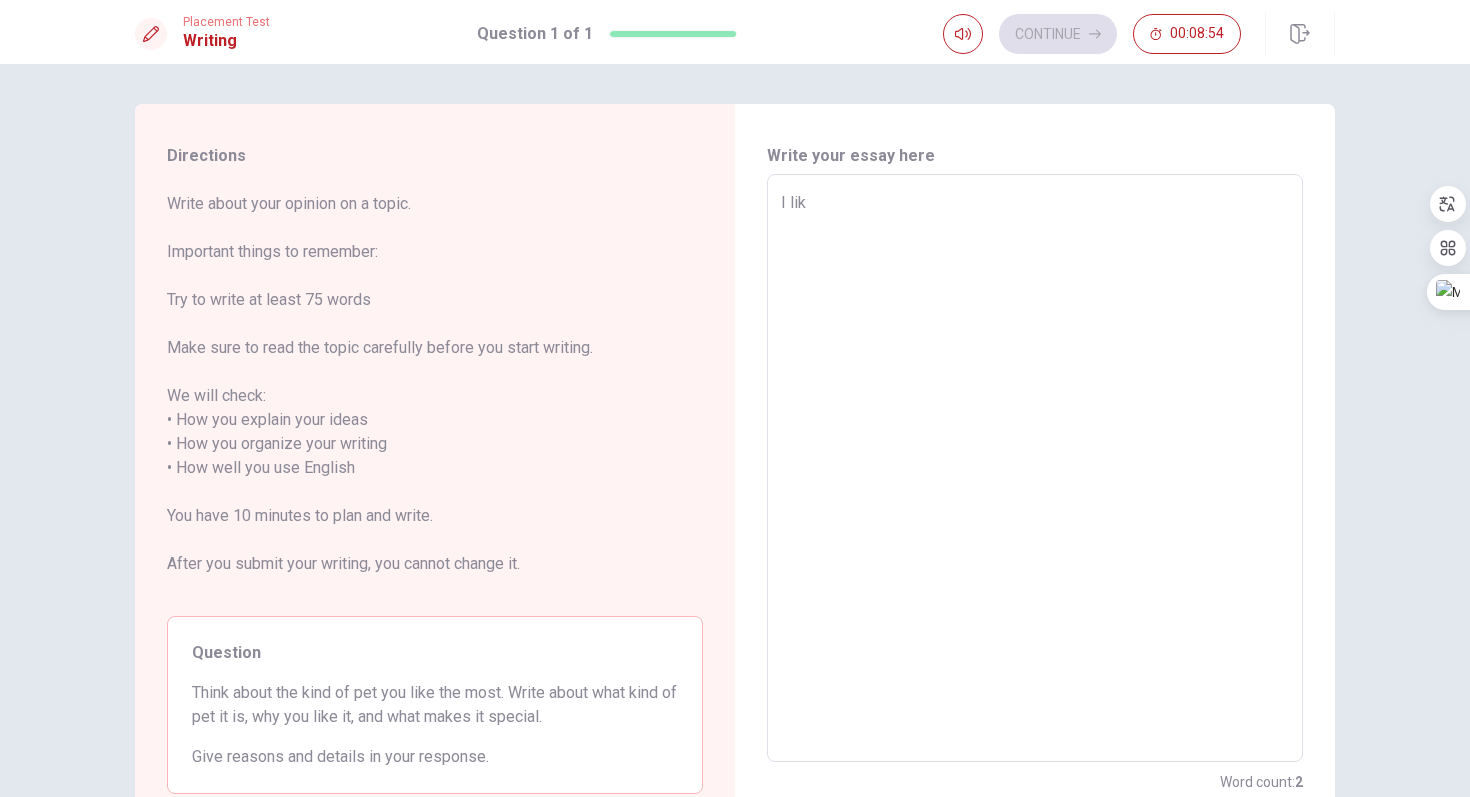 type on "x" 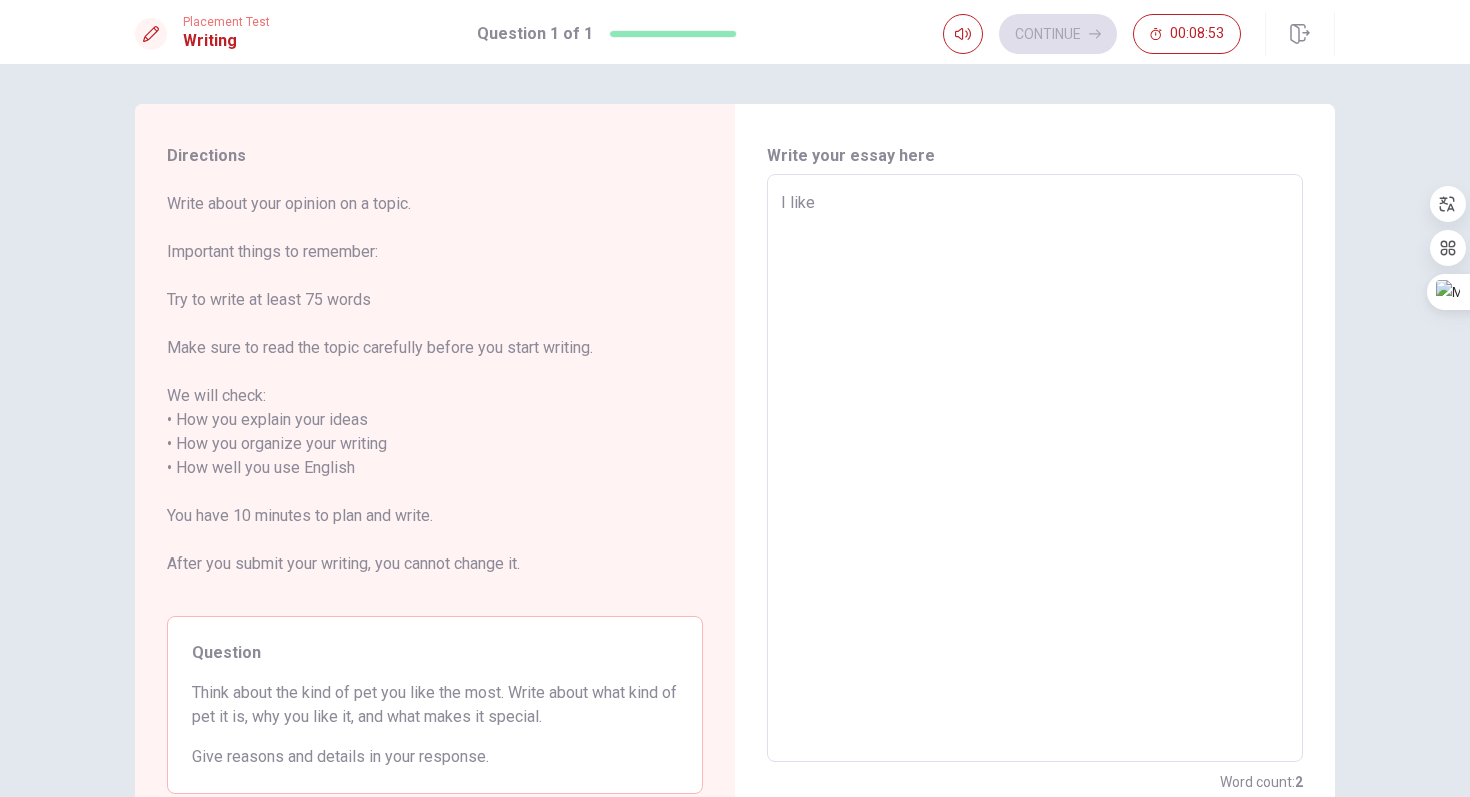 type on "x" 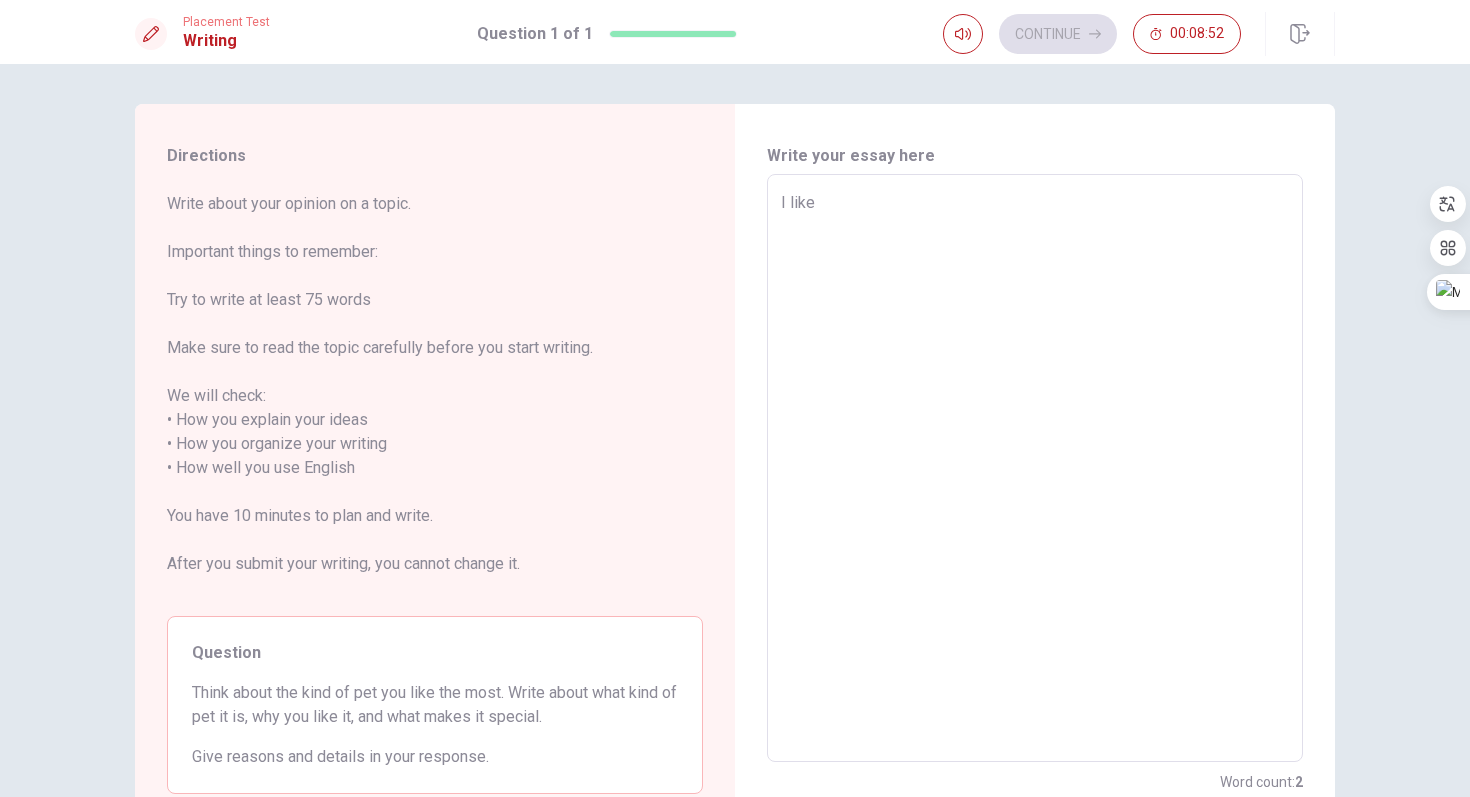type on "x" 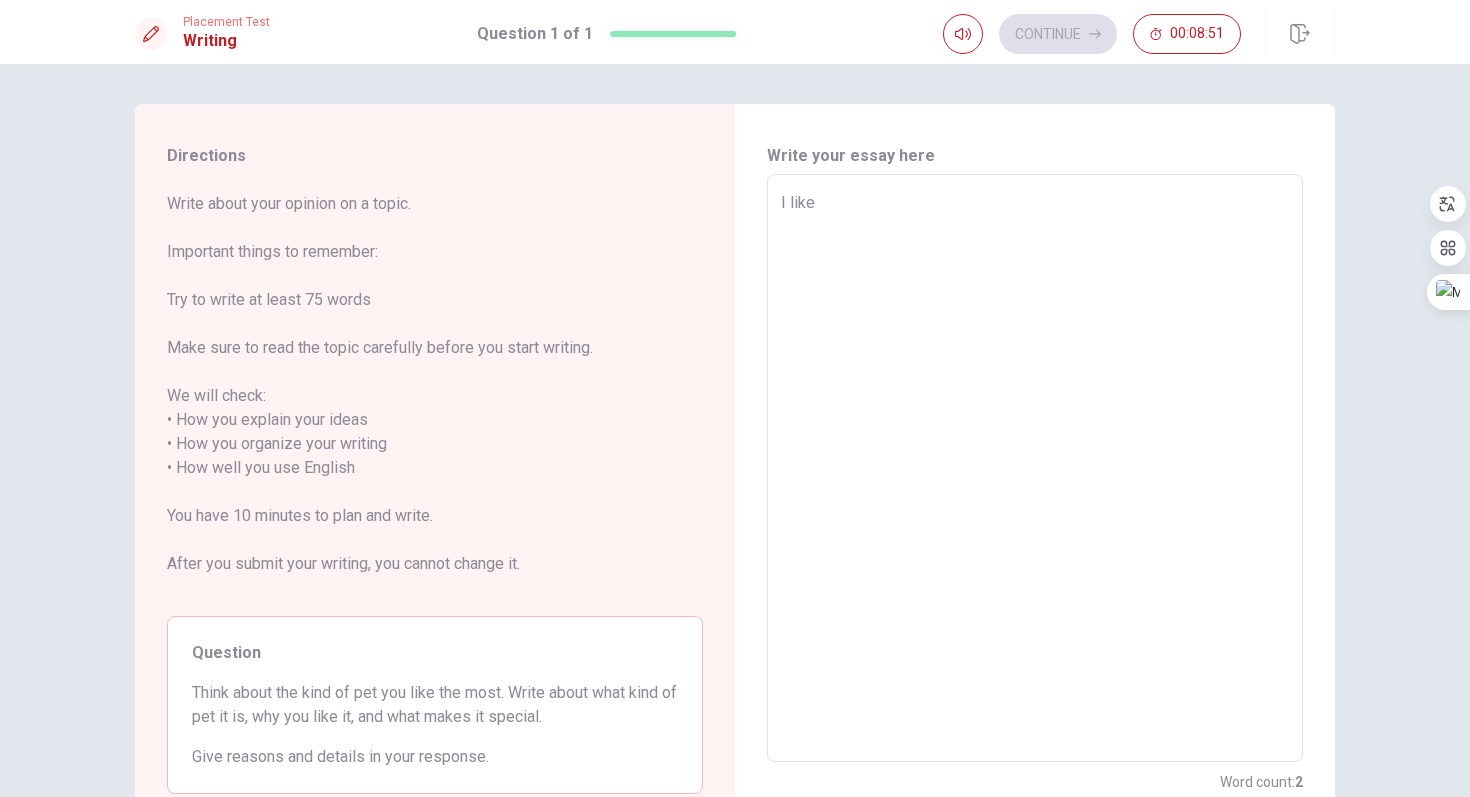 type on "I like d" 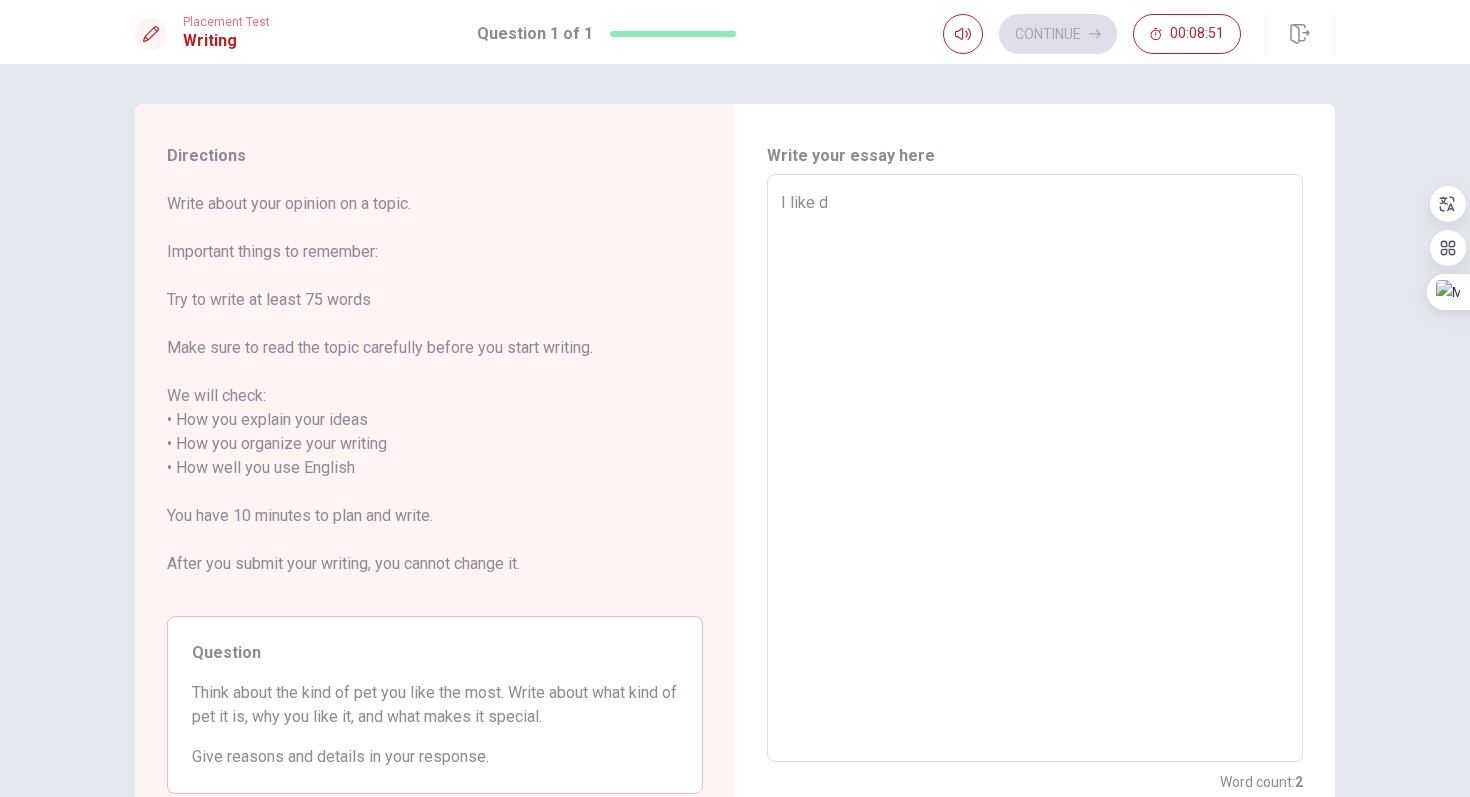 type on "x" 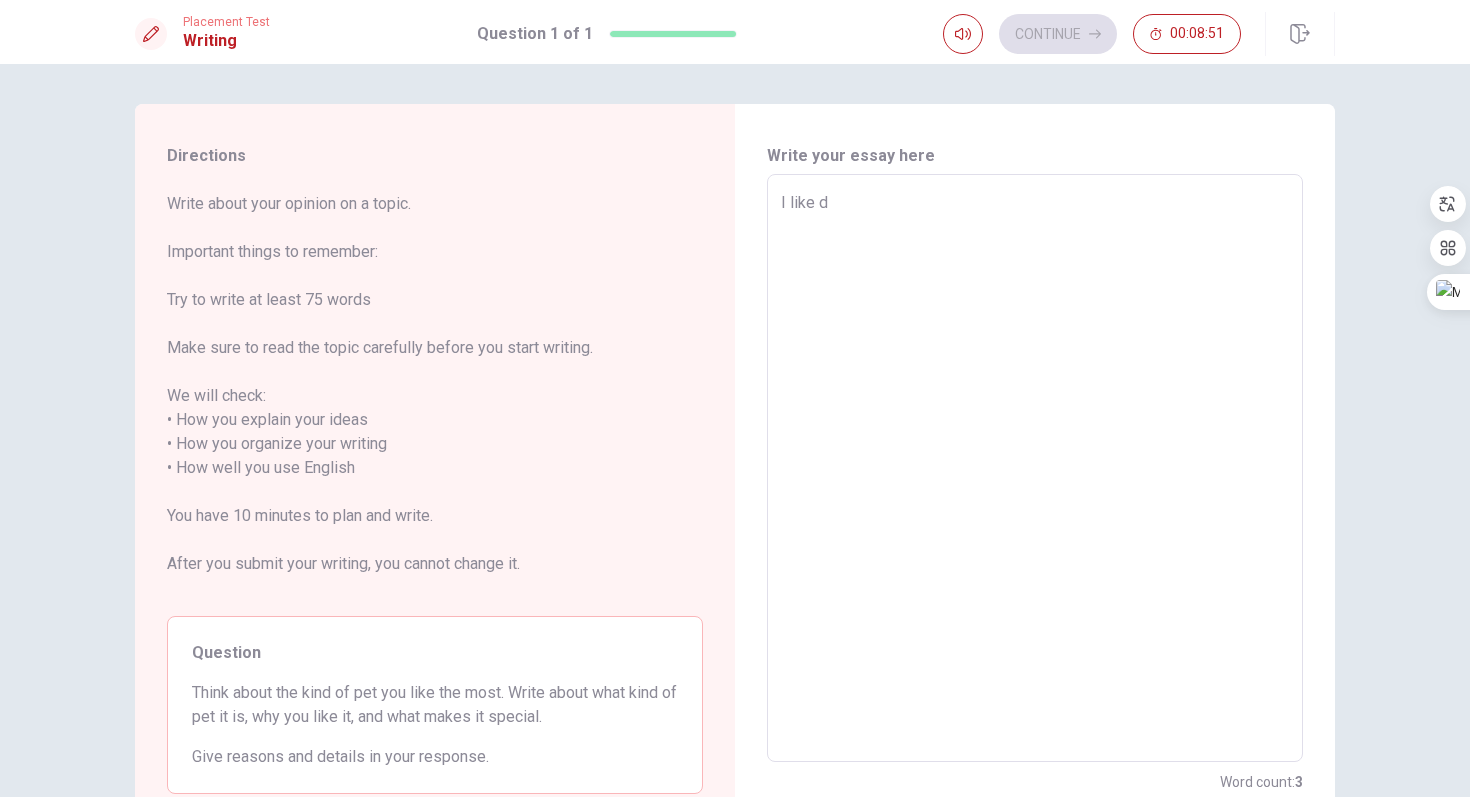 type on "I like do" 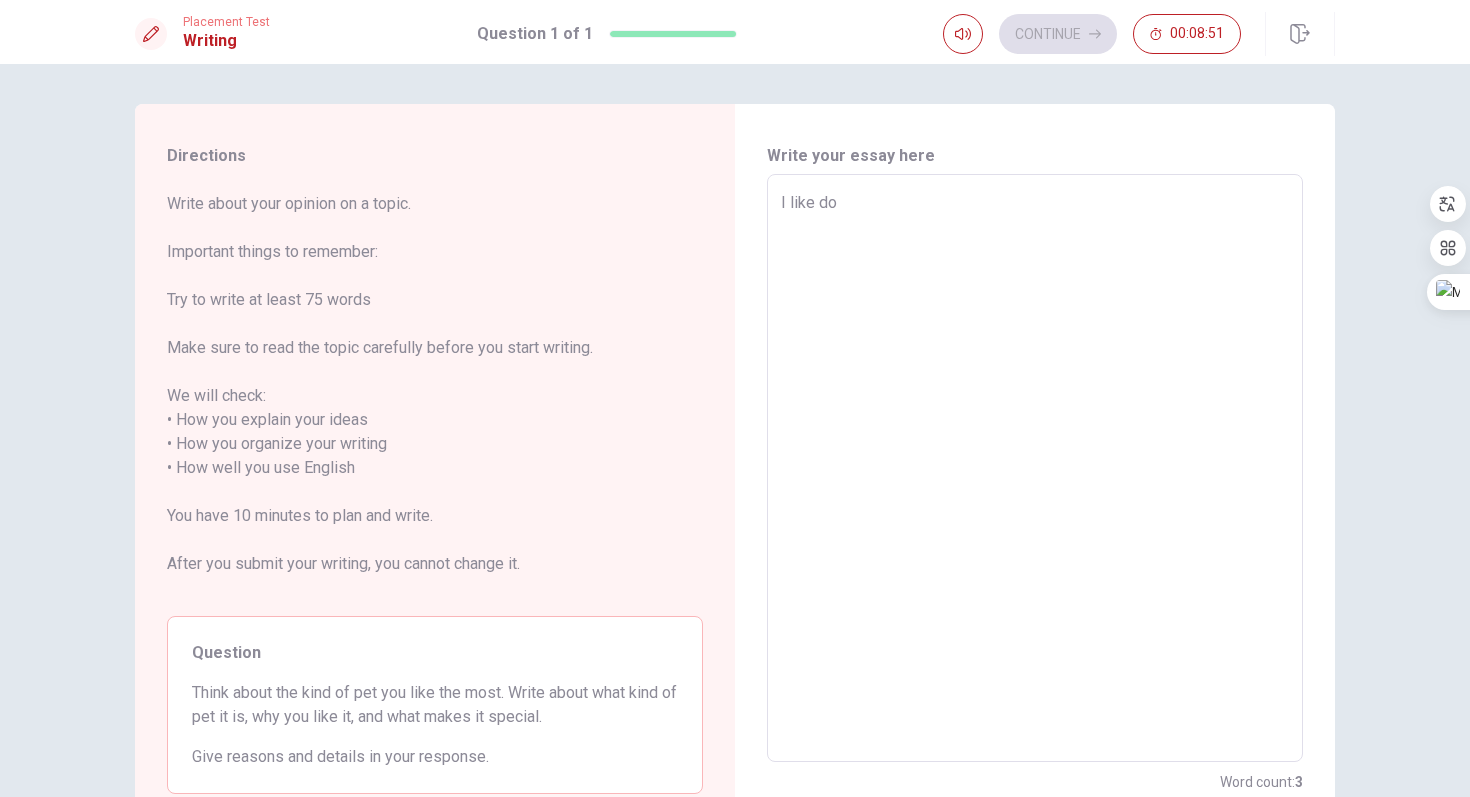 type on "x" 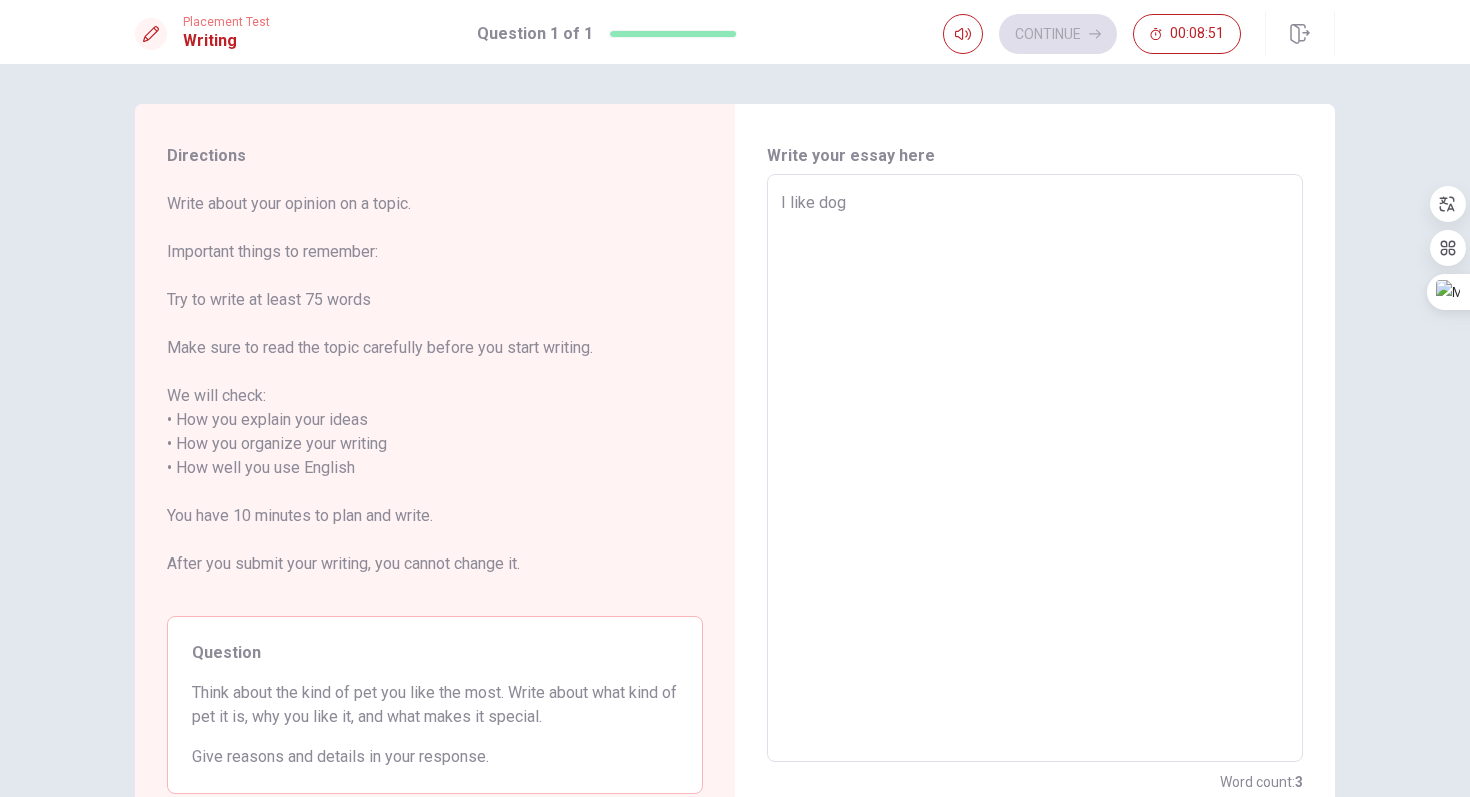 type on "x" 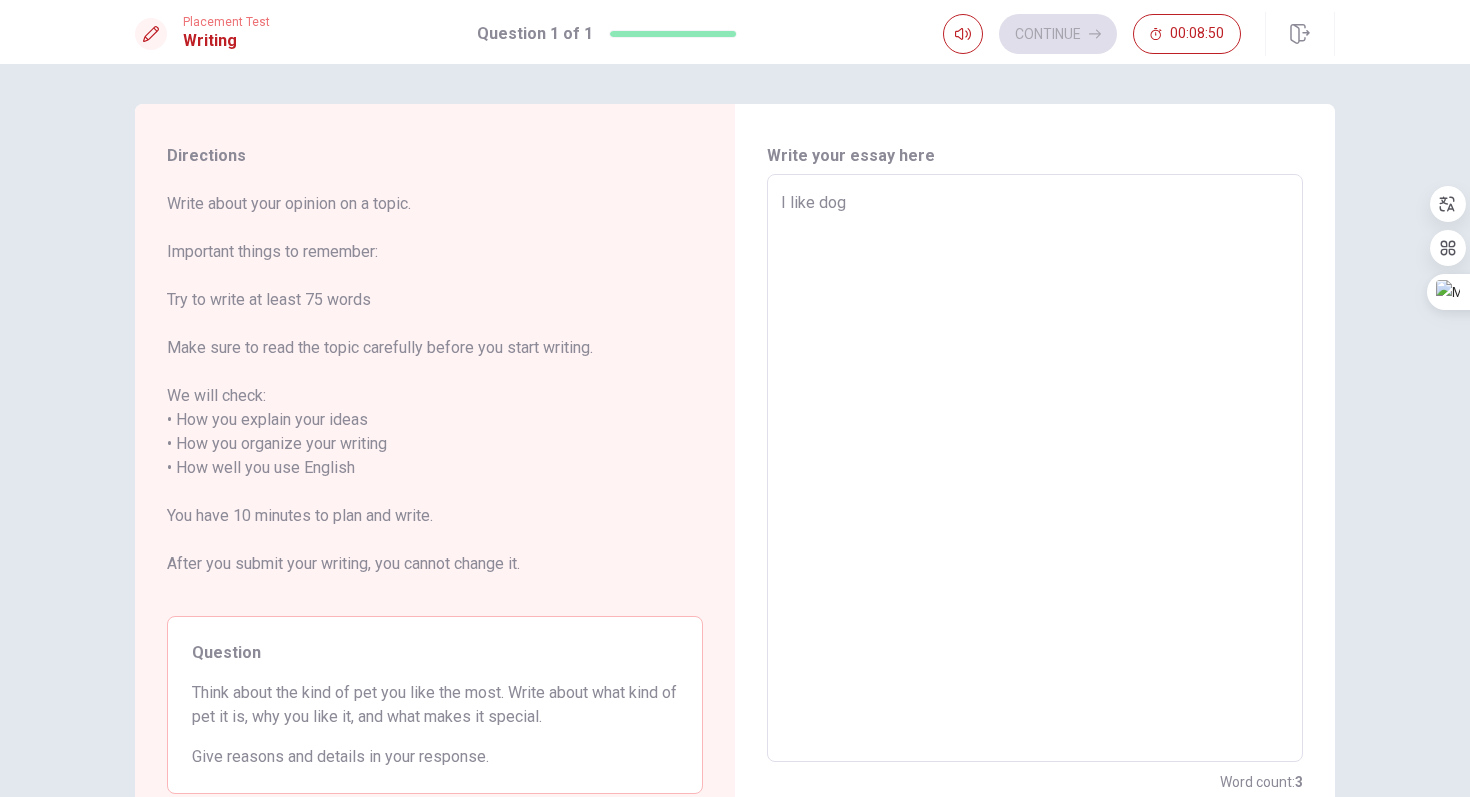 type on "I like dog" 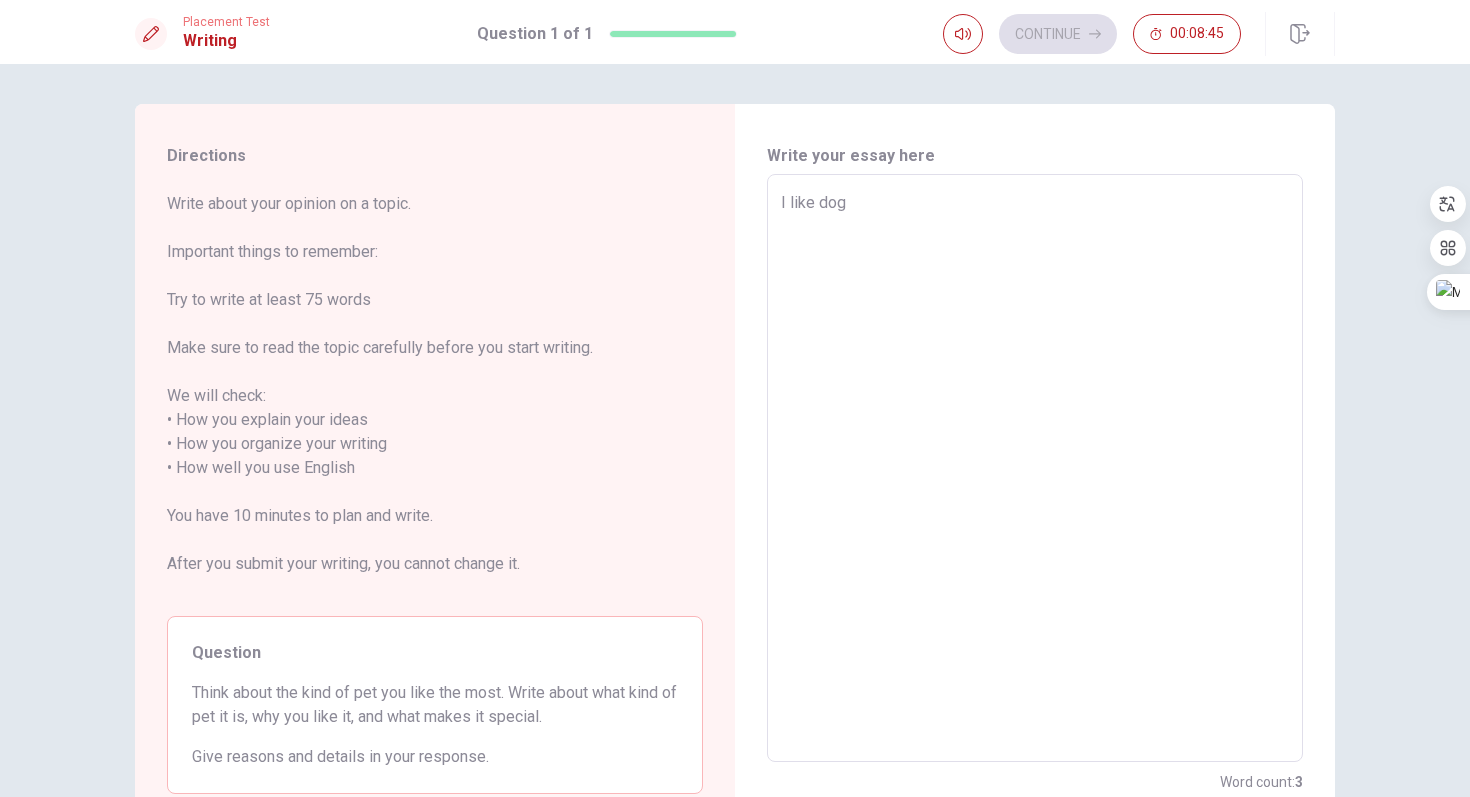 type on "x" 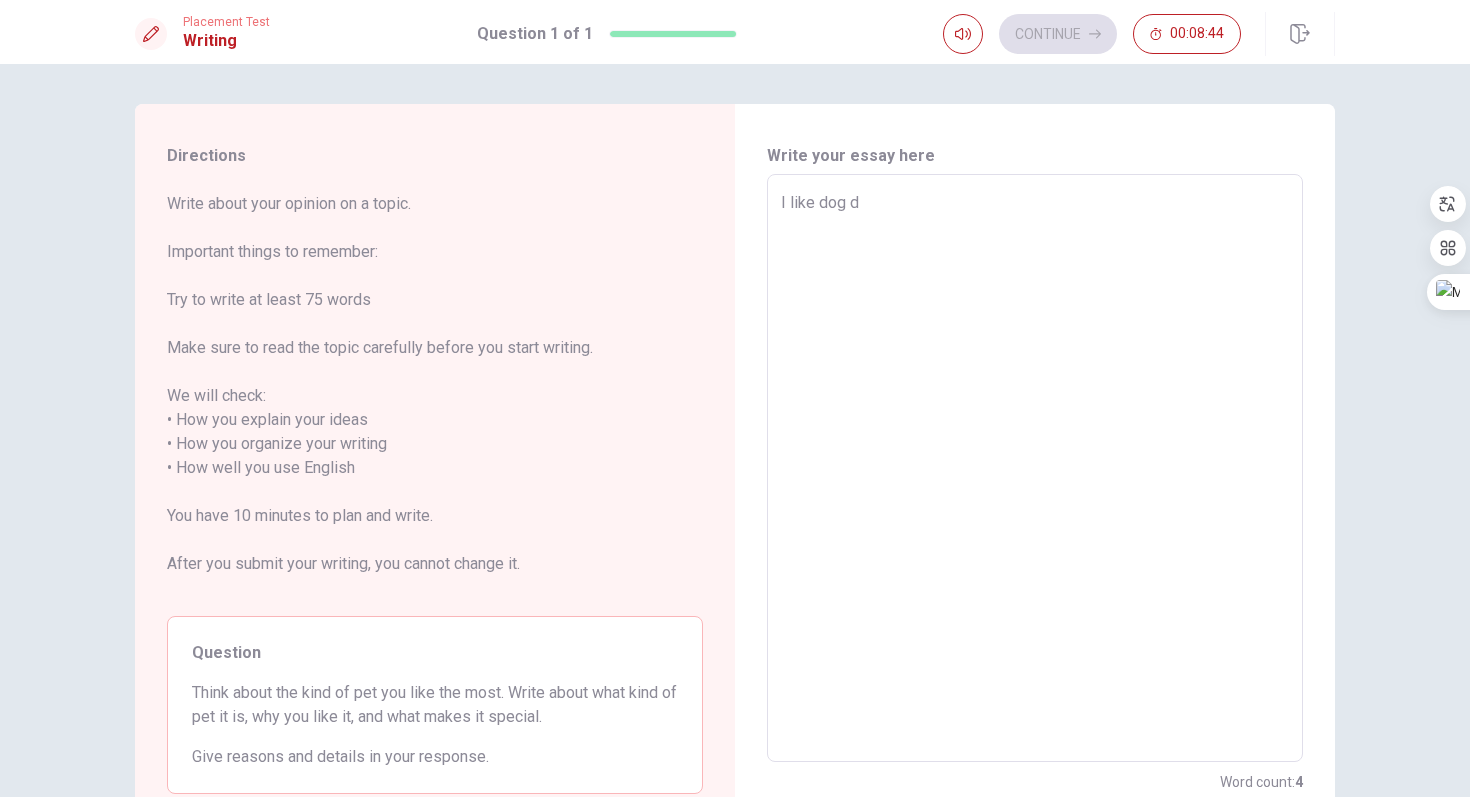 type on "x" 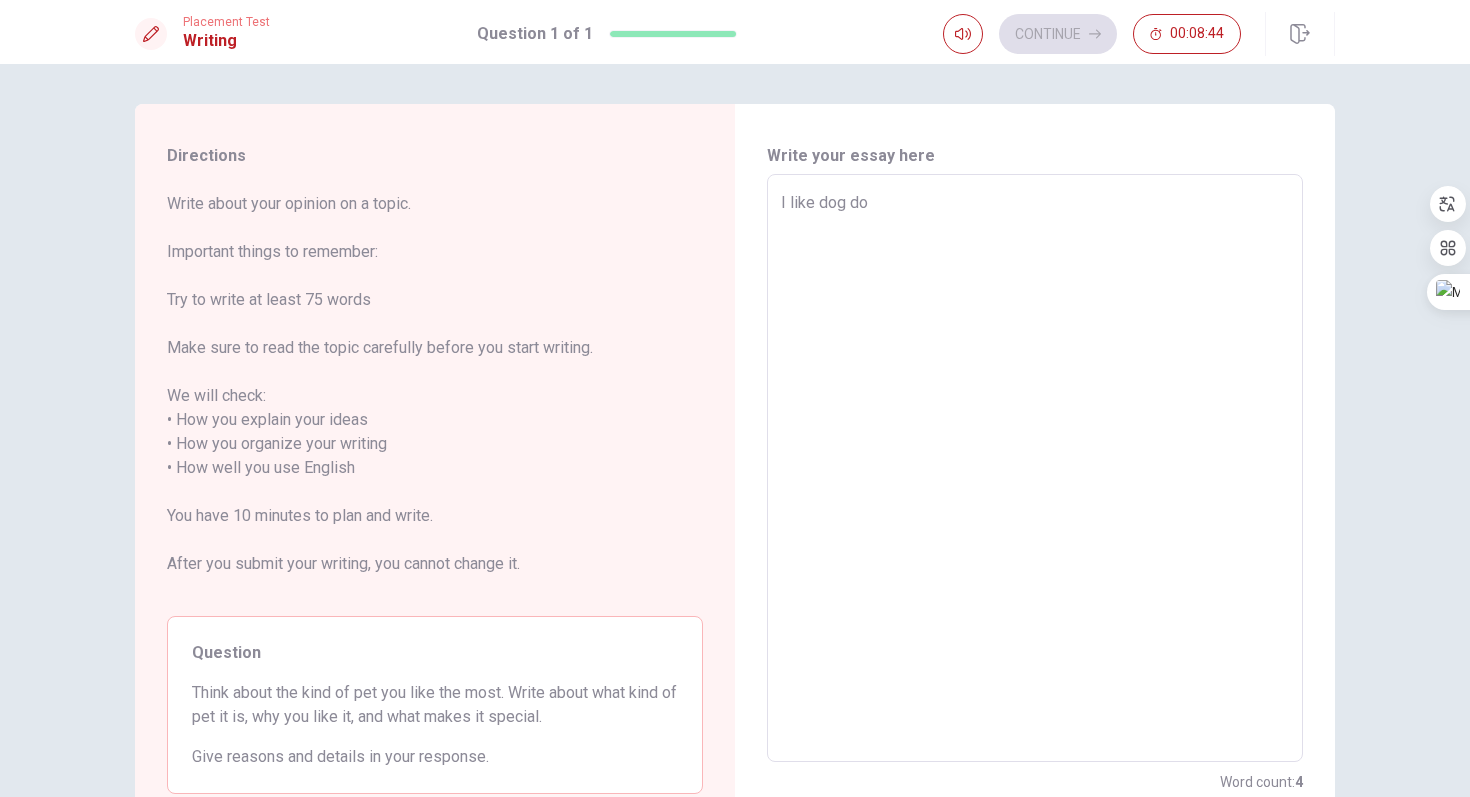 type on "x" 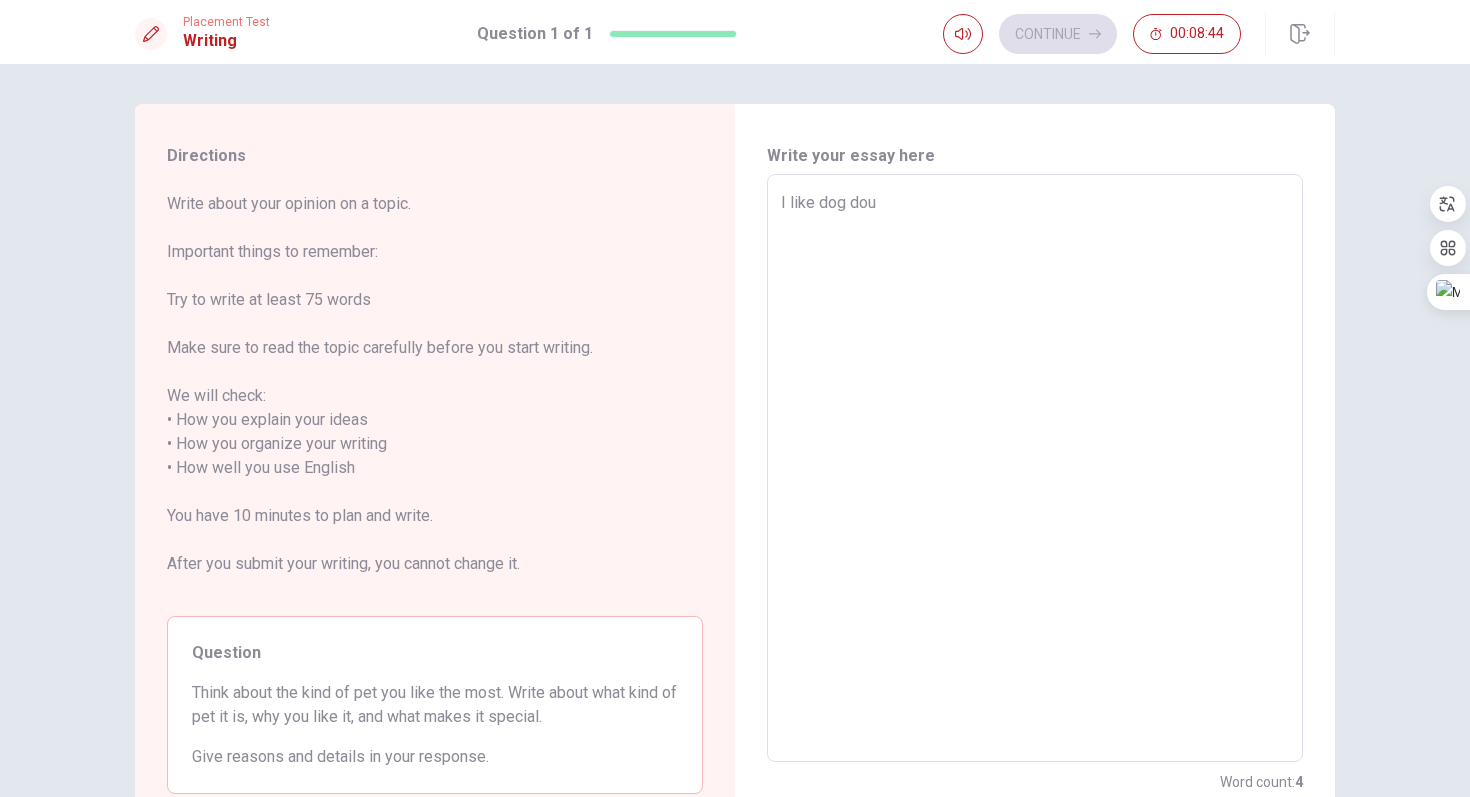 type on "x" 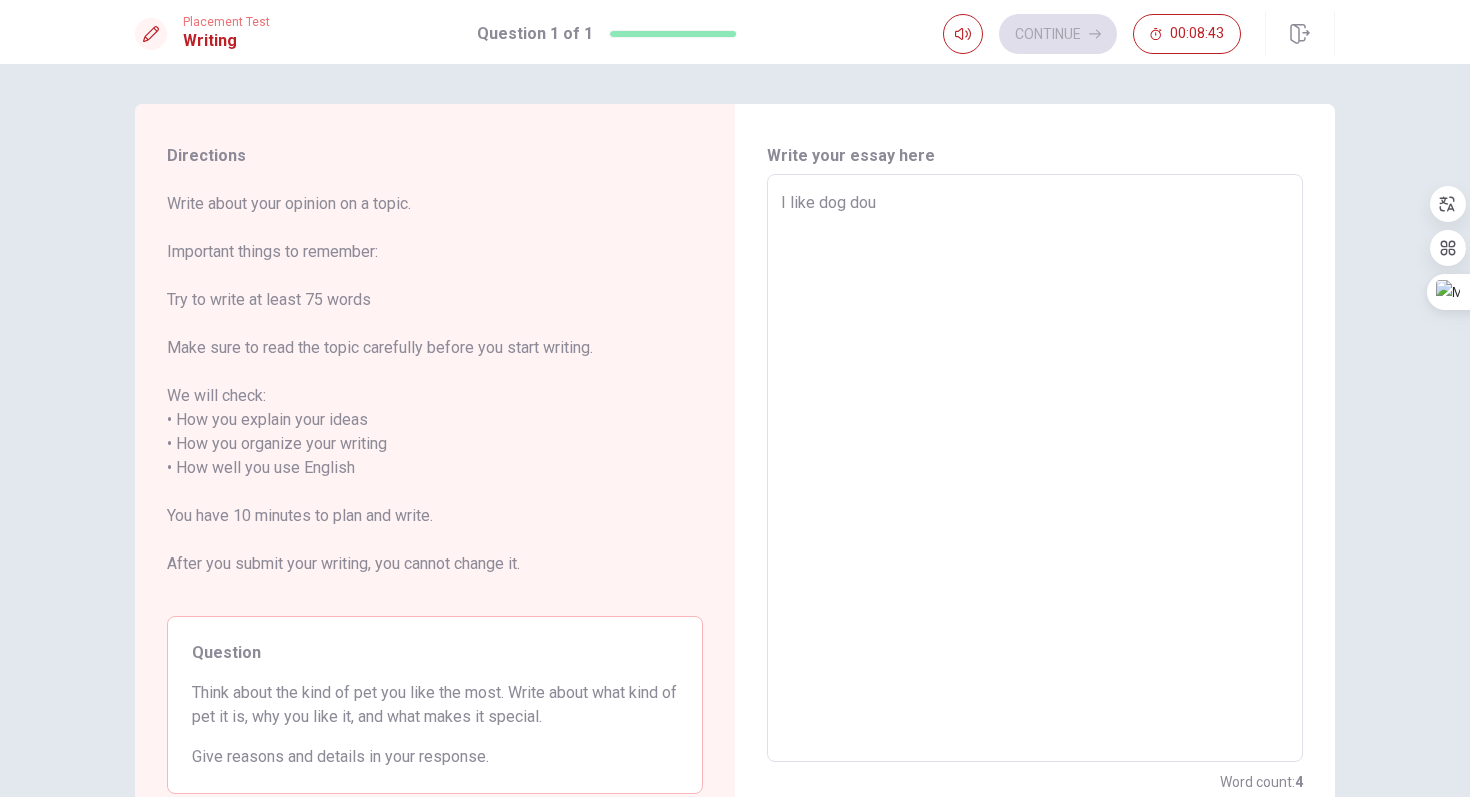 type on "I like dog do" 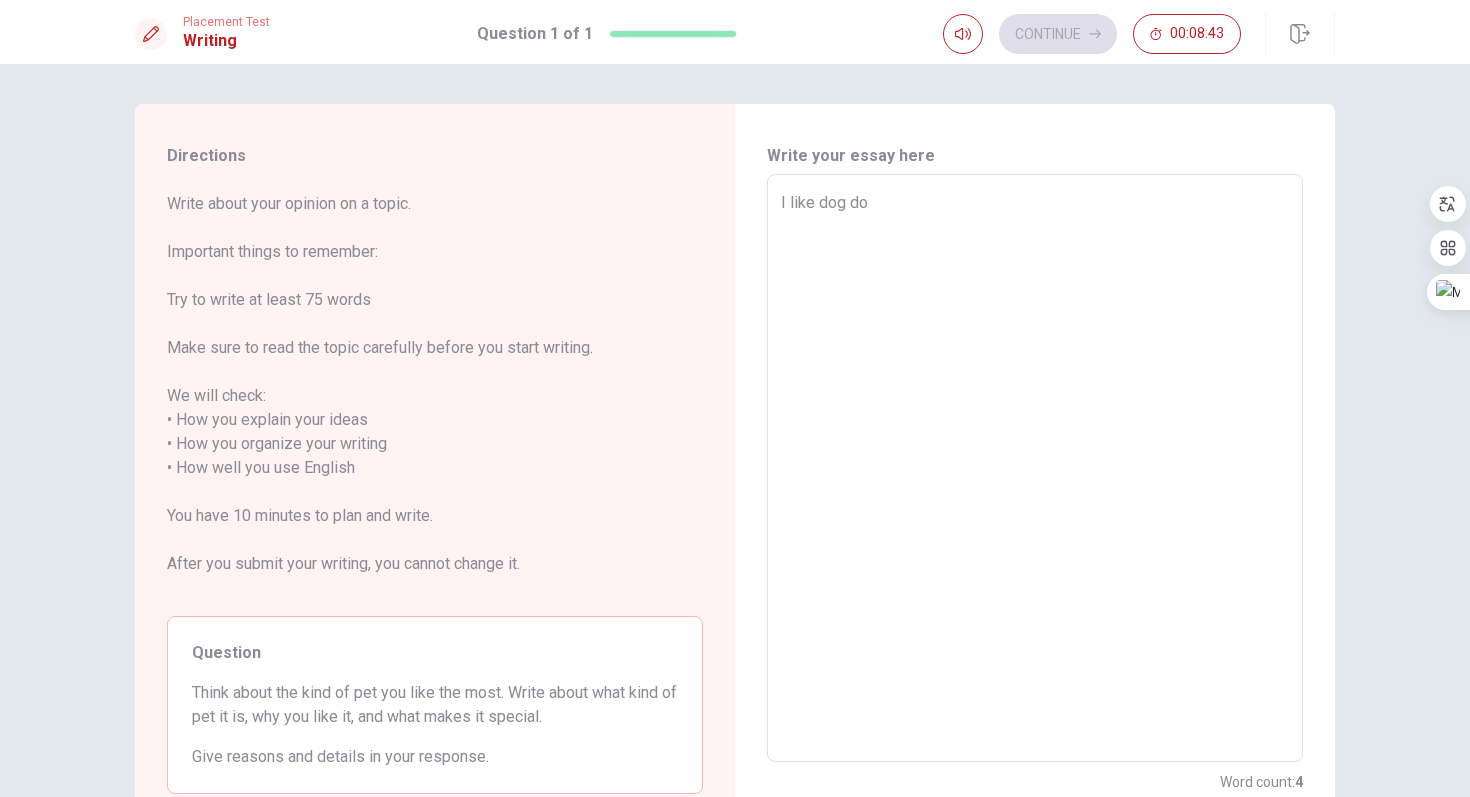 type on "x" 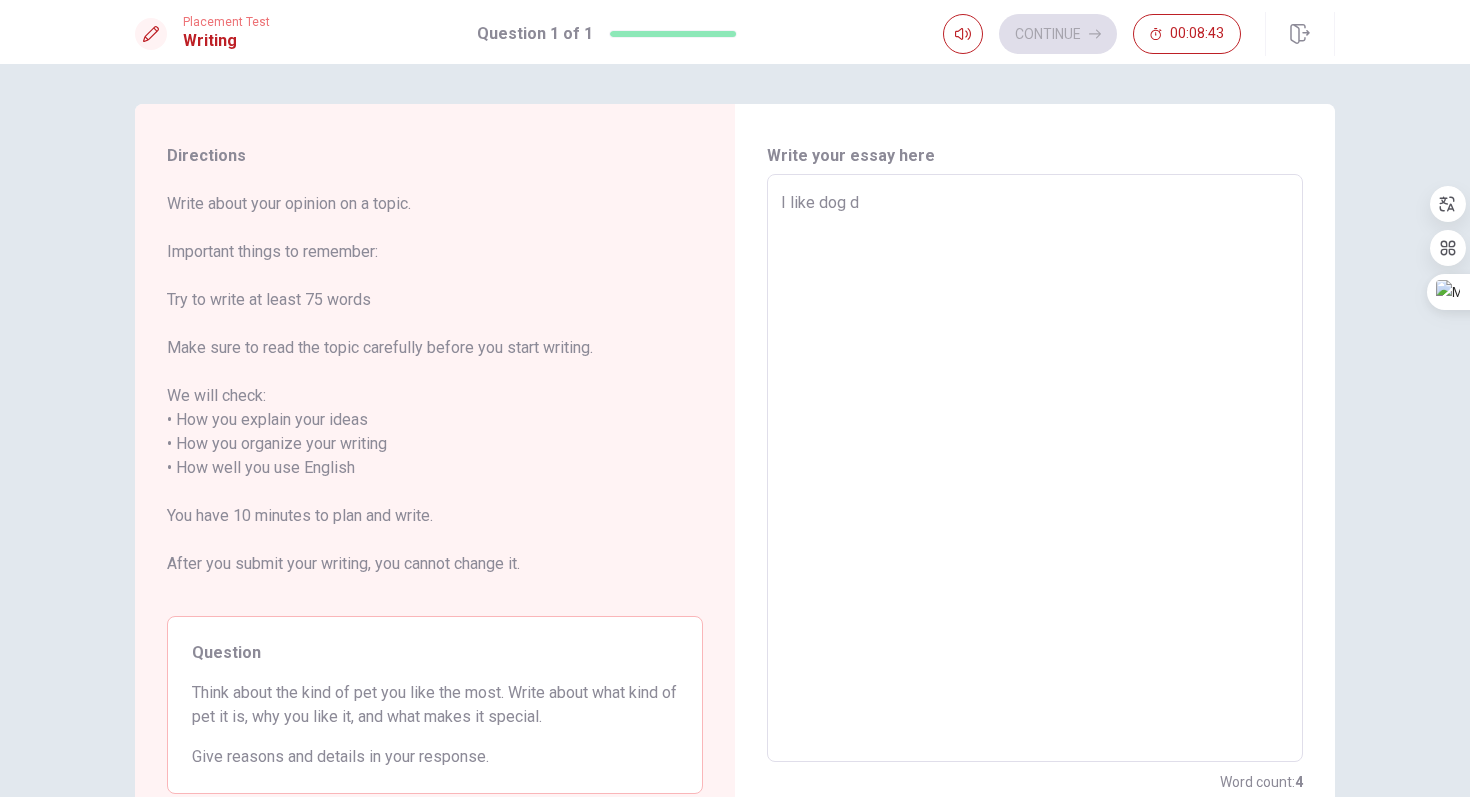 type on "x" 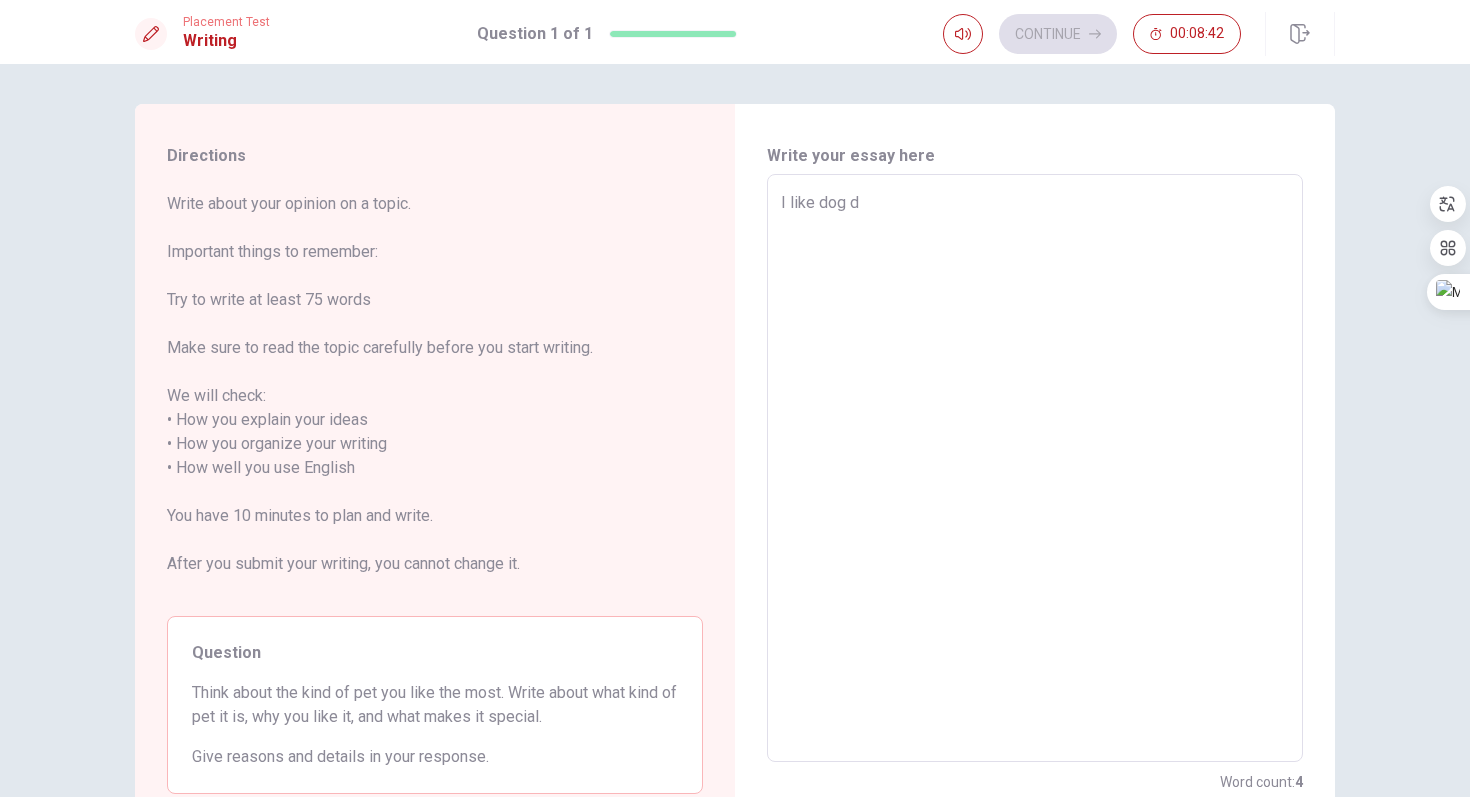 type on "I like dog" 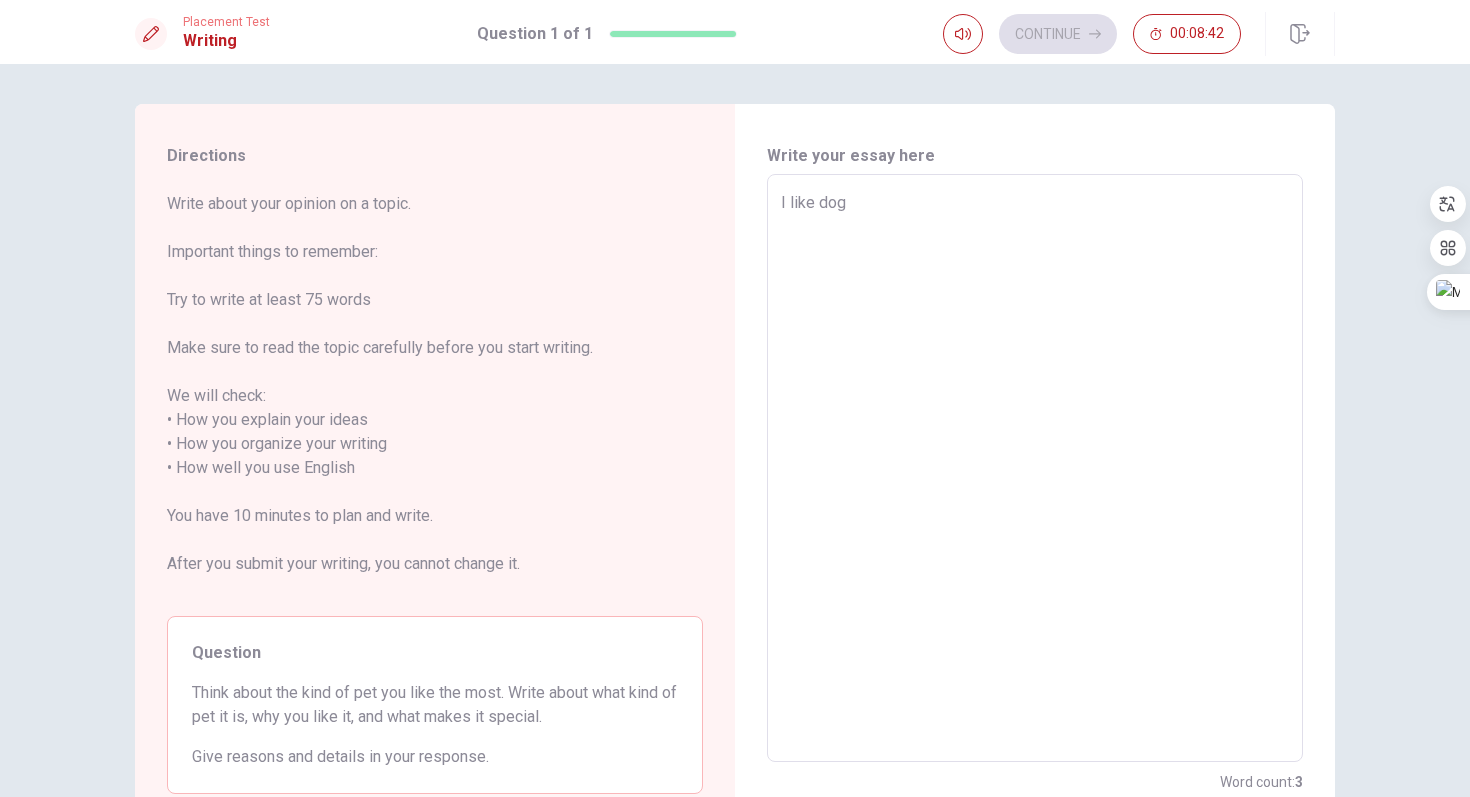 type on "x" 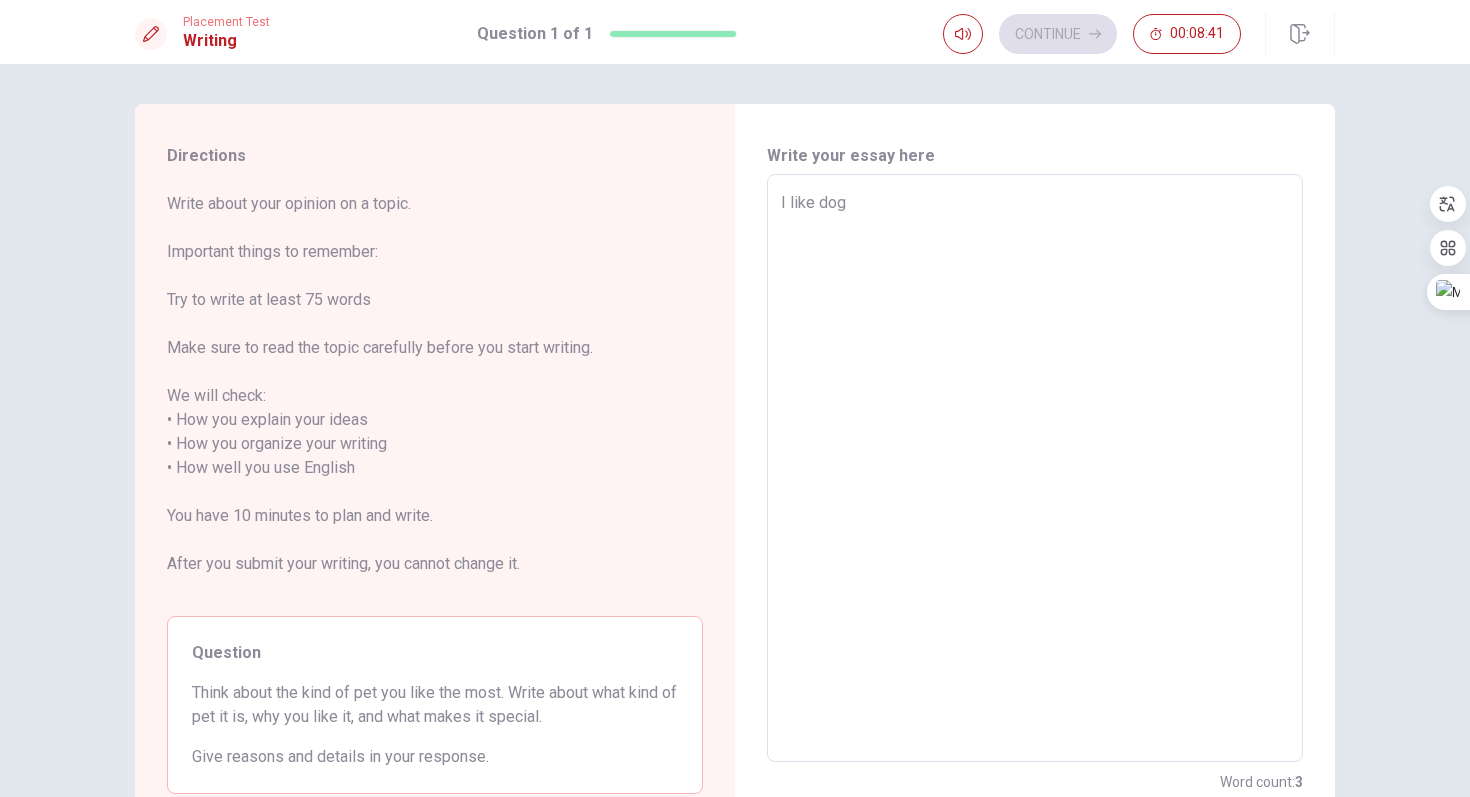 type on "I like dog ." 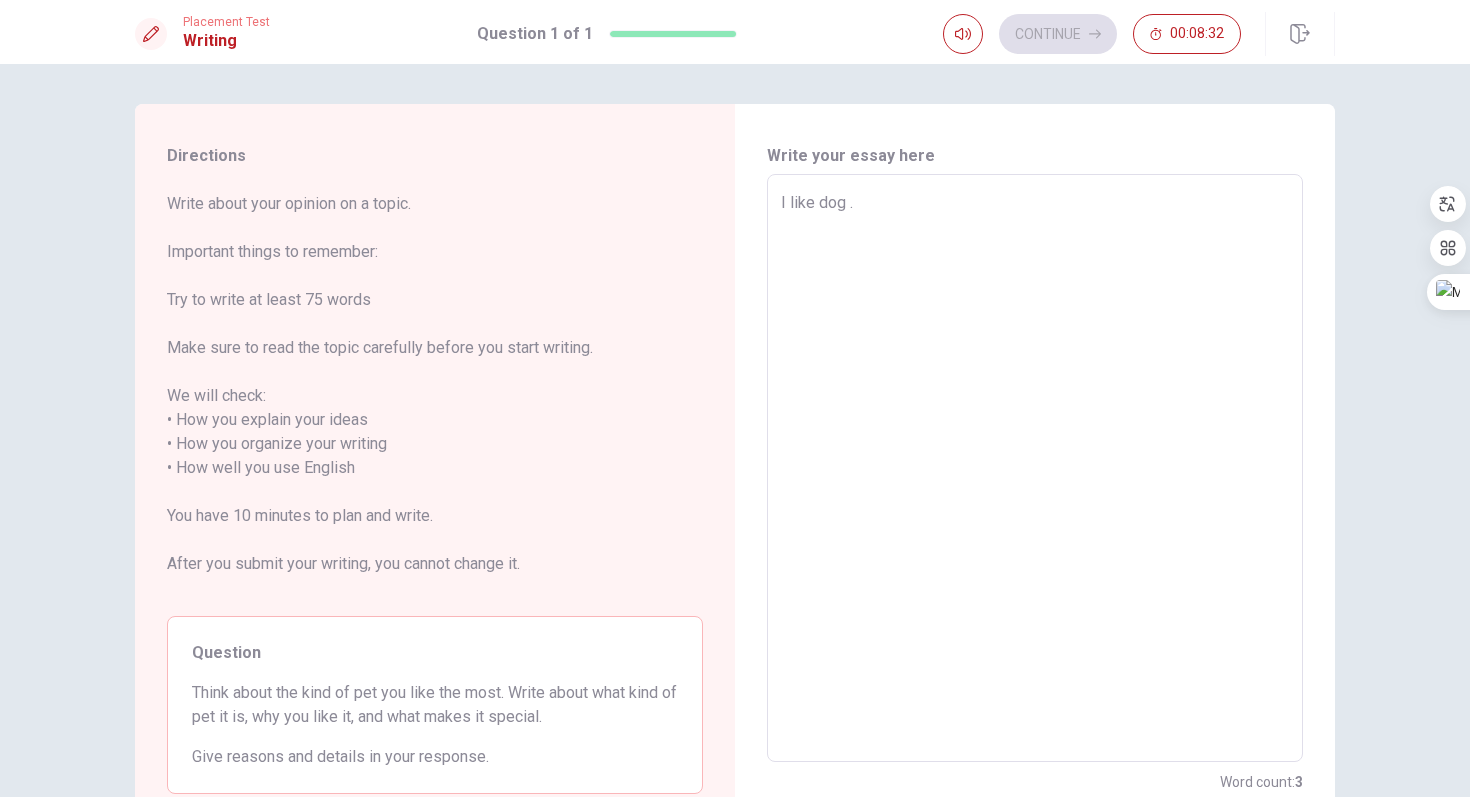 type on "x" 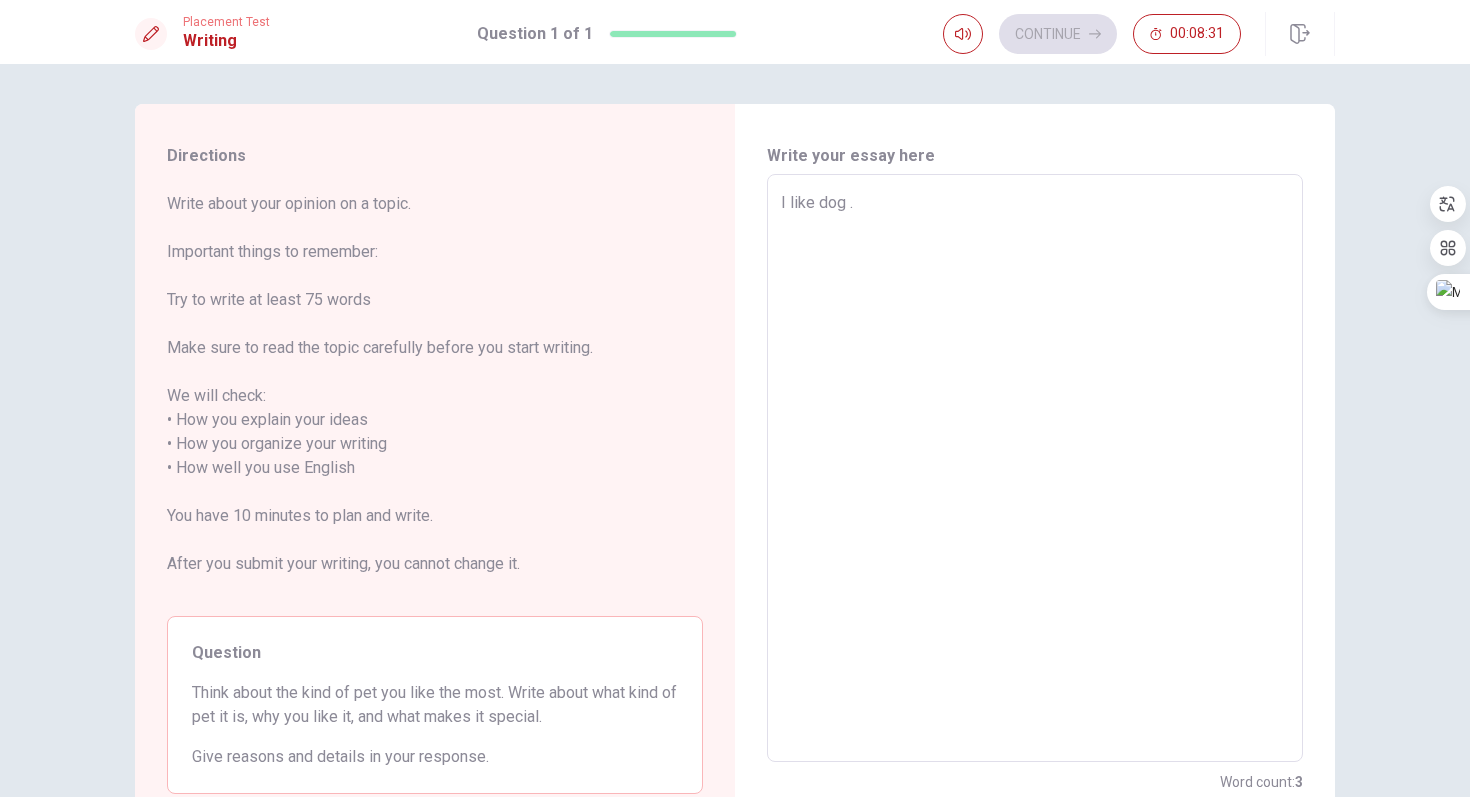 type on "I like dog .i" 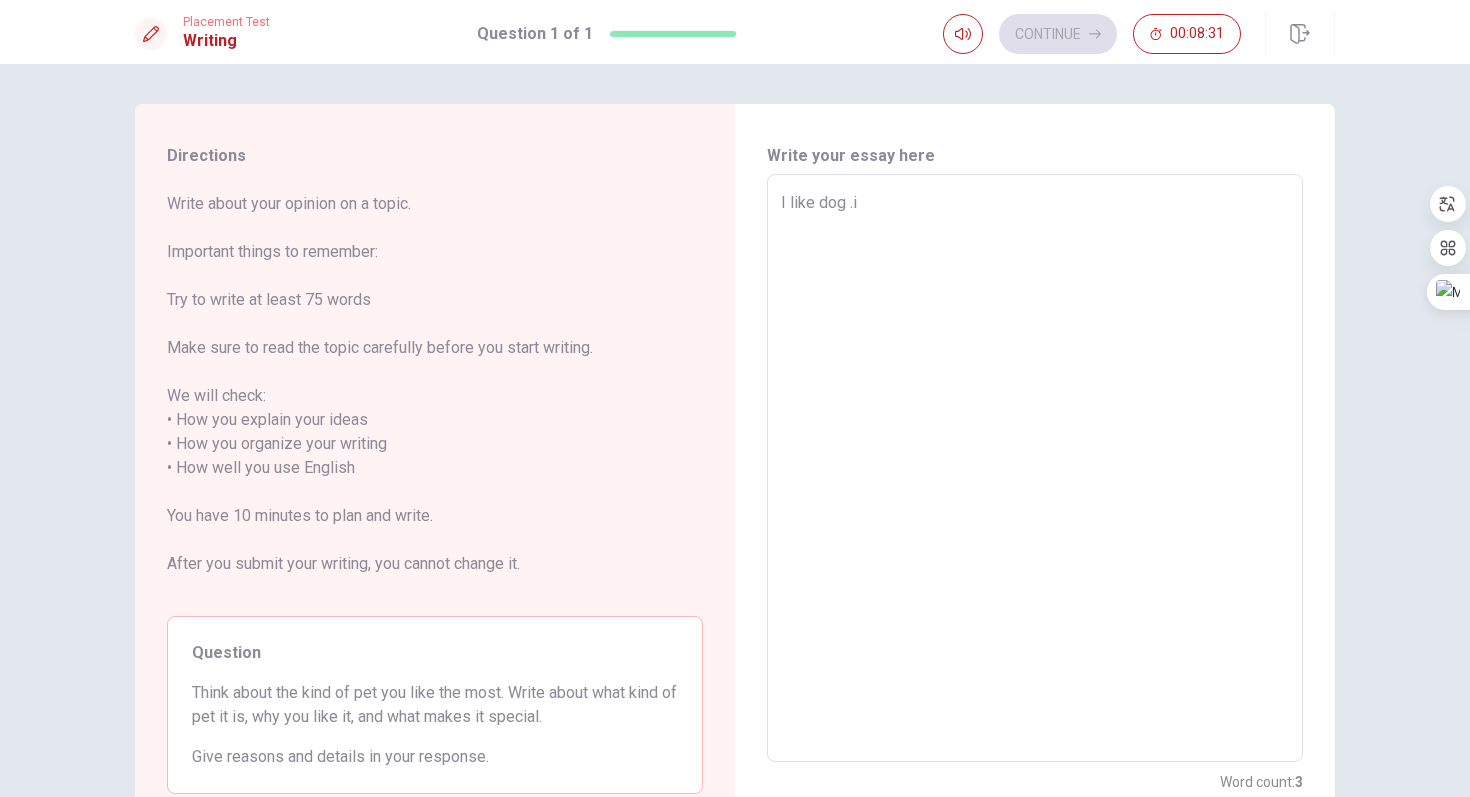 type on "x" 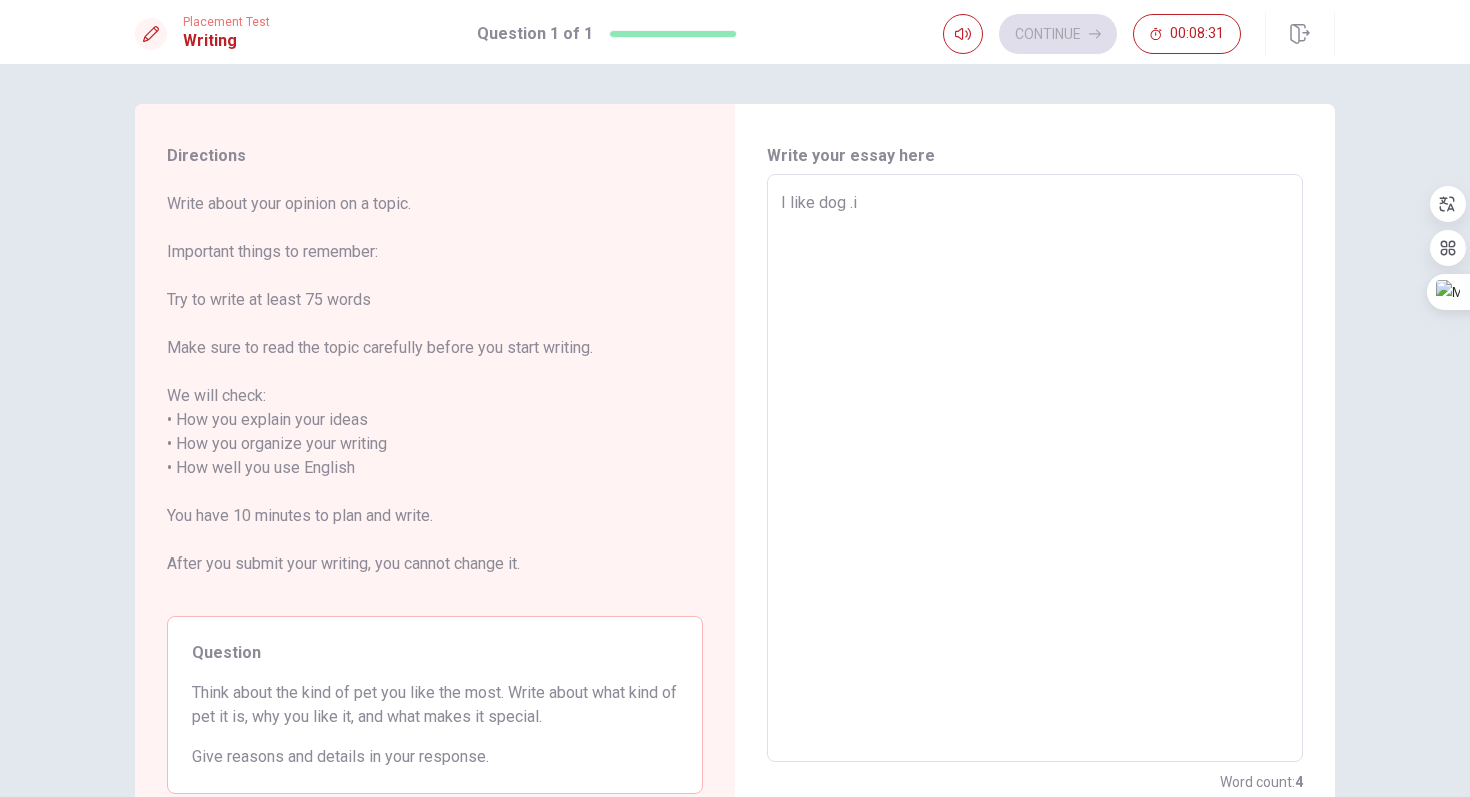 type on "I like dog .it" 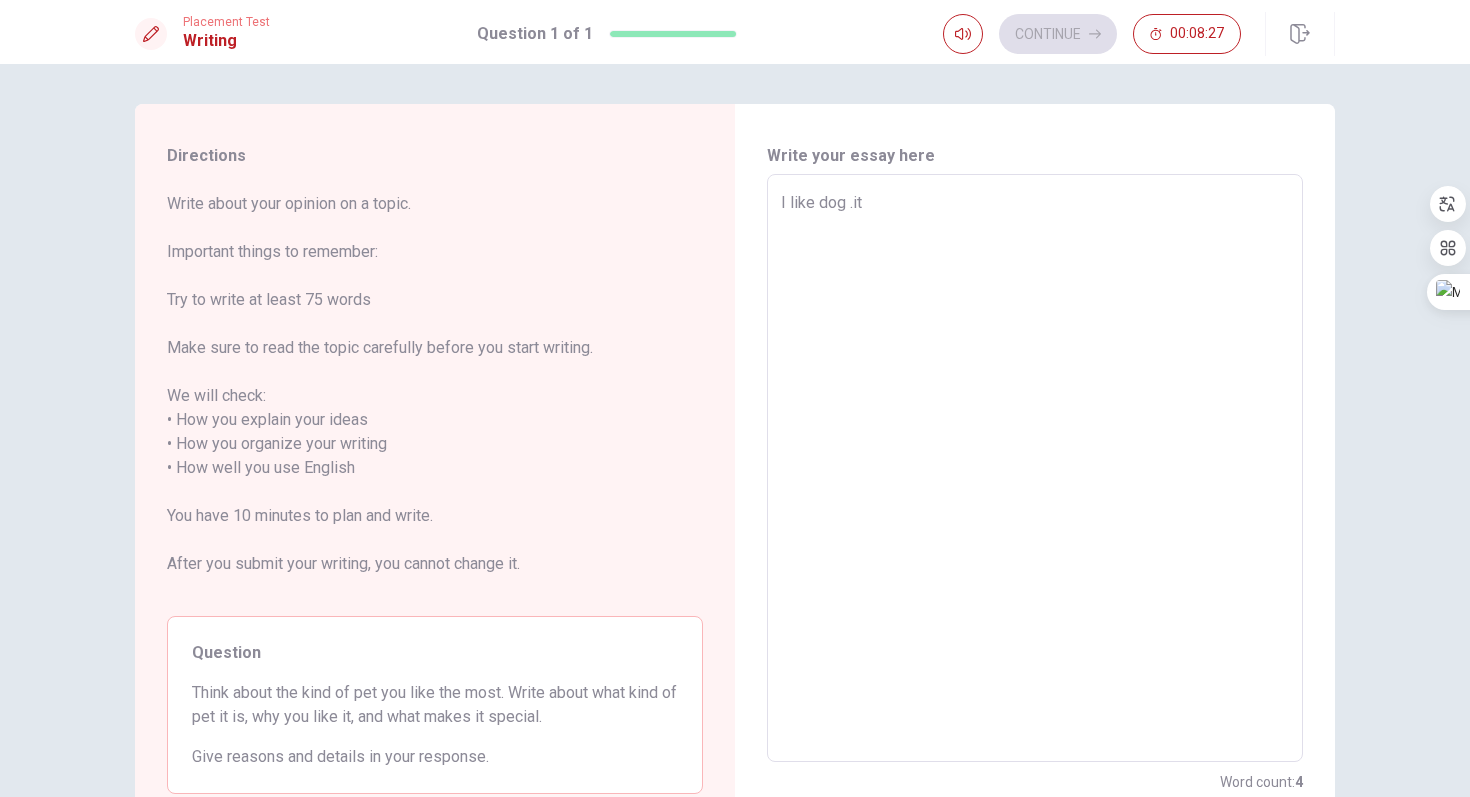 type on "x" 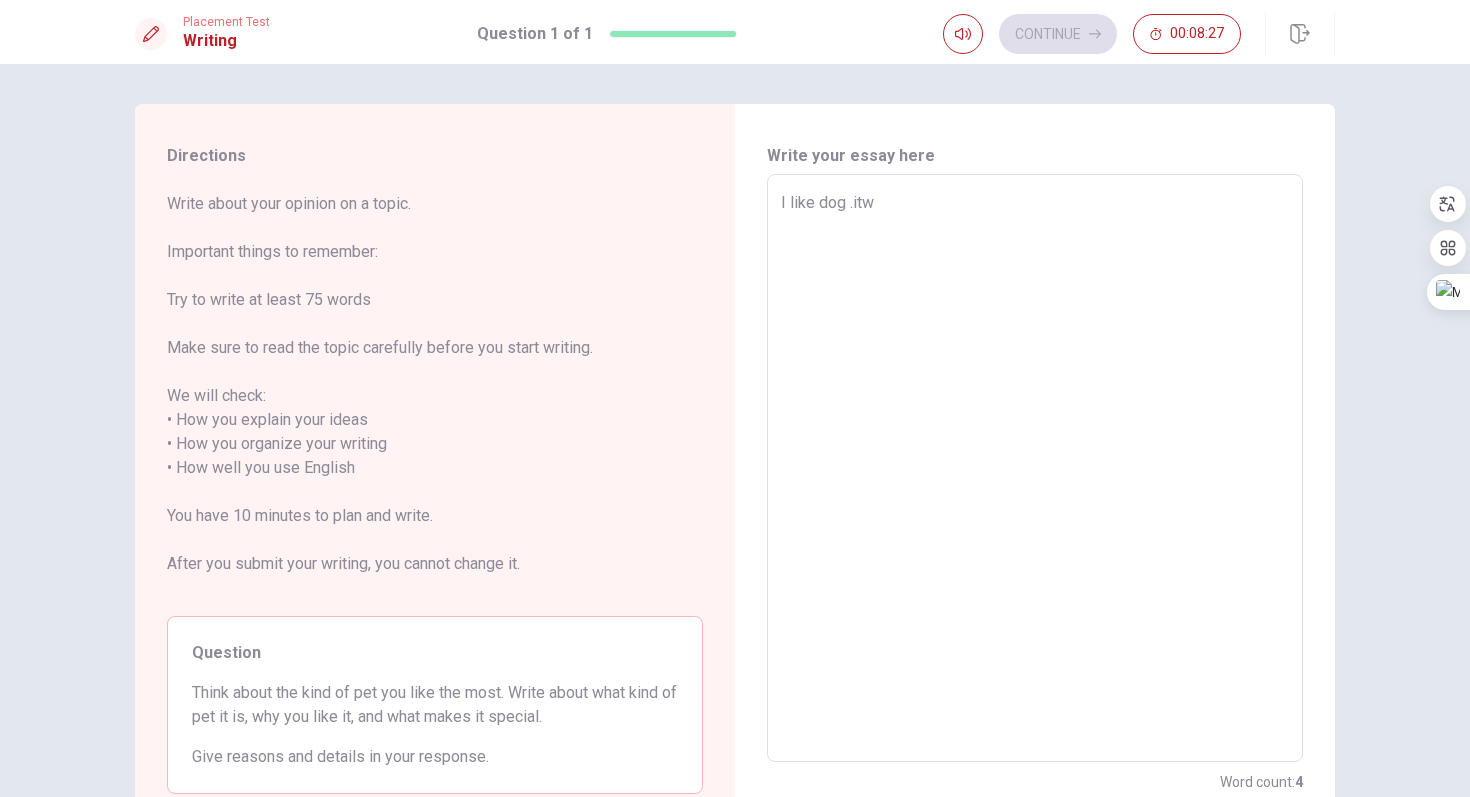 type on "x" 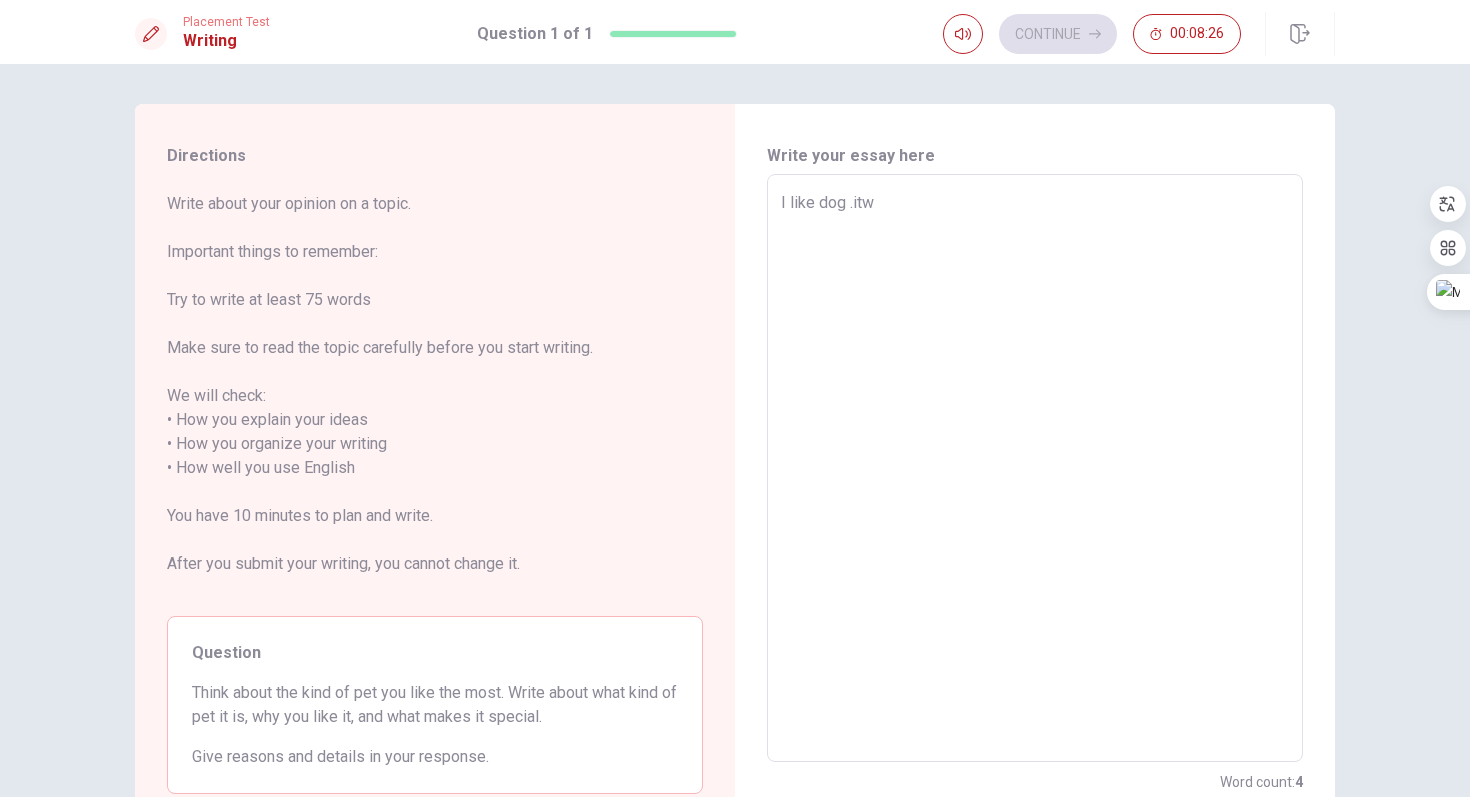 type on "I like dog .itwe" 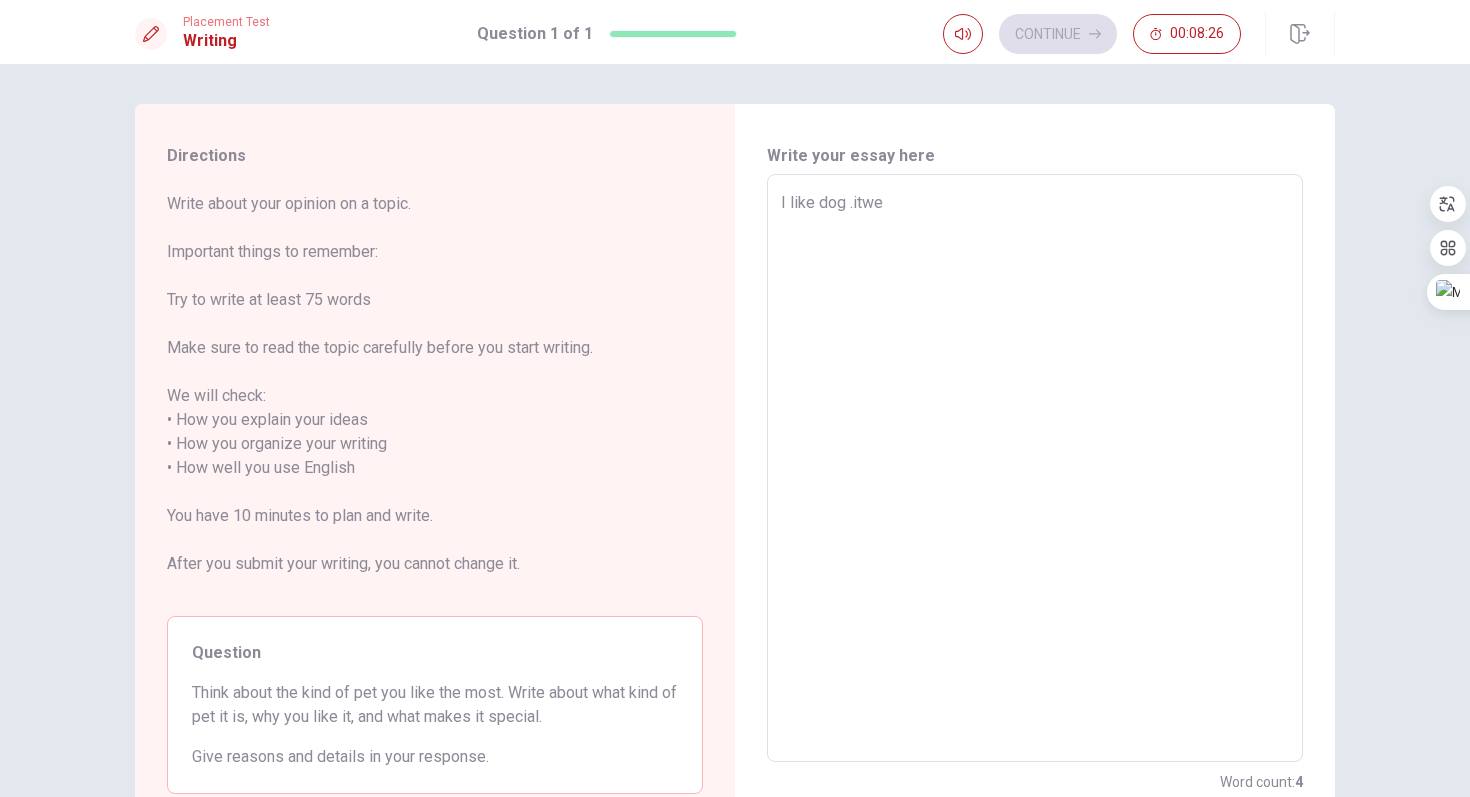 type on "x" 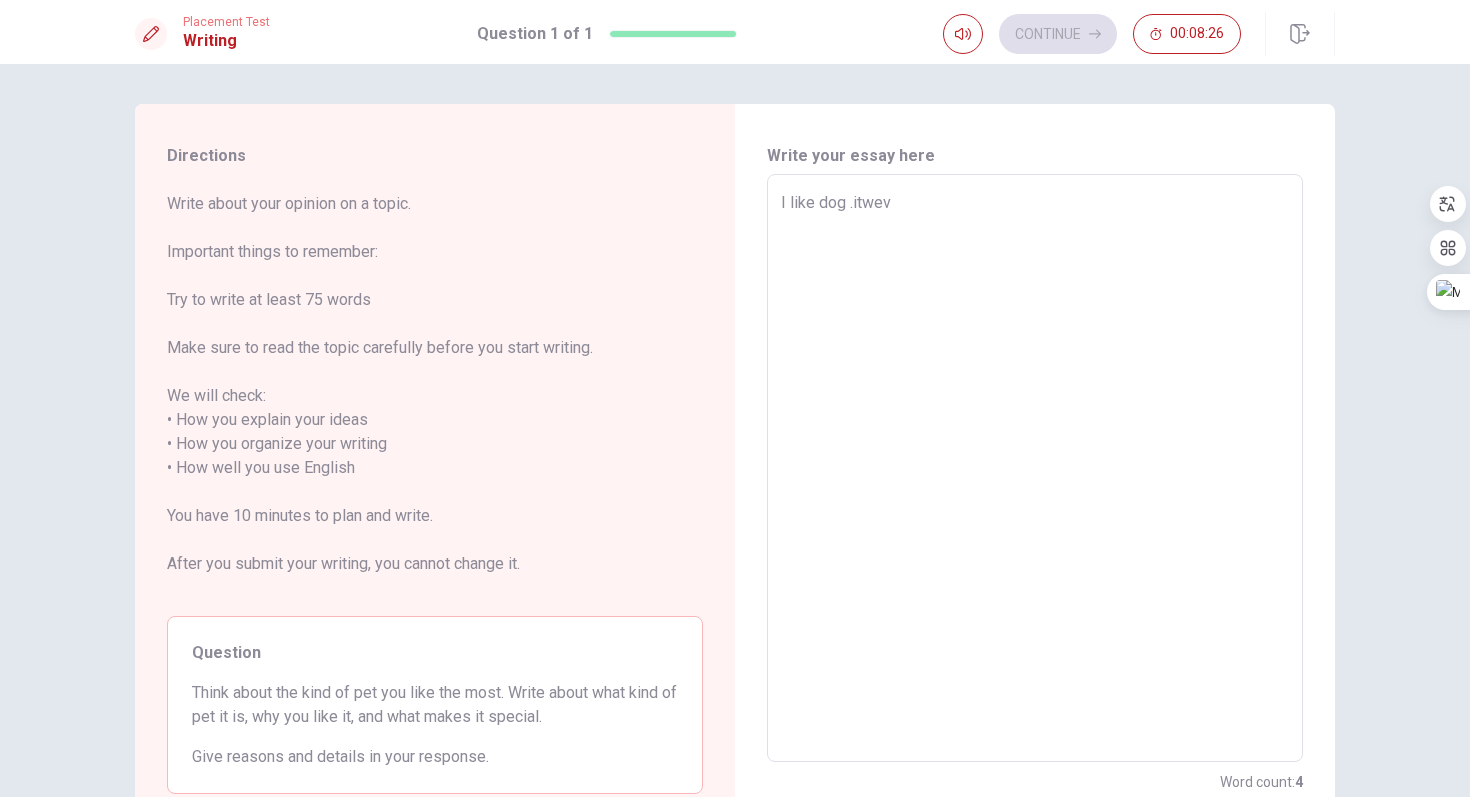 type on "x" 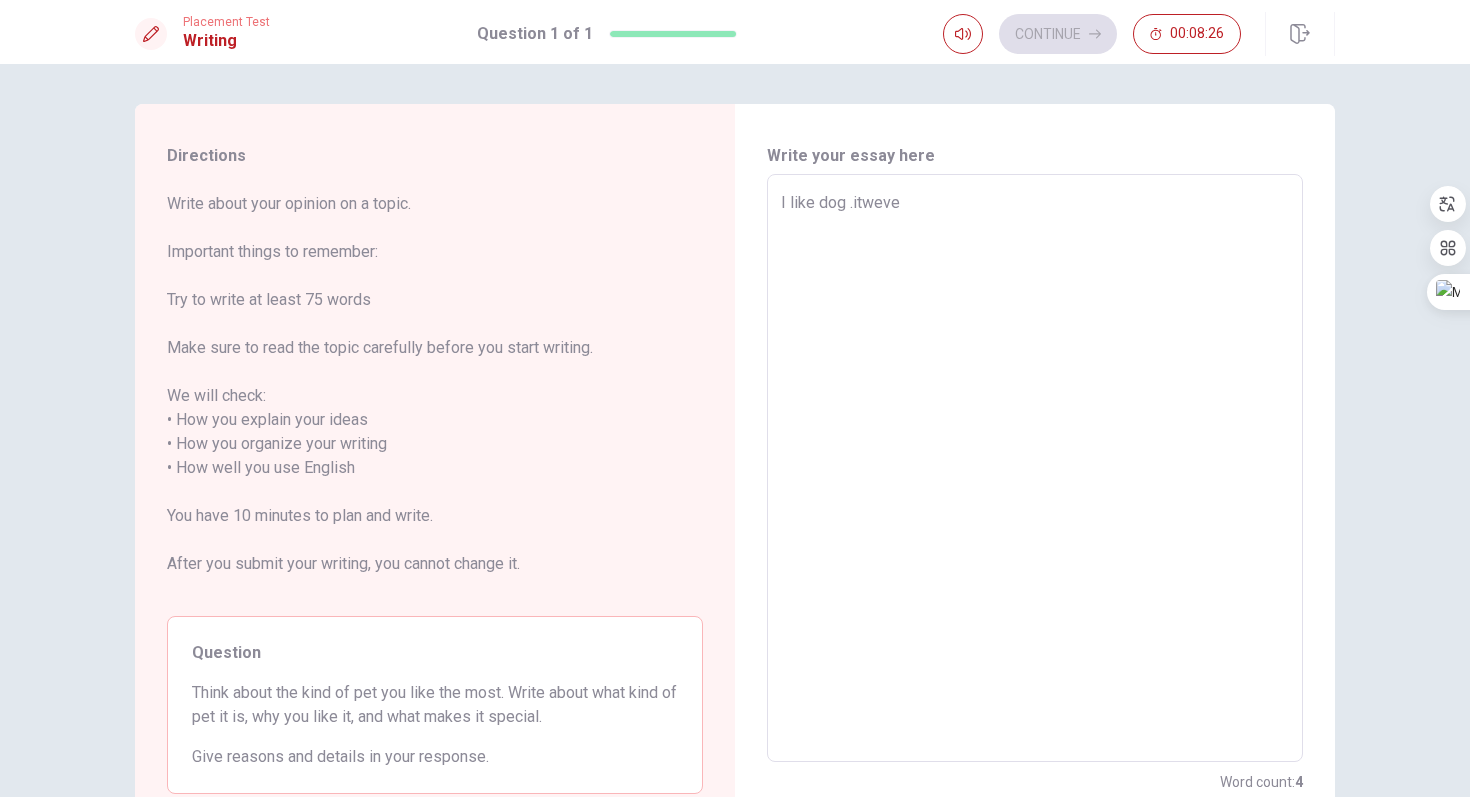 type on "x" 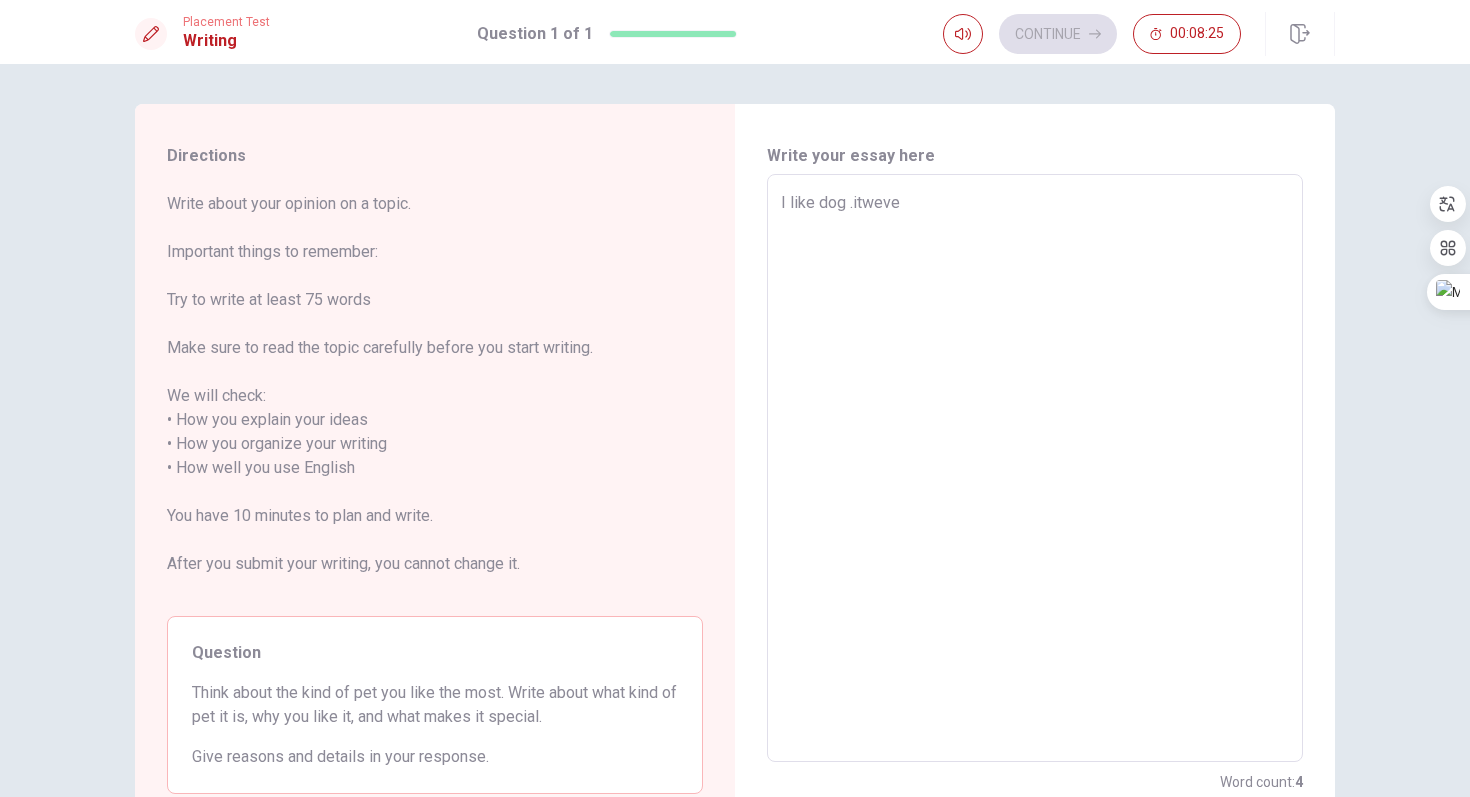 type on "I like dog .itwever" 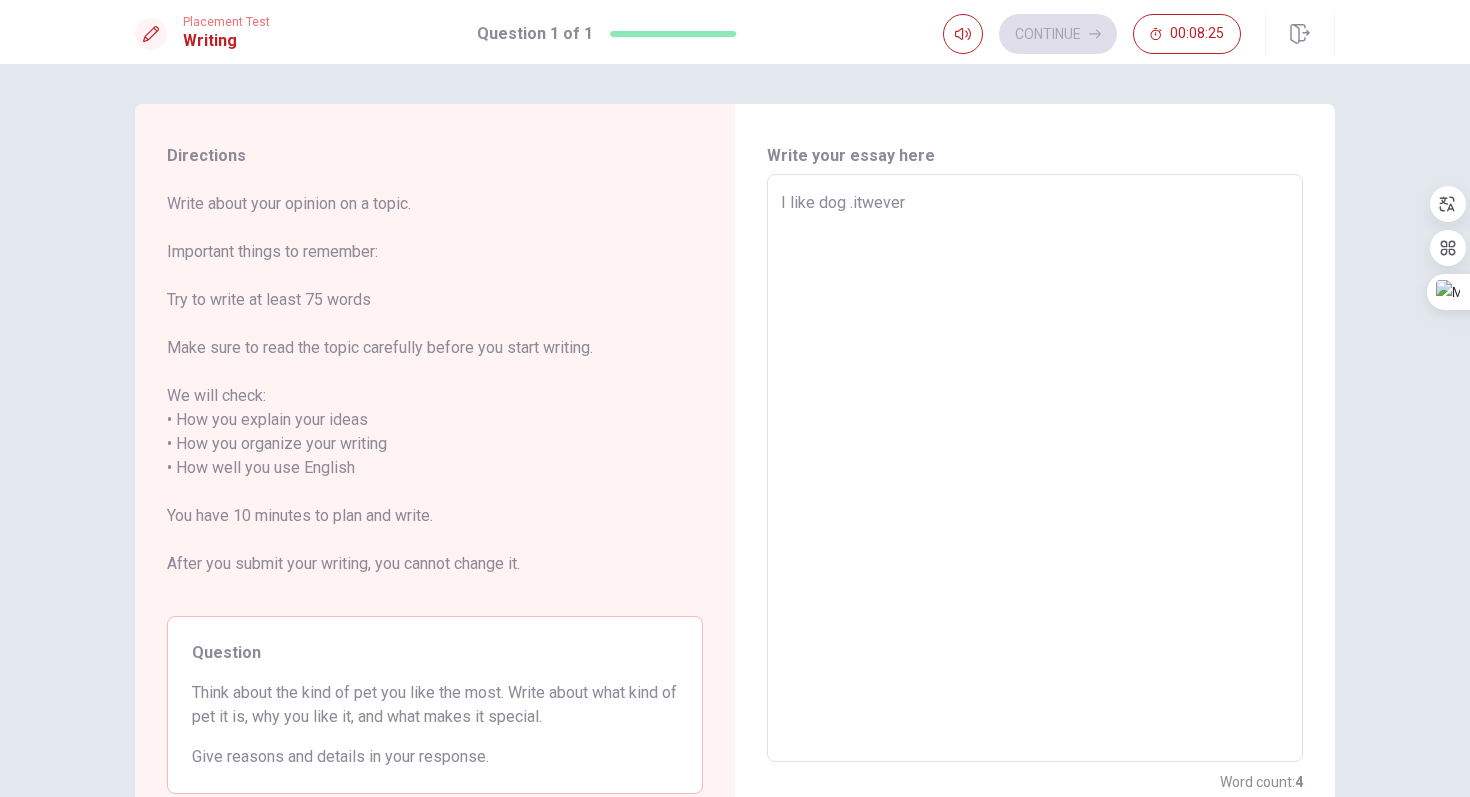type on "x" 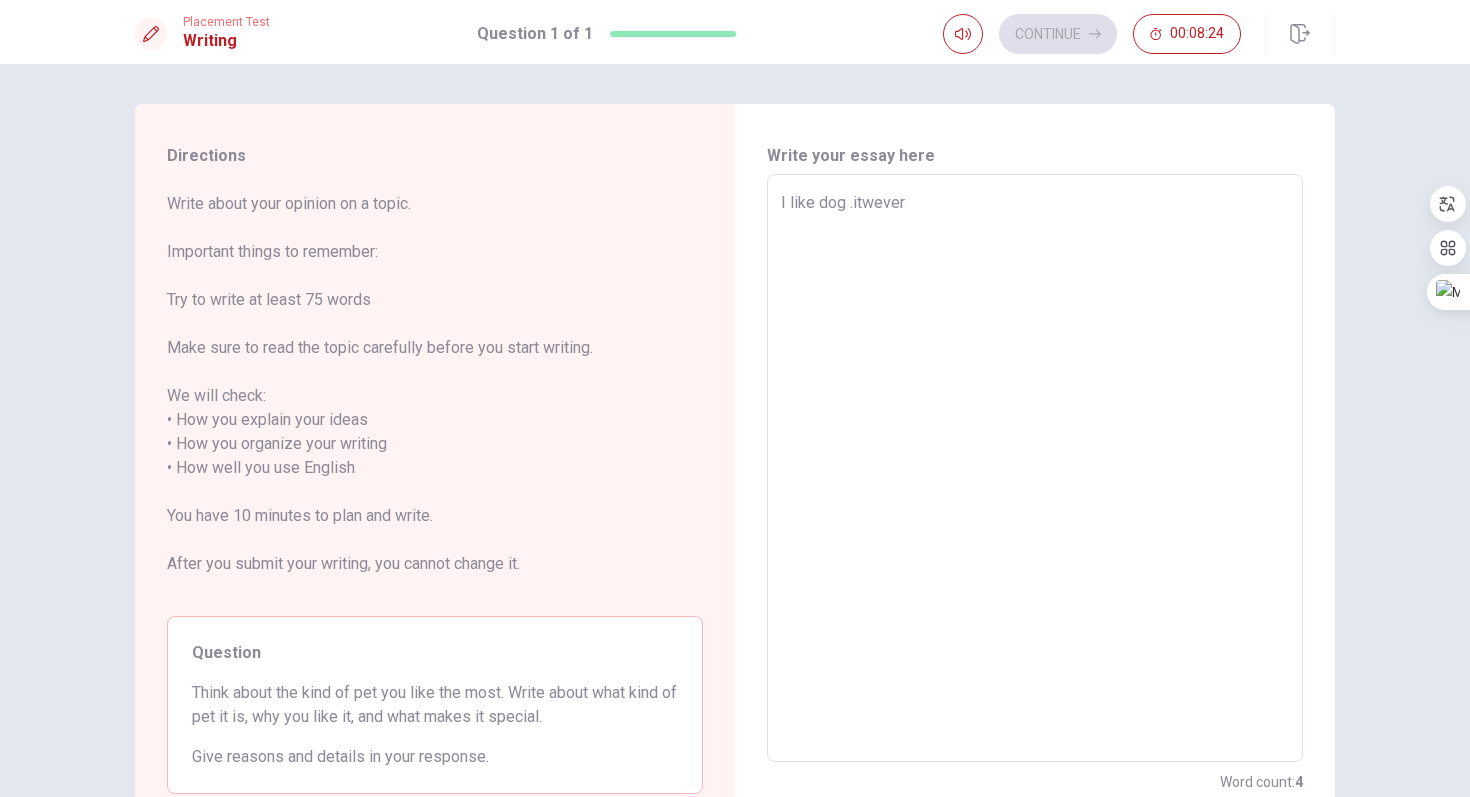 type on "I like dog .itweve" 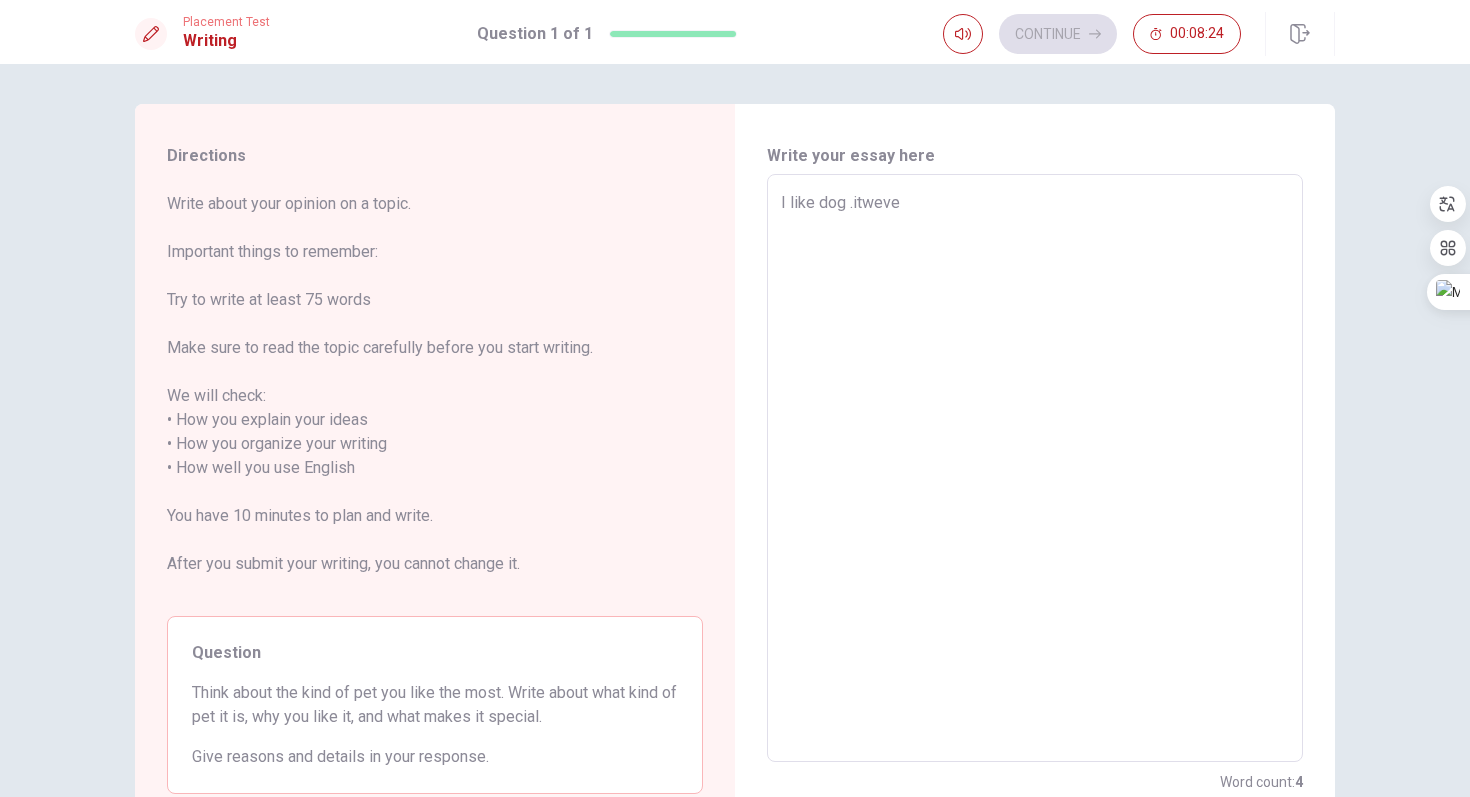 type on "x" 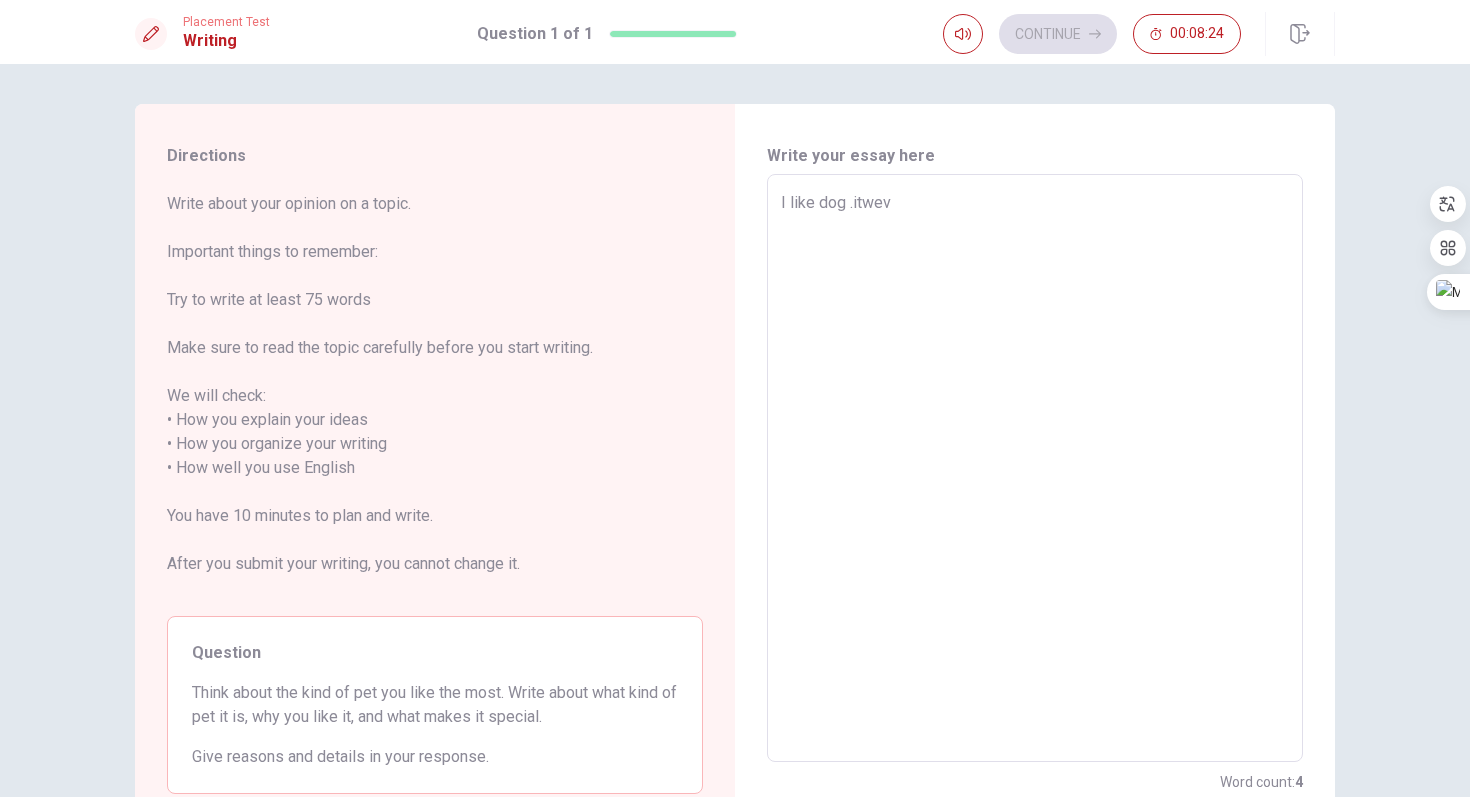 type on "x" 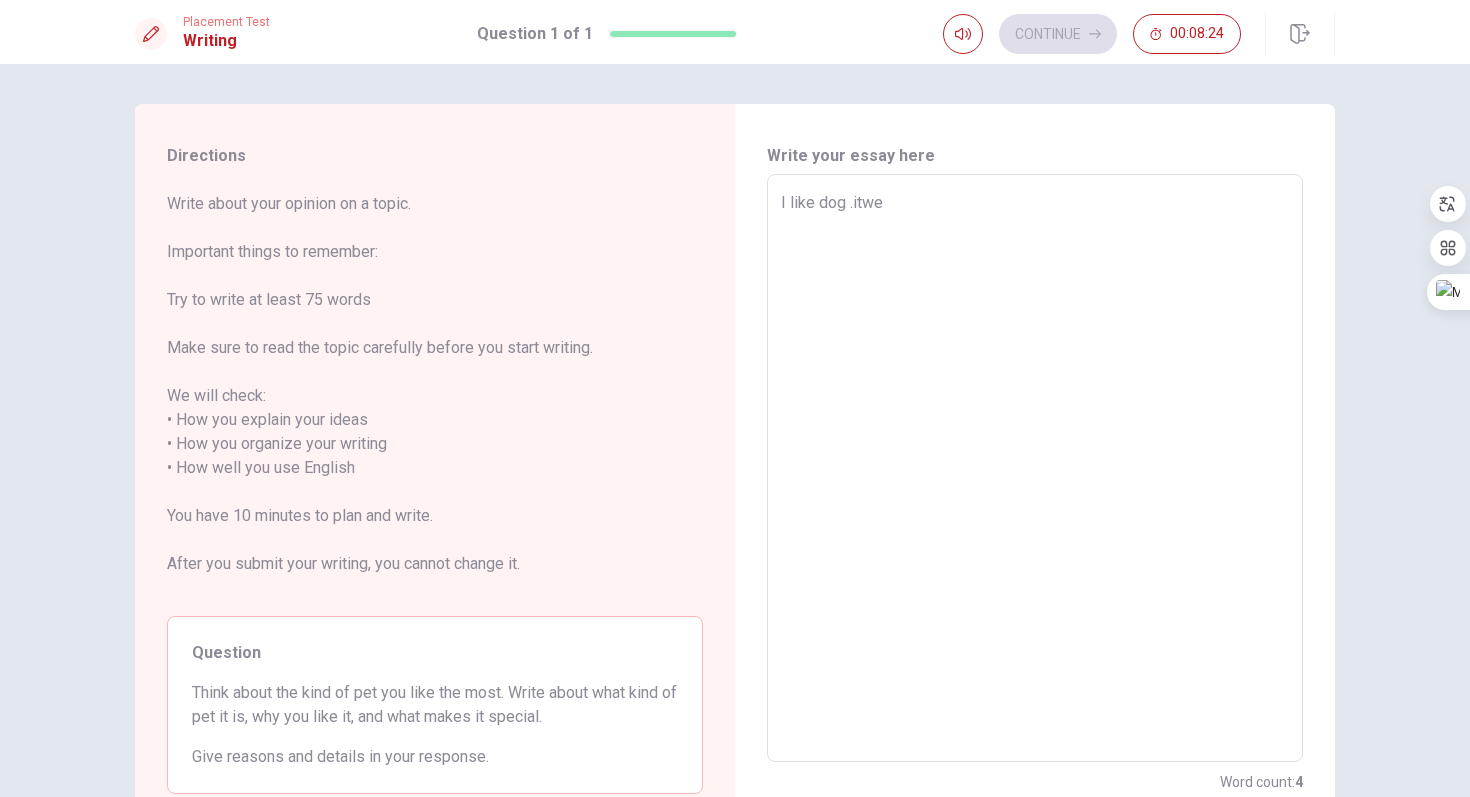 type on "x" 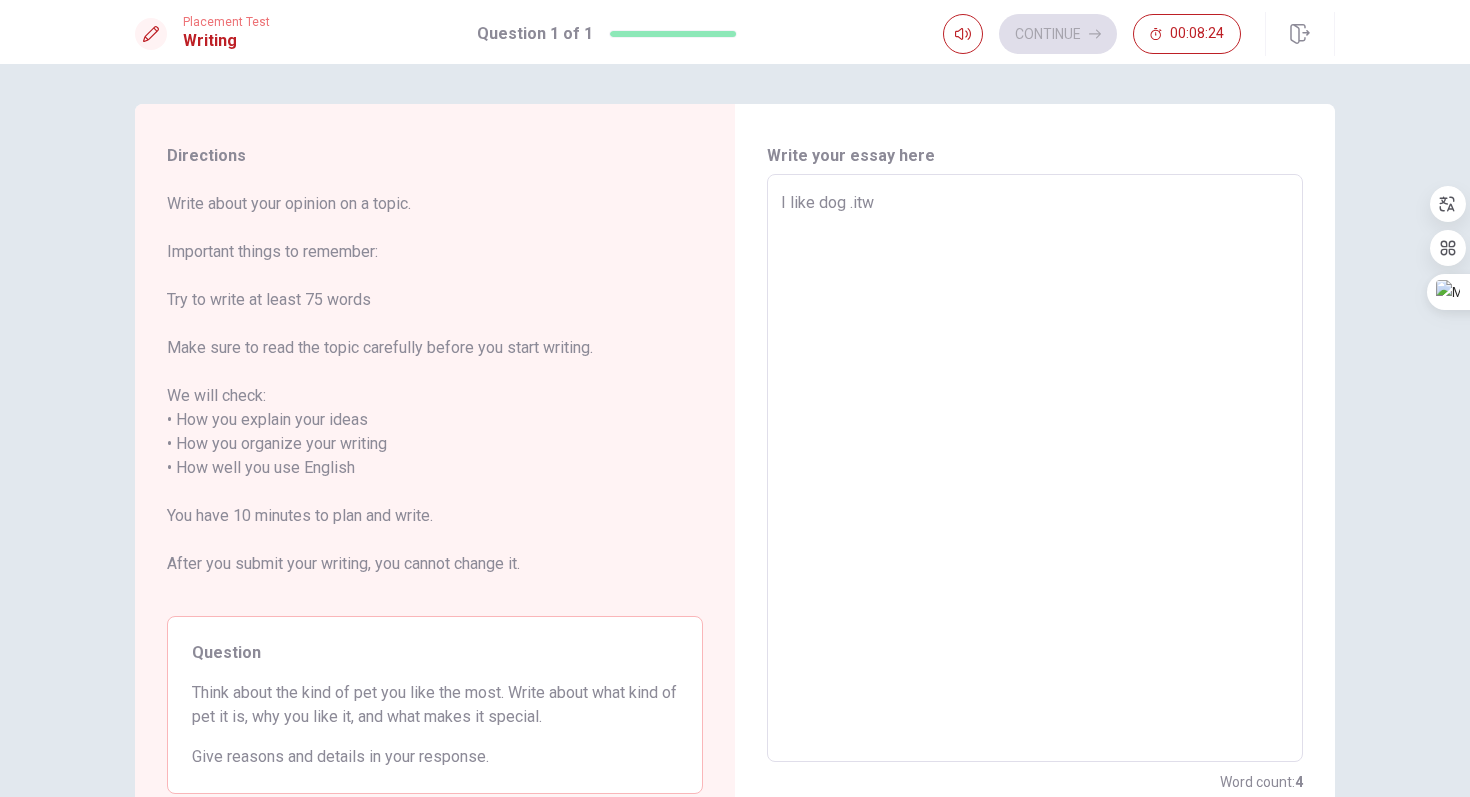 type on "x" 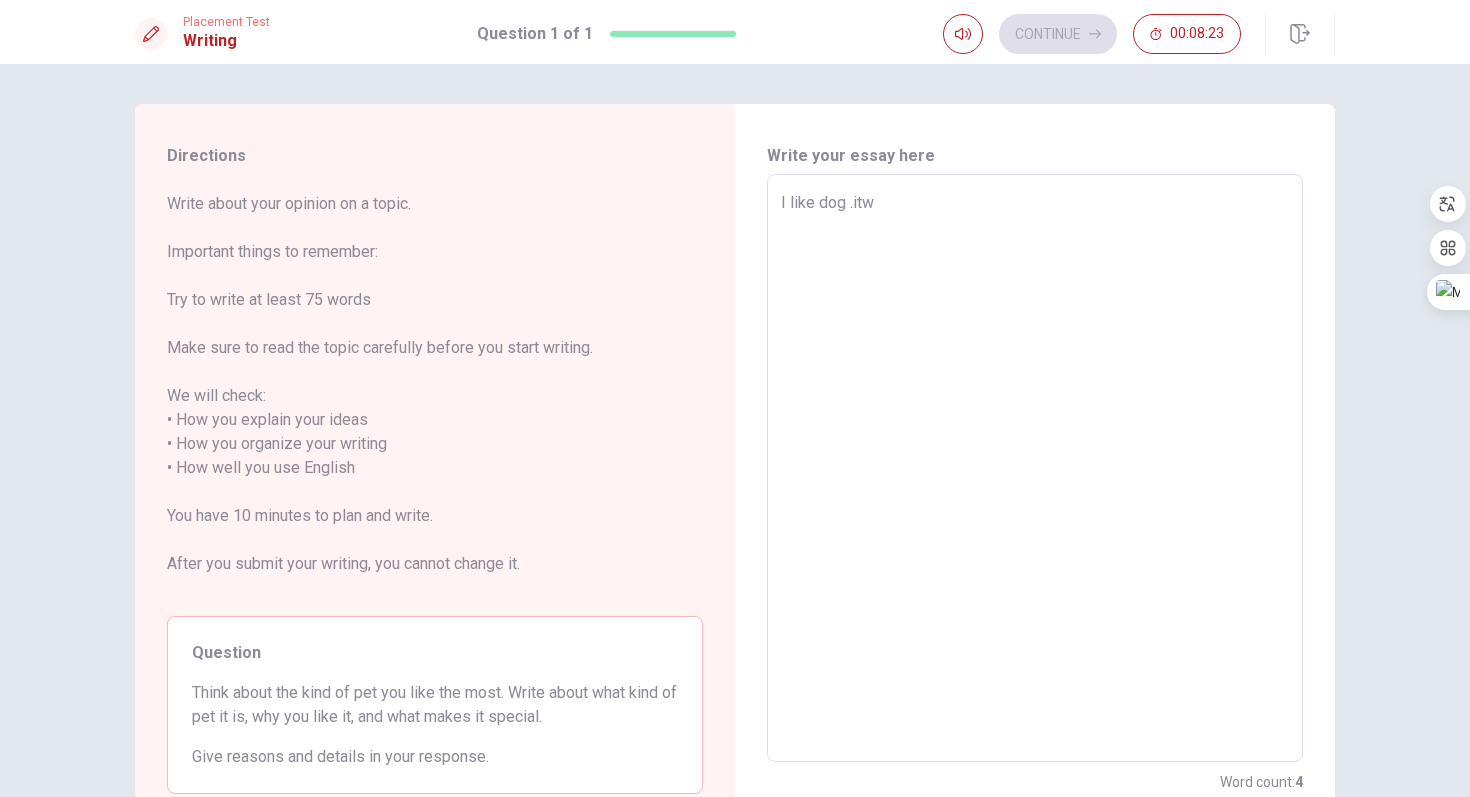 type on "I like dog .it" 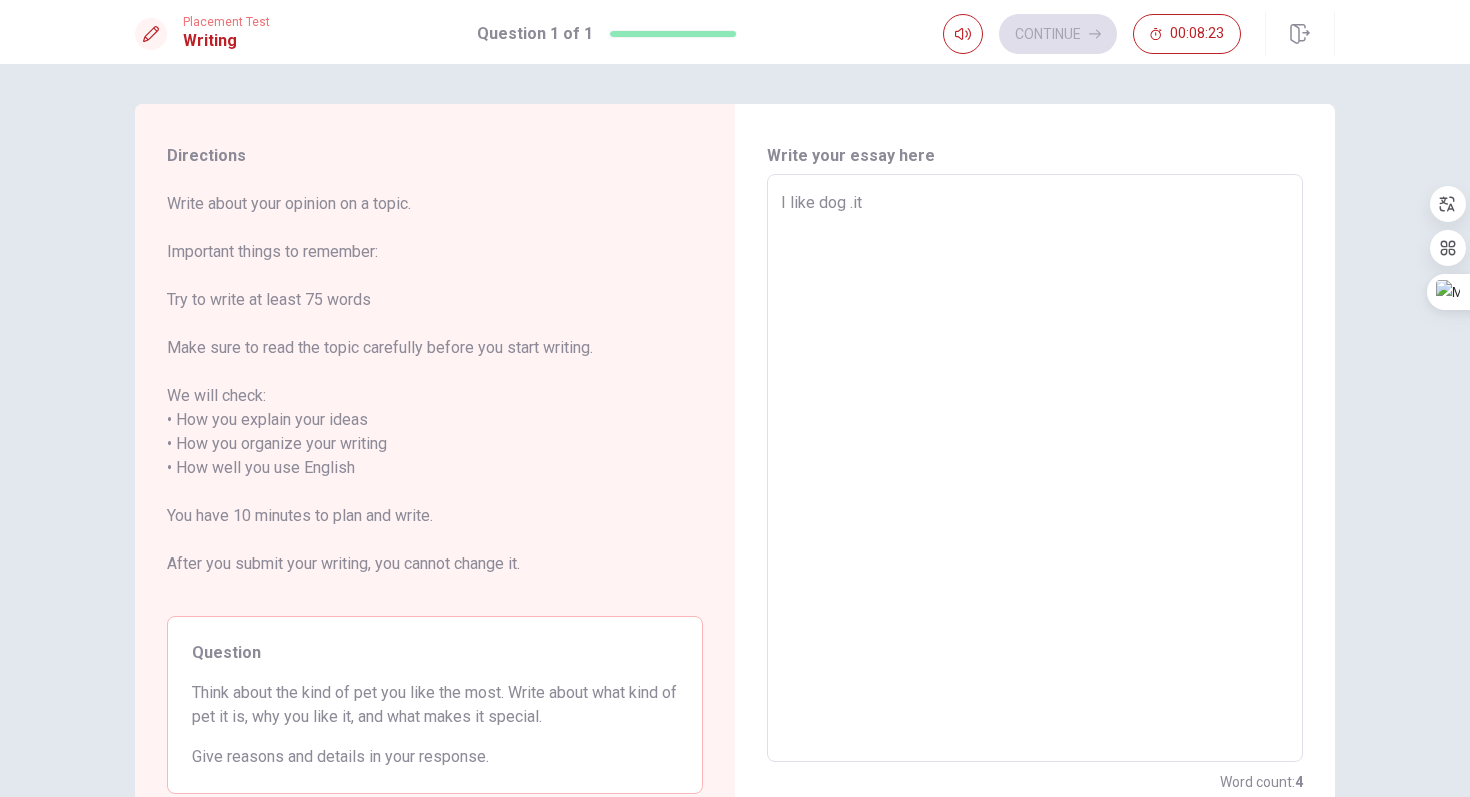 type on "x" 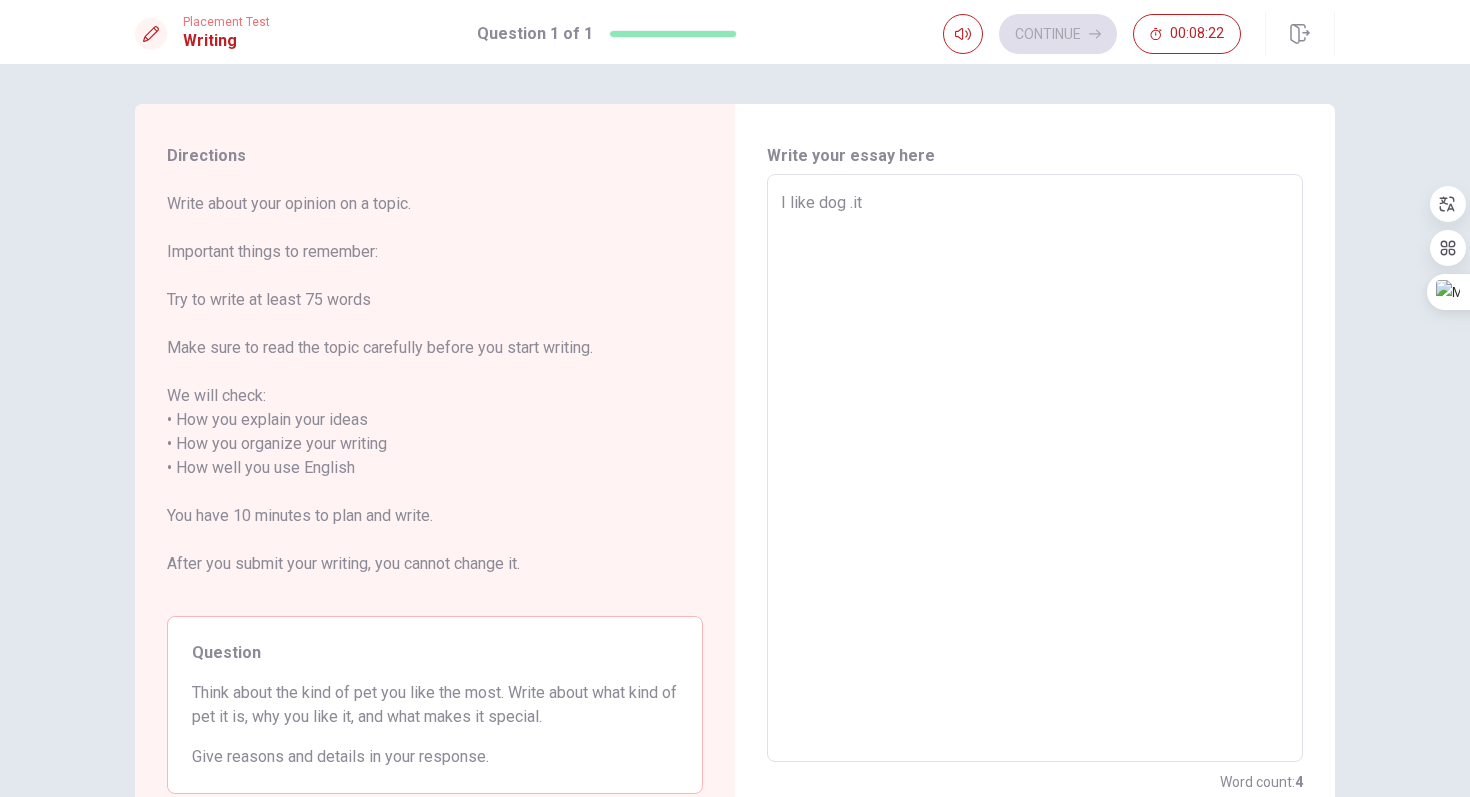 type on "x" 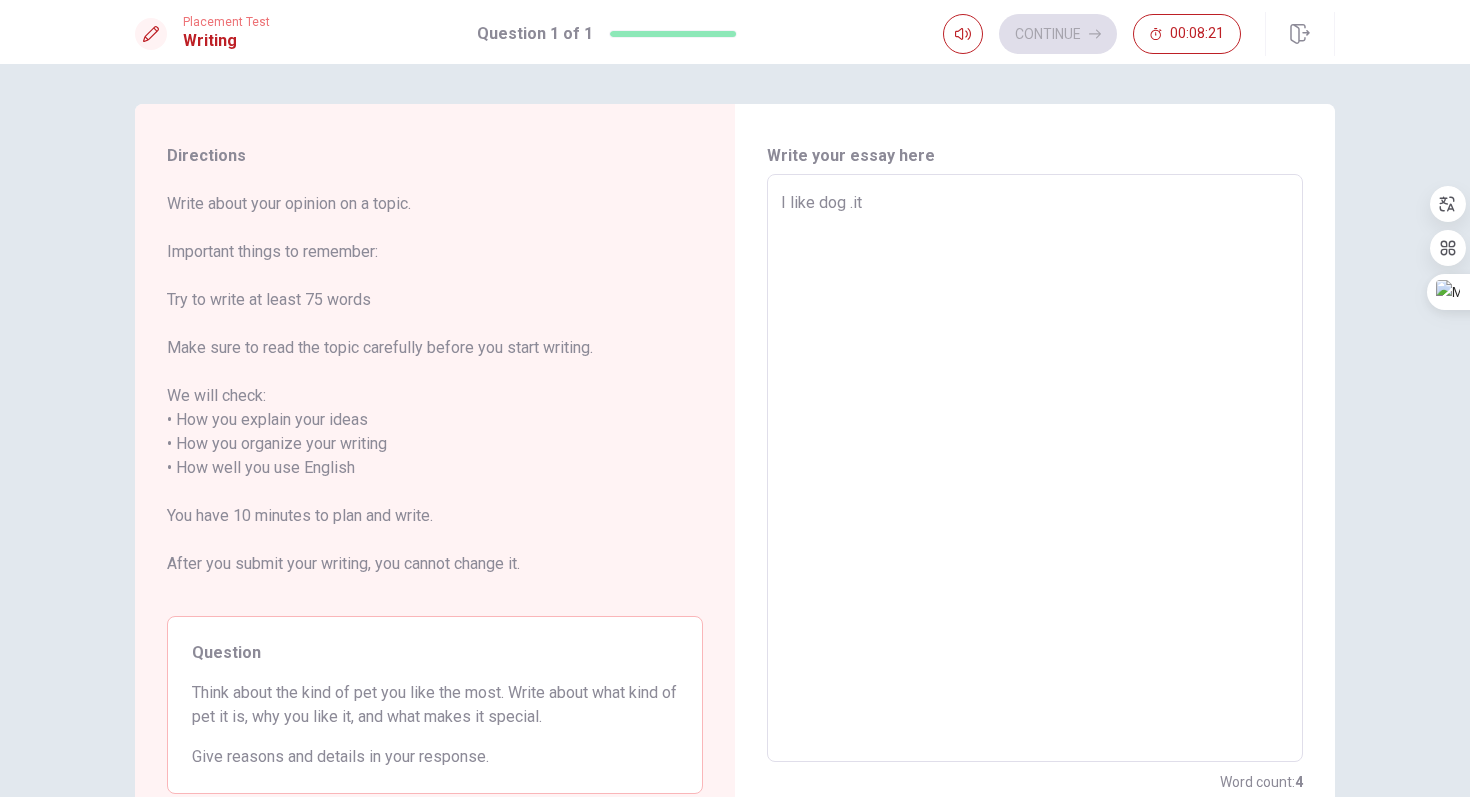 type on "I like dog .it e" 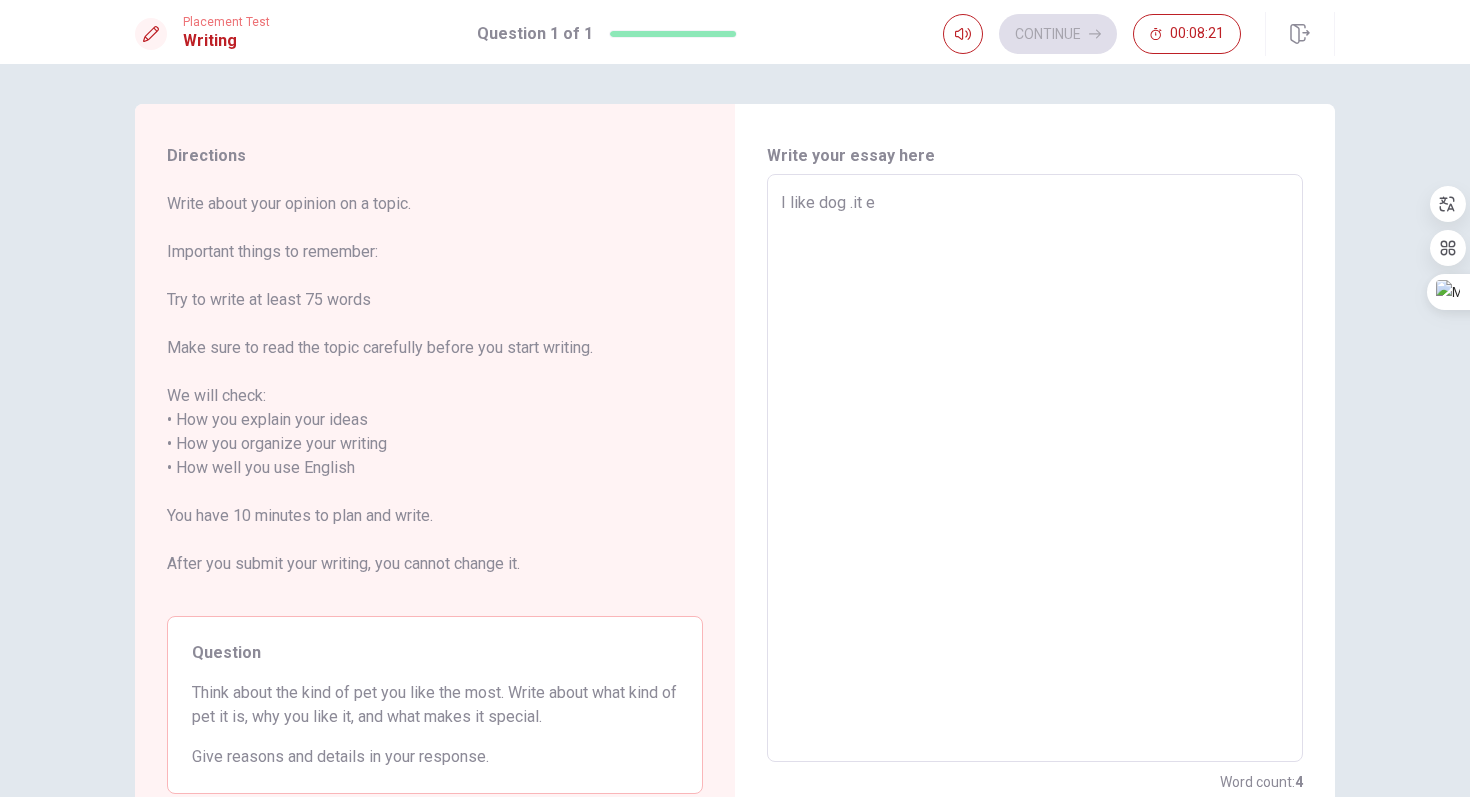 type on "x" 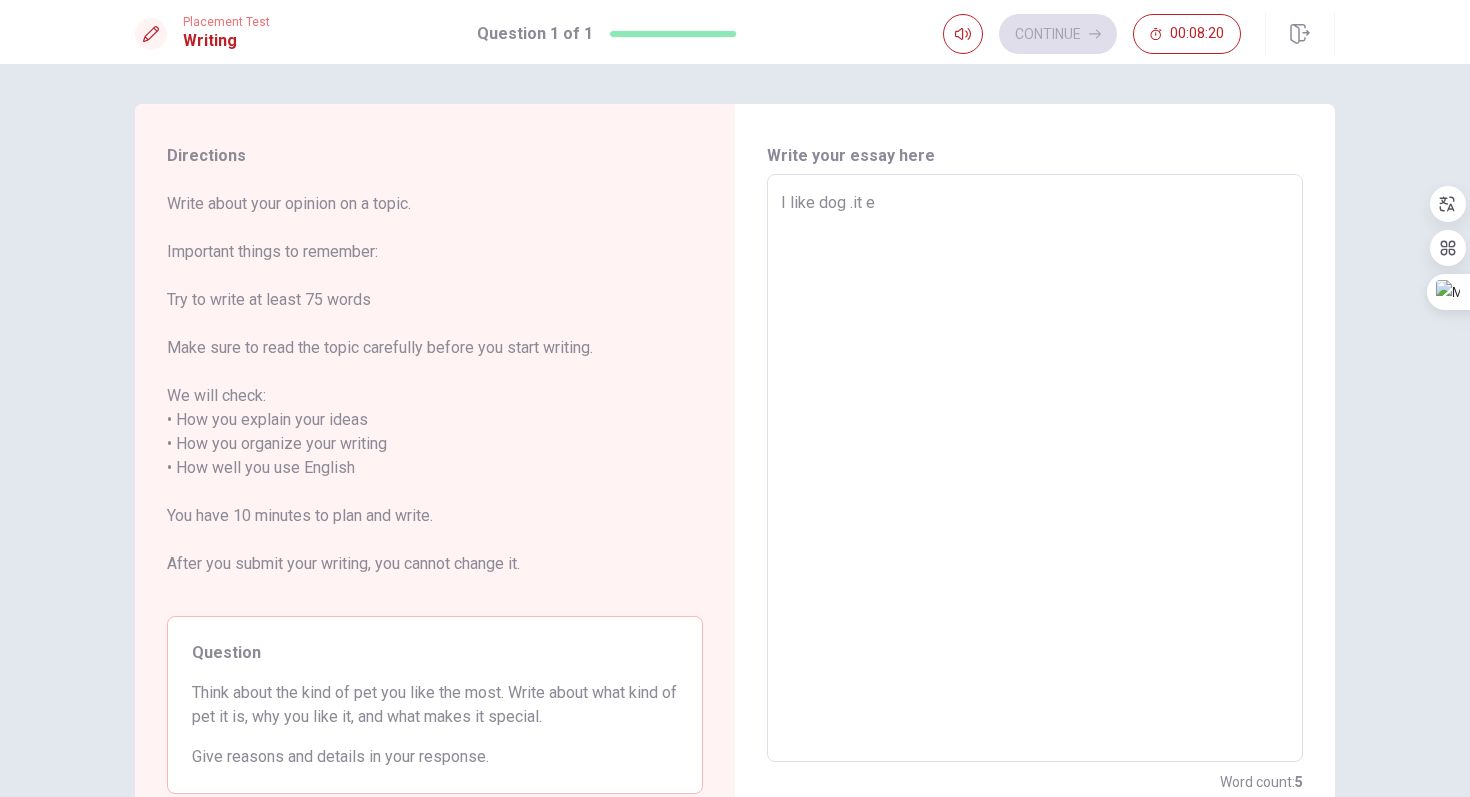 type on "I like dog .it ev" 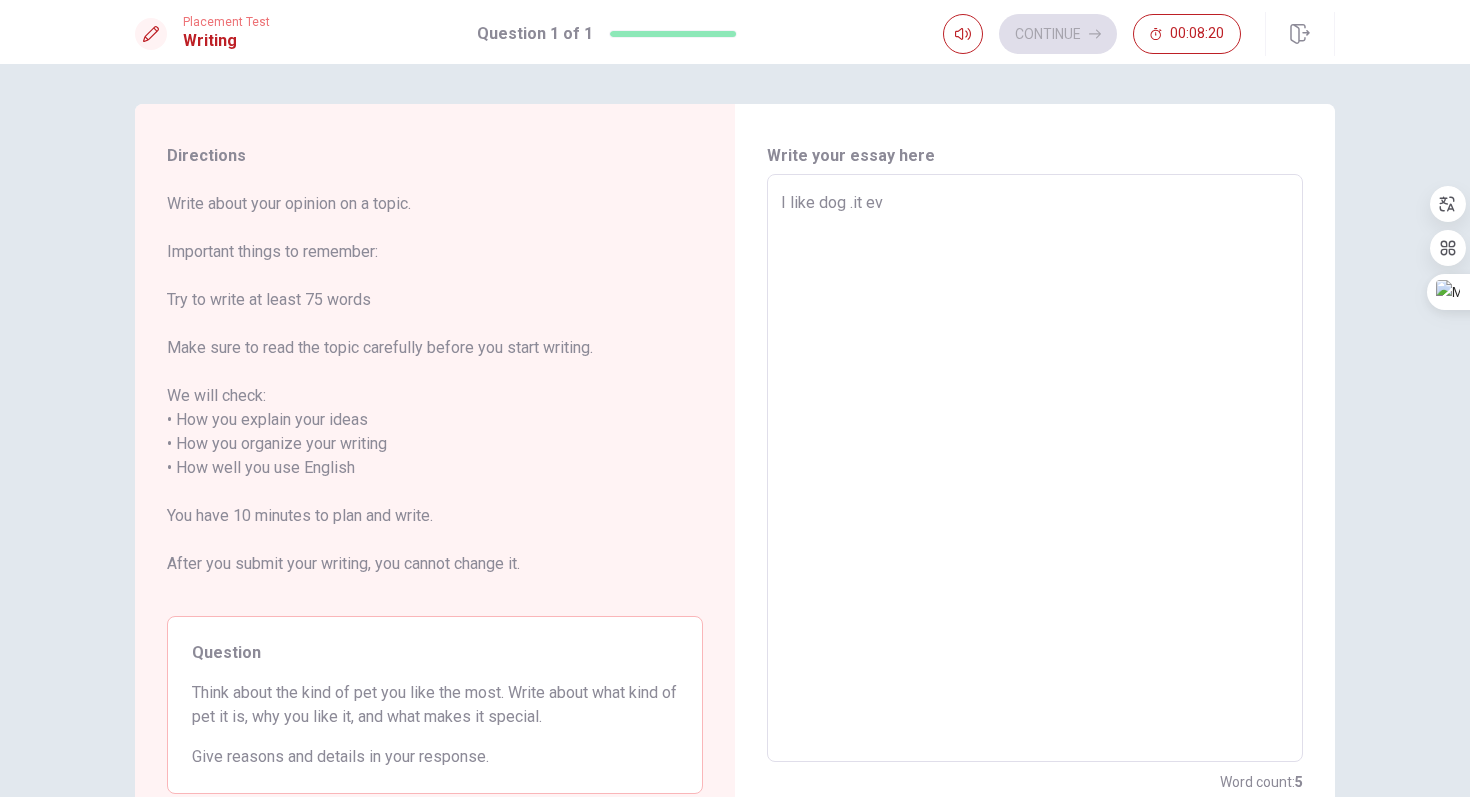 type on "x" 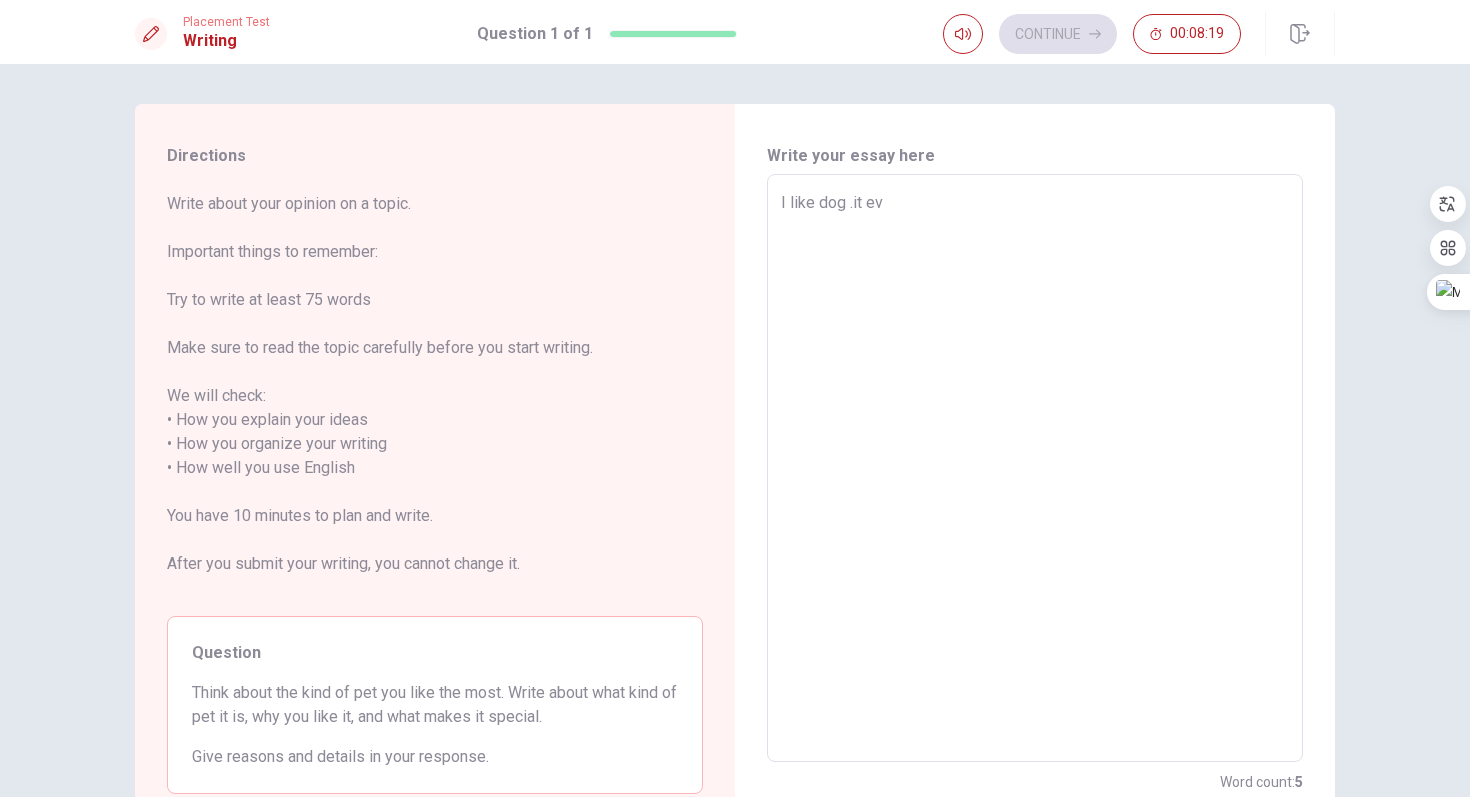 type on "I like dog .it eve" 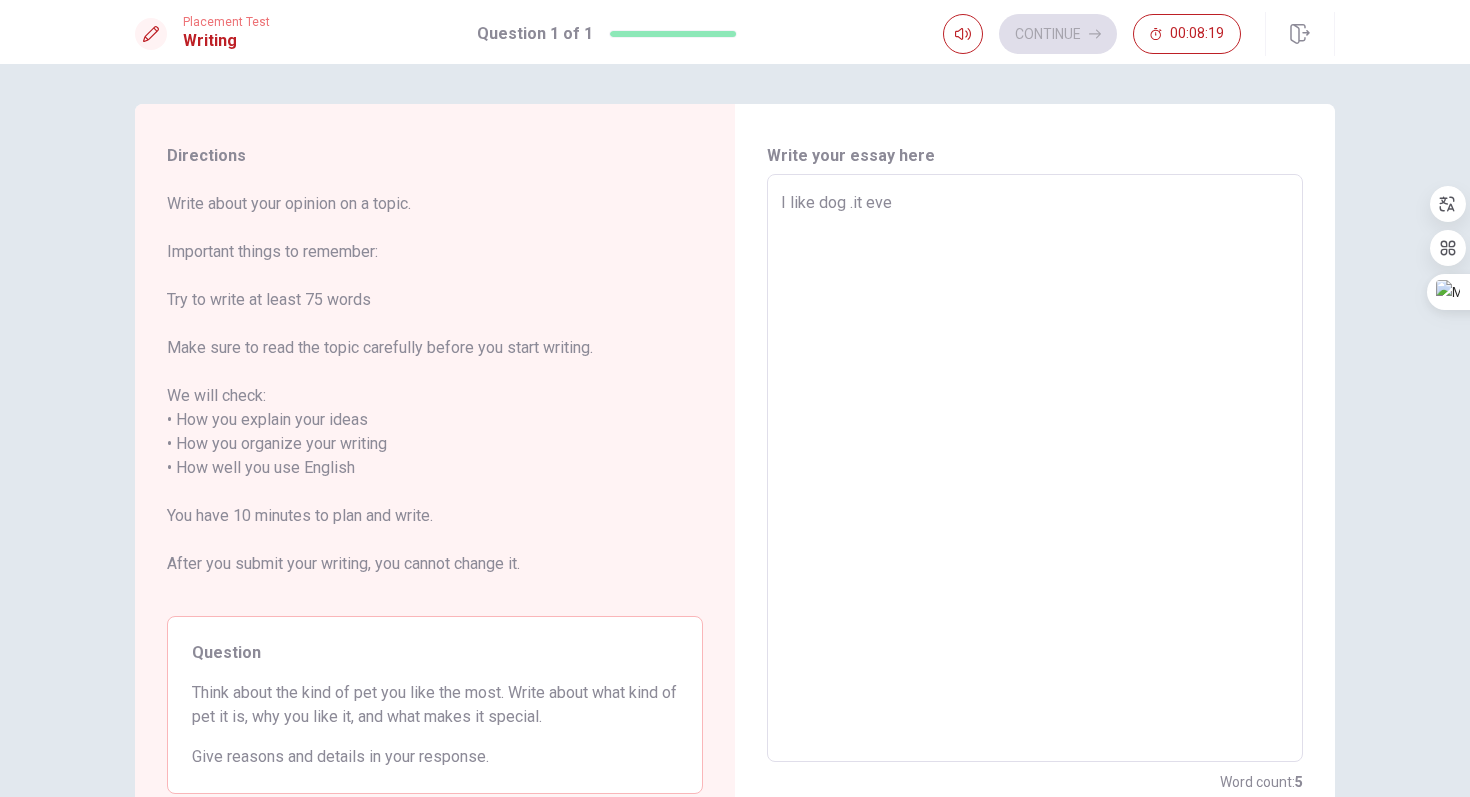 type on "x" 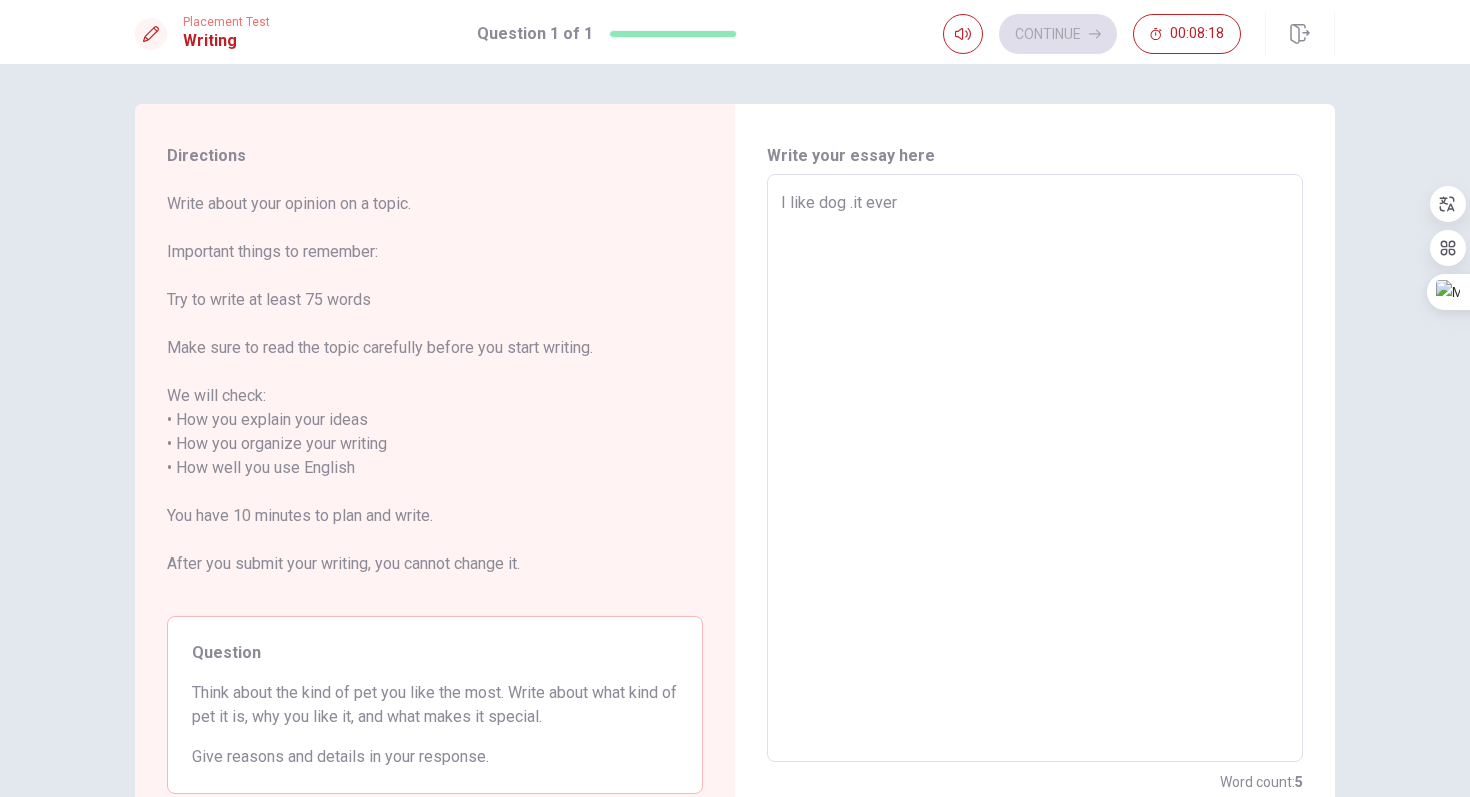 type on "x" 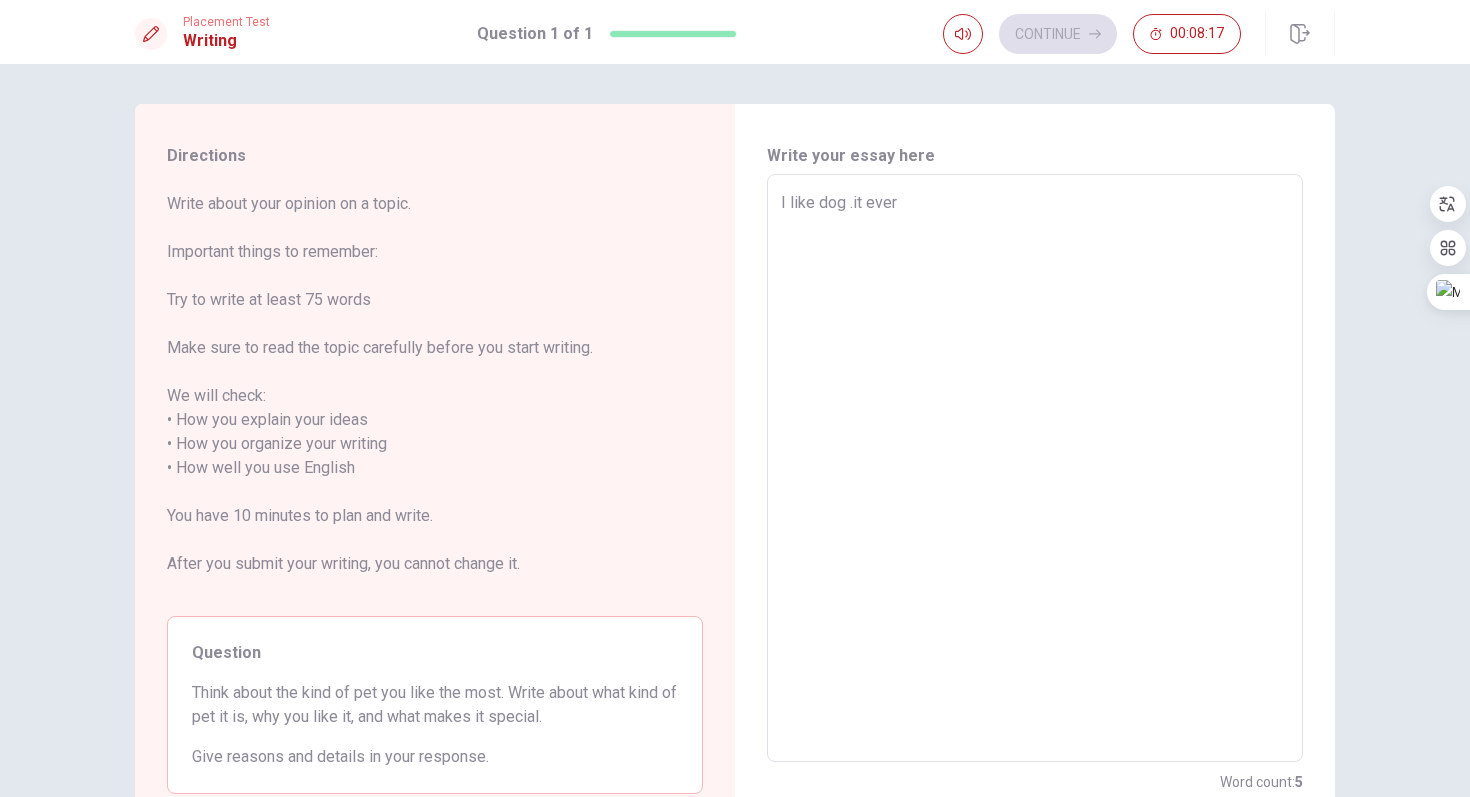 type on "I like dog .it evert" 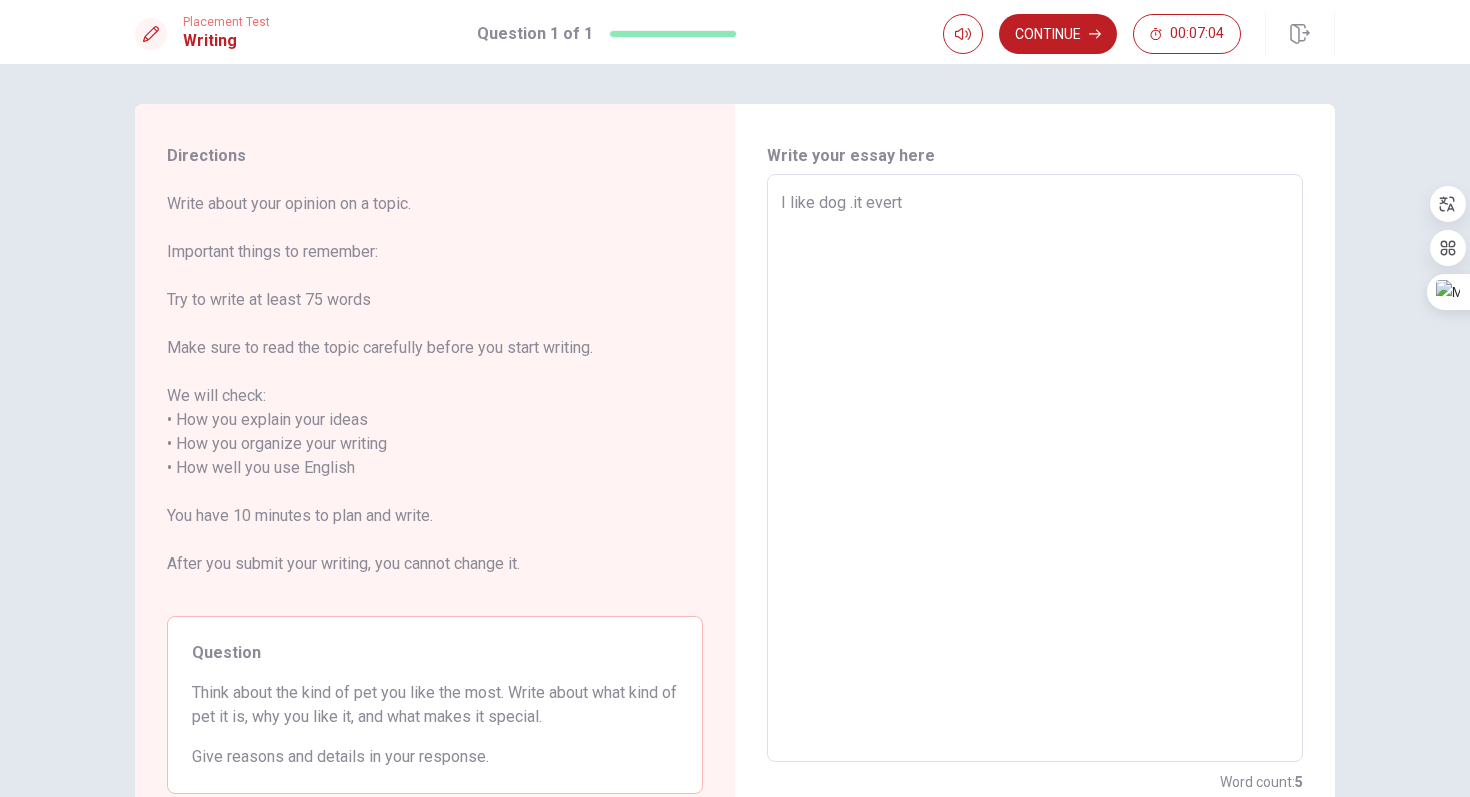 type on "x" 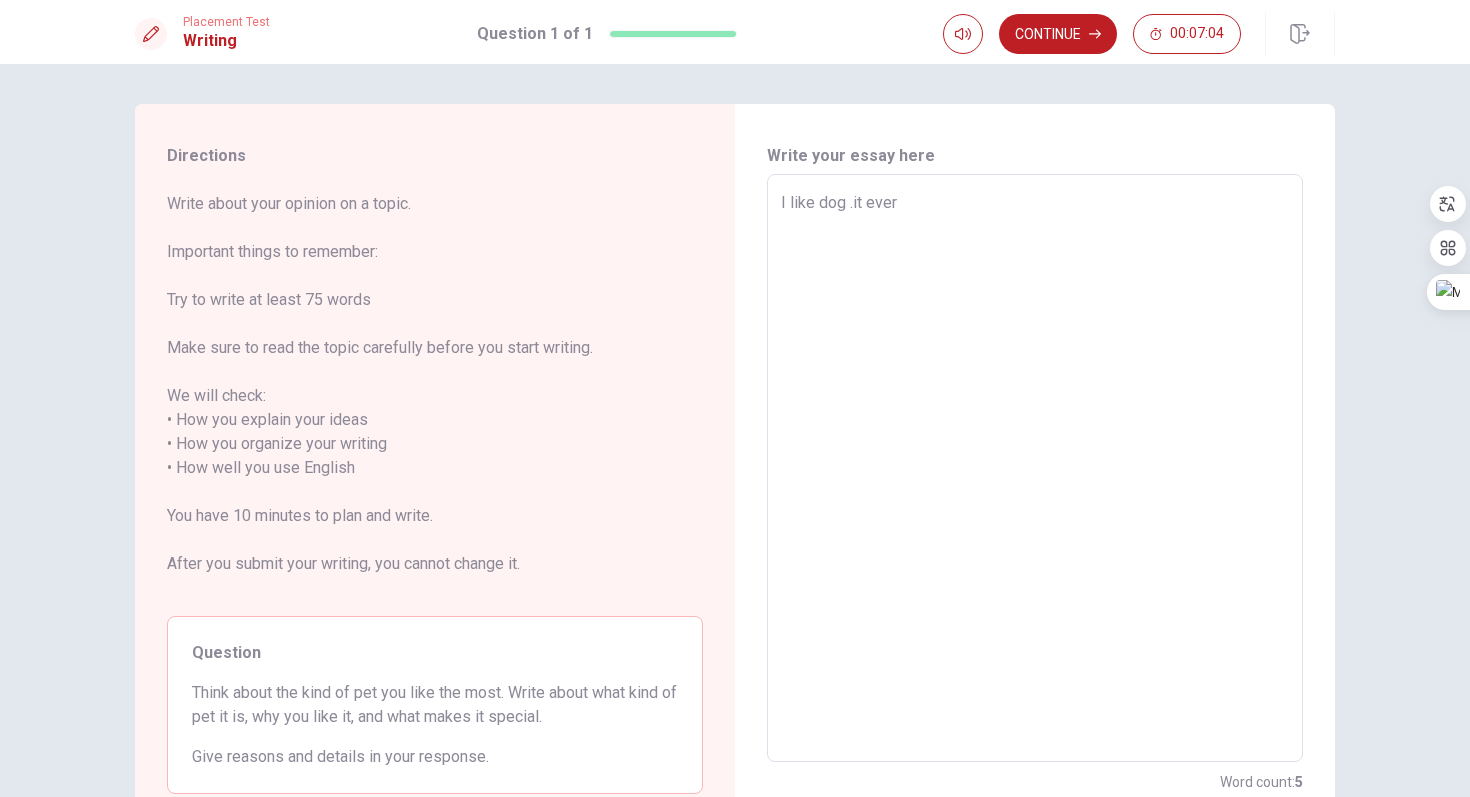 type on "x" 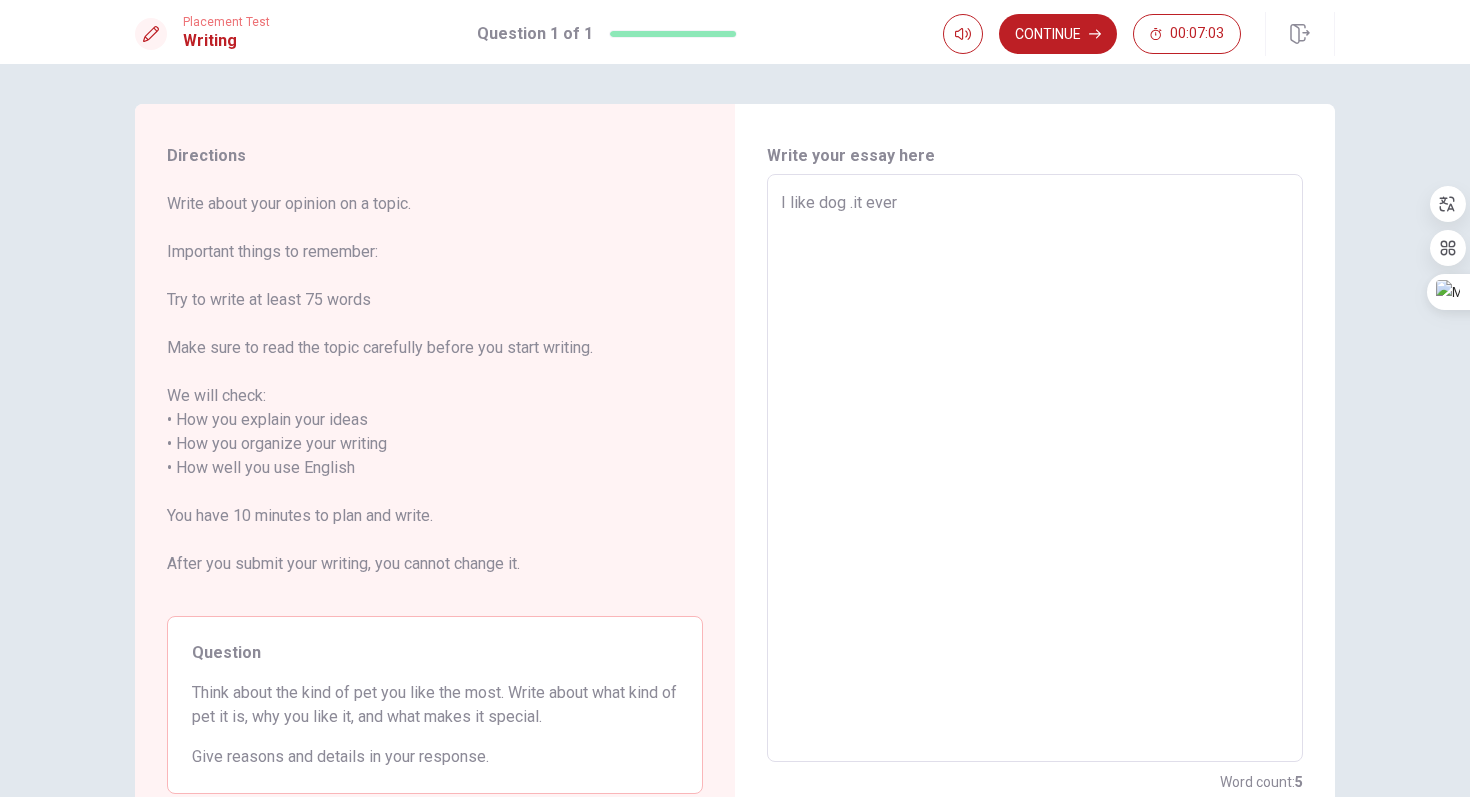 type on "I like dog .it eve" 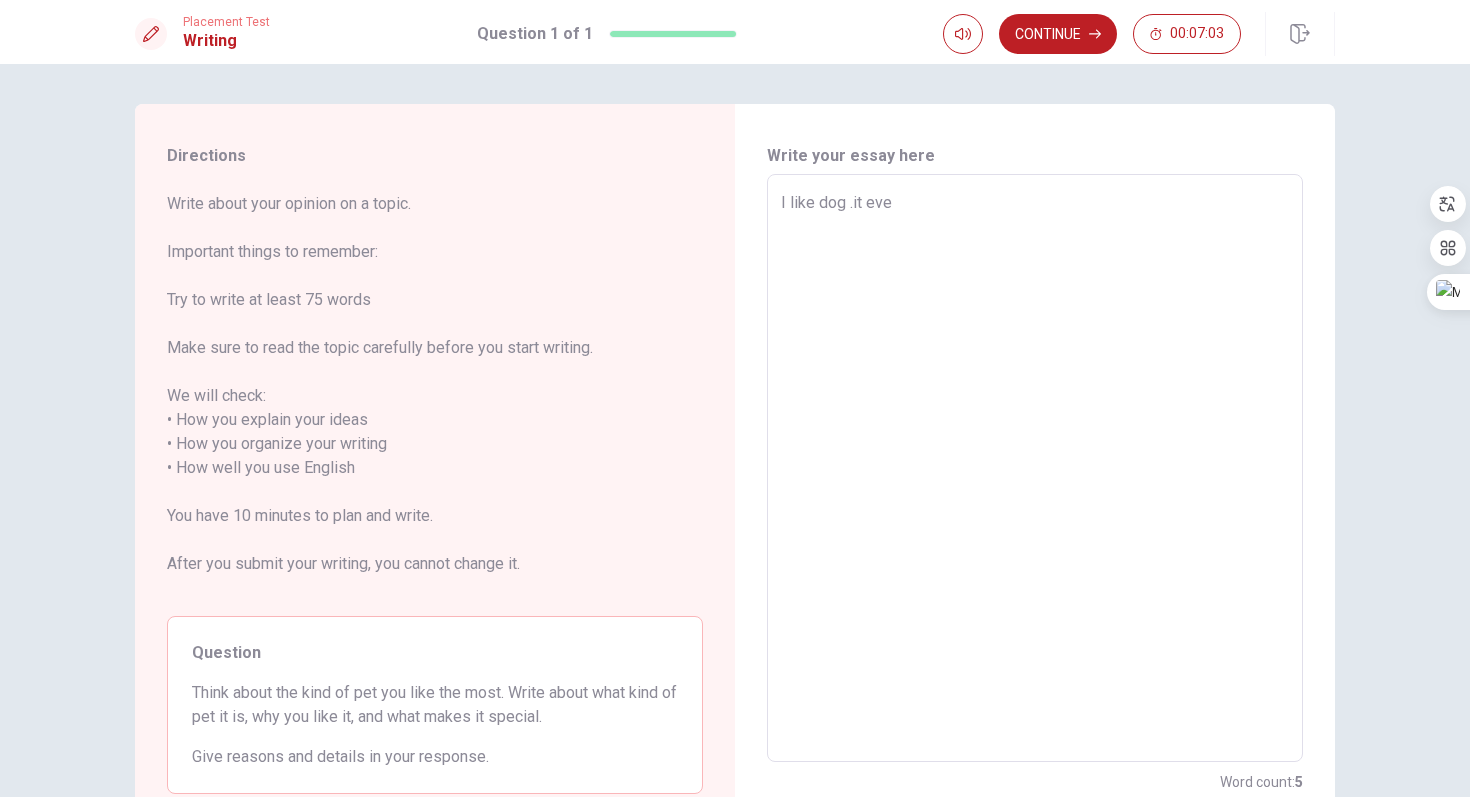 type on "x" 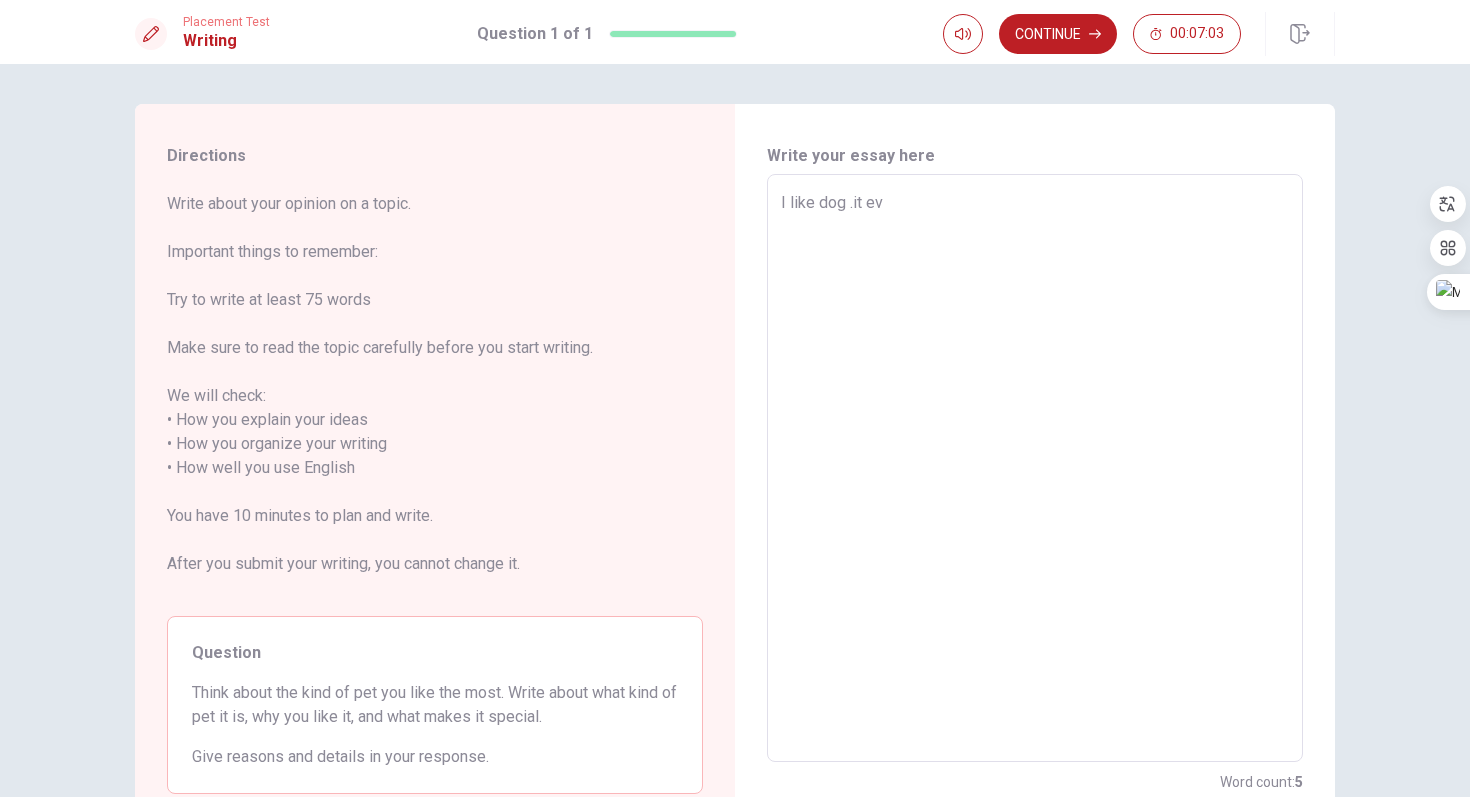 type on "x" 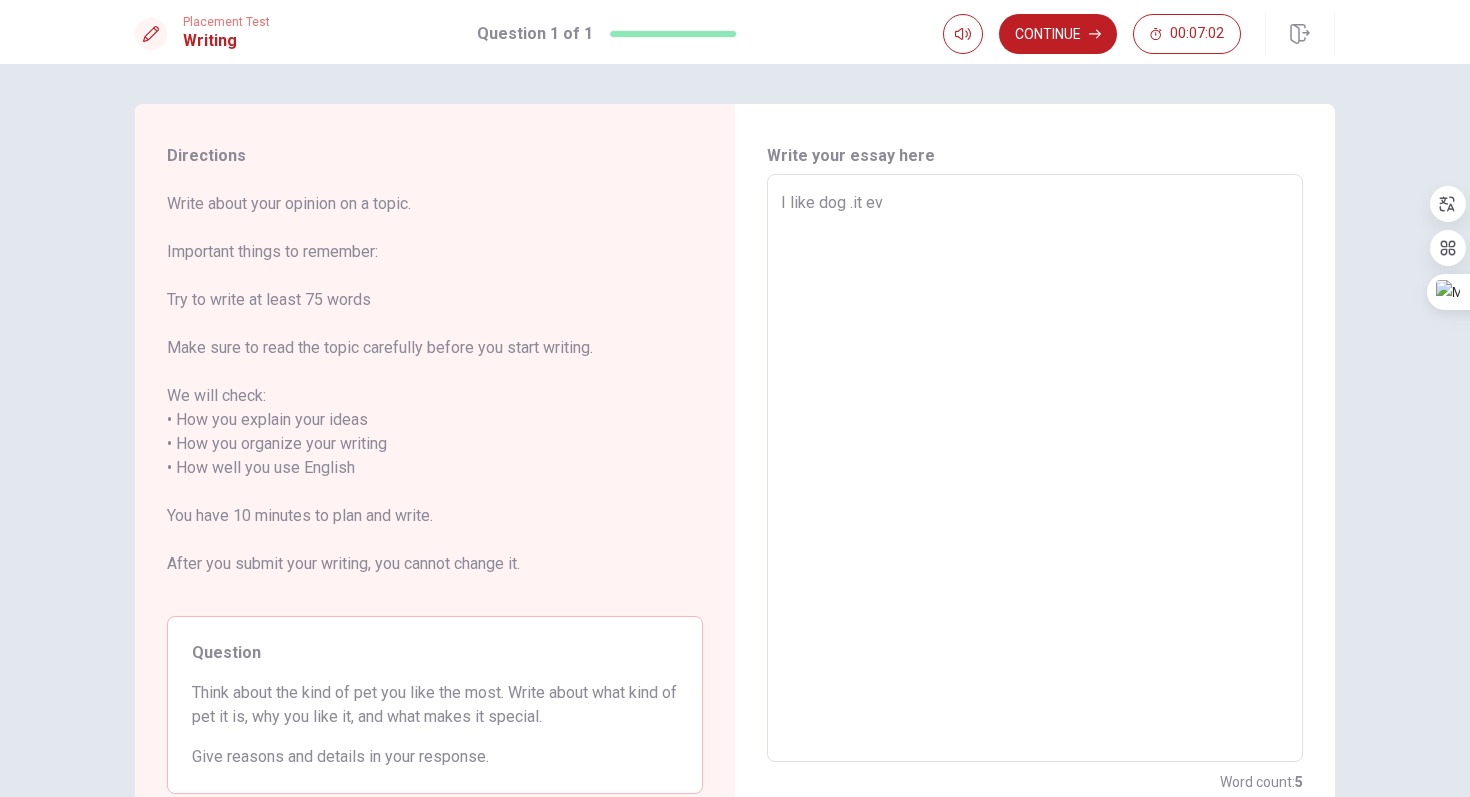 type on "I like dog .it e" 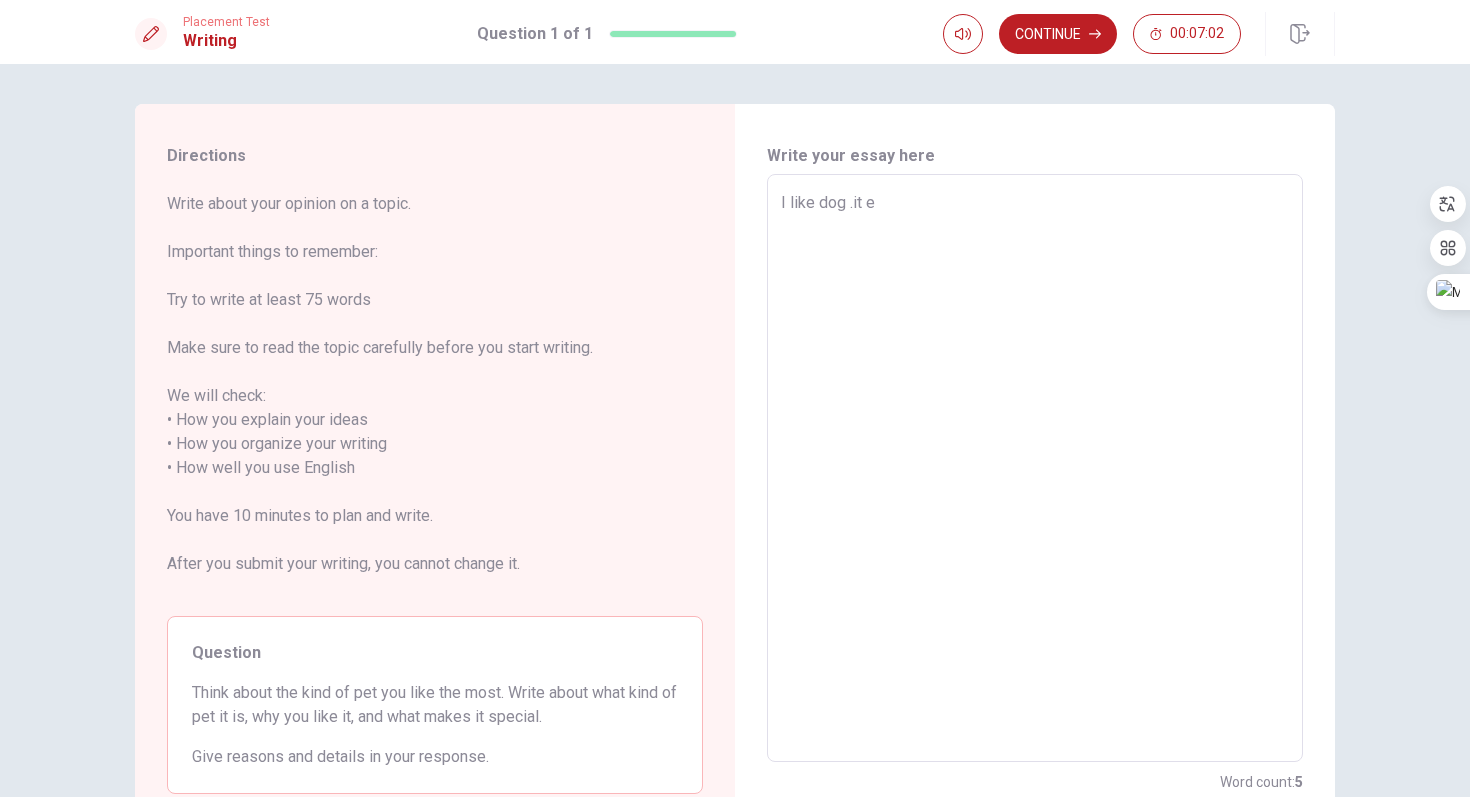 type on "x" 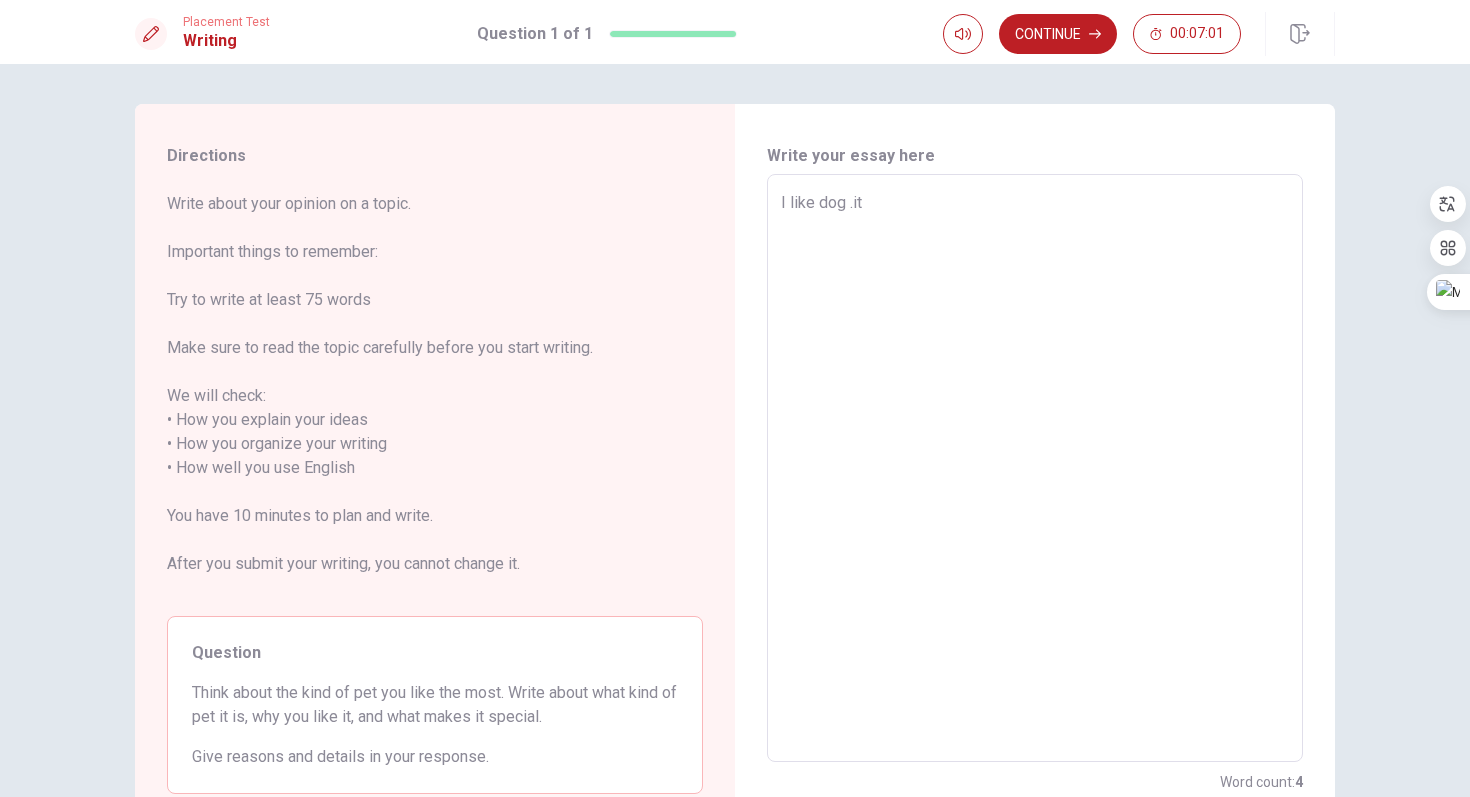 type on "x" 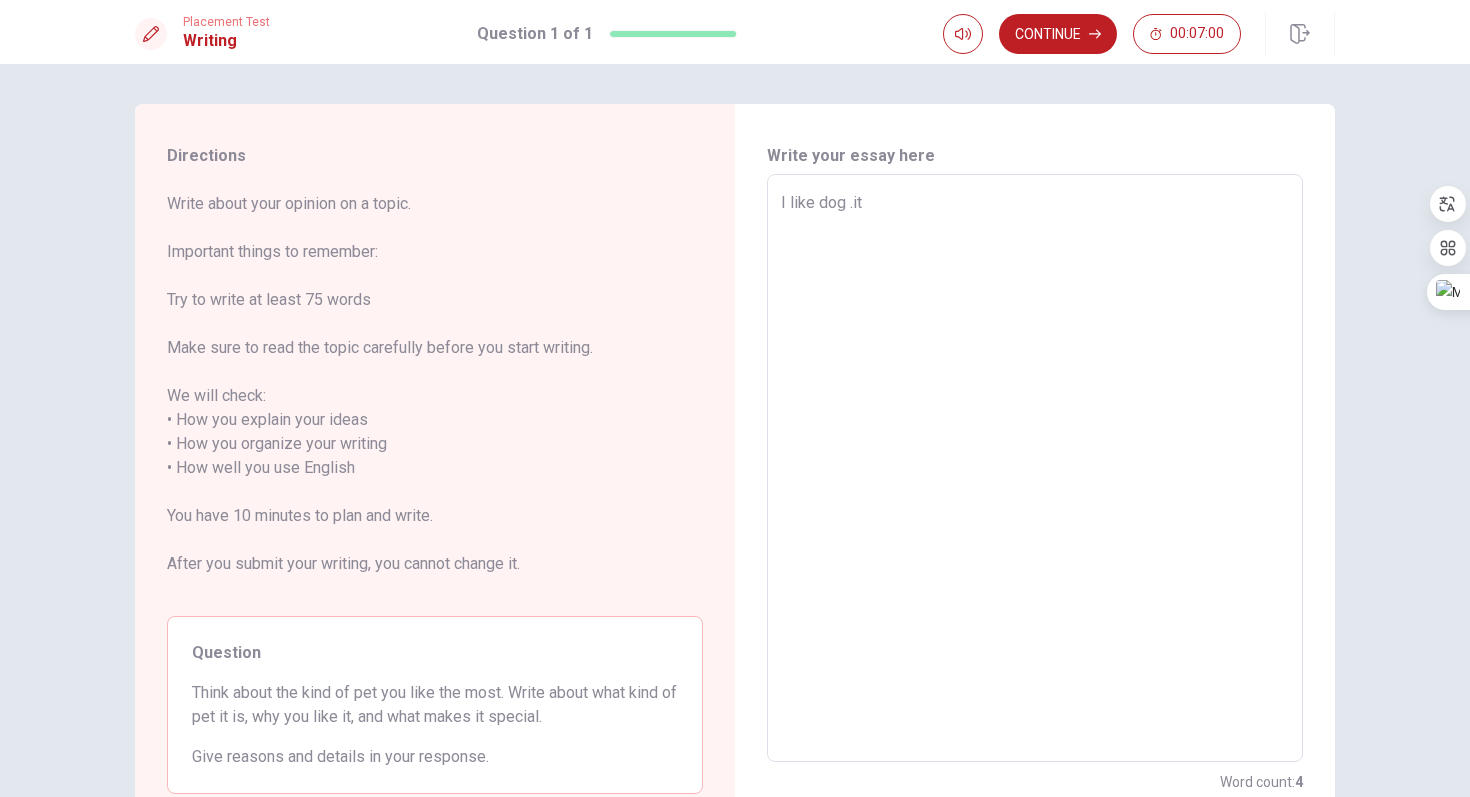 type on "I like dog .it v" 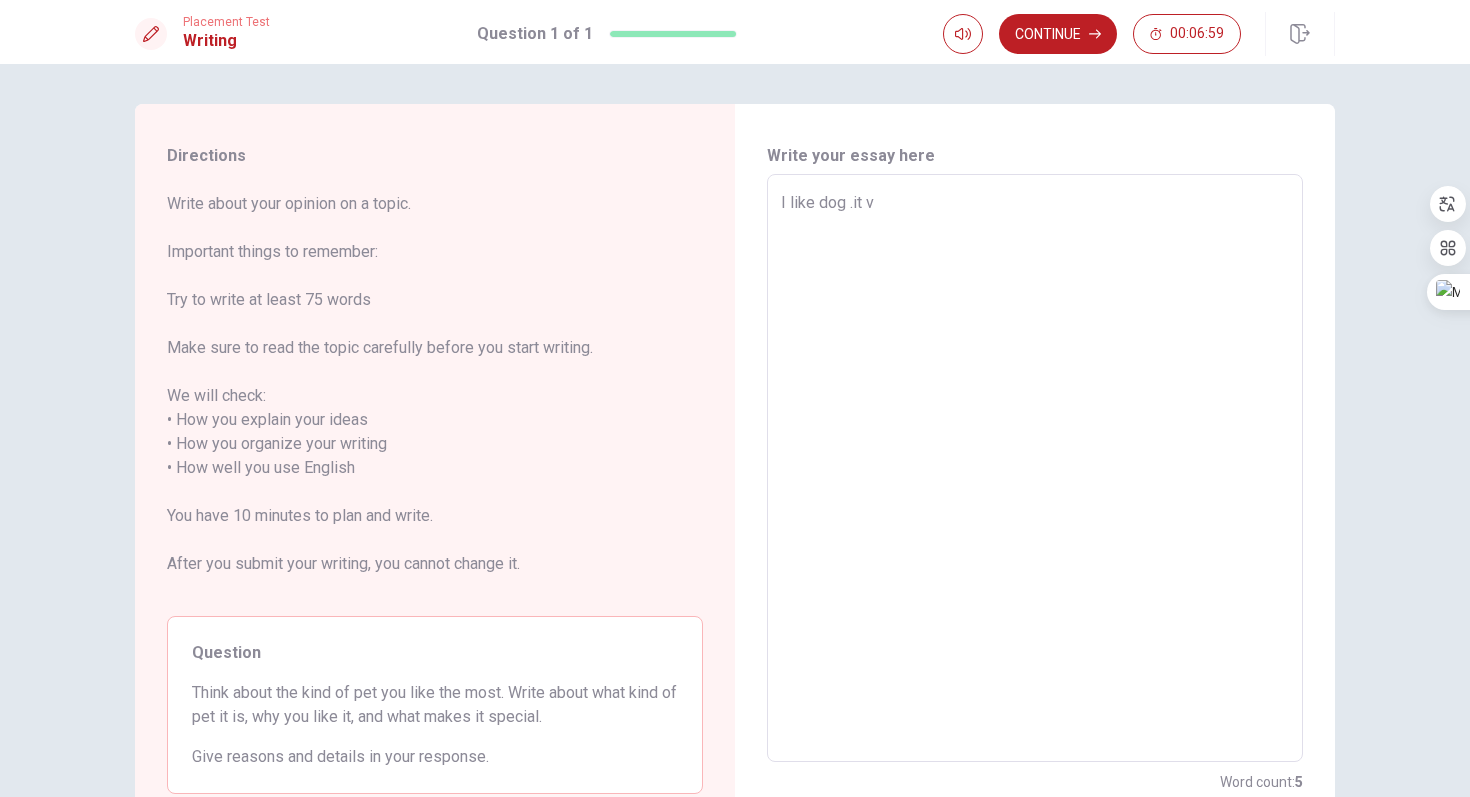 type on "x" 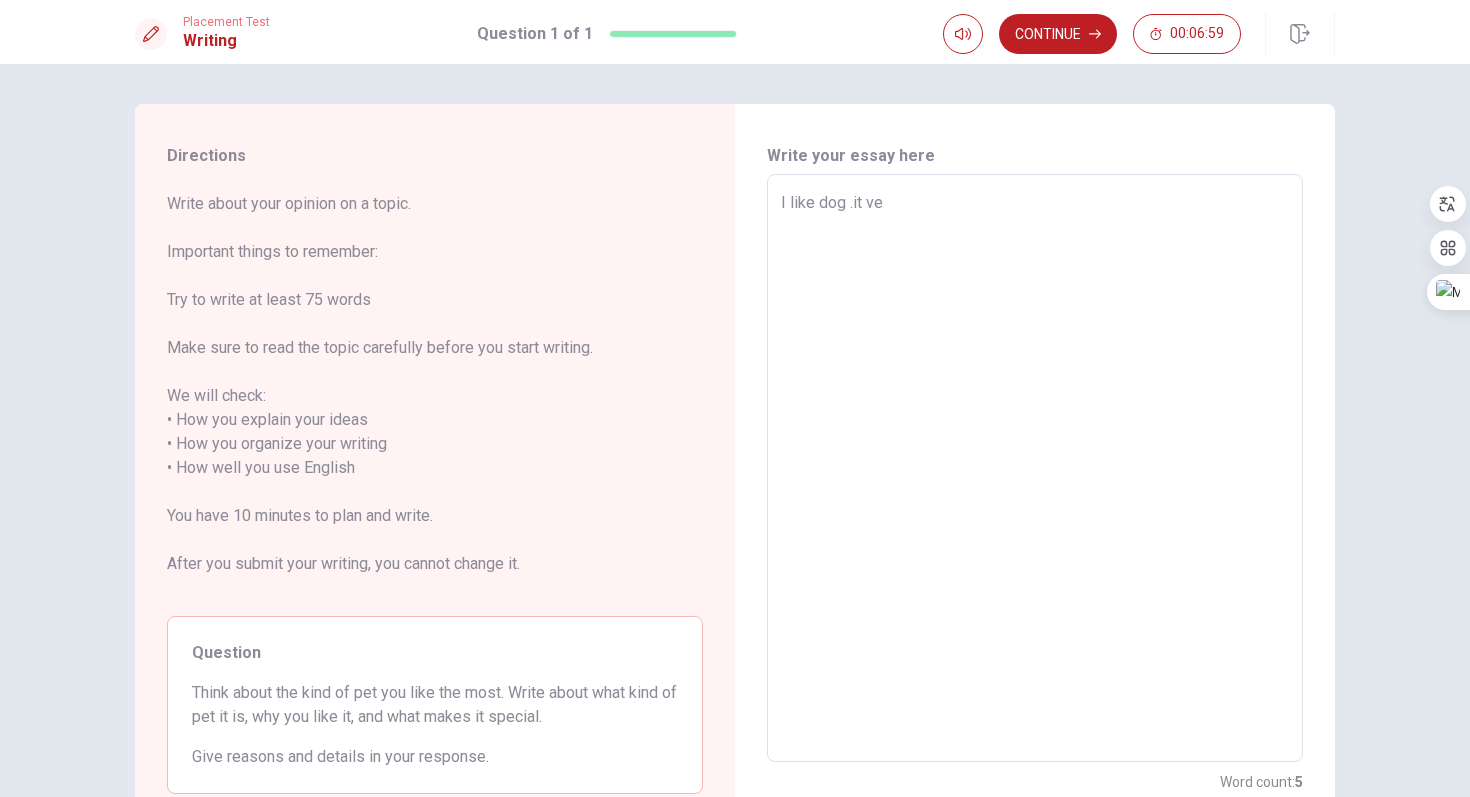 type on "x" 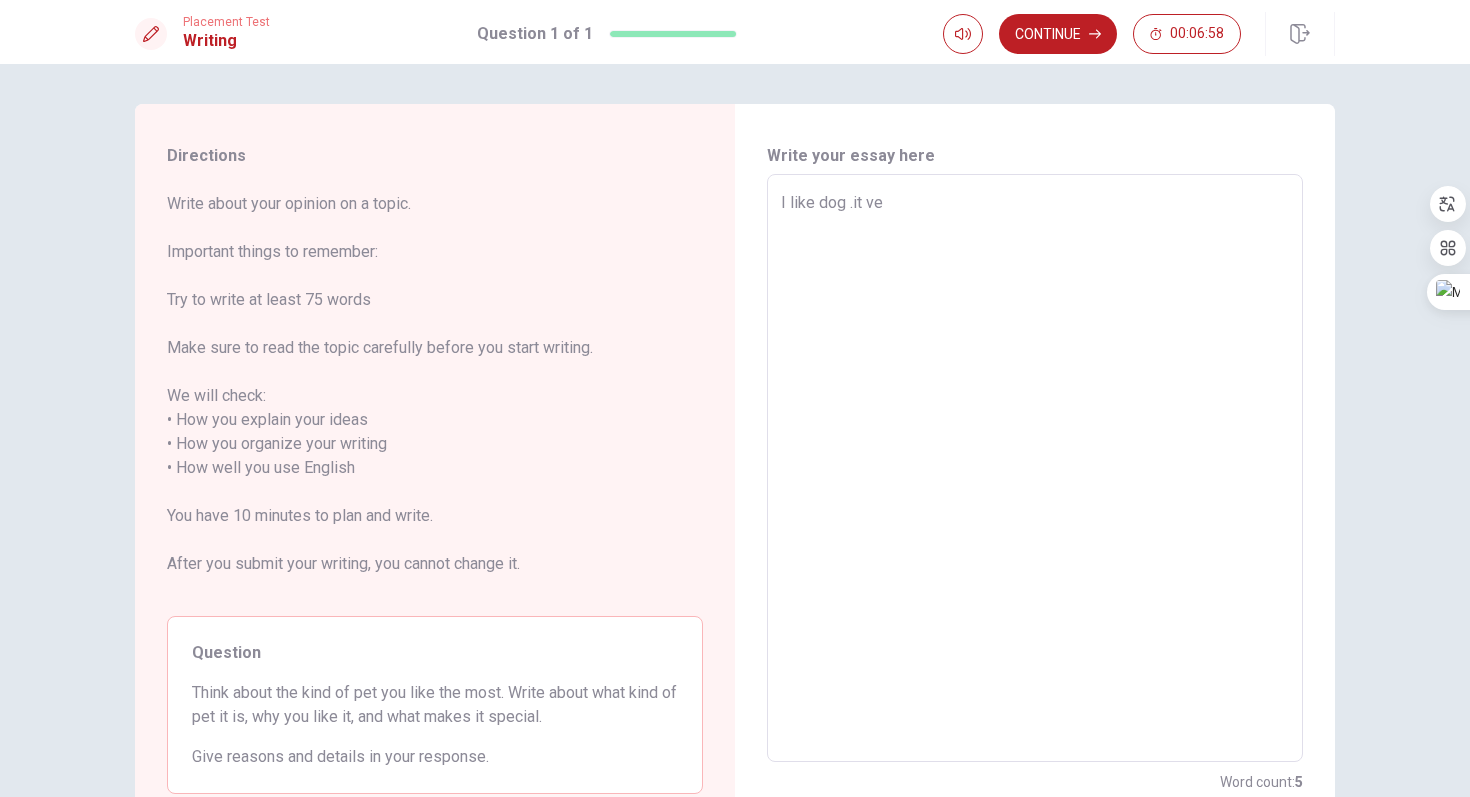 type on "I like dog .it ver" 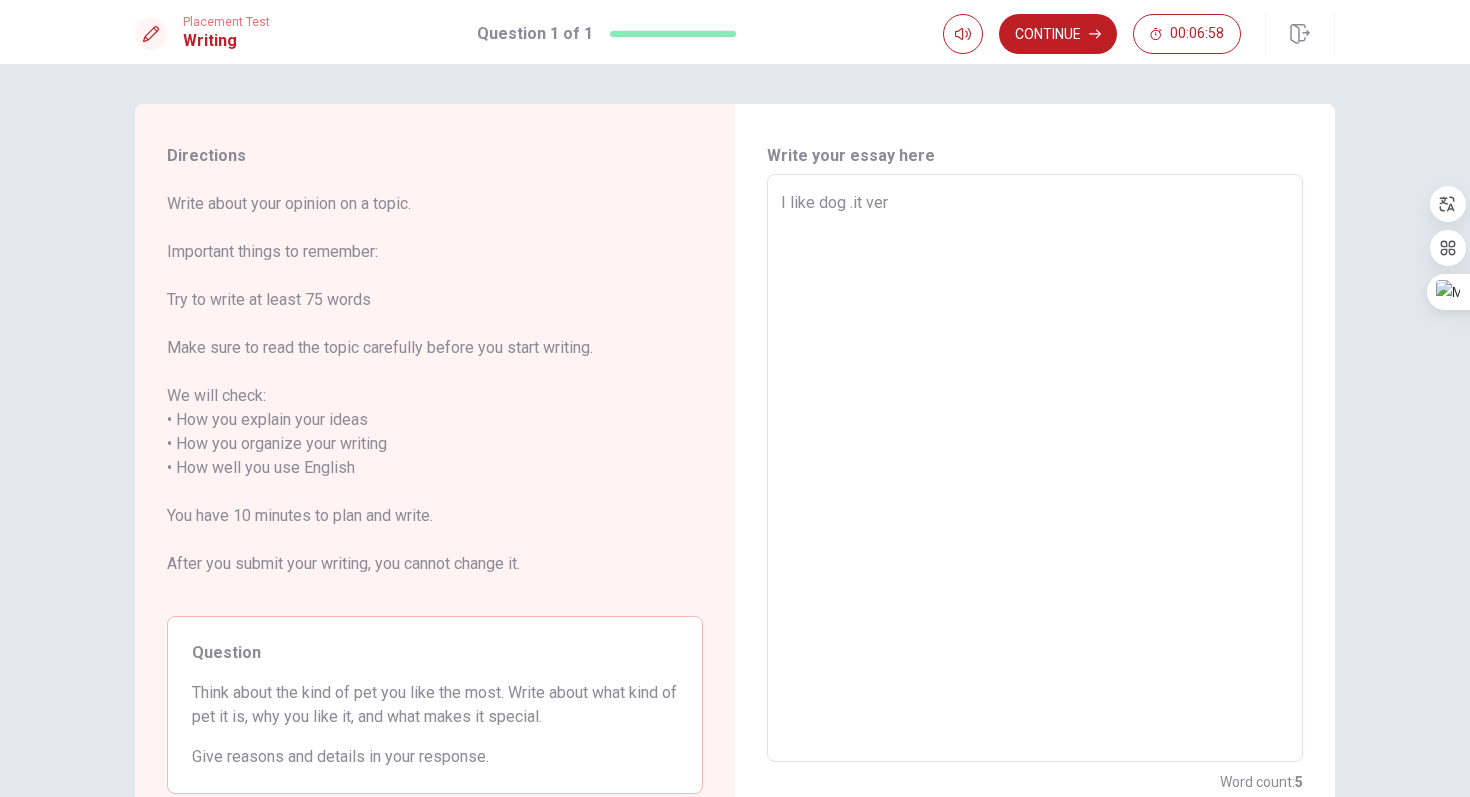 type on "x" 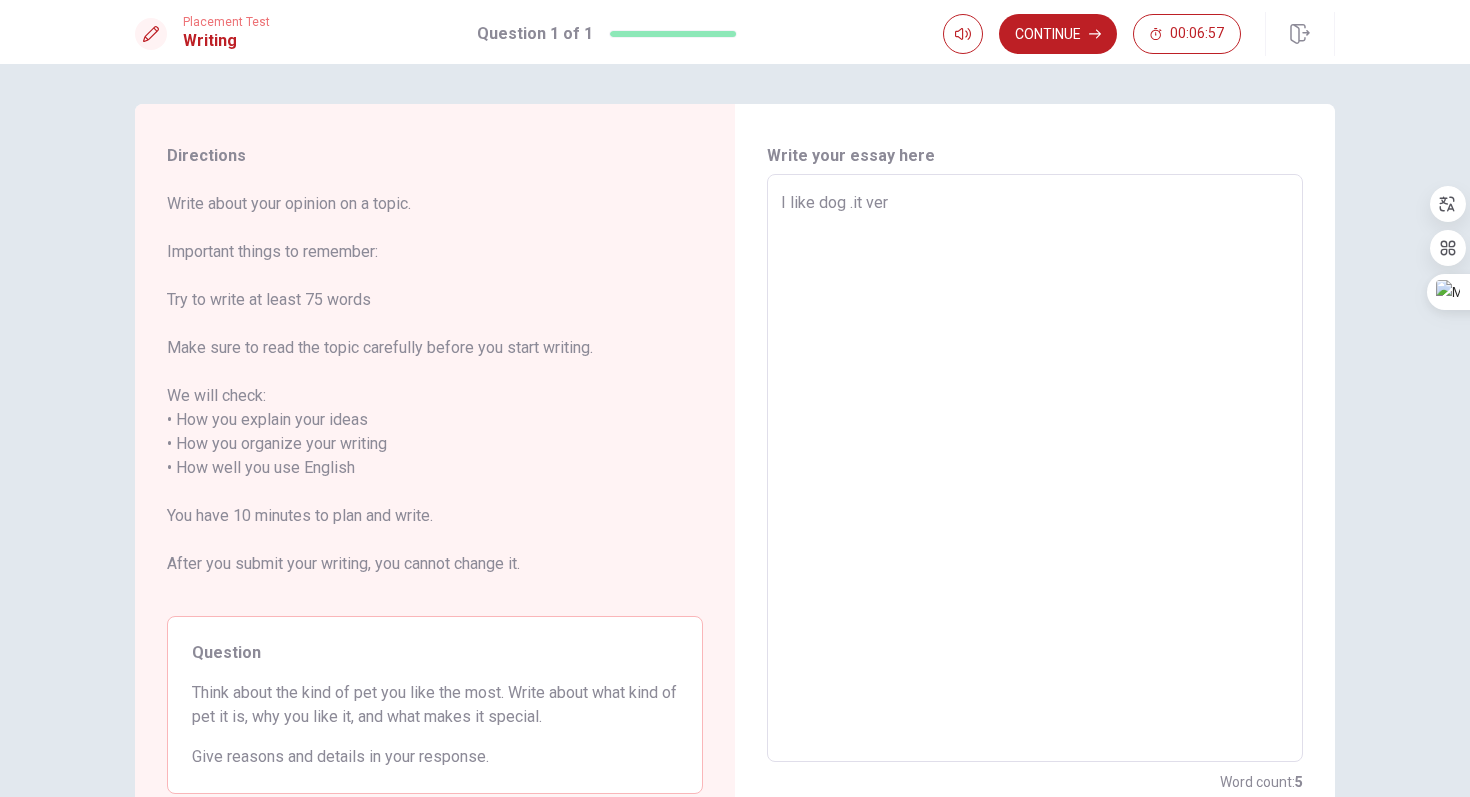 type on "I like dog .it very" 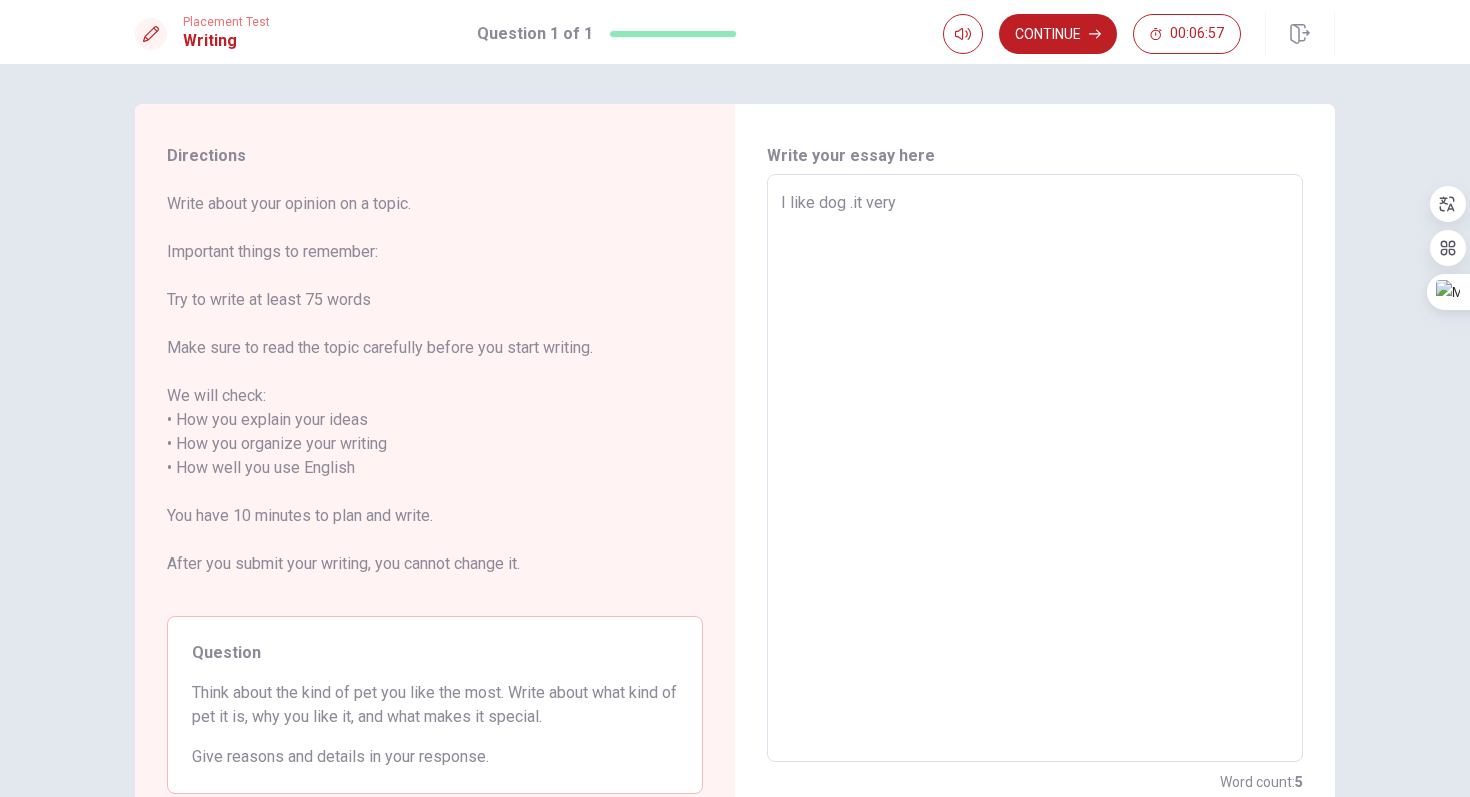 type on "x" 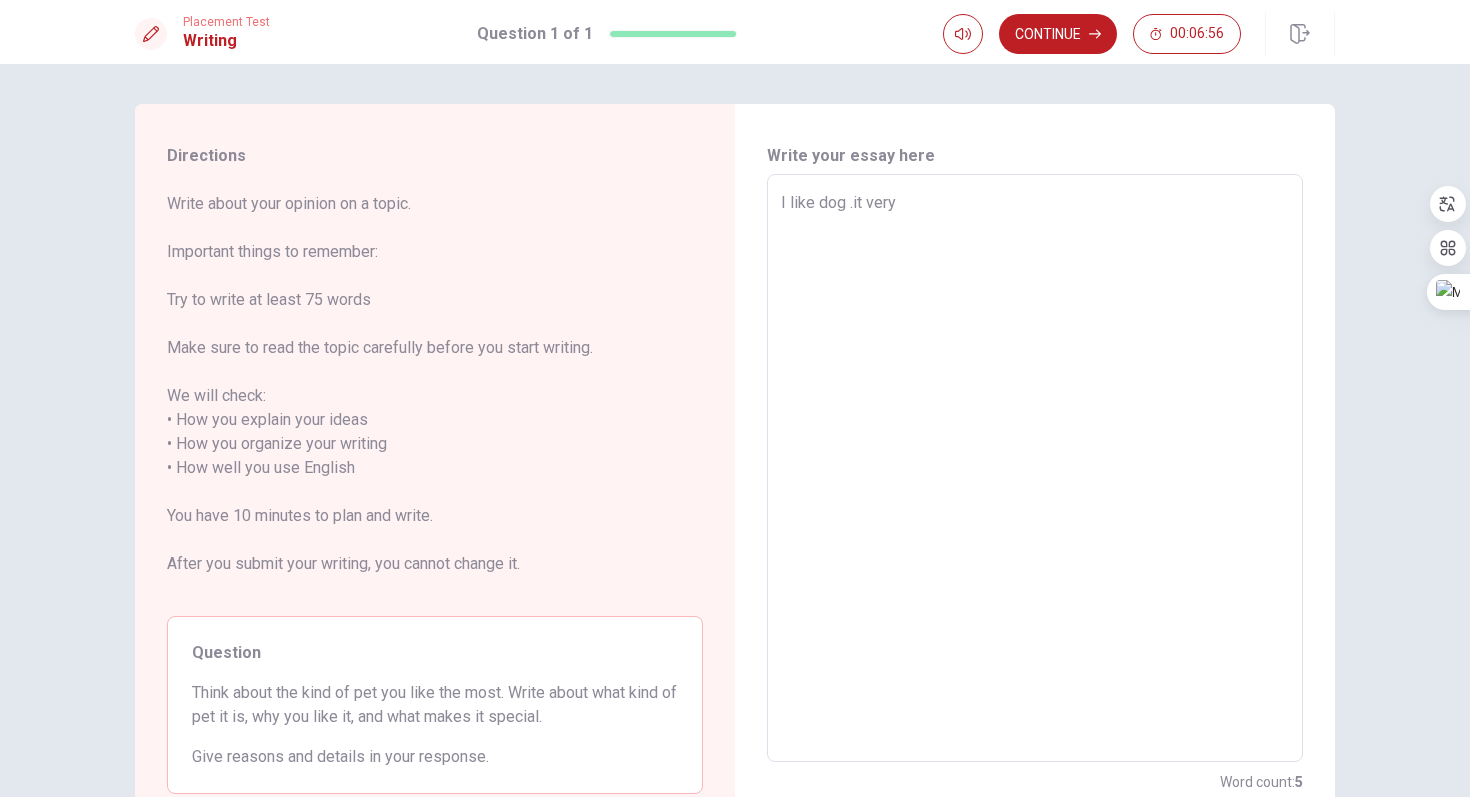 type on "I like dog .it very" 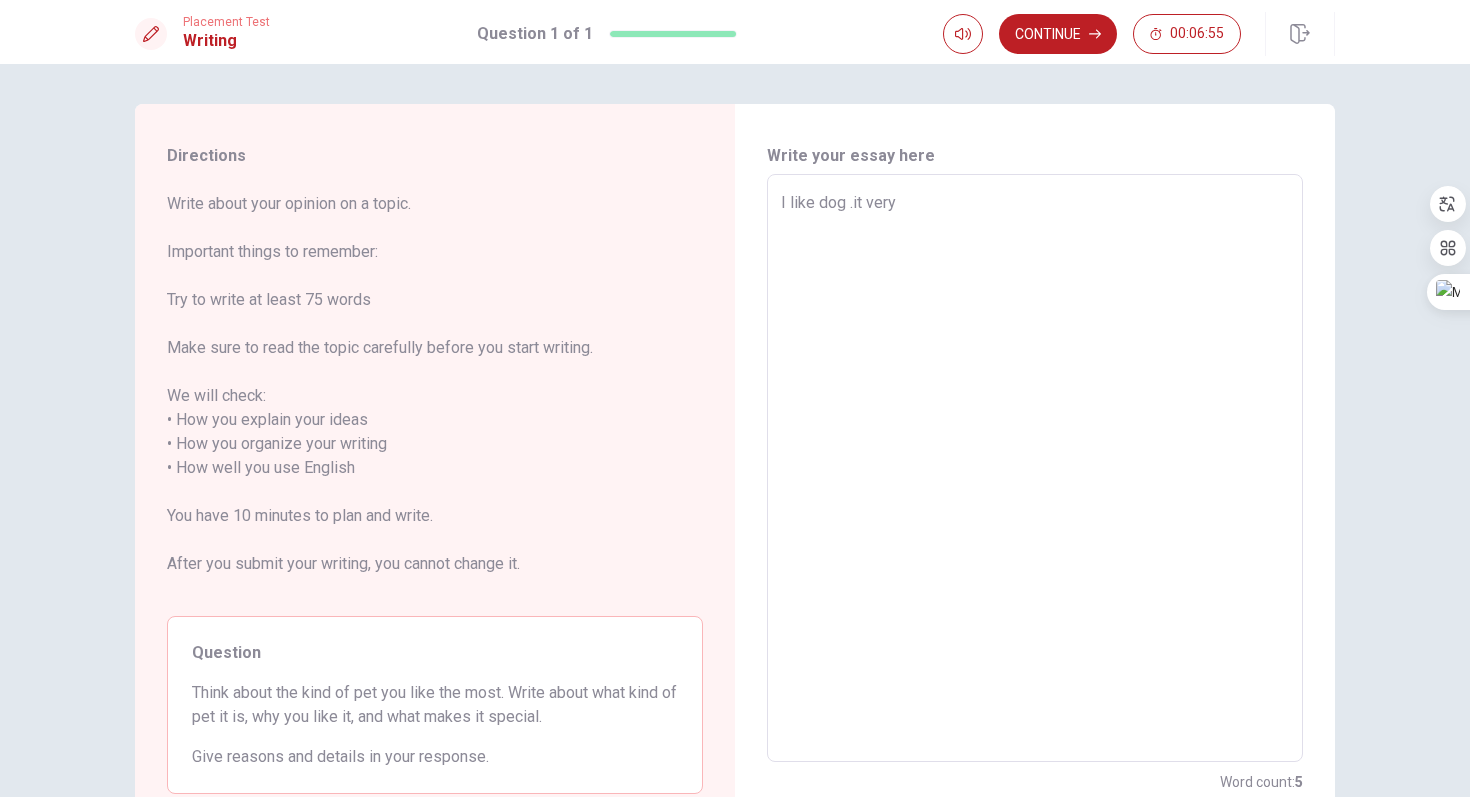 type on "I like dog .it very c" 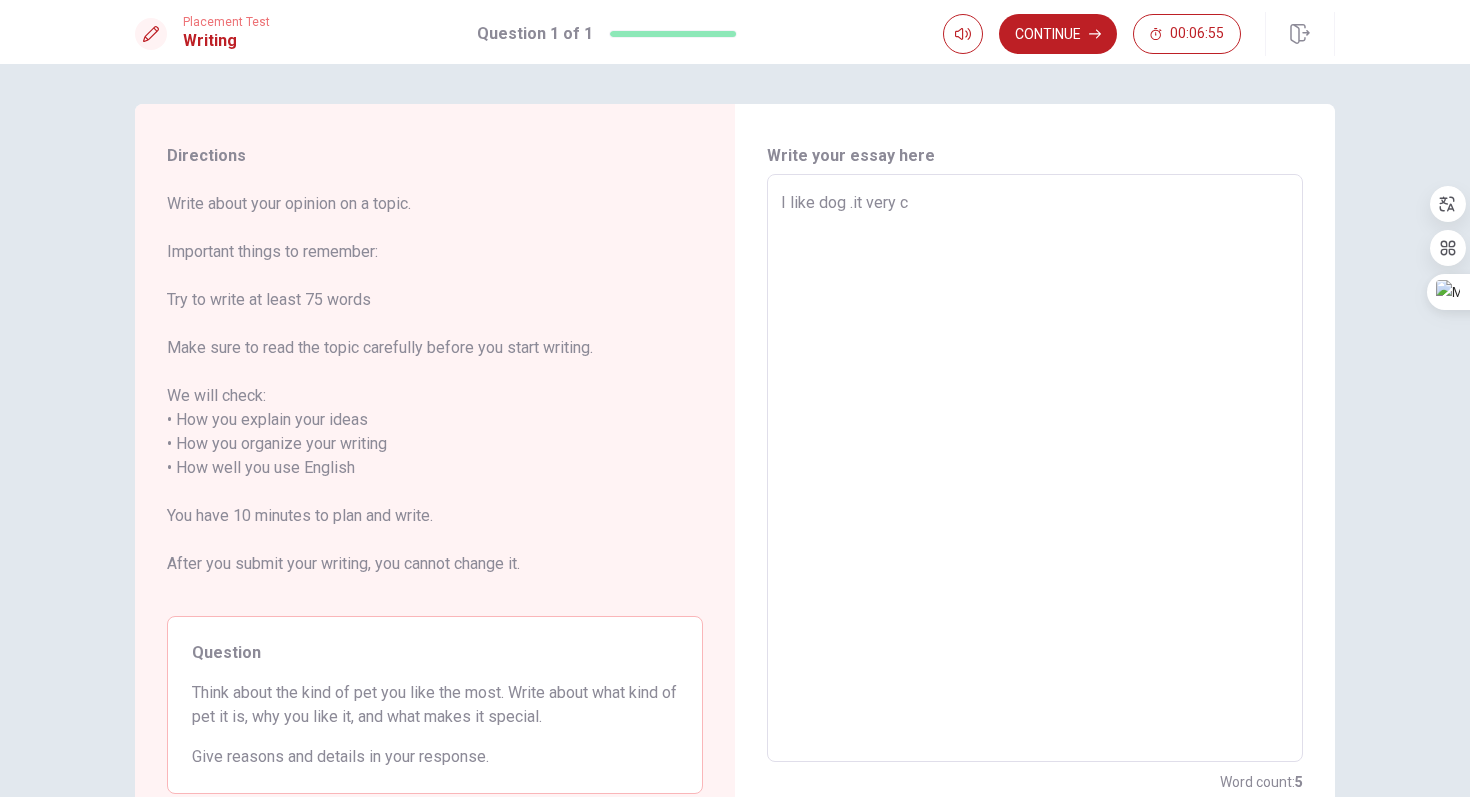 type on "x" 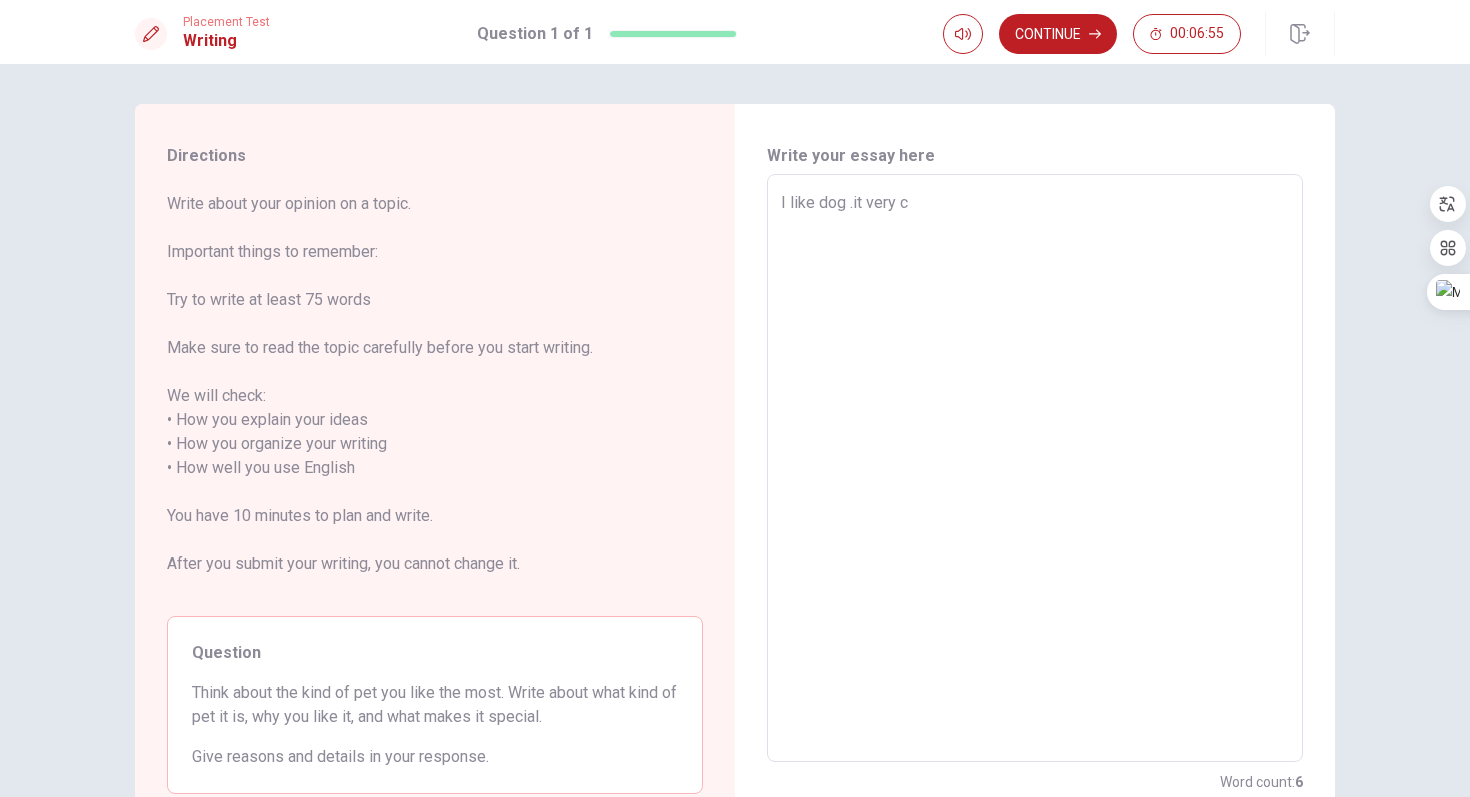 type on "I like dog .it very cu" 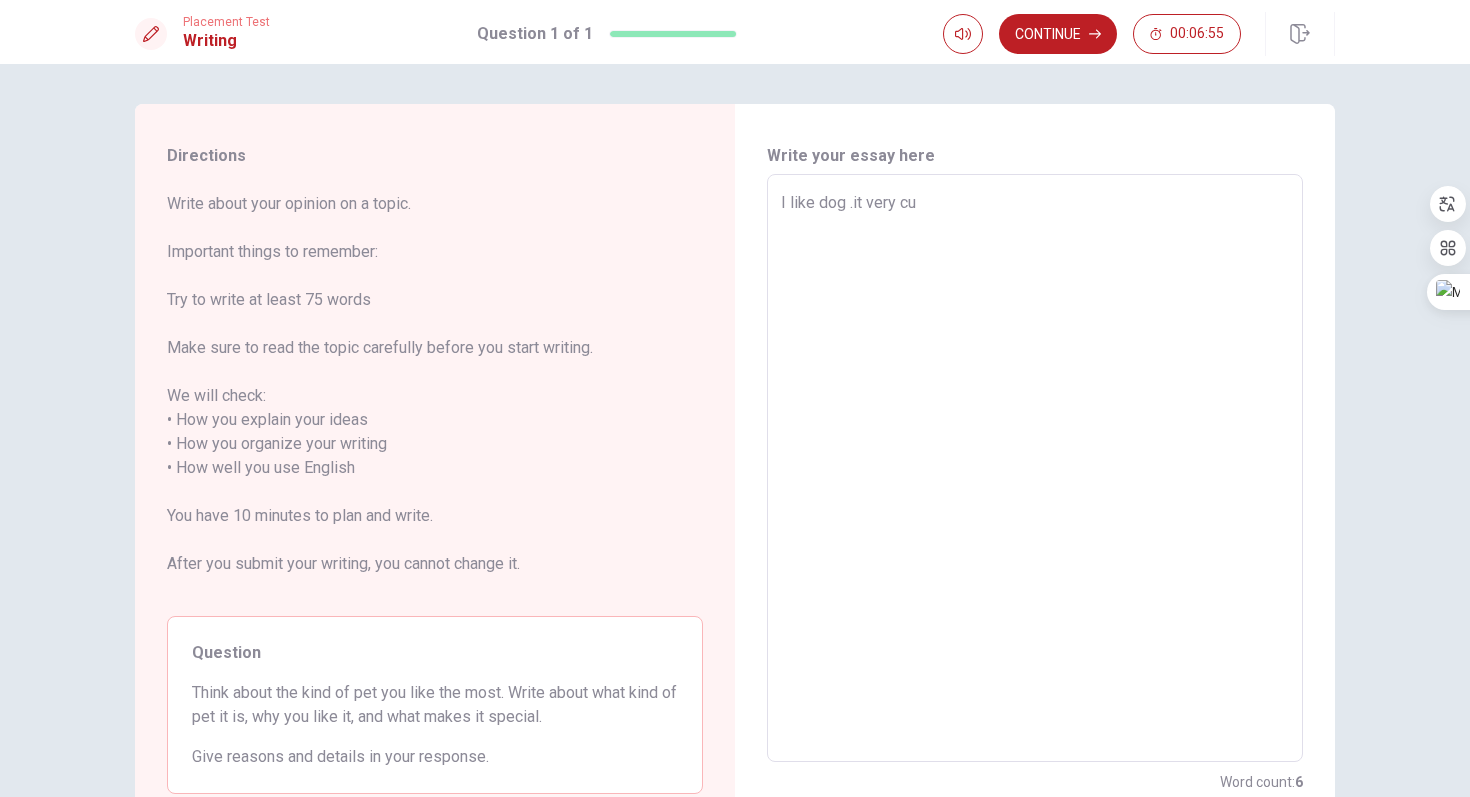 type on "x" 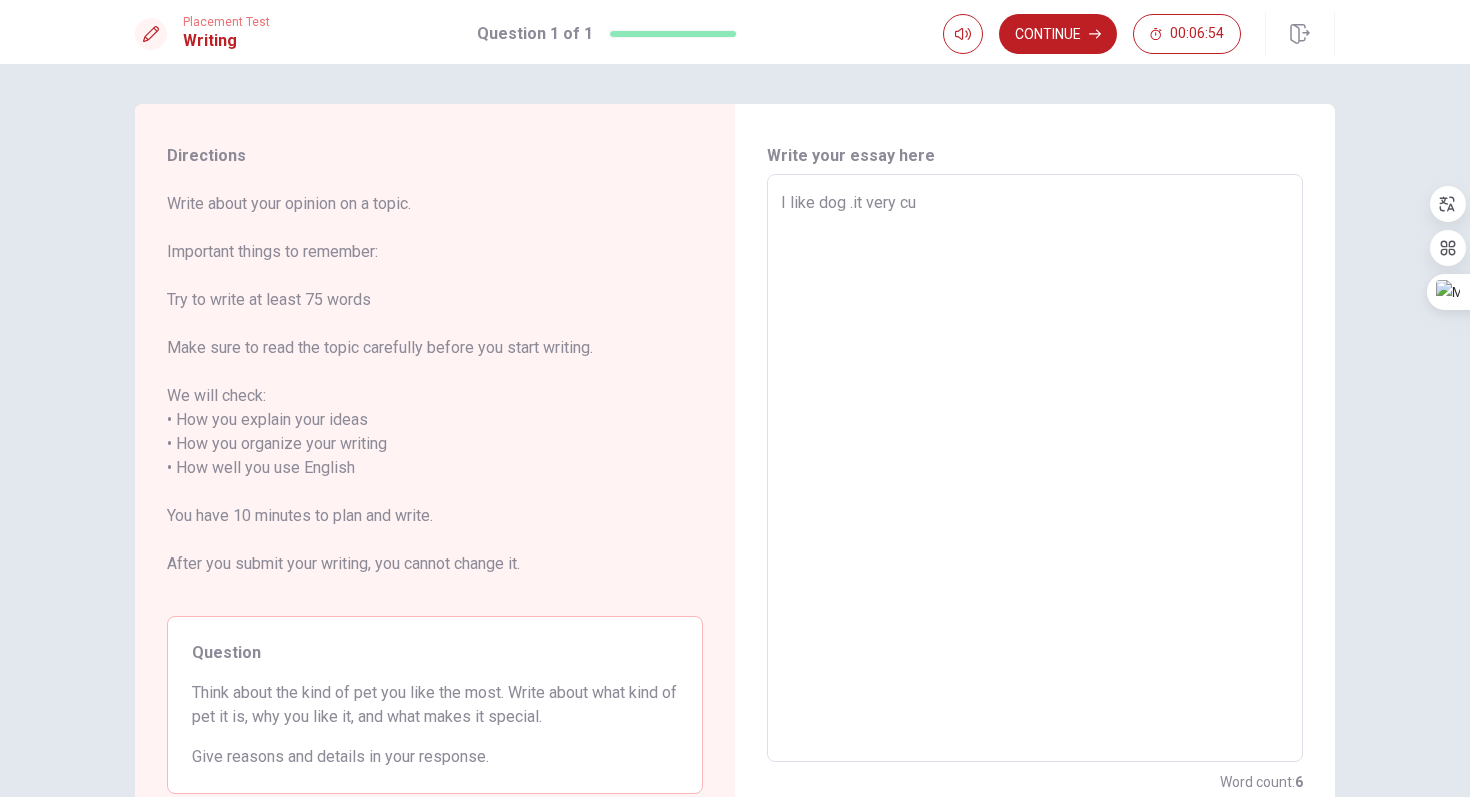 type on "I like dog .it very cut" 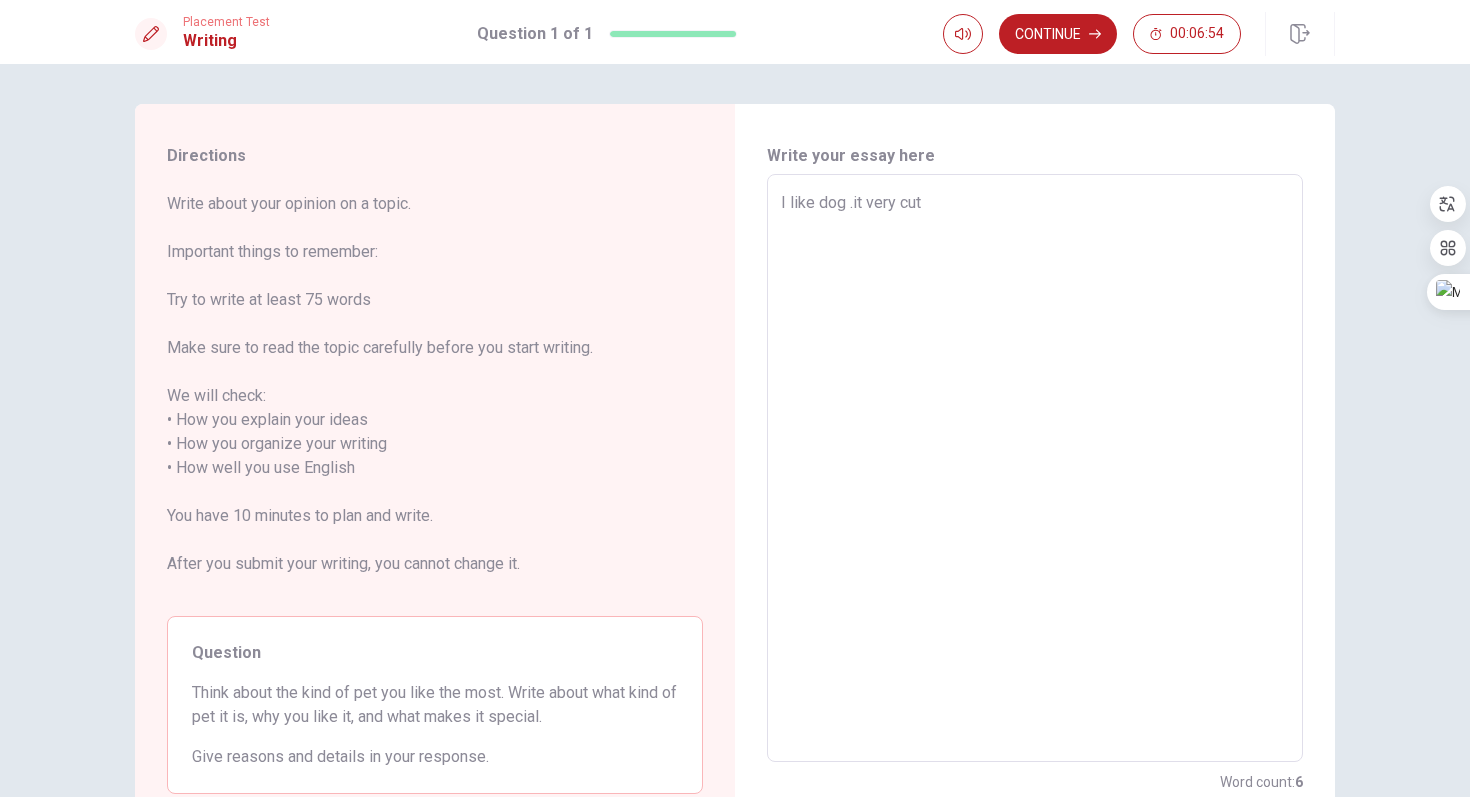 type on "x" 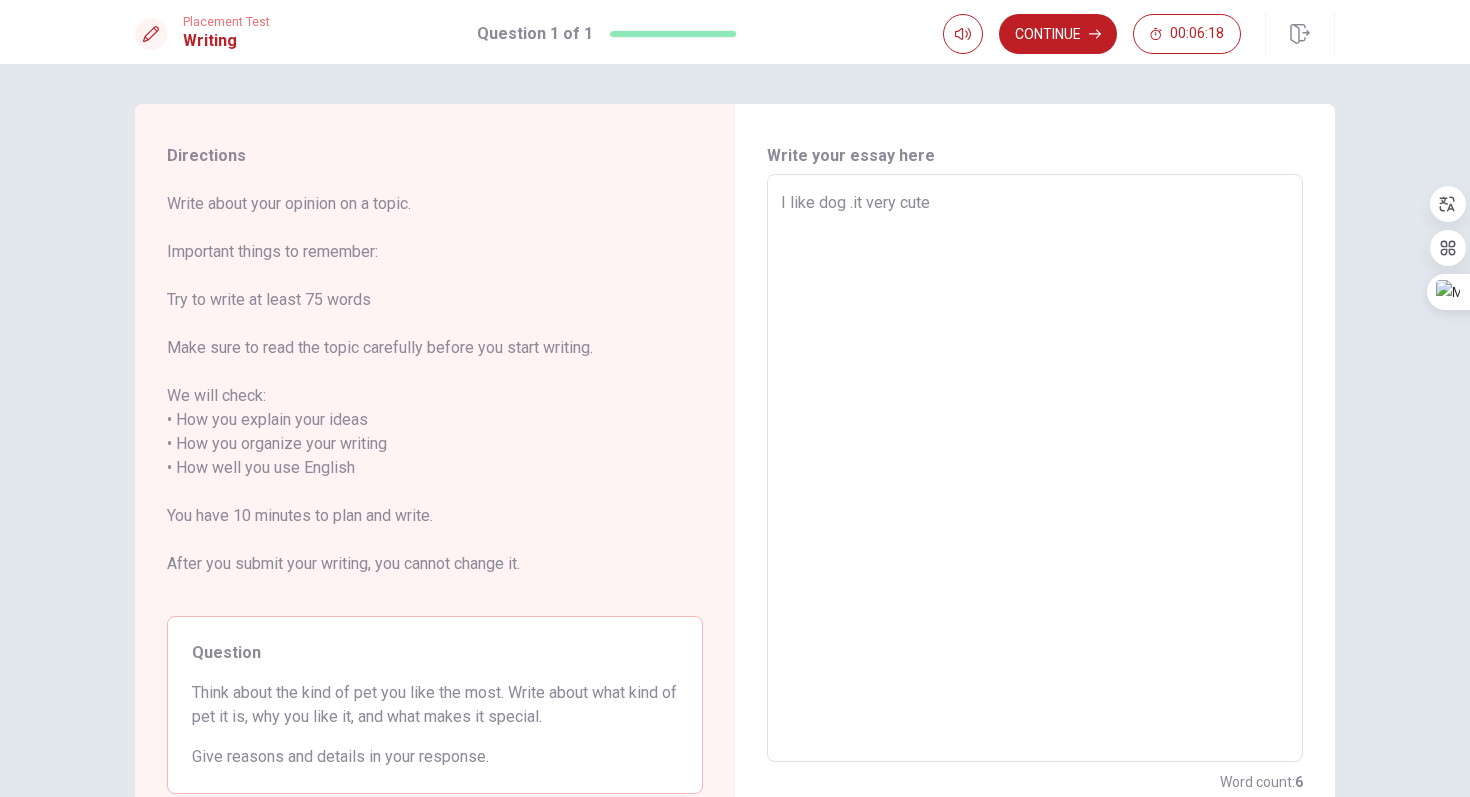 click on "I like dog .it very cute" at bounding box center [1035, 468] 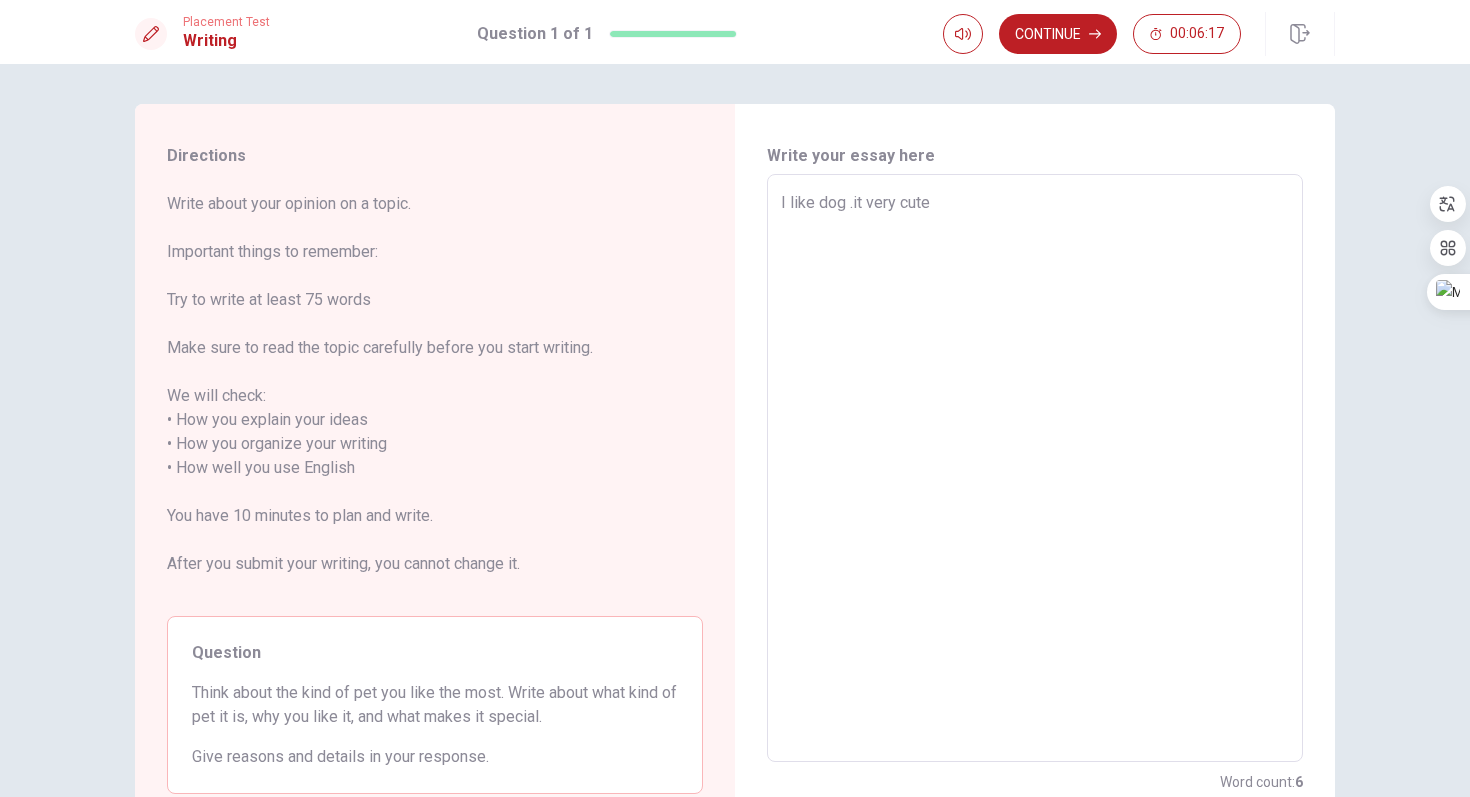 type on "I like doga .it very cute" 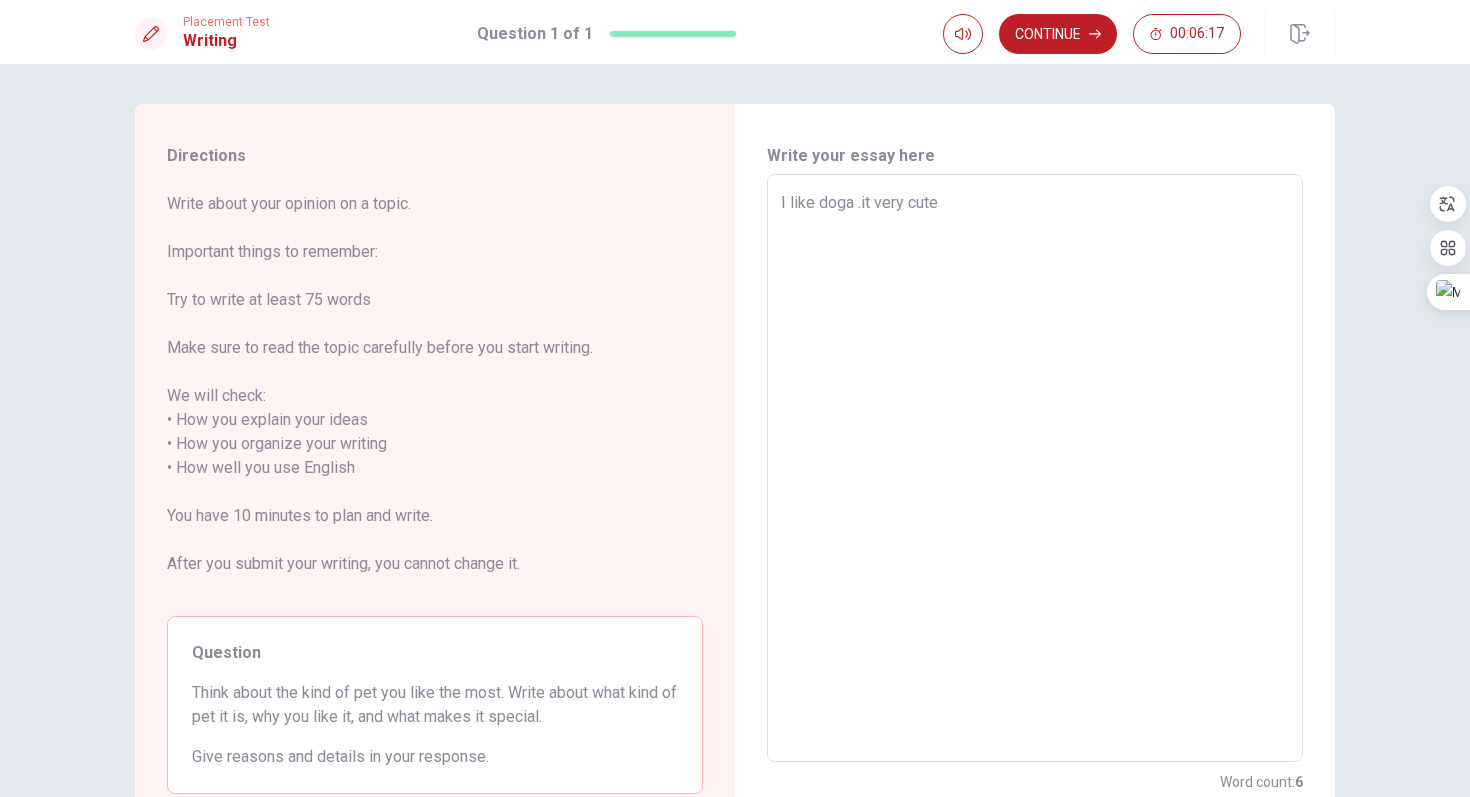 type on "x" 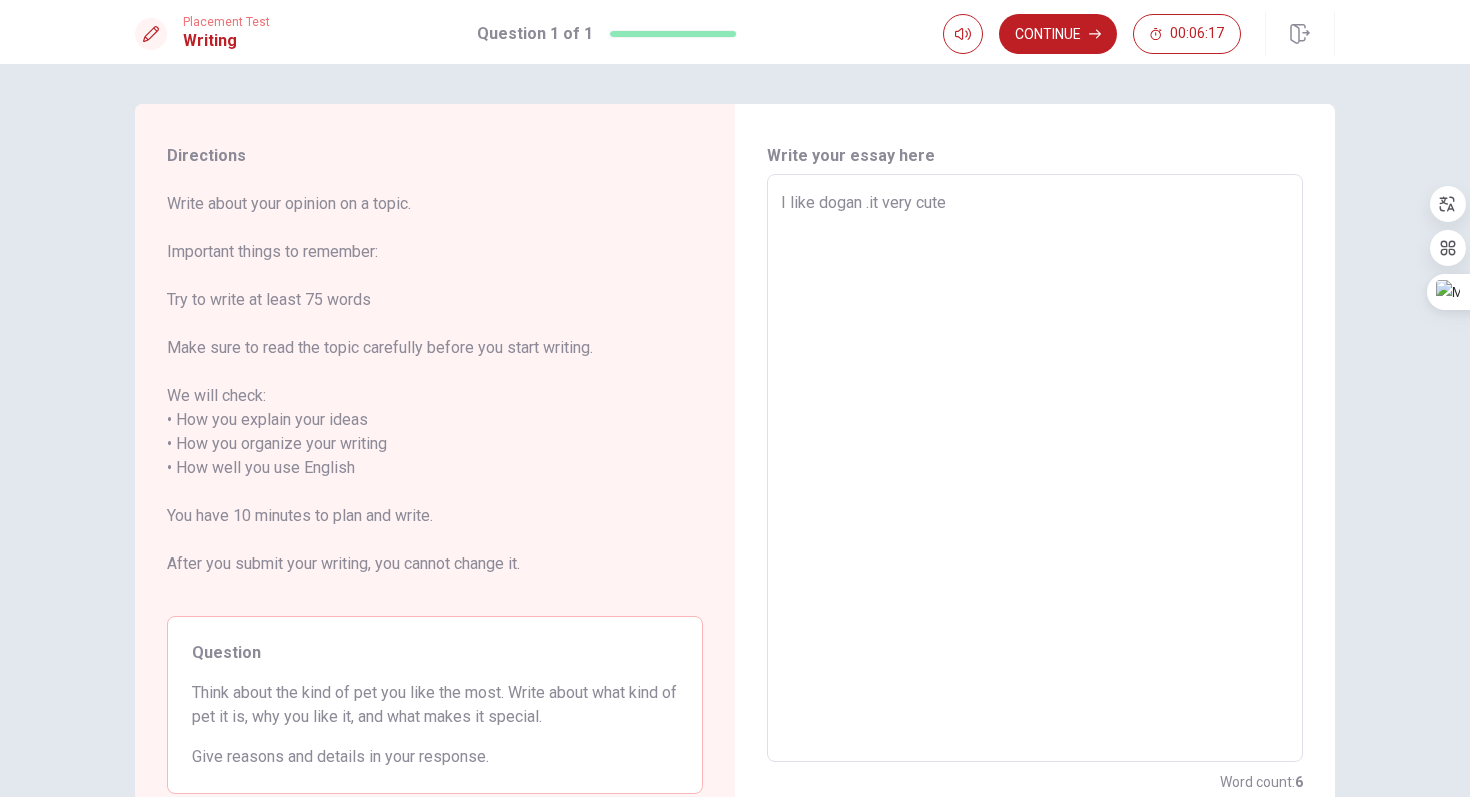 type on "x" 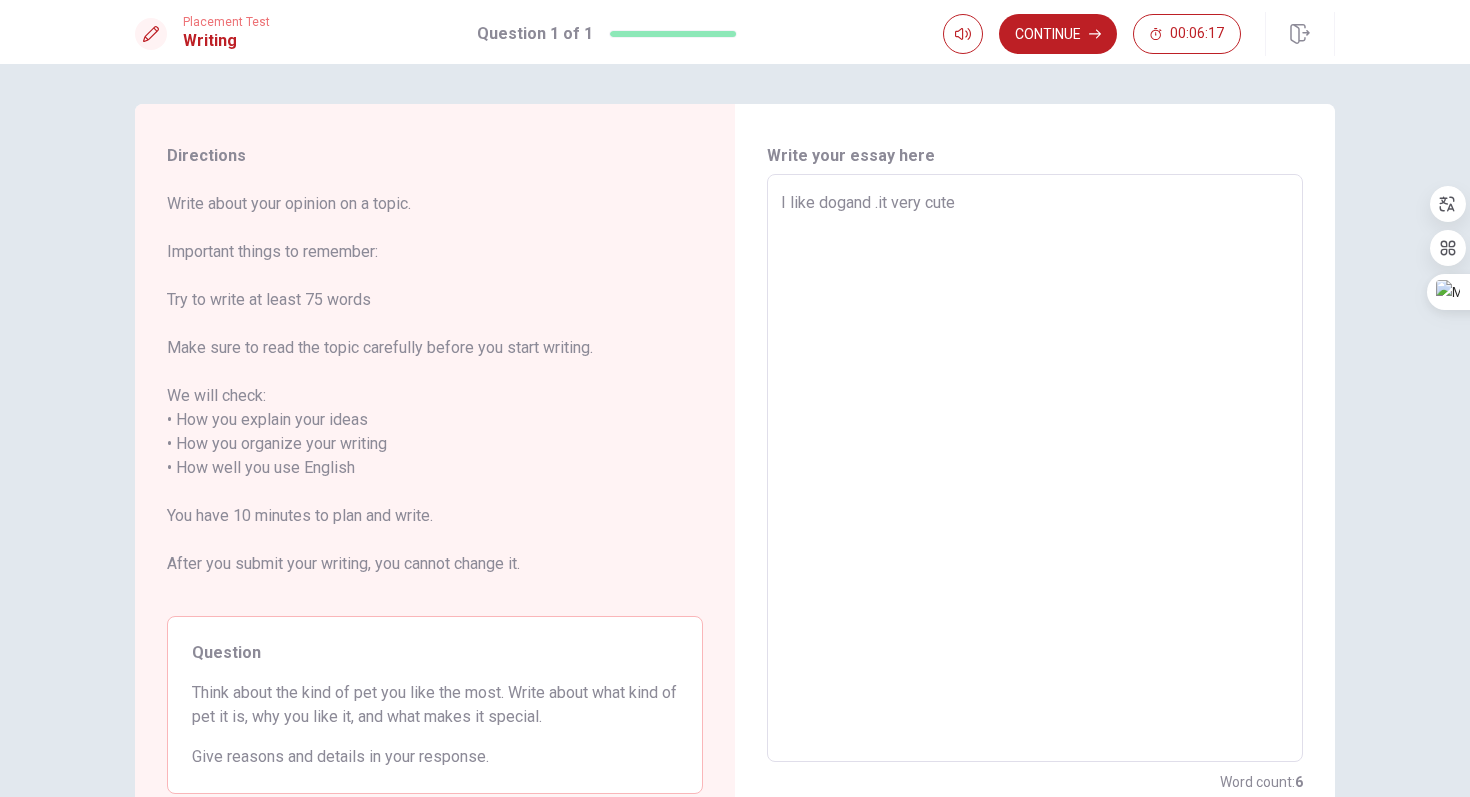 type on "x" 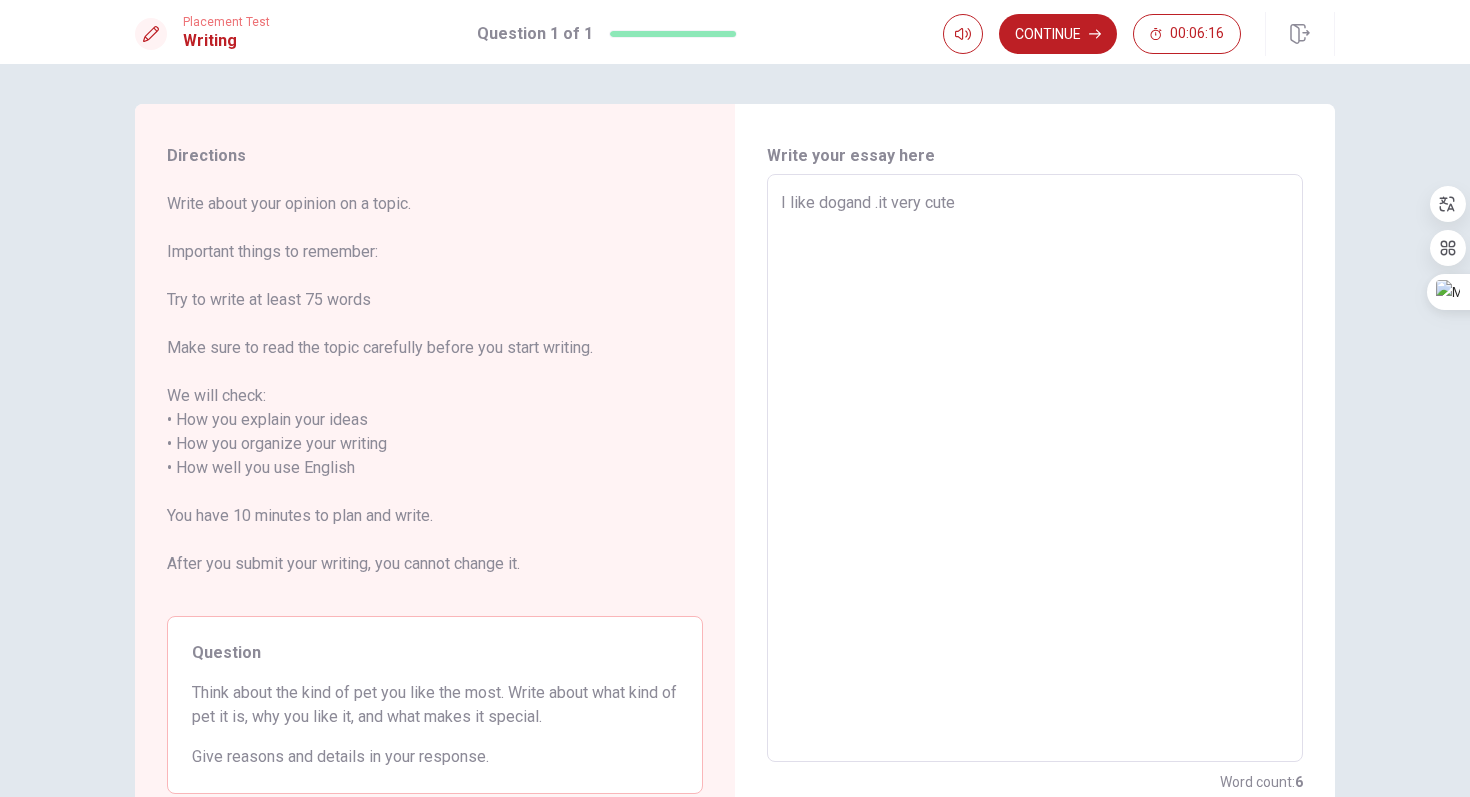type on "I like dogan .it very cute" 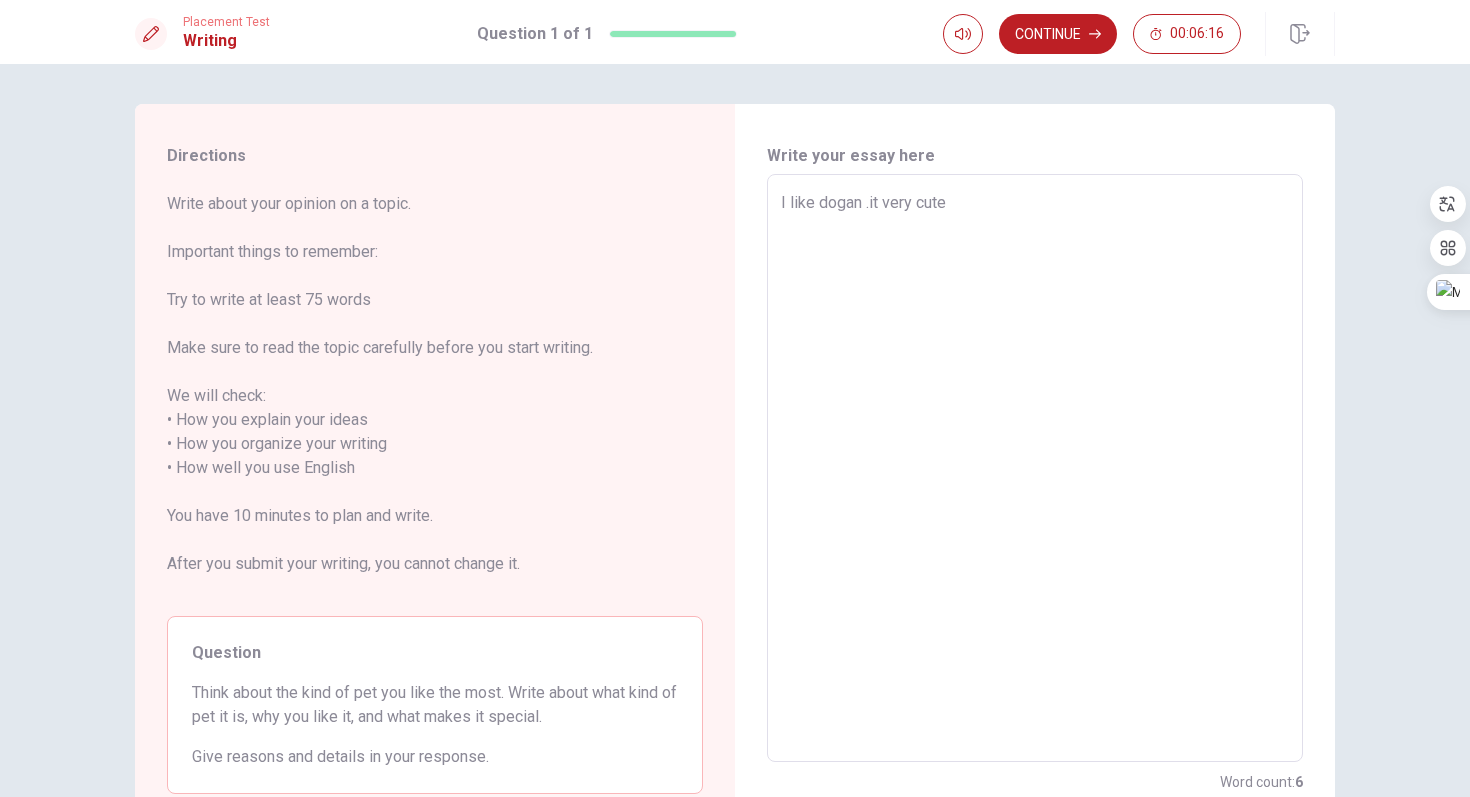 type on "x" 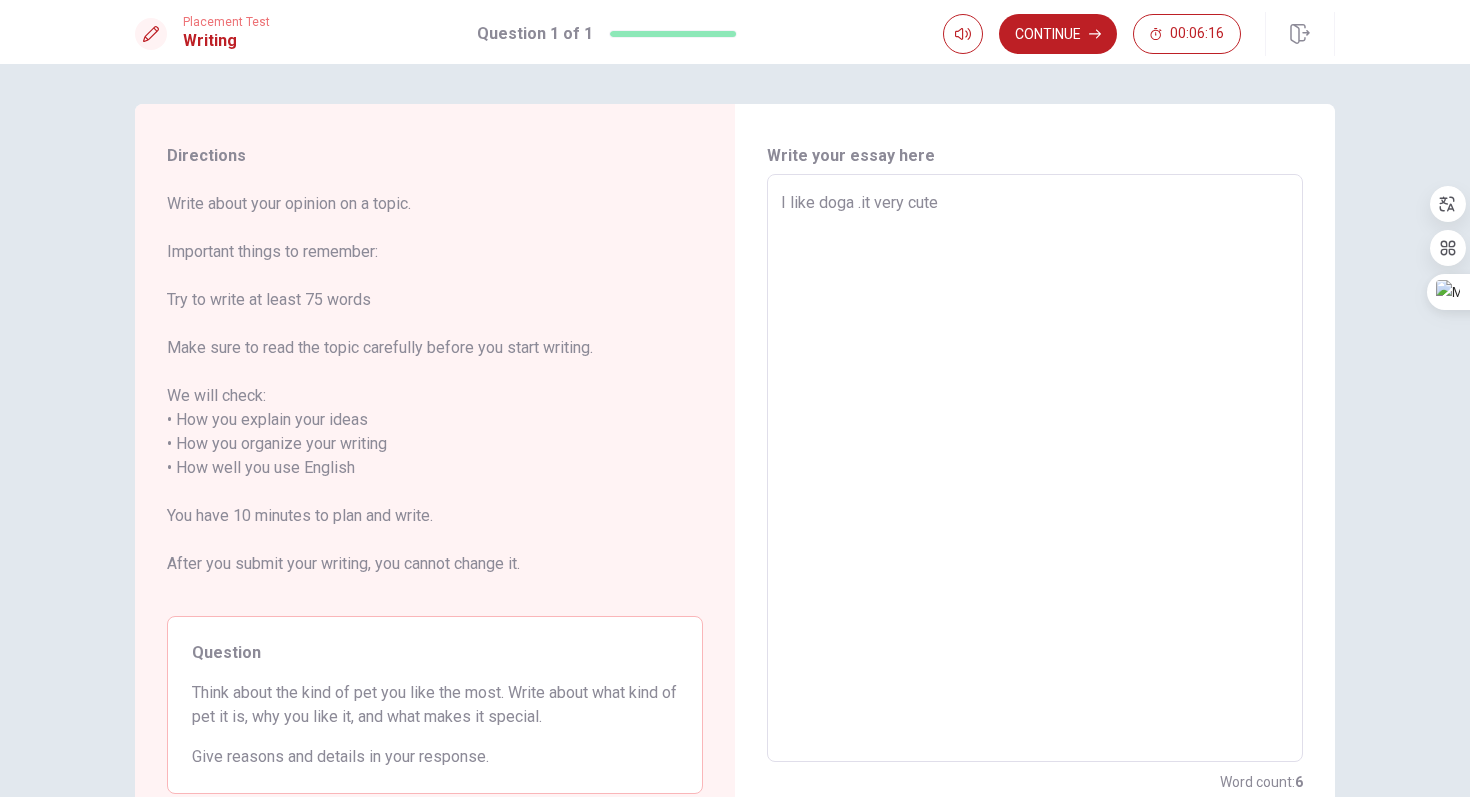 type on "x" 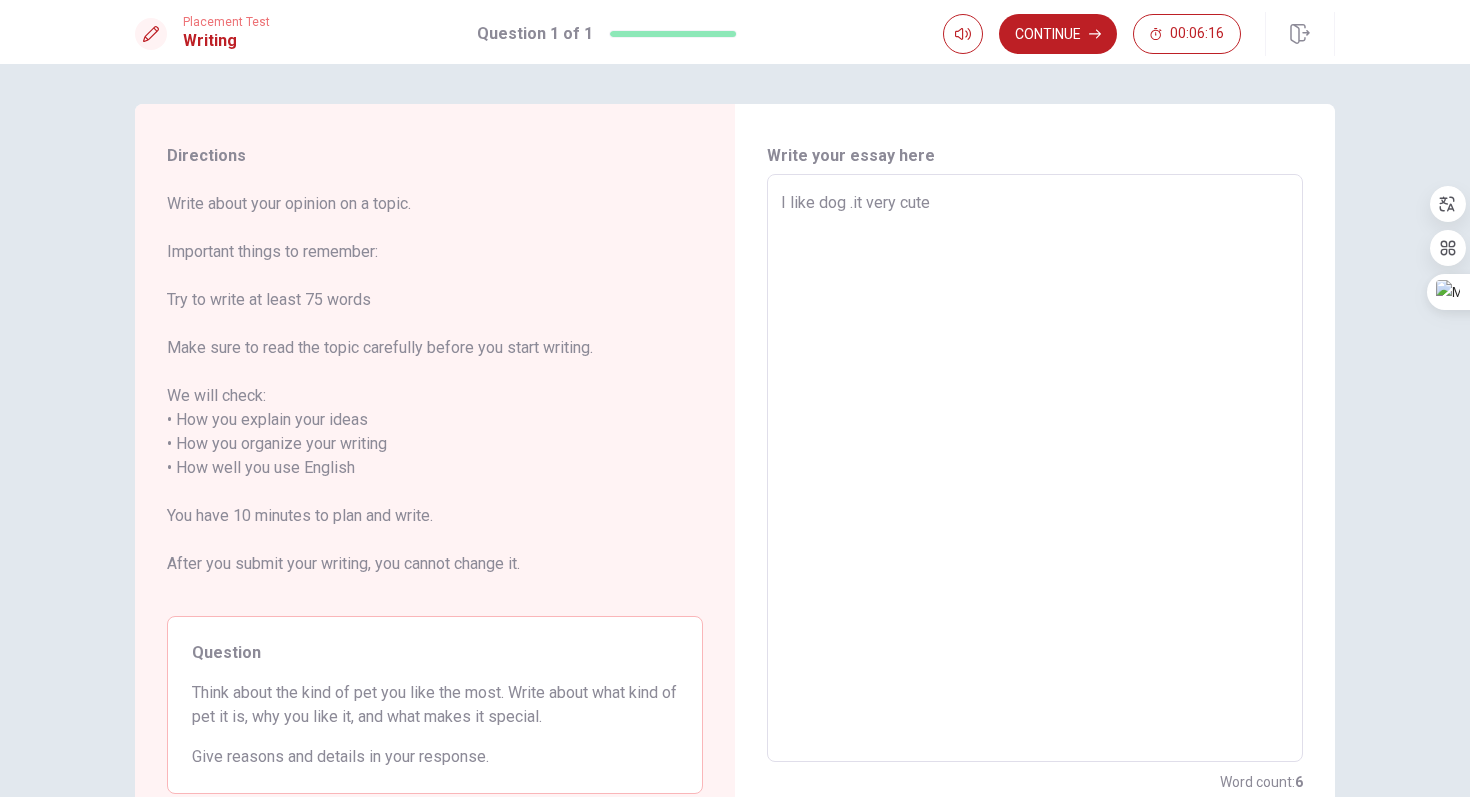 type on "x" 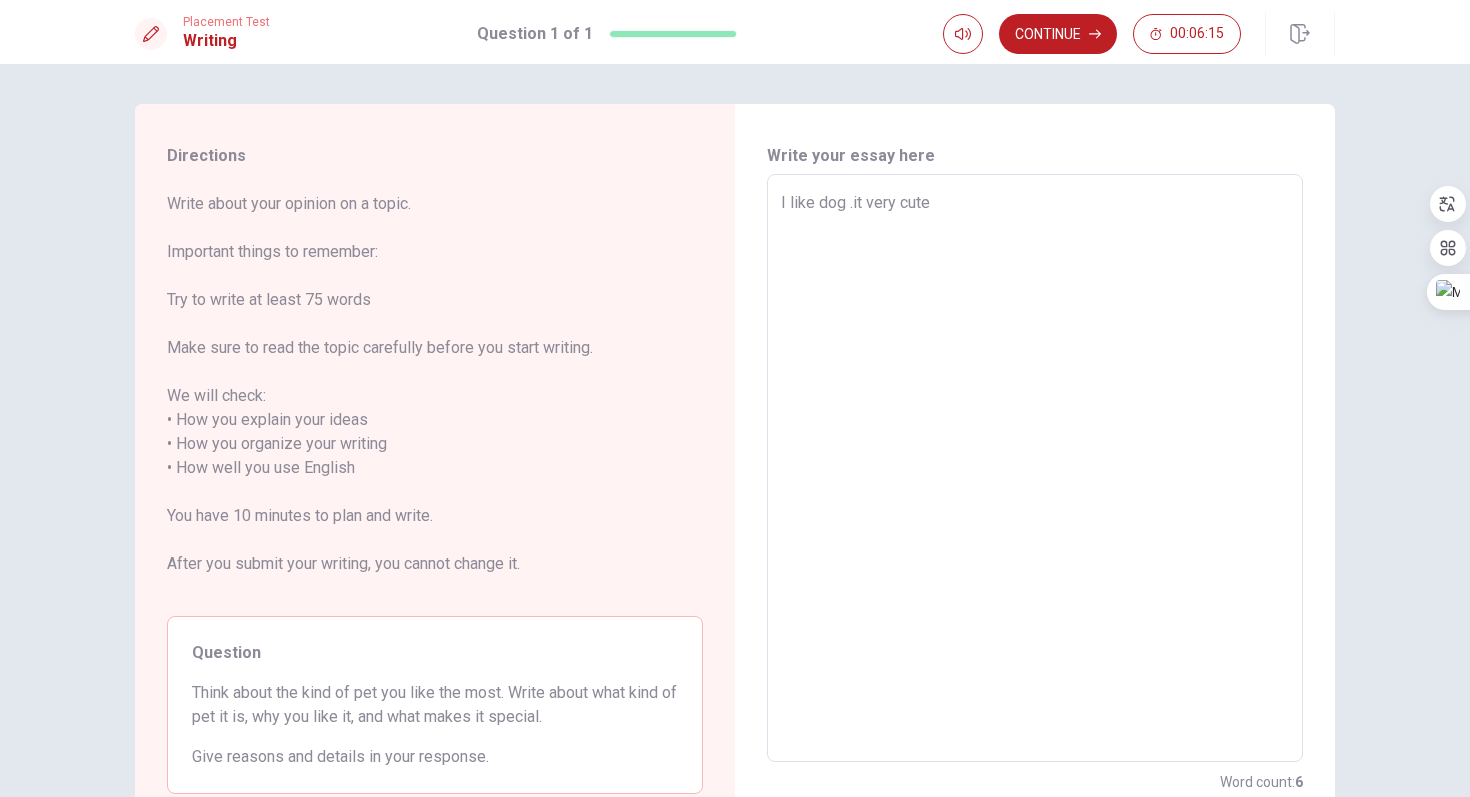 type on "I like dog  .it very cute" 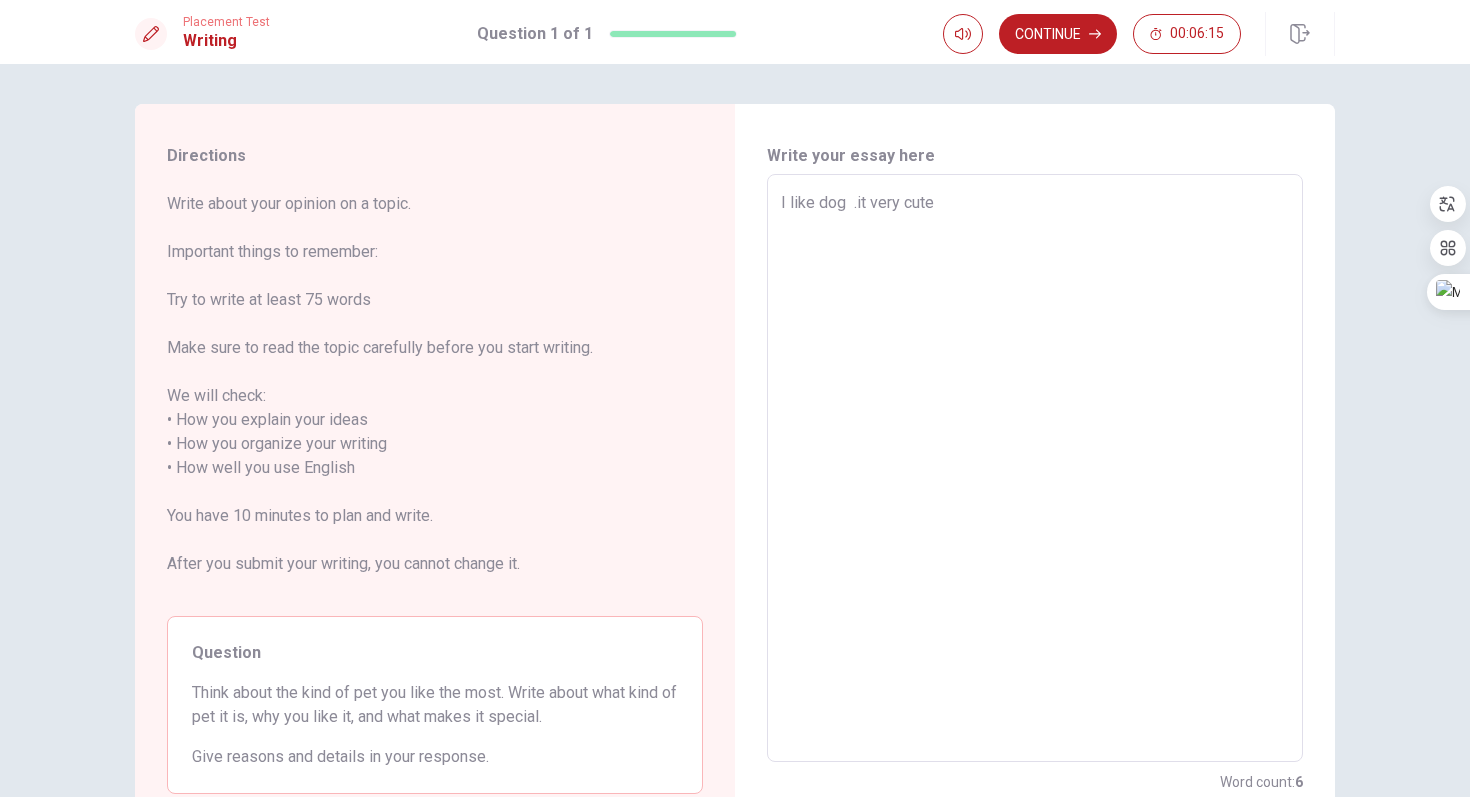 type on "x" 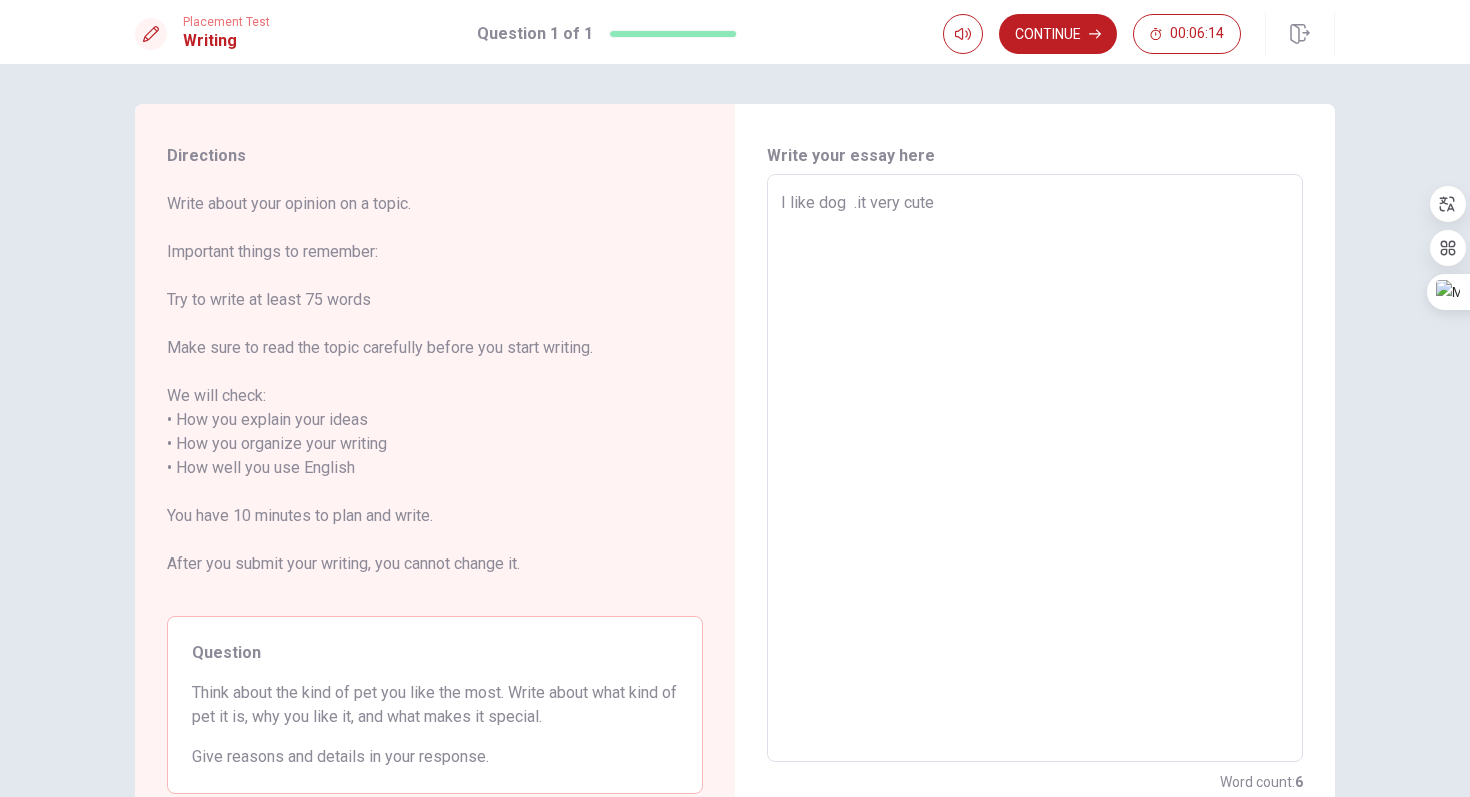 type on "I like dog a .it very cute" 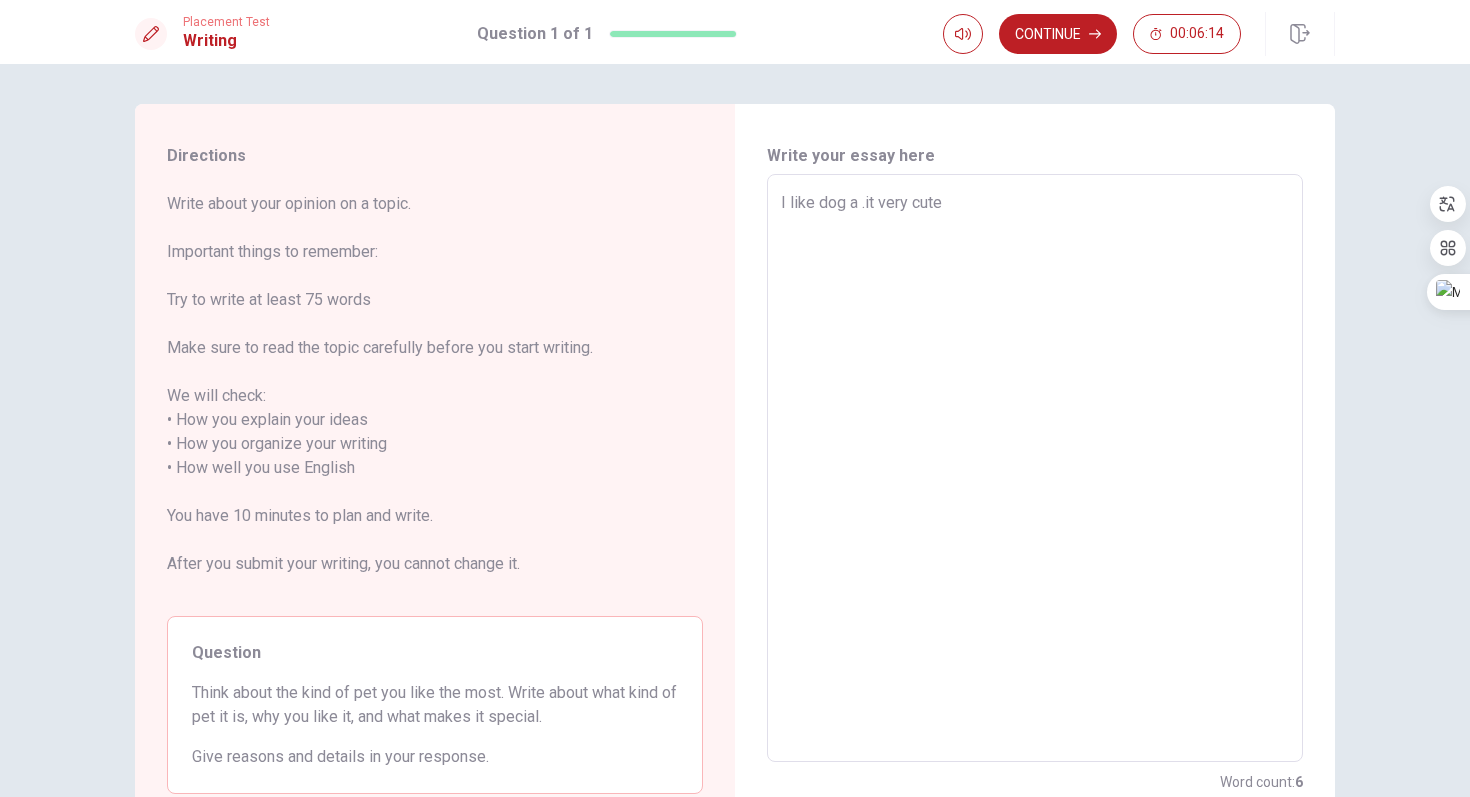 type on "x" 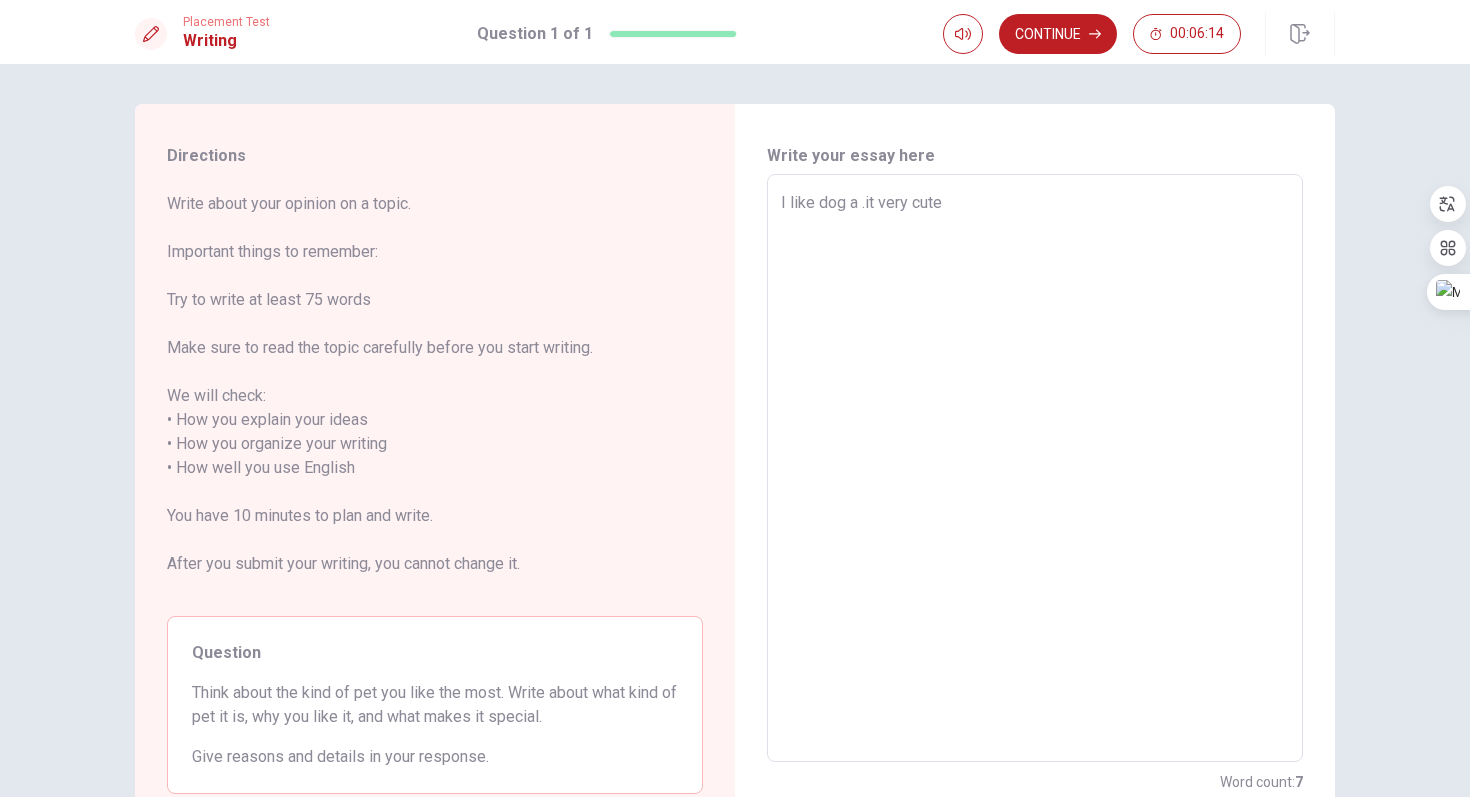 type on "I like dog an .it very cute" 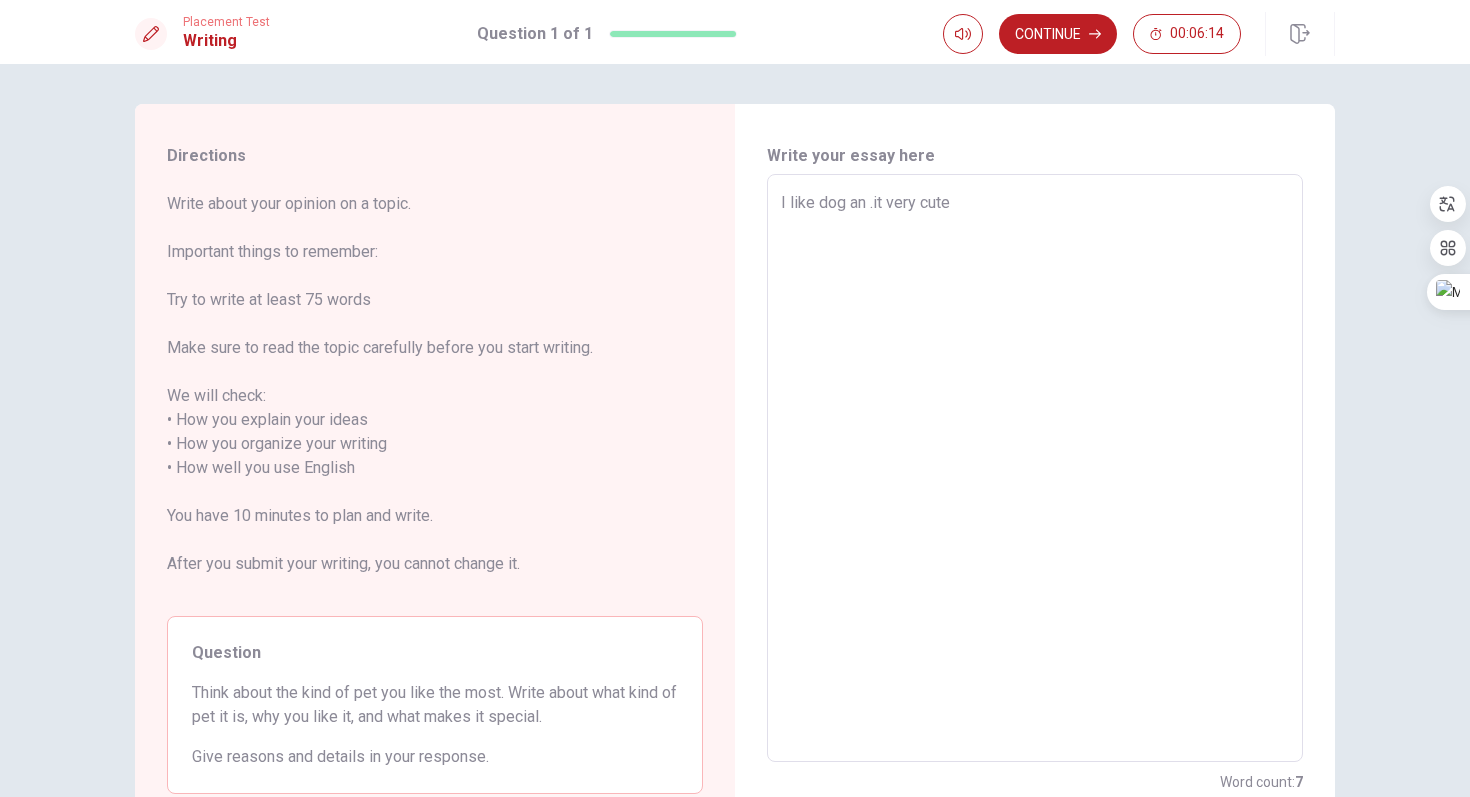 type on "x" 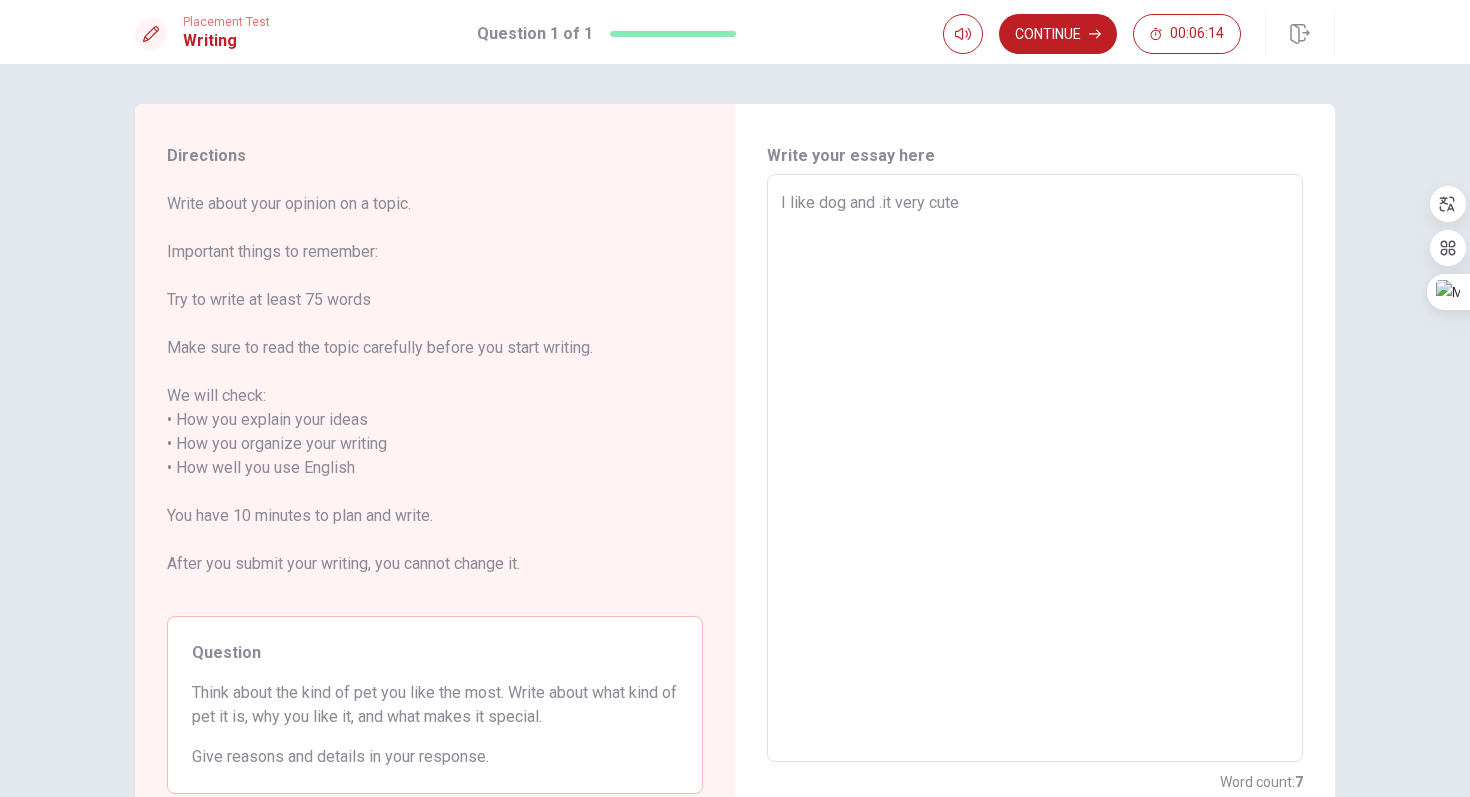 type on "x" 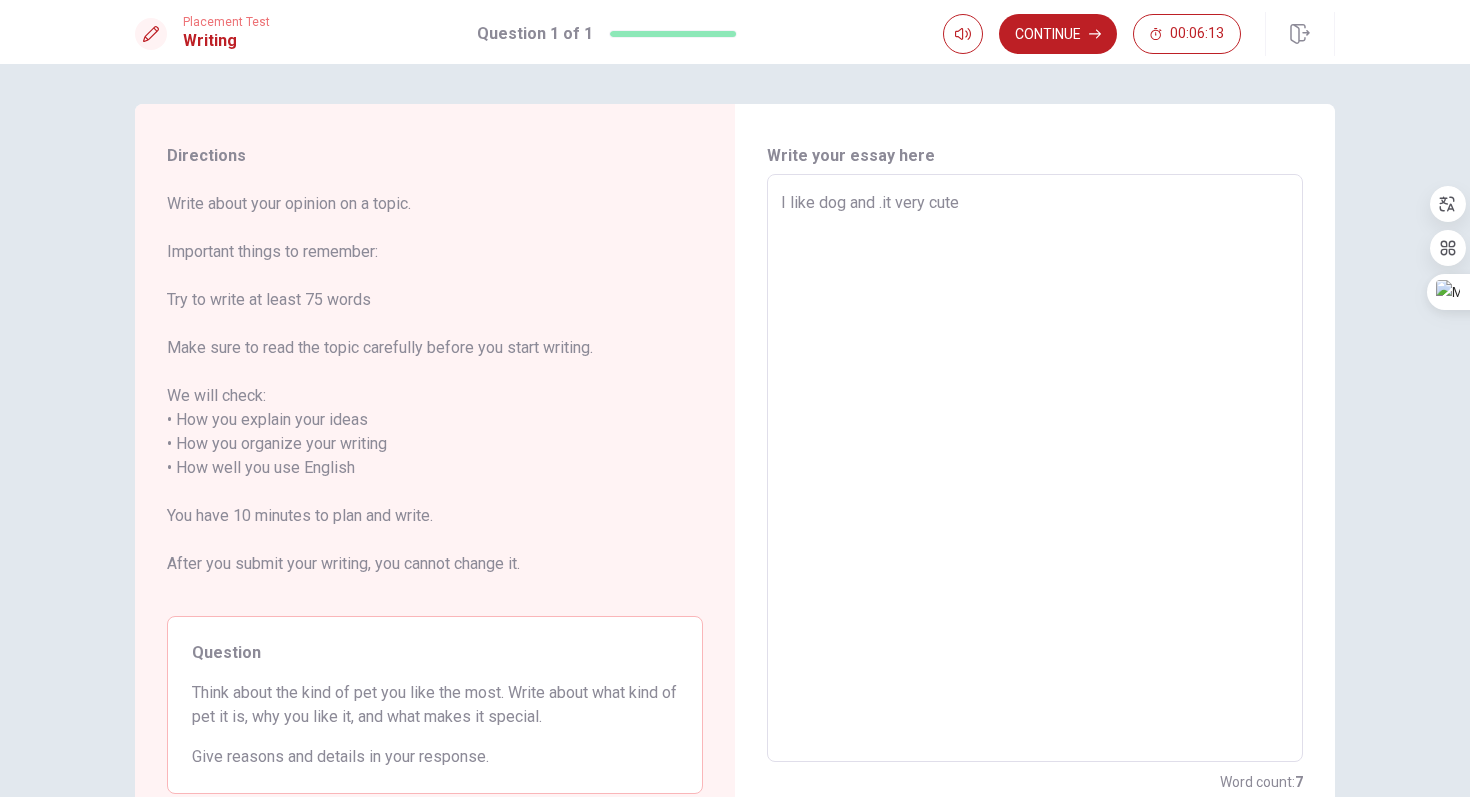 type on "I like dog and .it very cute" 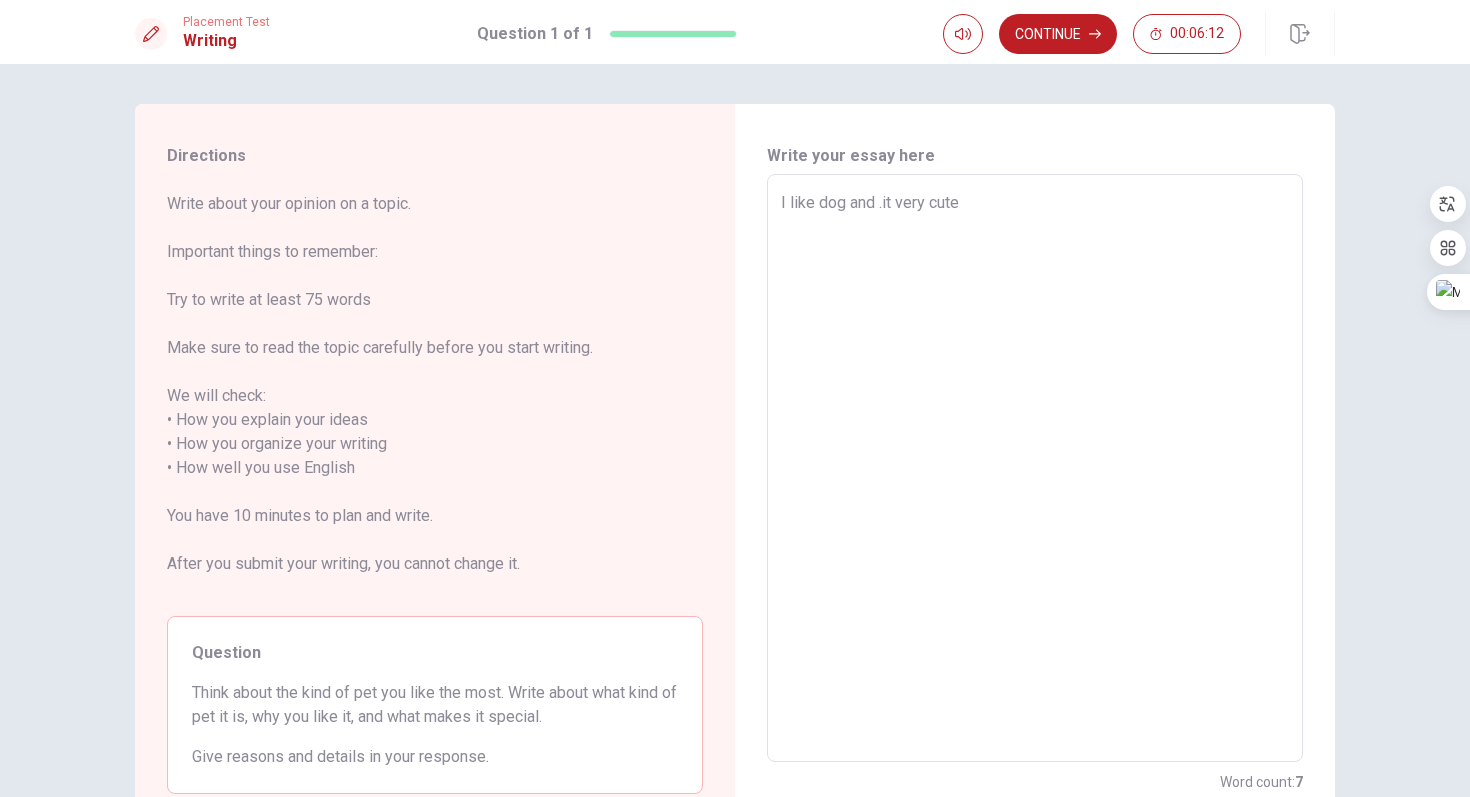 type on "I like dog and c .it very cute" 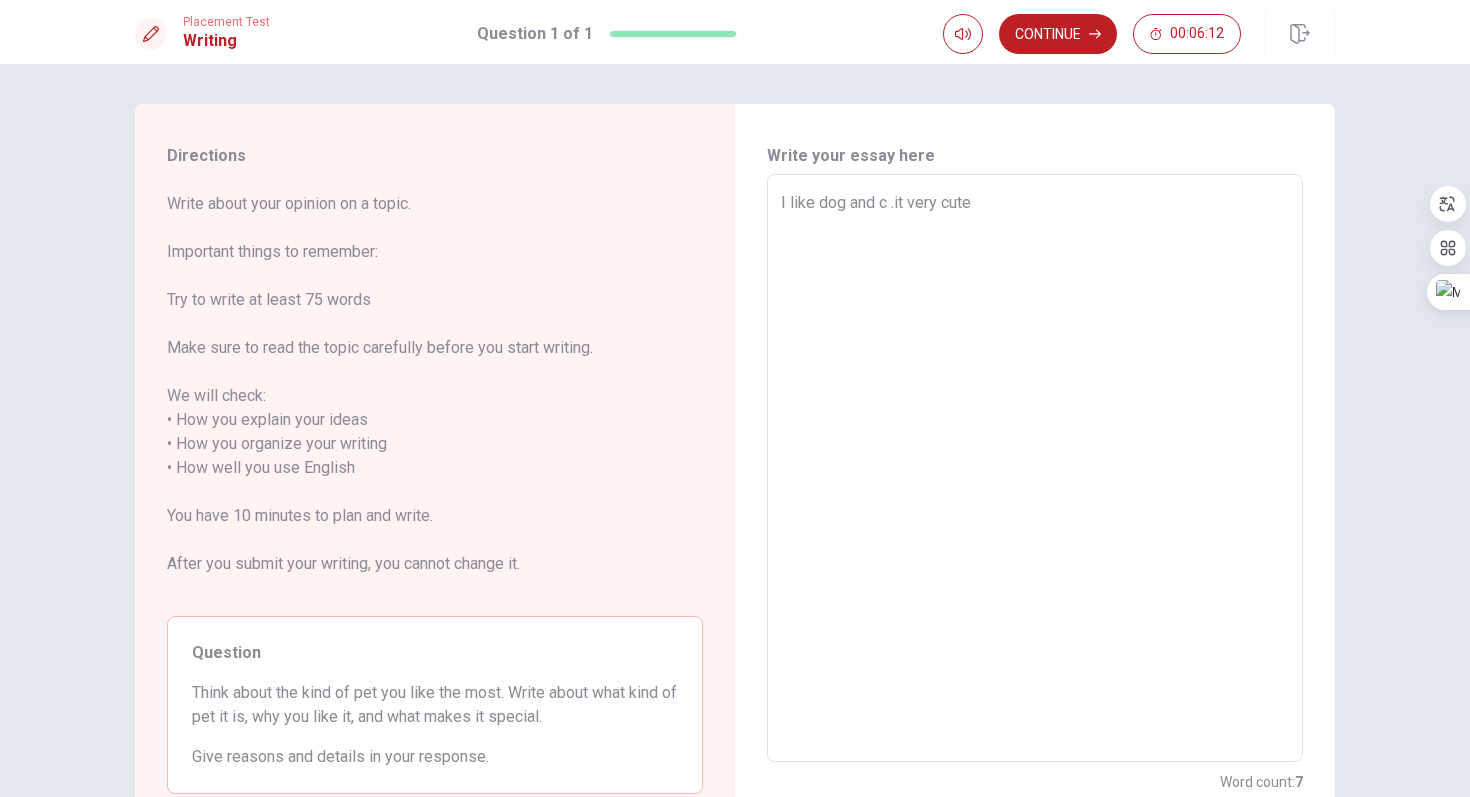 type on "x" 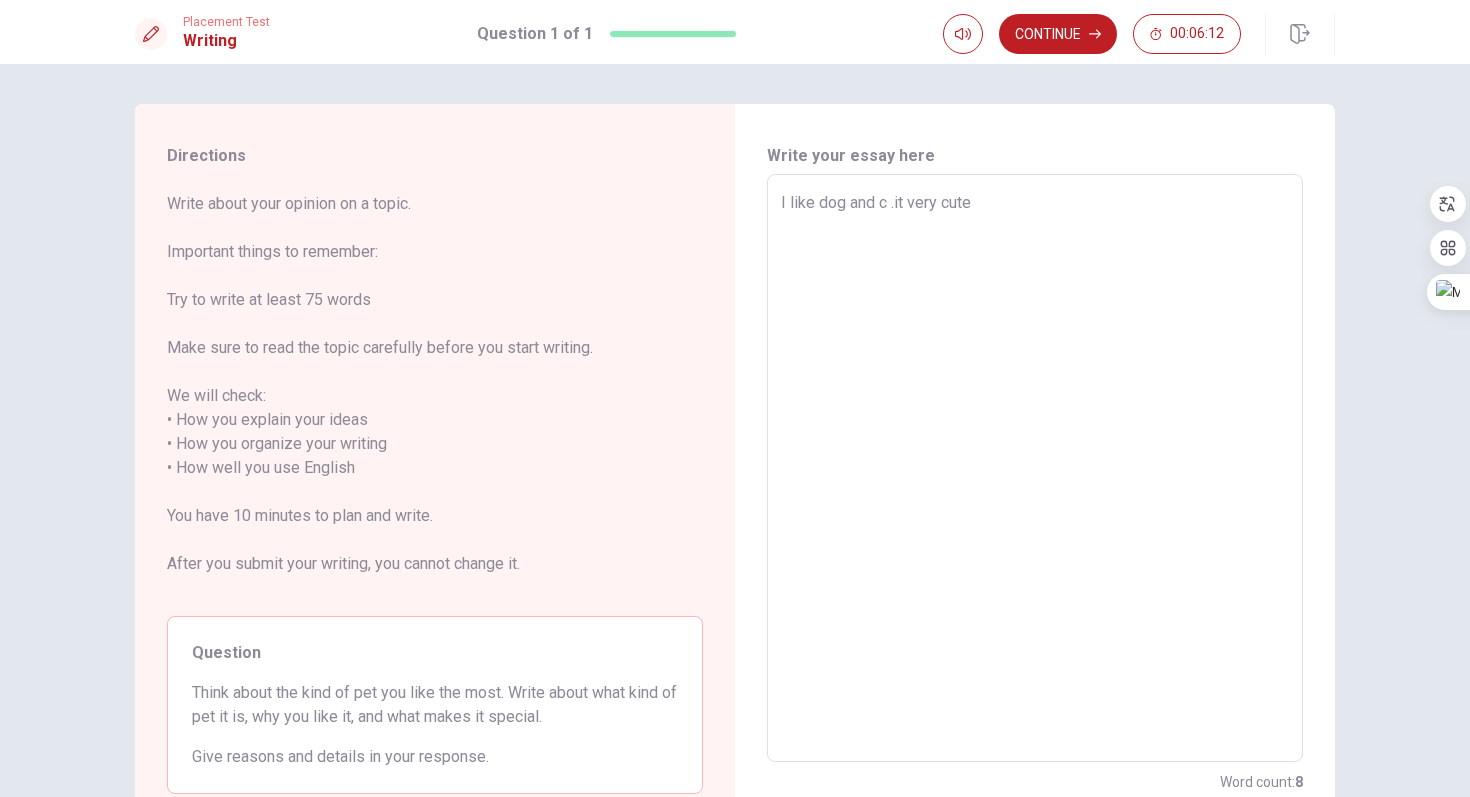 type on "I like dog and ca .it very cute" 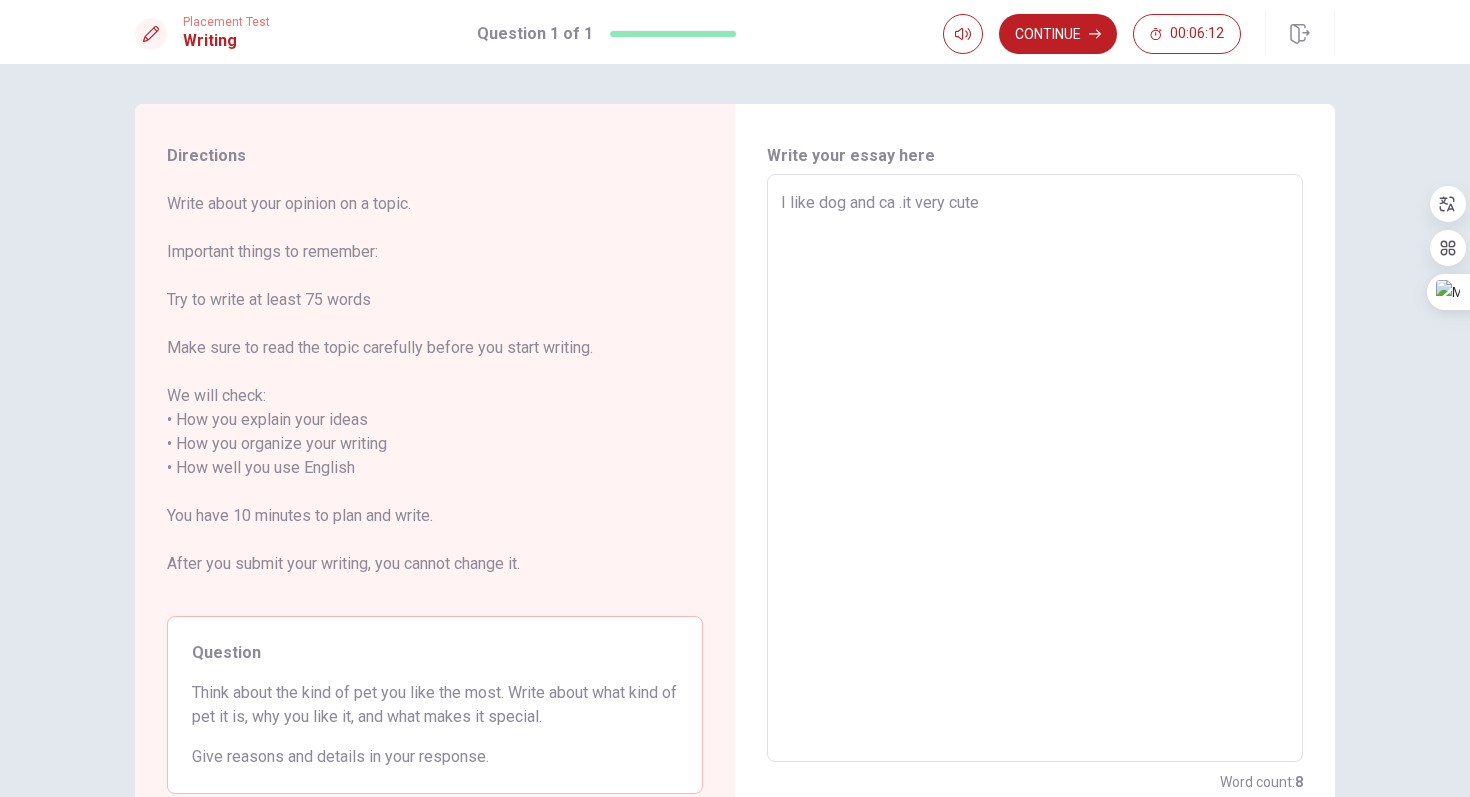 type on "x" 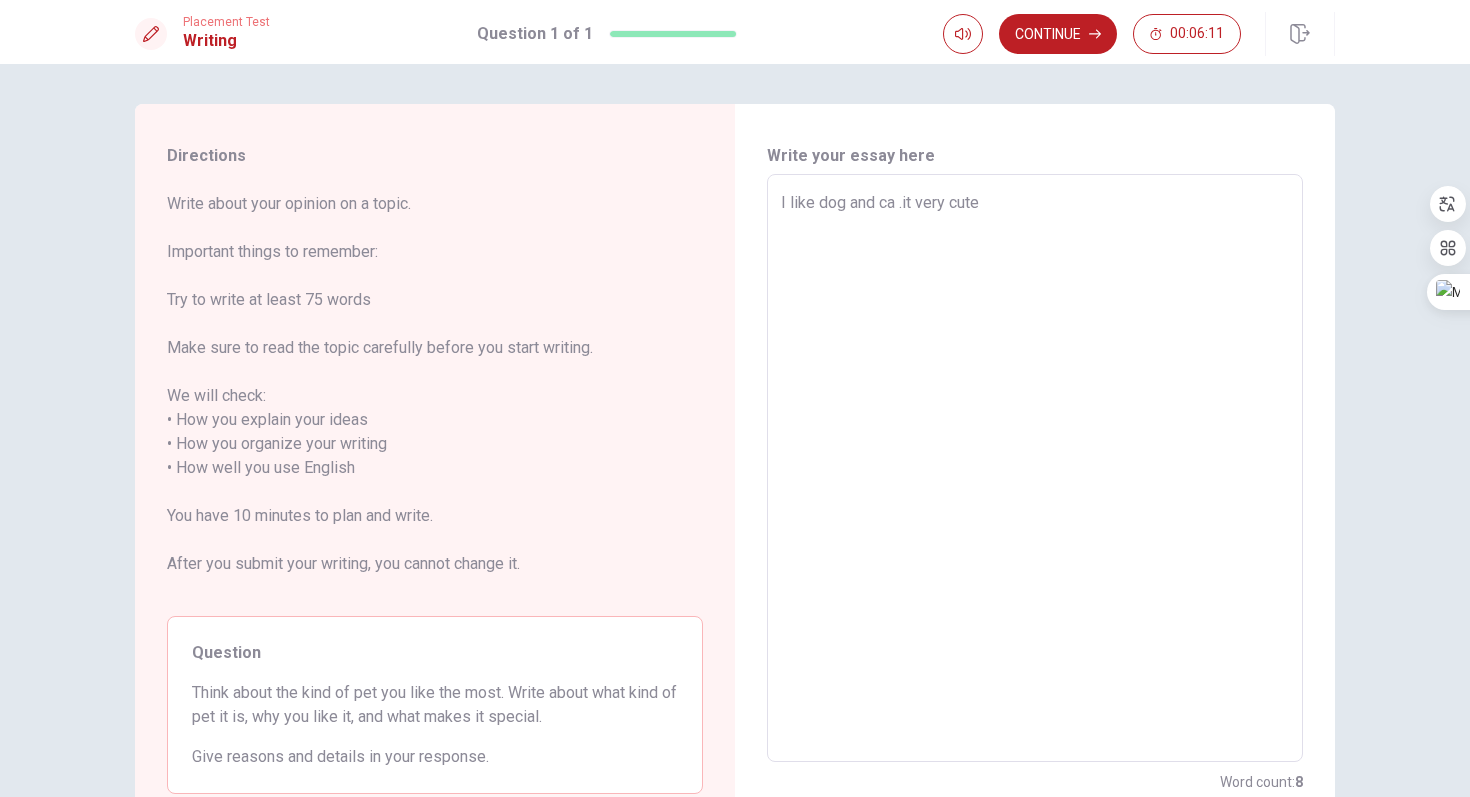 type on "I like dog and cat .it very cute" 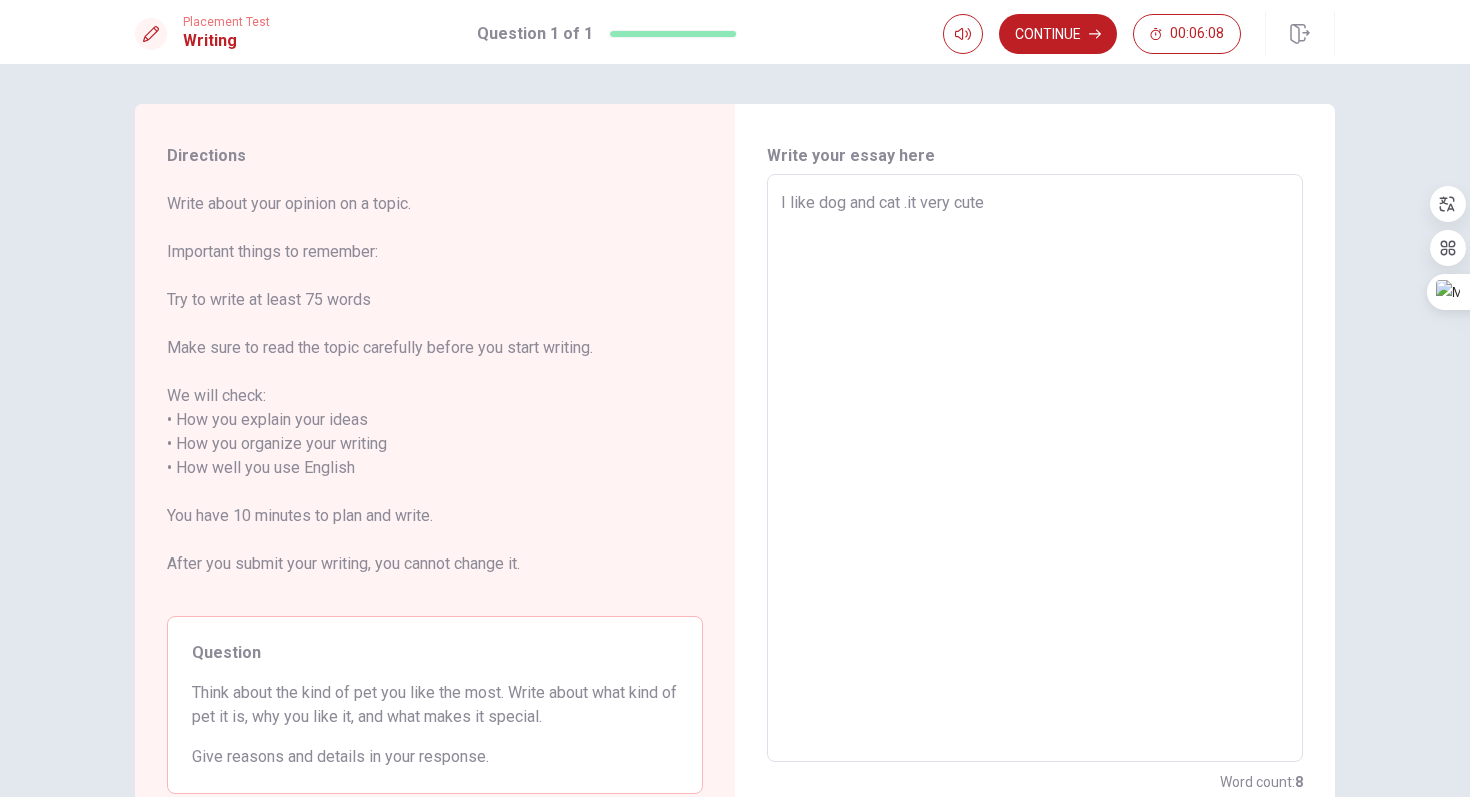 type on "x" 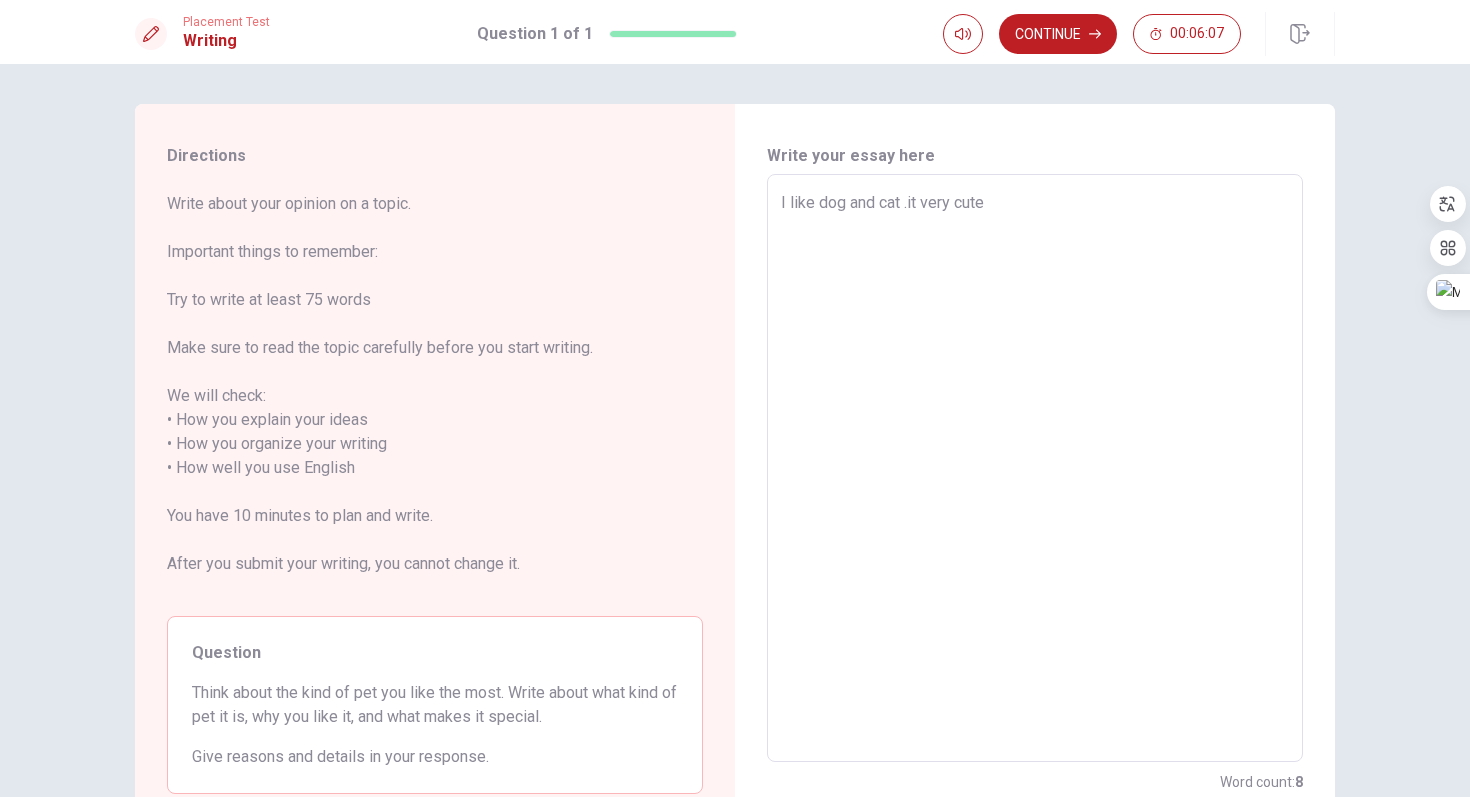 type on "I like dog and cat/ .it very cute" 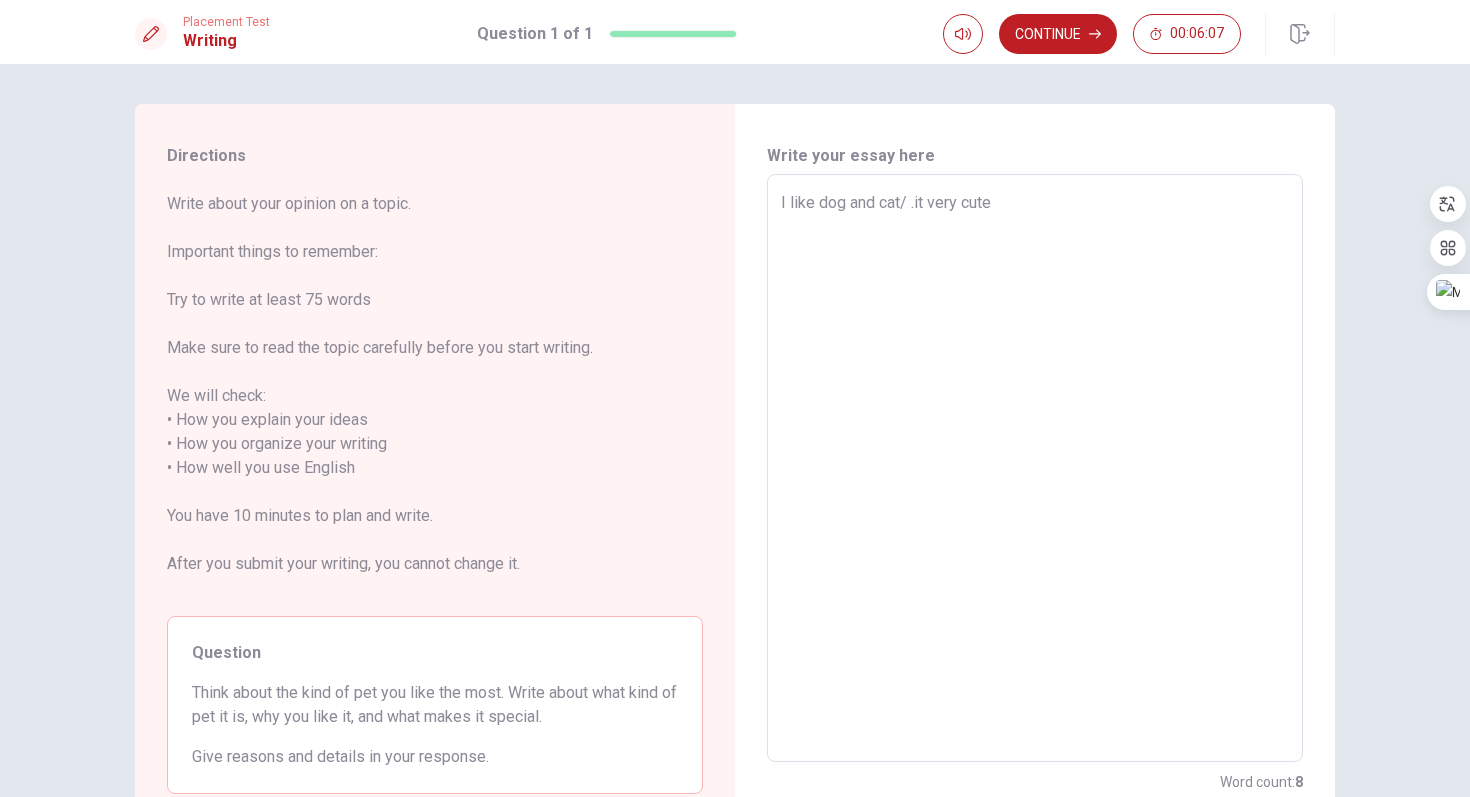 type on "x" 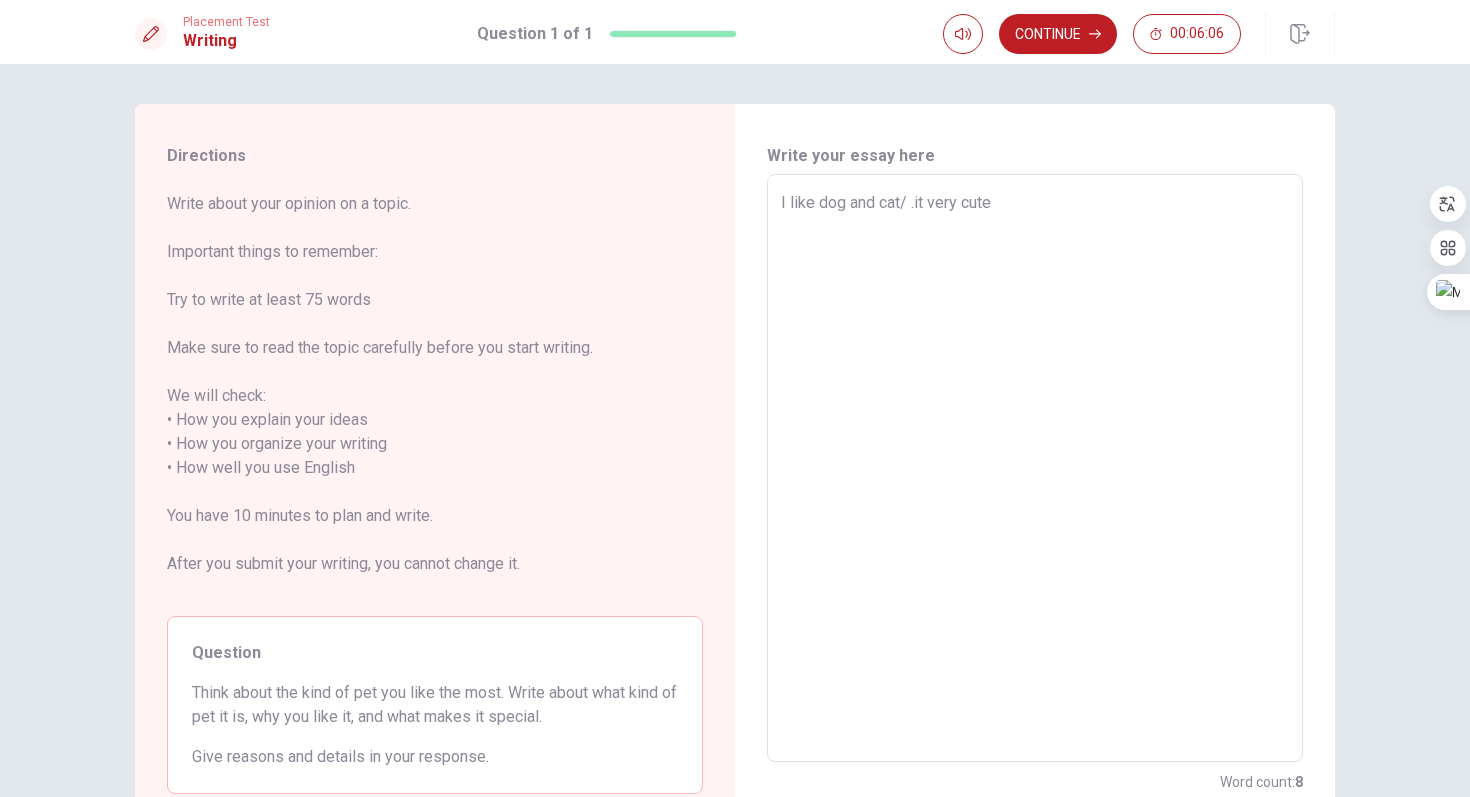 type on "I like dog and cat .it very cute" 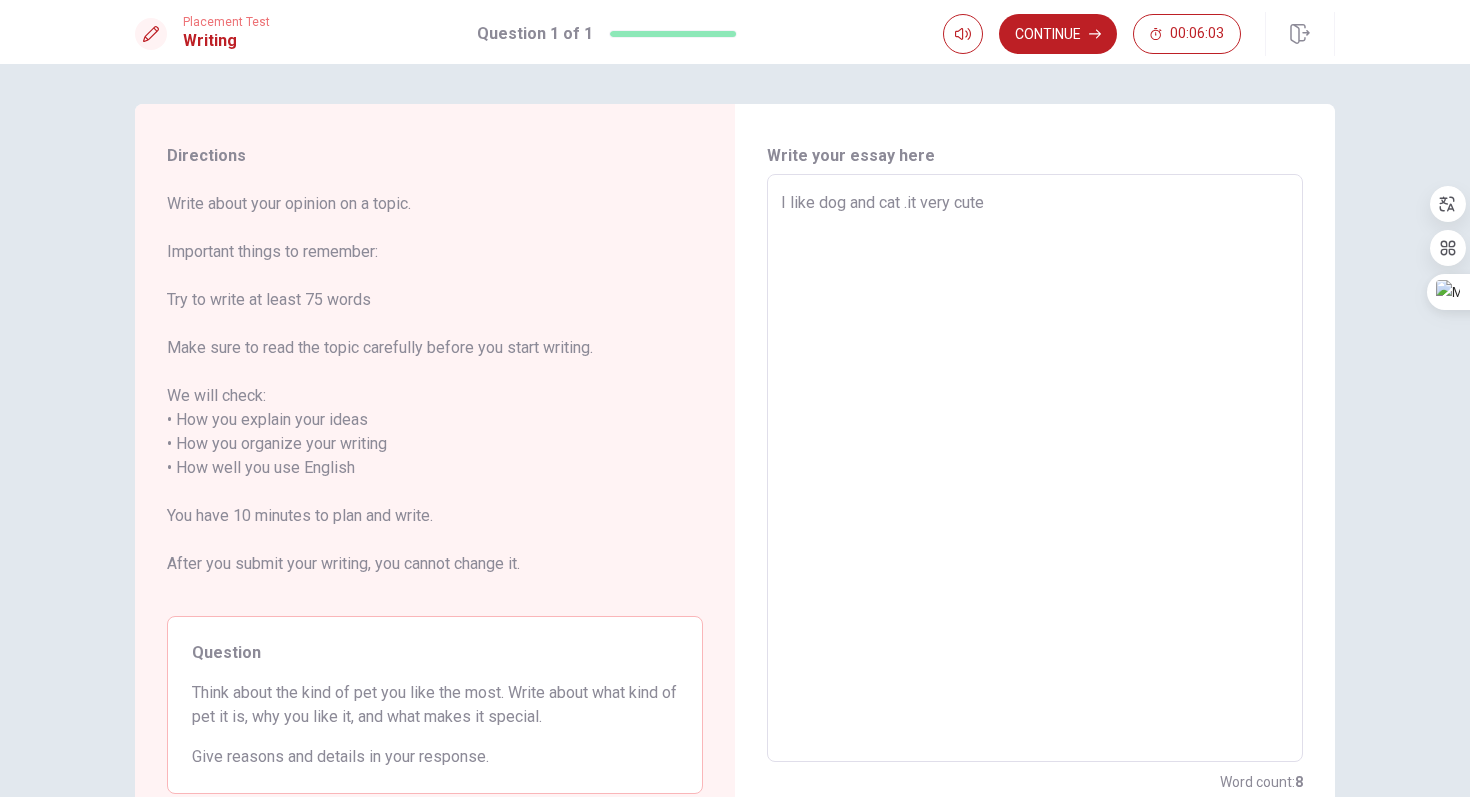 type on "x" 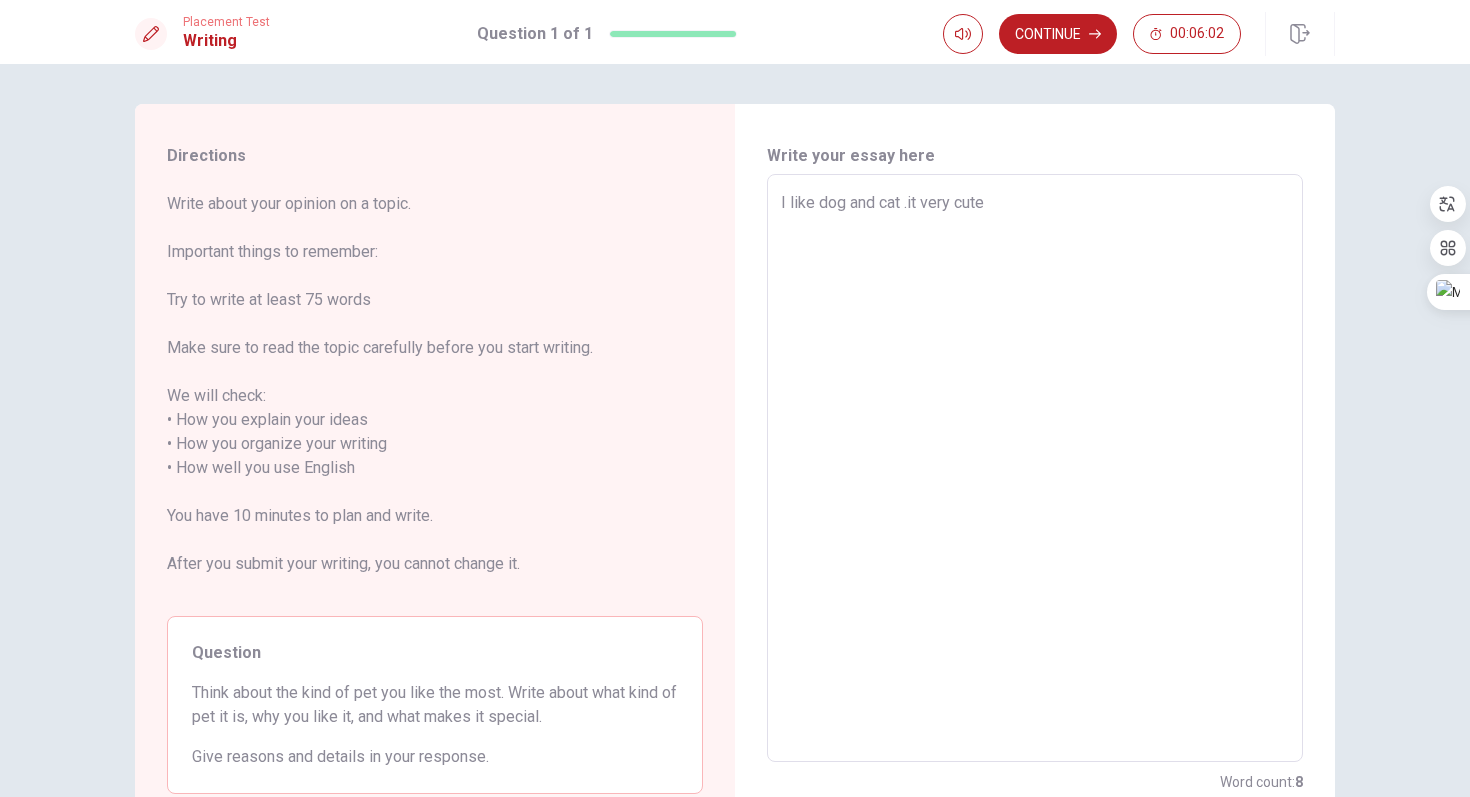 type on "I like dog and cat .it very cute" 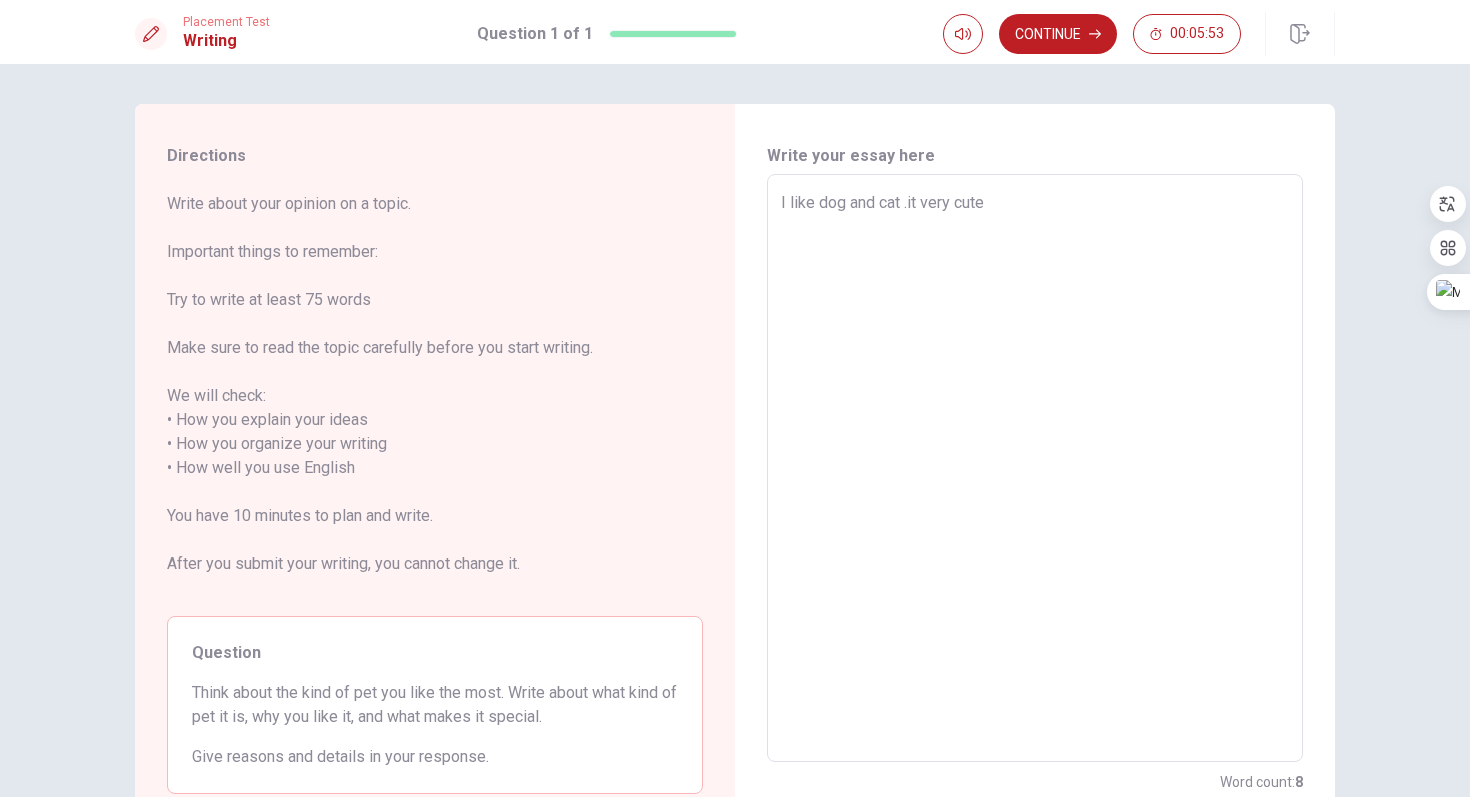 click on "I like dog and cat .it very cute" at bounding box center [1035, 468] 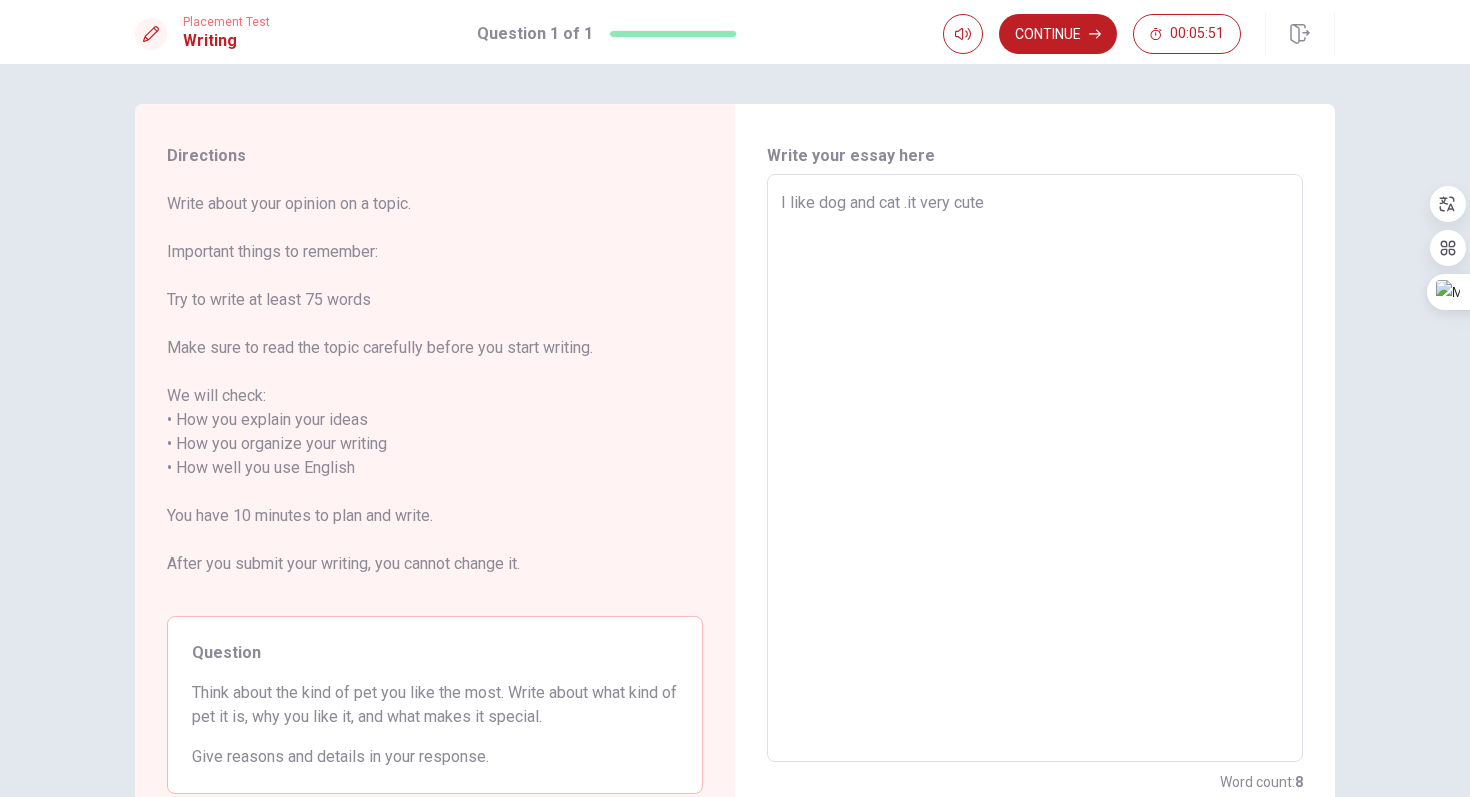 click on "I like dog and cat .it very cute" at bounding box center (1035, 468) 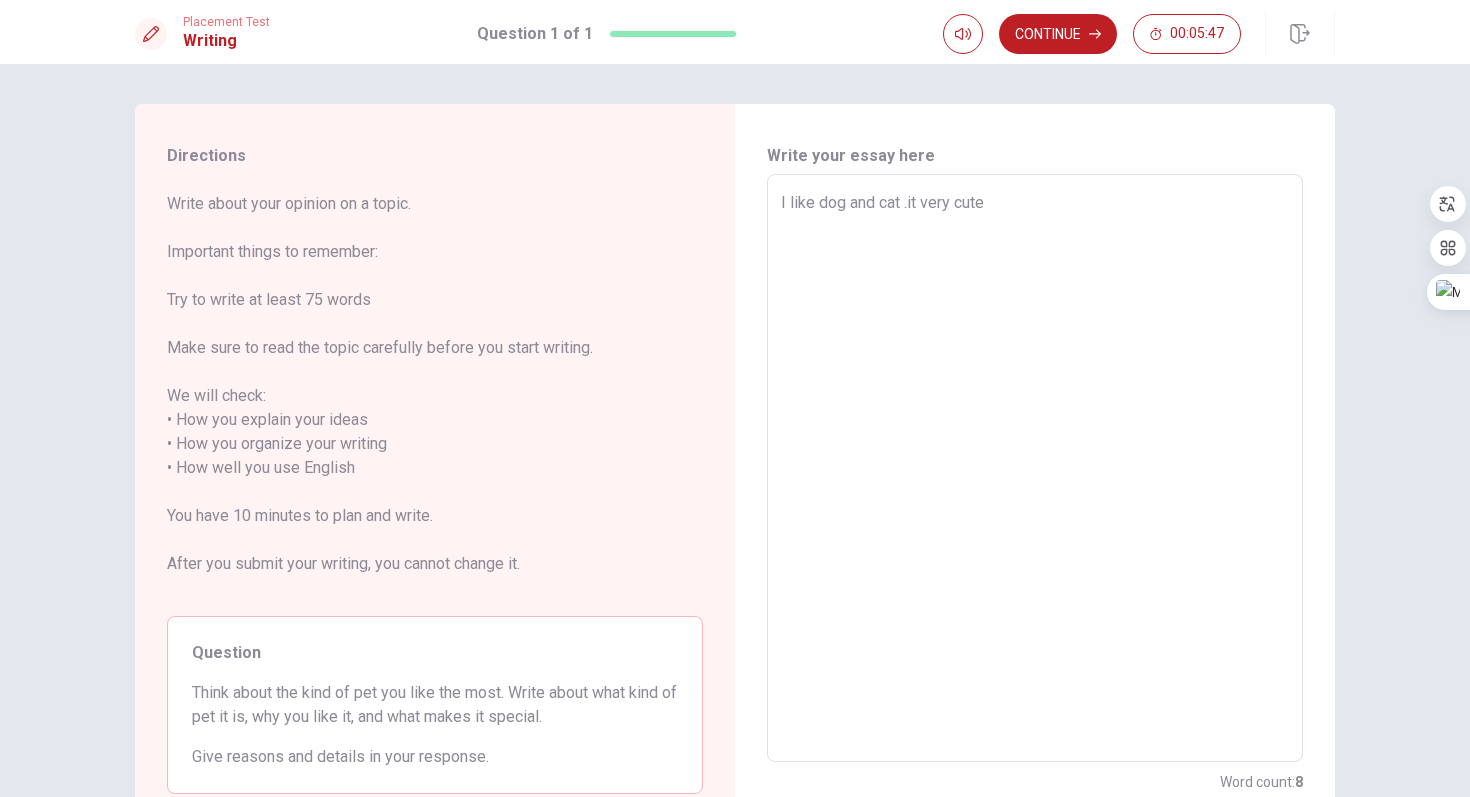 click on "I like dog and cat .it very cute" at bounding box center (1035, 468) 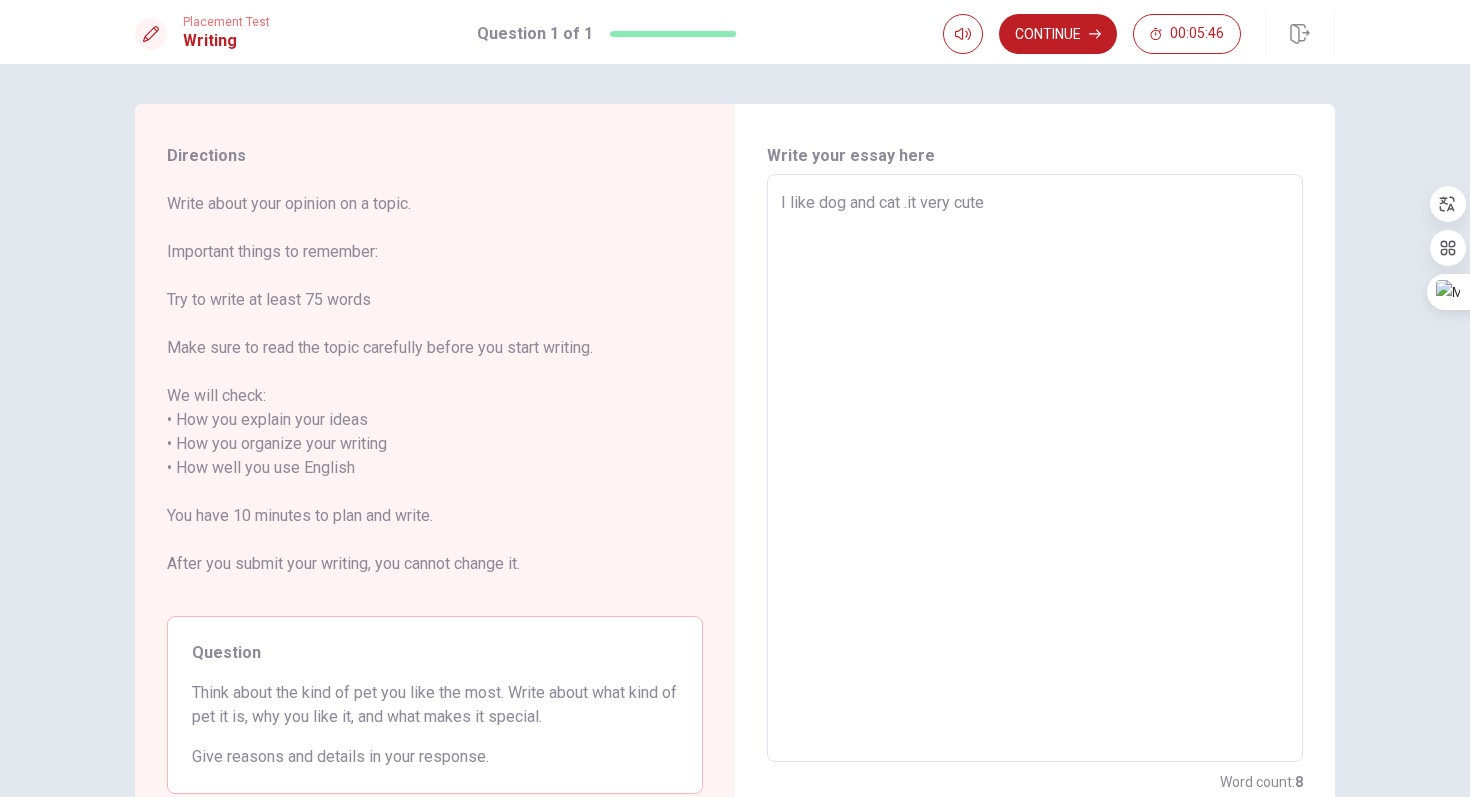 type on "x" 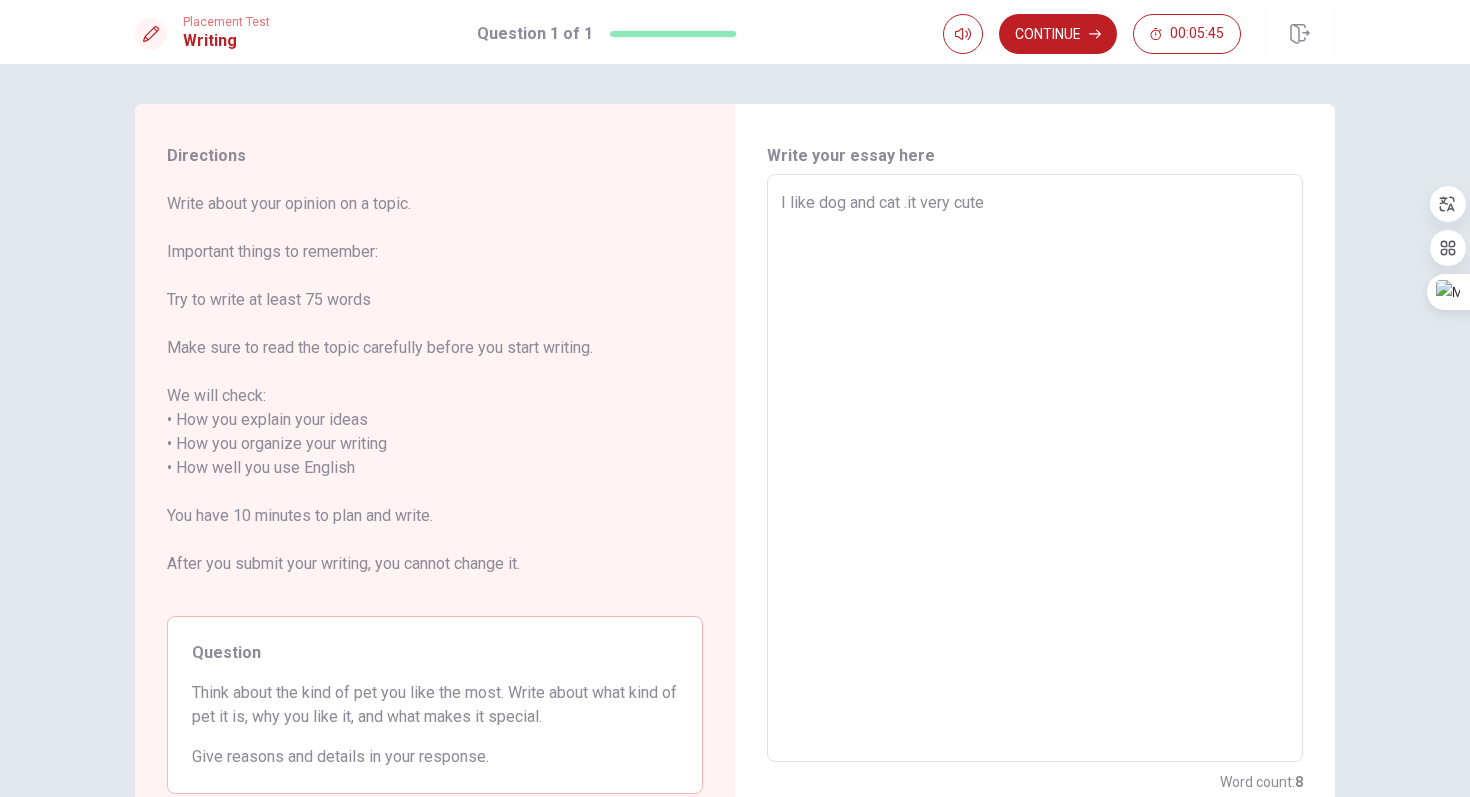 type on "I like dog and cat .it very cute" 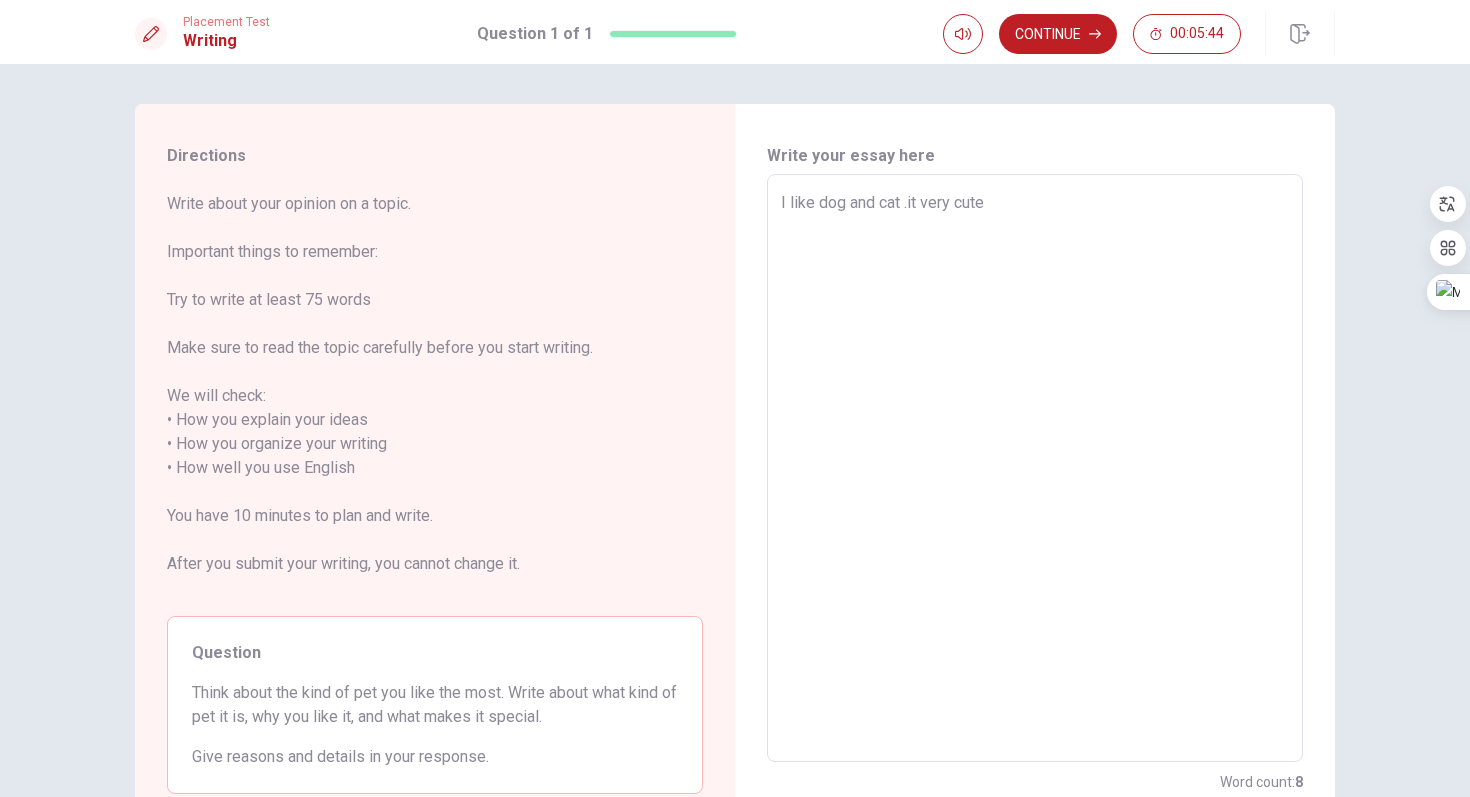 type on "I like dog and cat .it very cute
b" 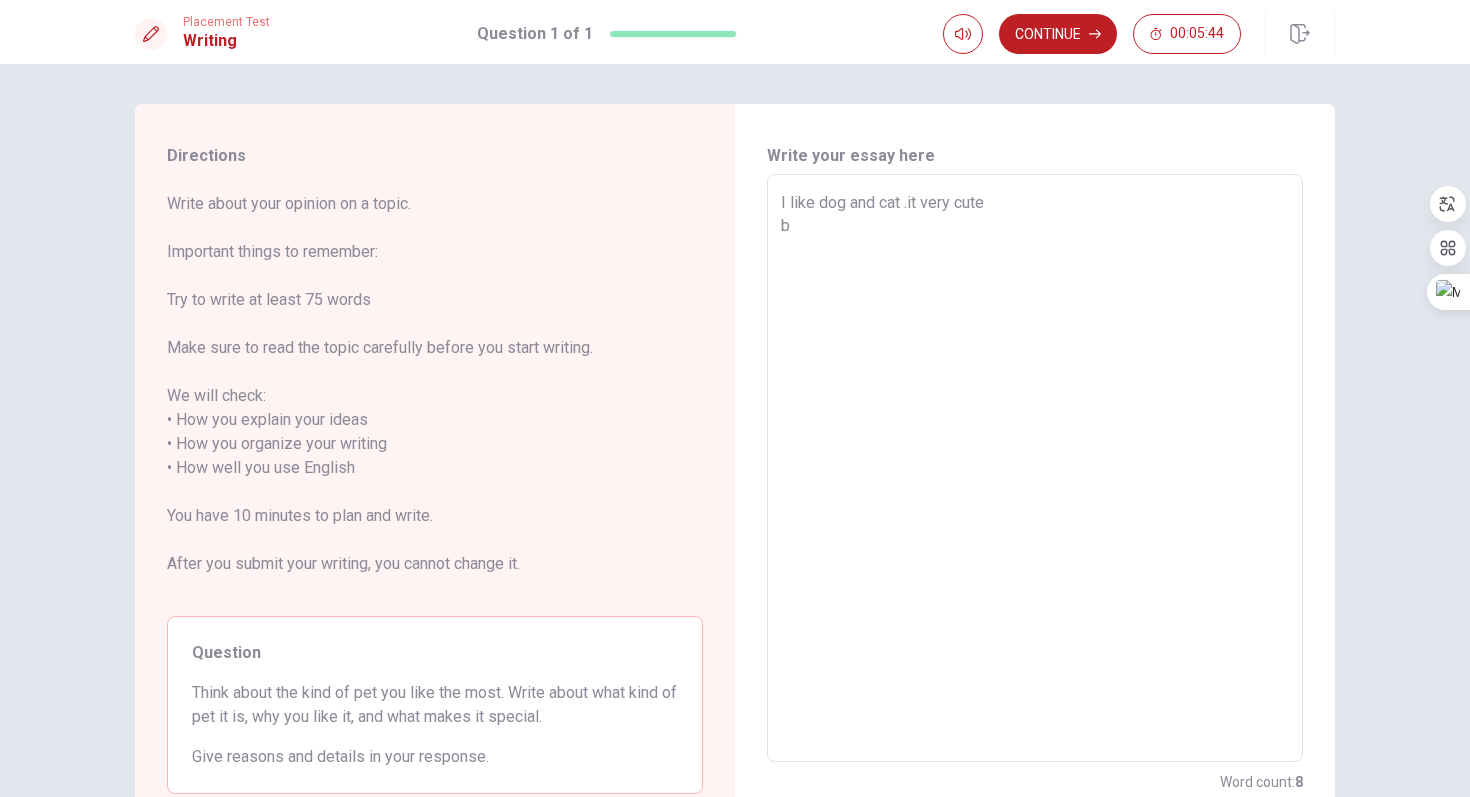 type on "x" 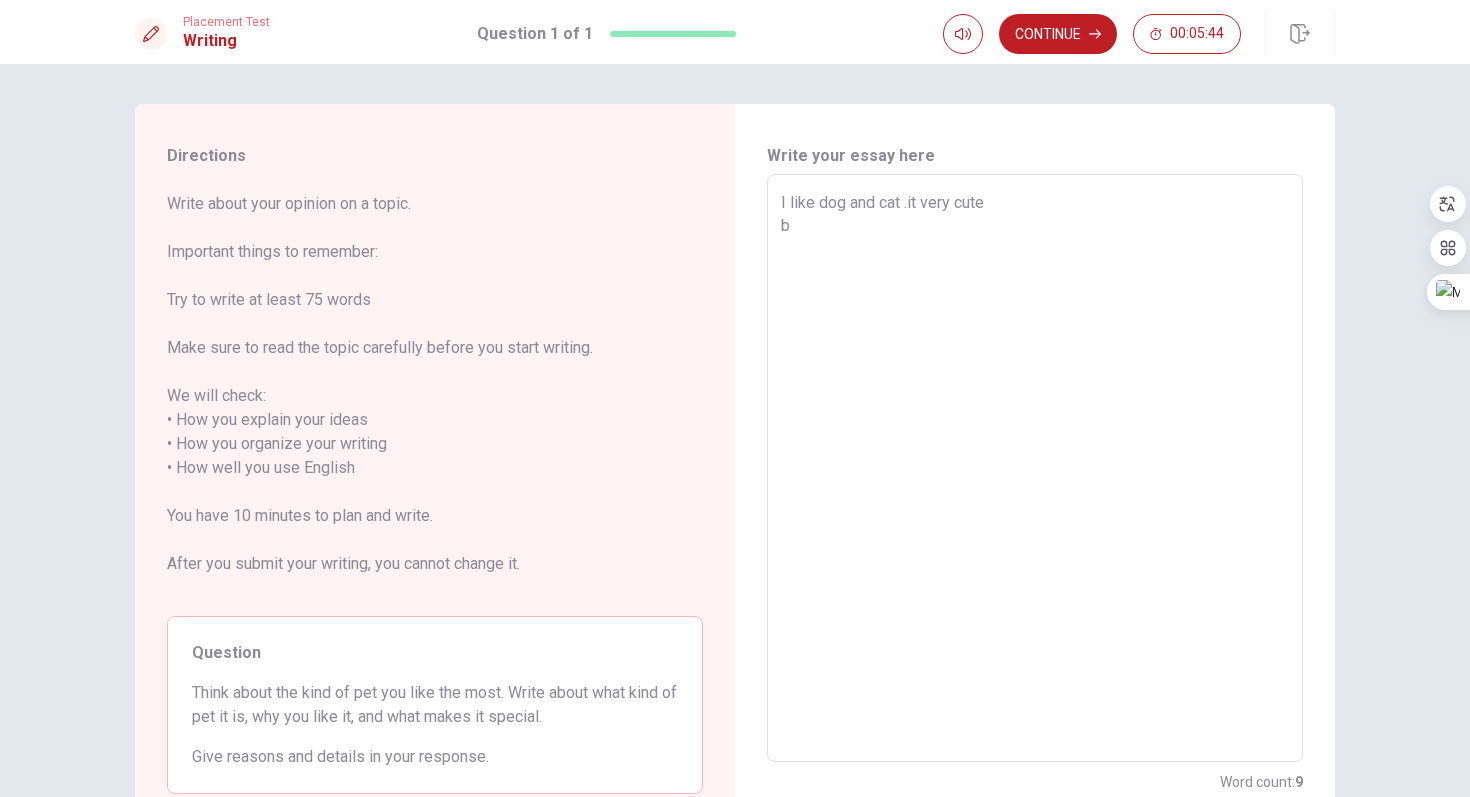 type on "I like dog and cat .it very cute
bu" 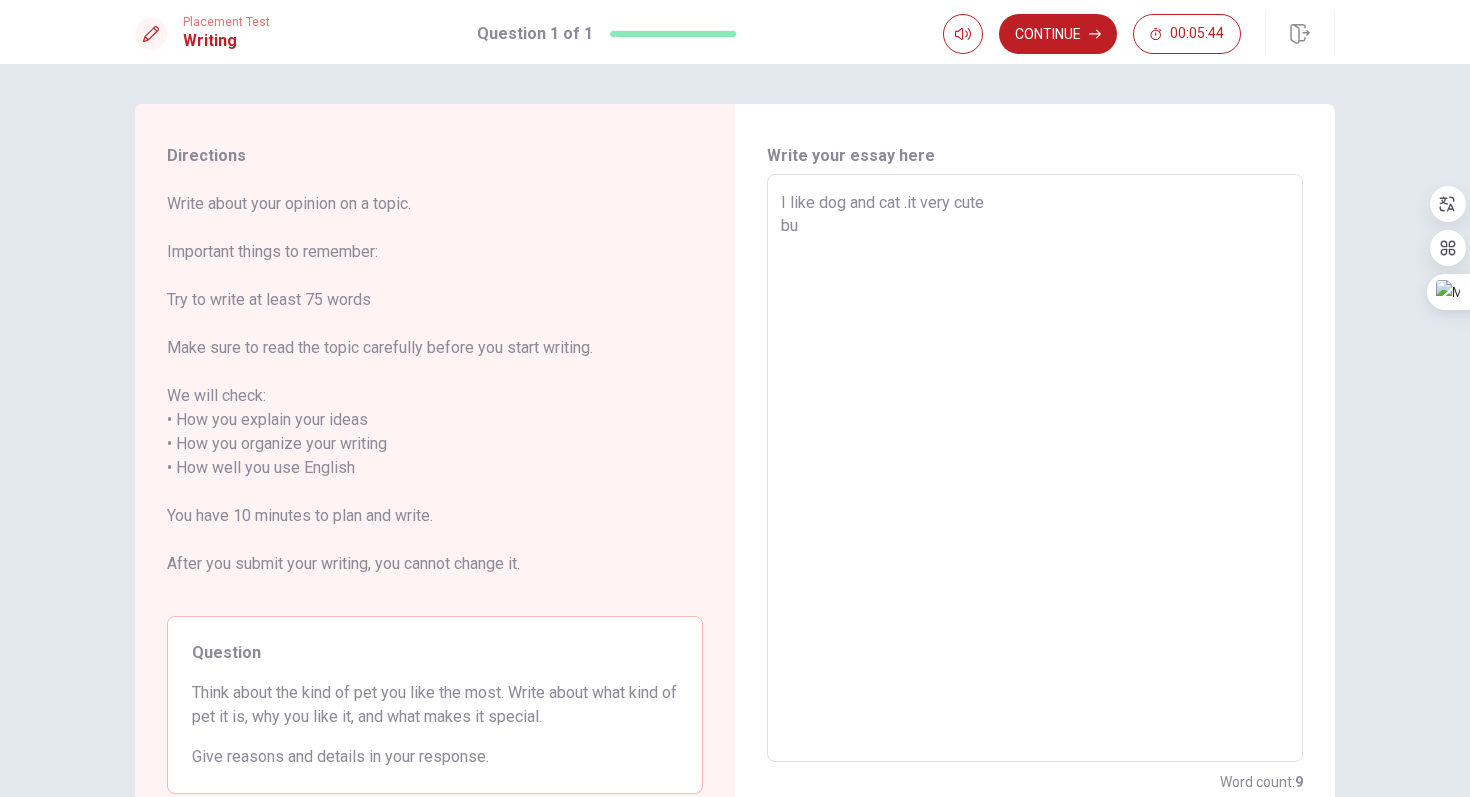 type on "x" 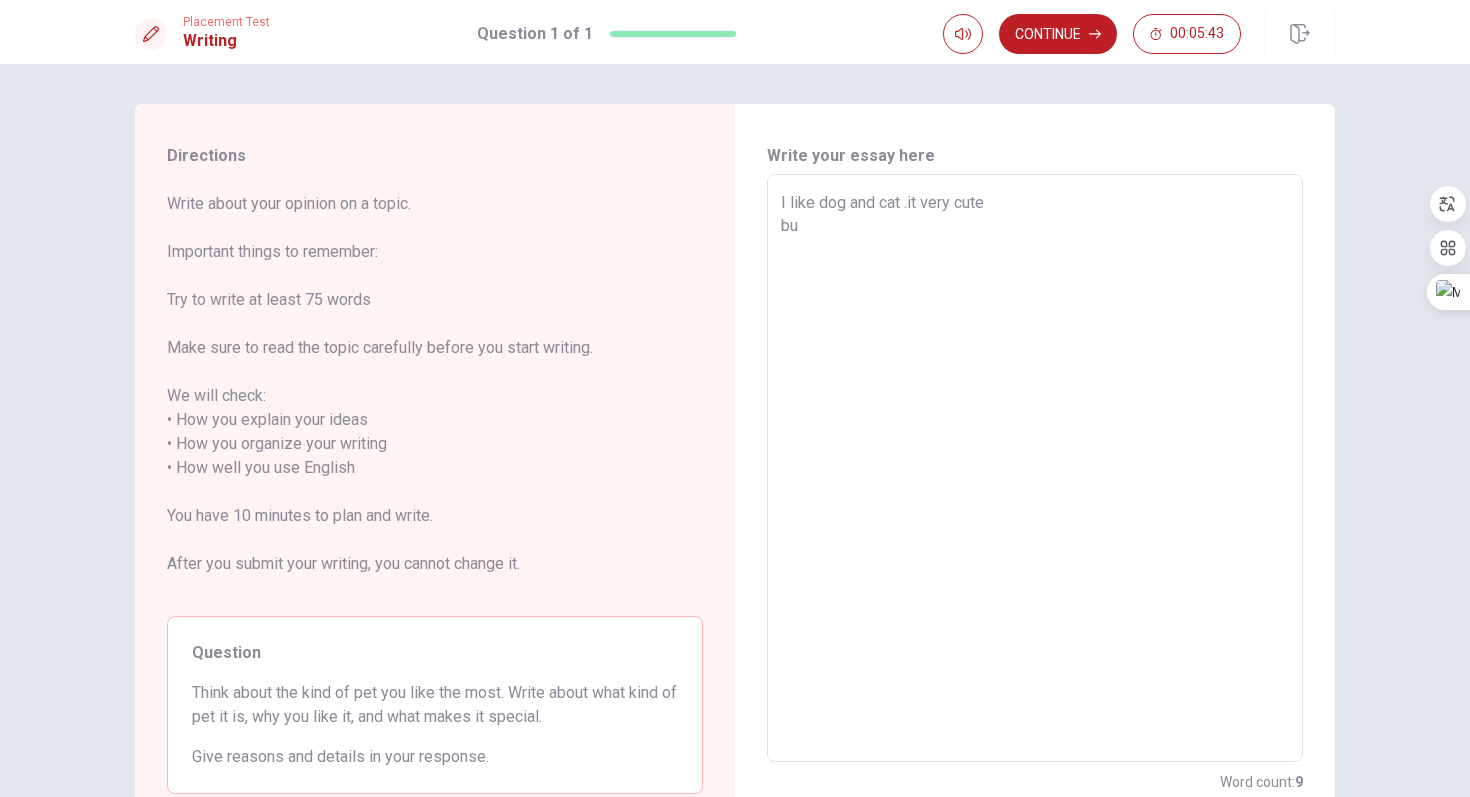 type on "I like dog and cat .it very cute
but" 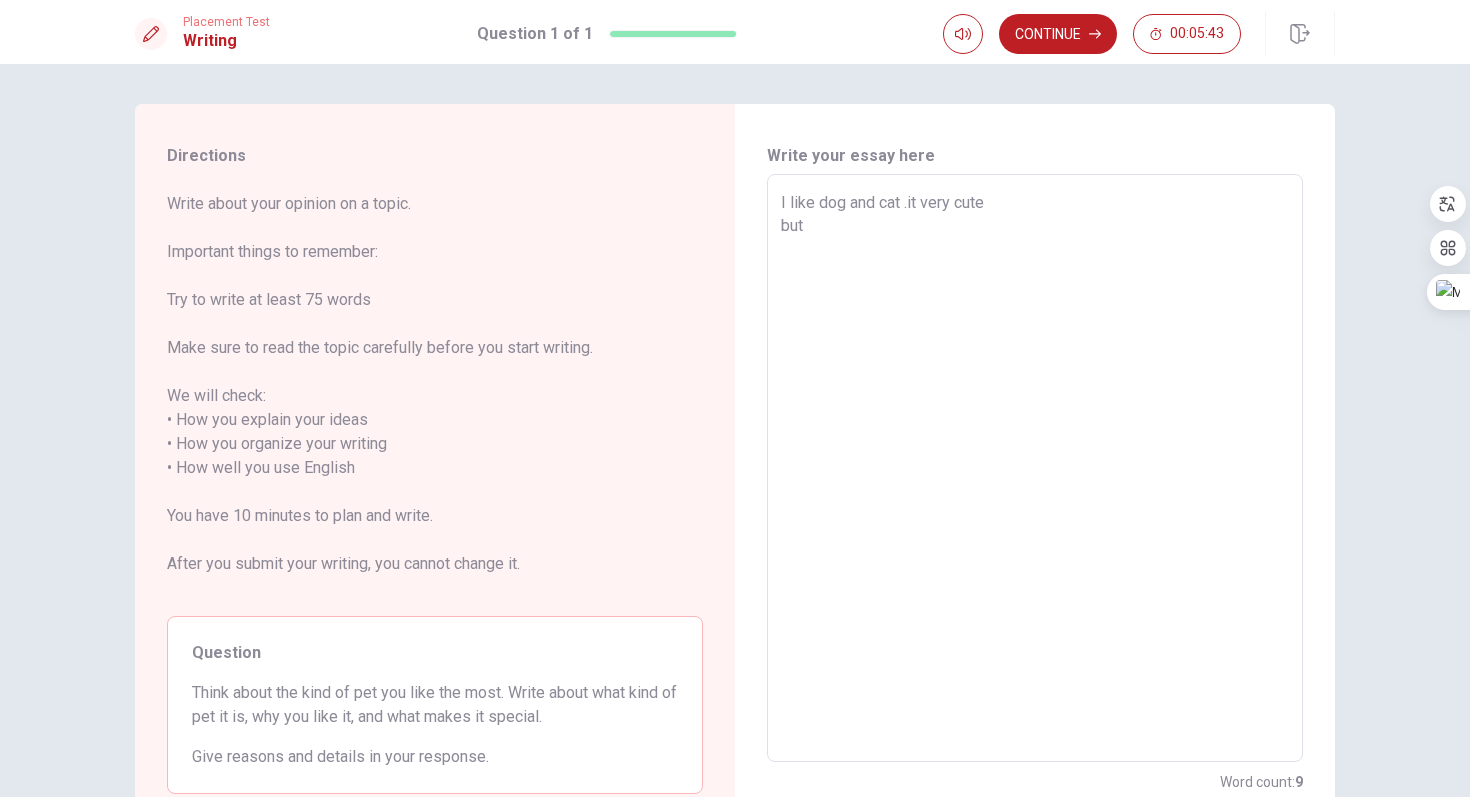 type on "x" 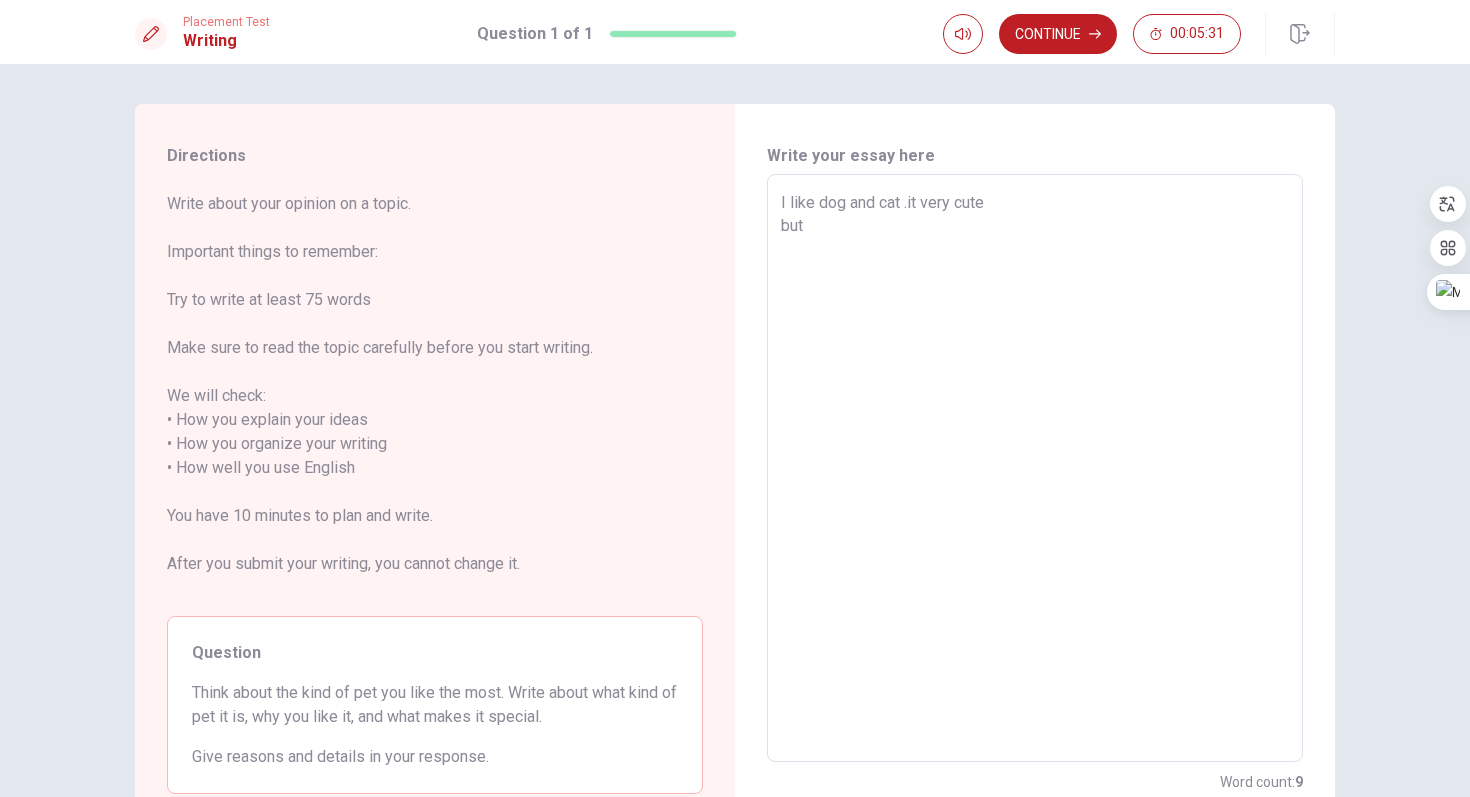 type on "x" 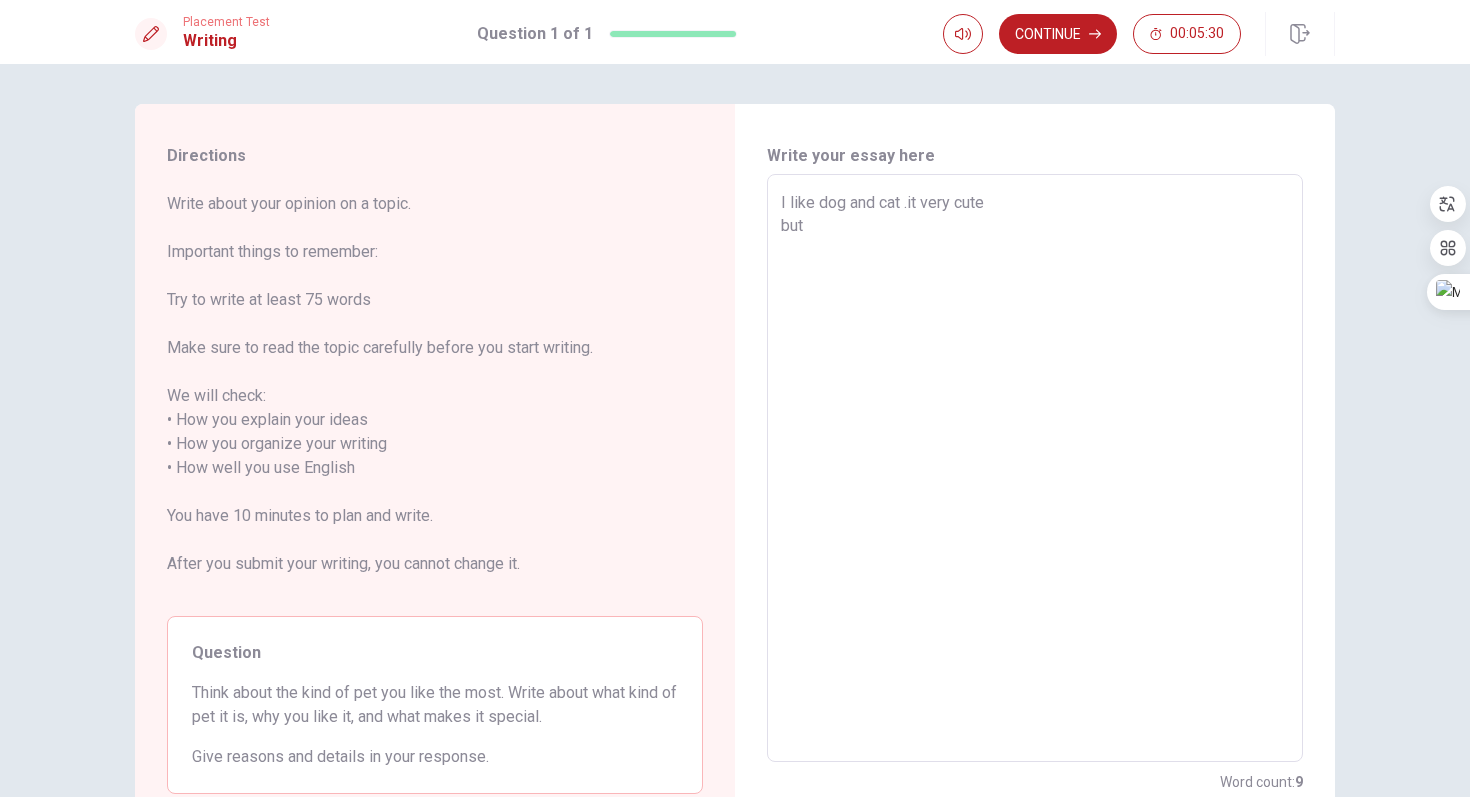 type on "I like dog and cat .it very cute
but i" 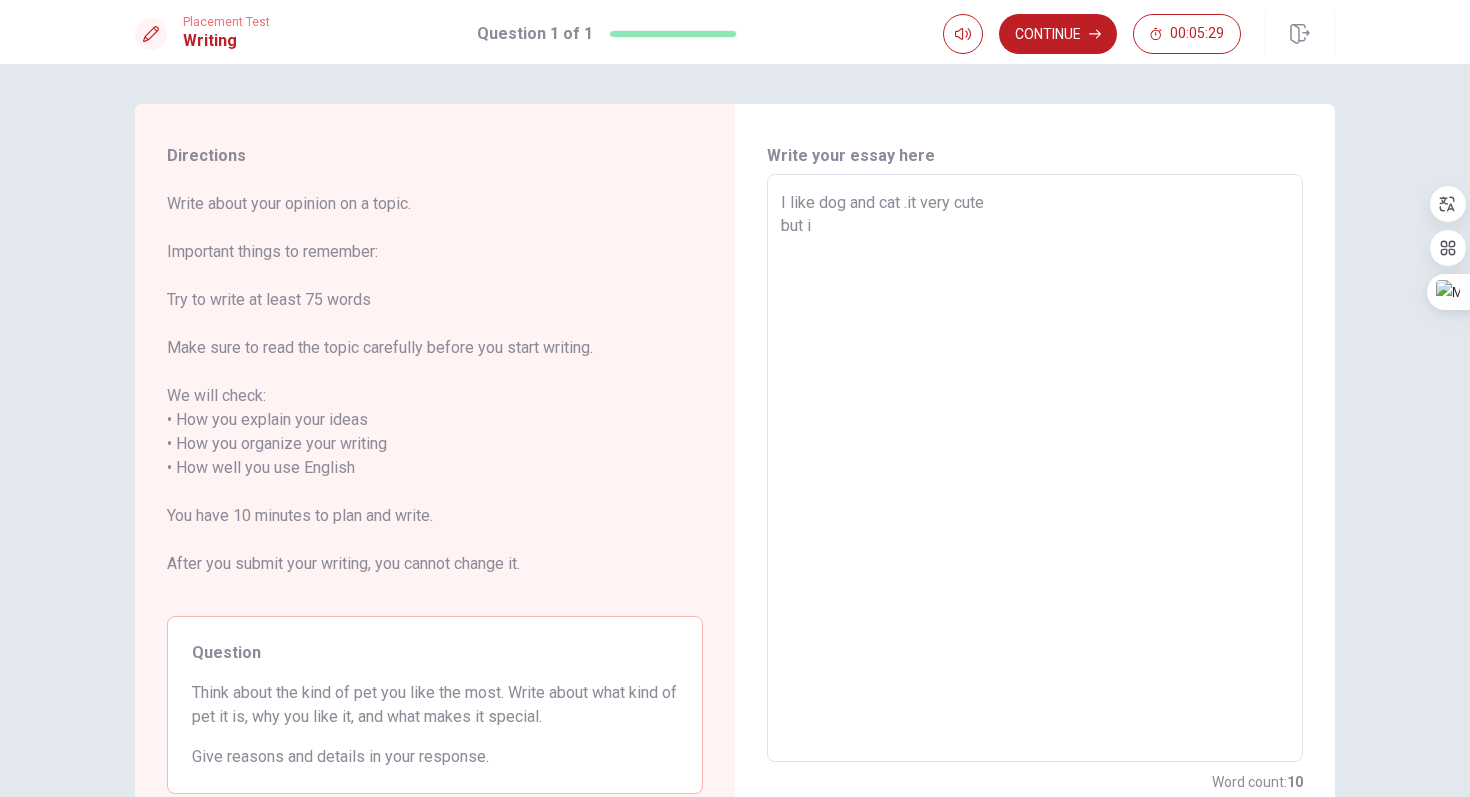 type on "x" 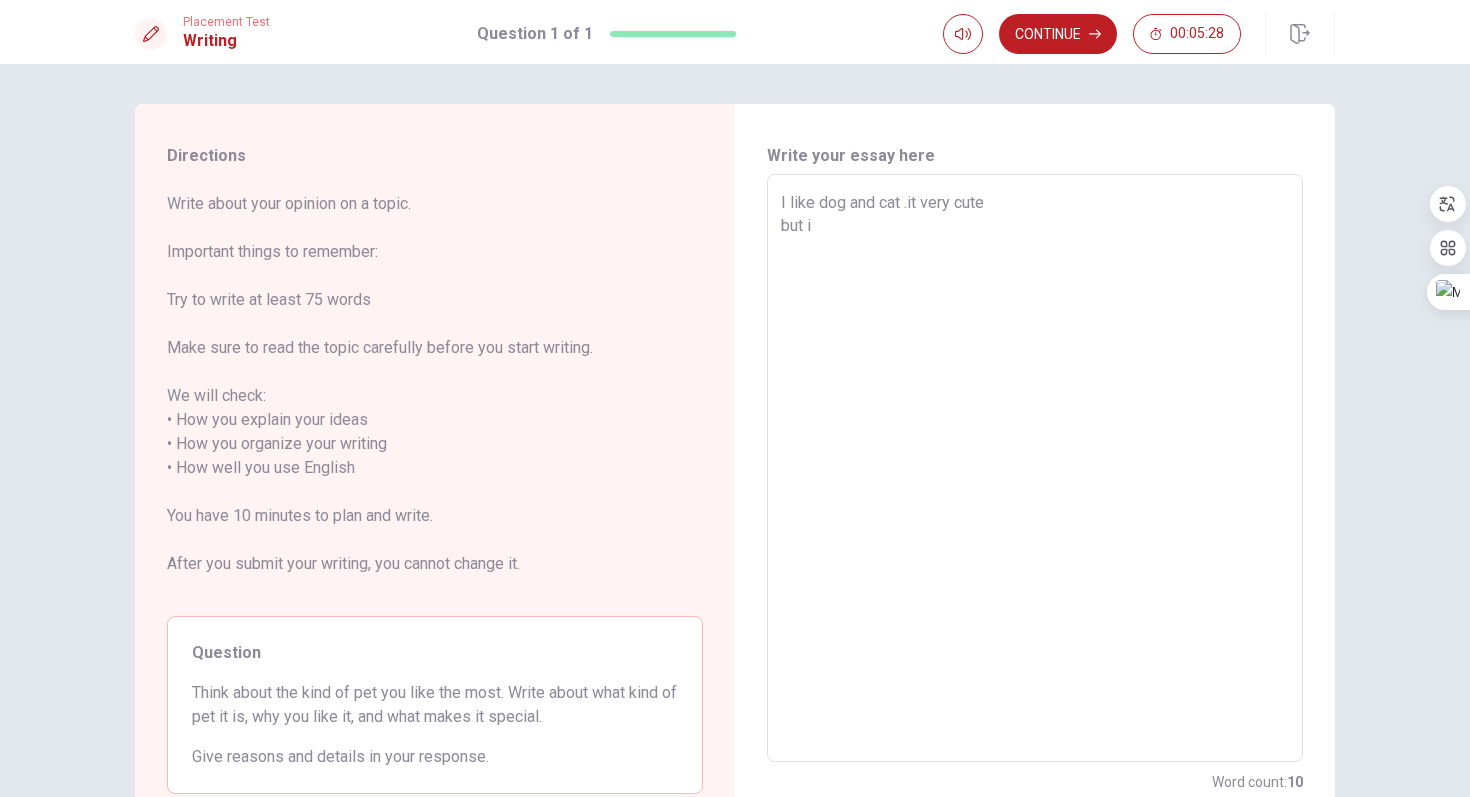 type on "I like dog and cat .it very cute
but" 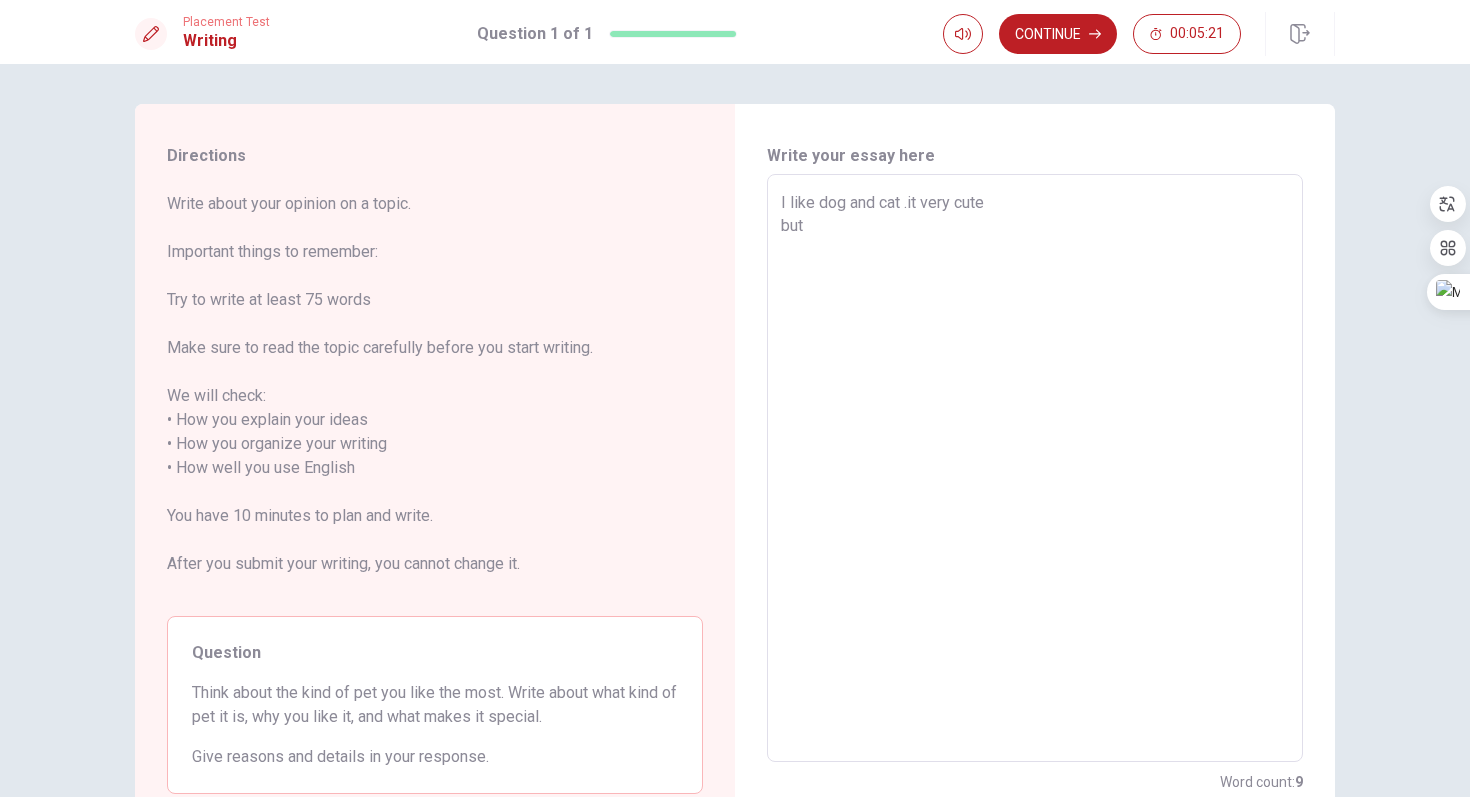 type on "x" 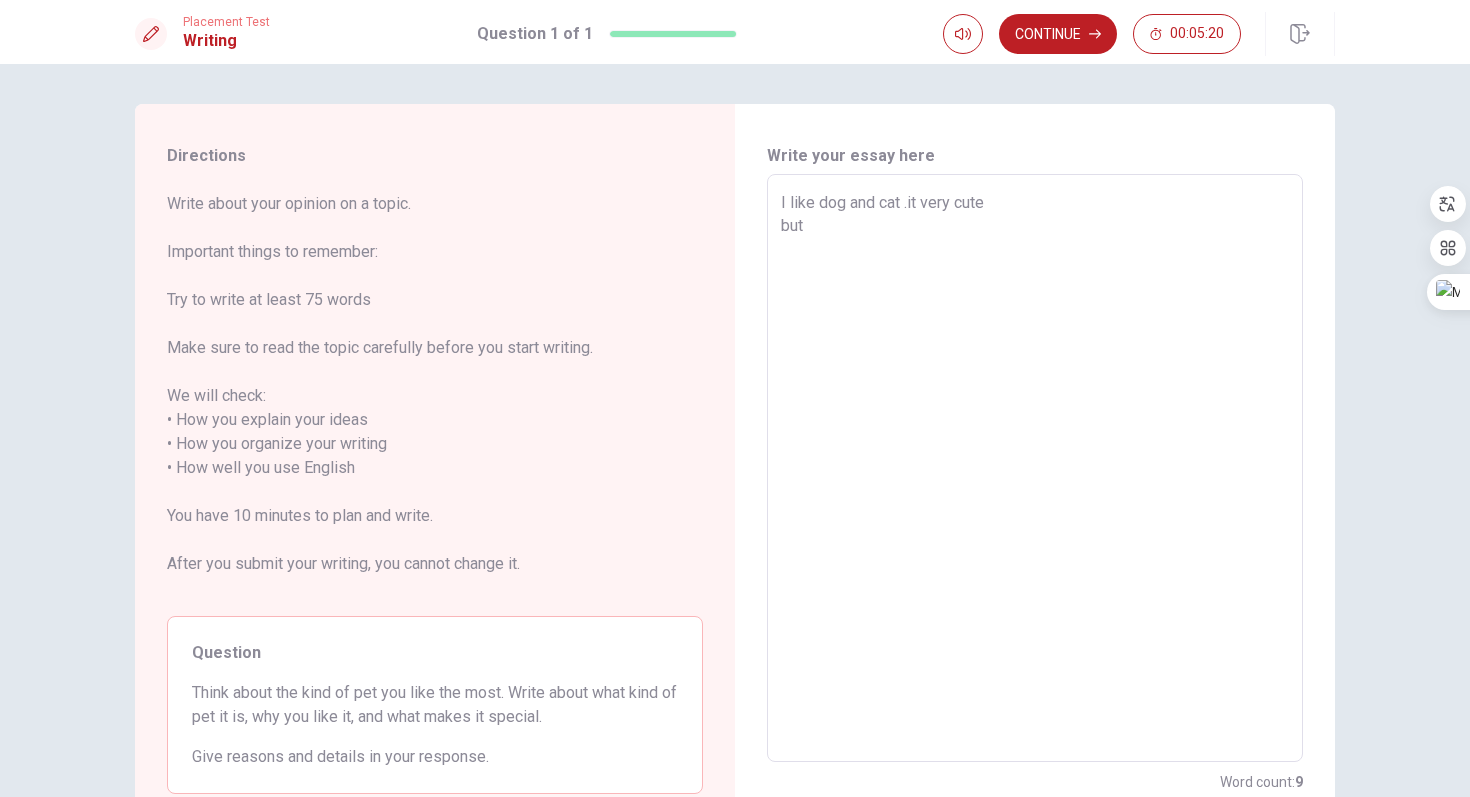 type on "I like dog and cat .it very cute
but i" 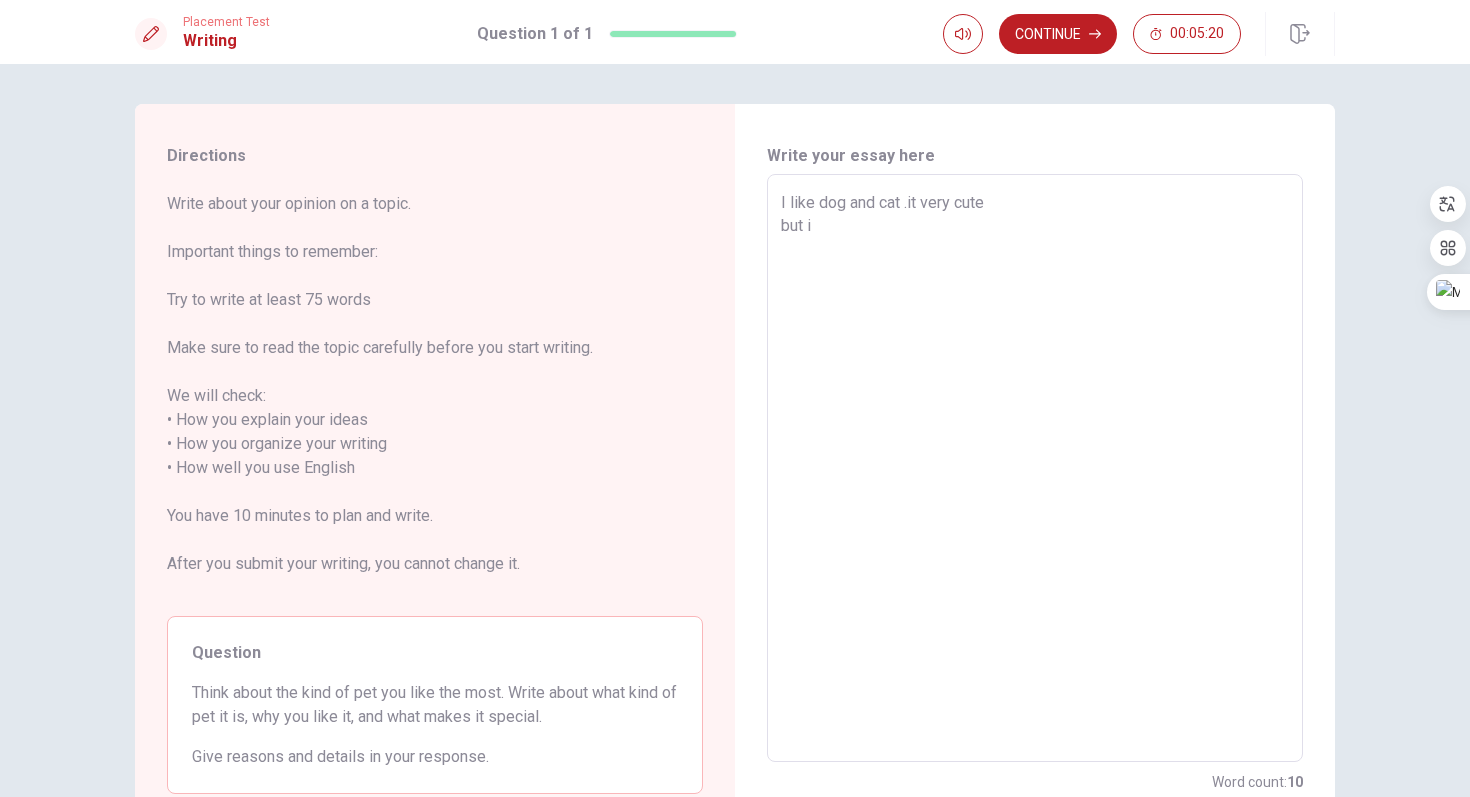 type on "x" 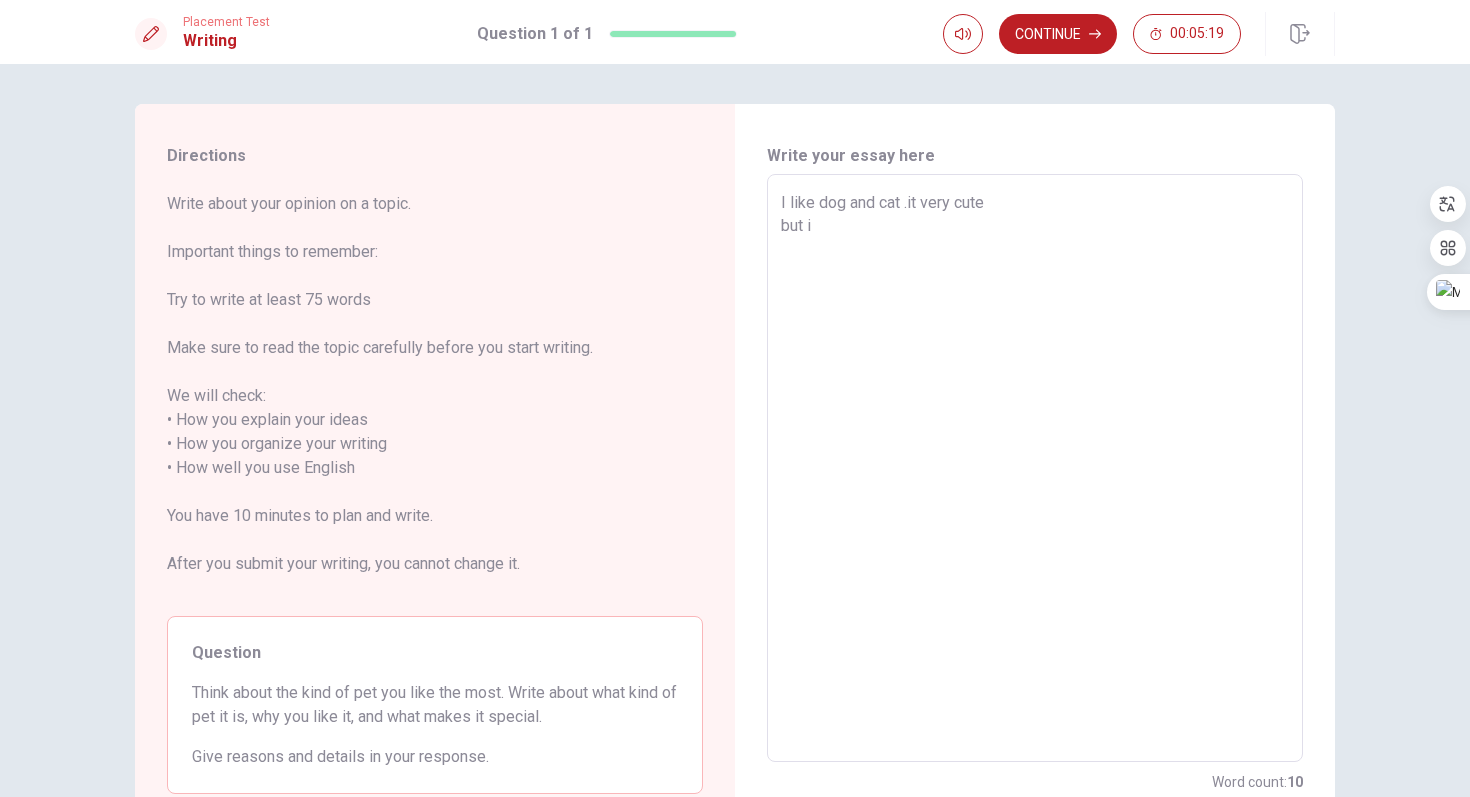 type on "I like dog and cat .it very cute
but i'" 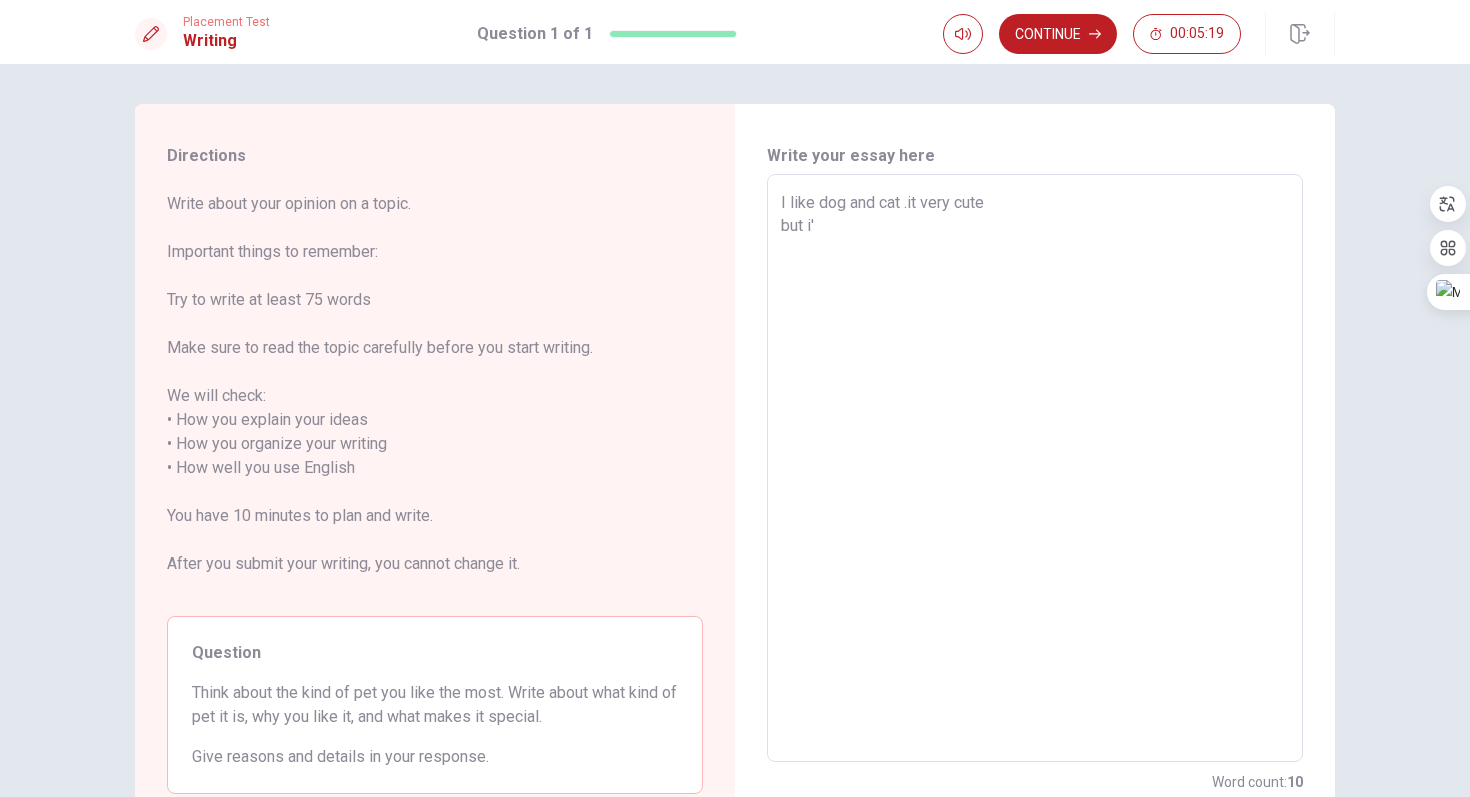 type on "x" 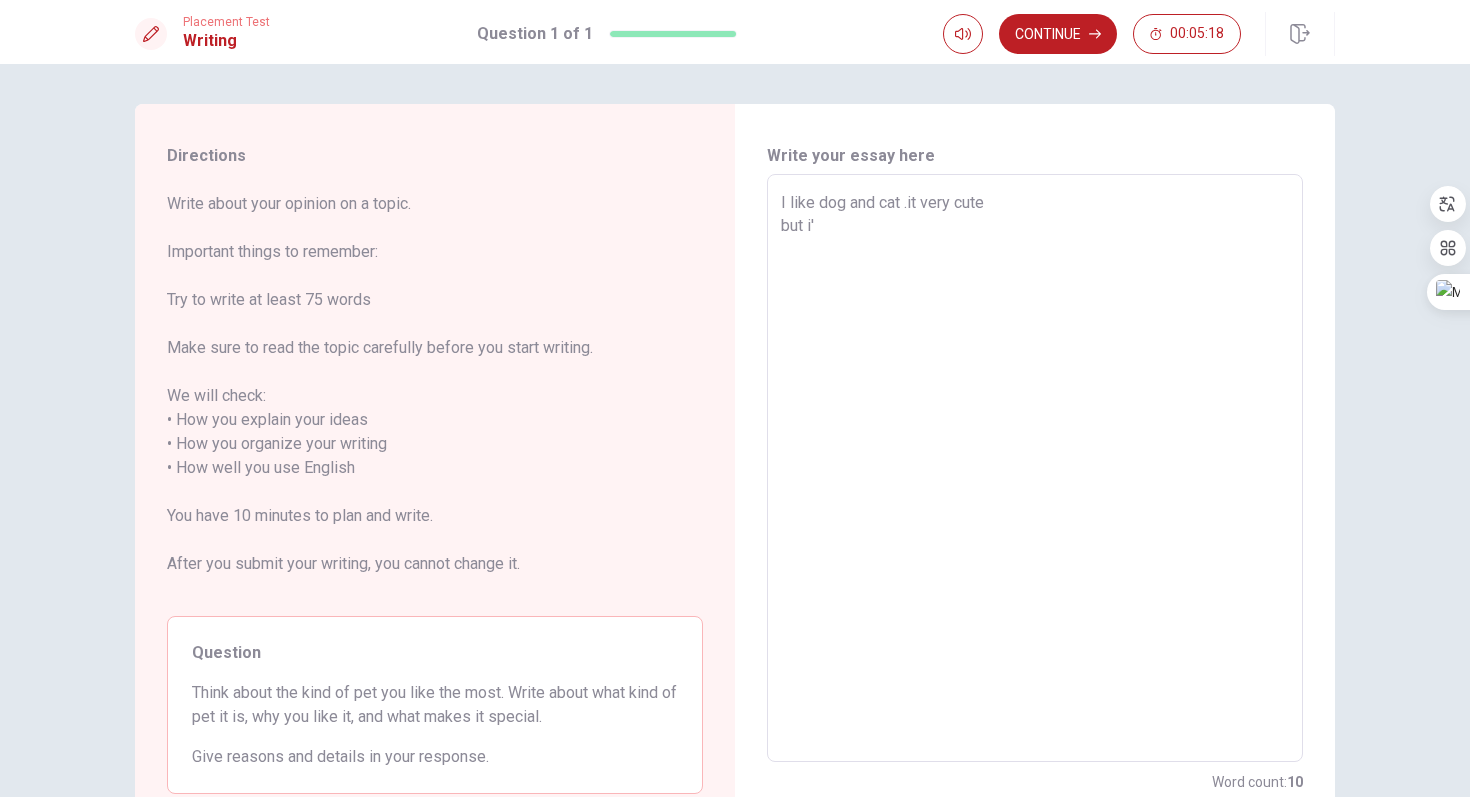 type on "I like dog and cat  .it very cute
but i'm" 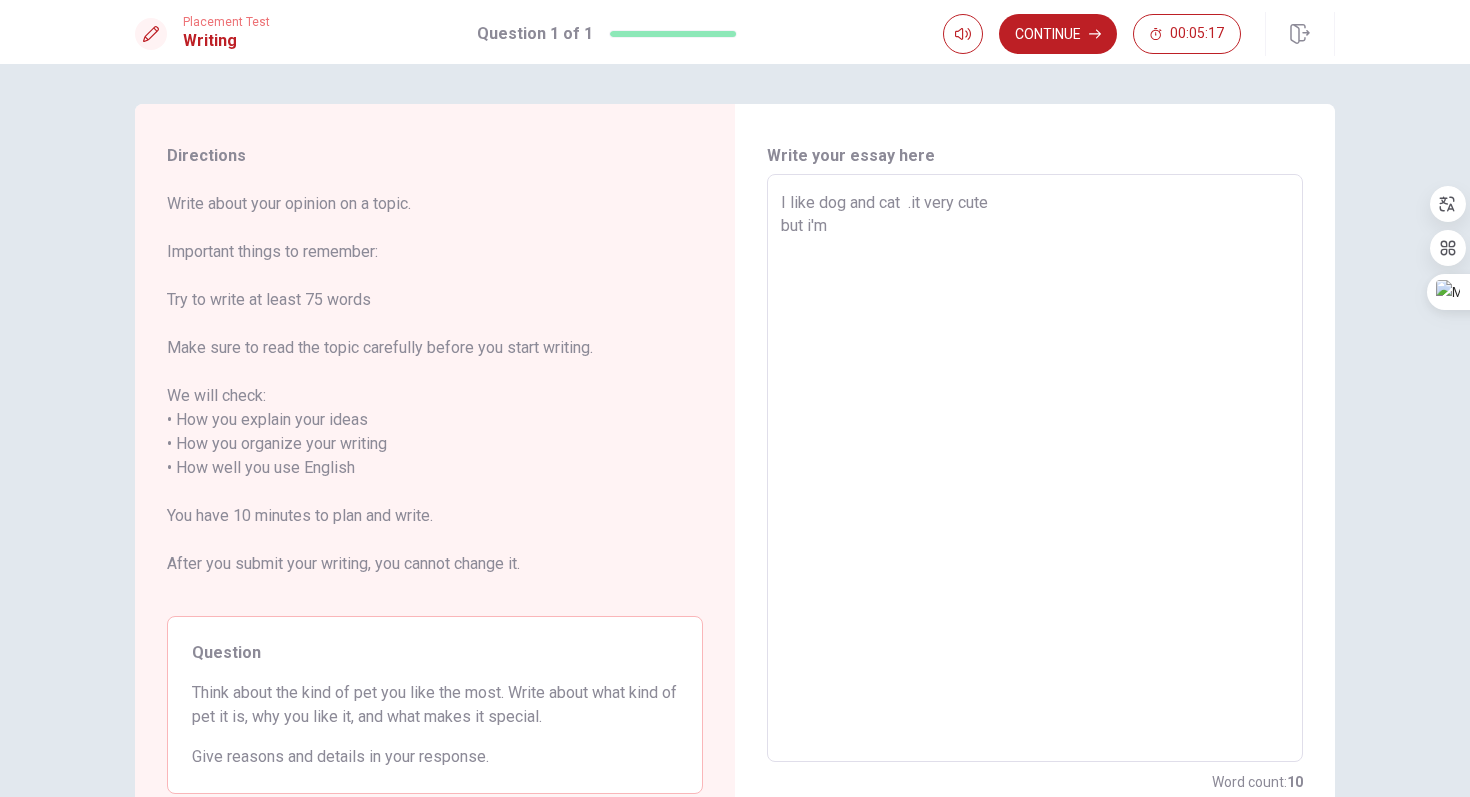 type on "x" 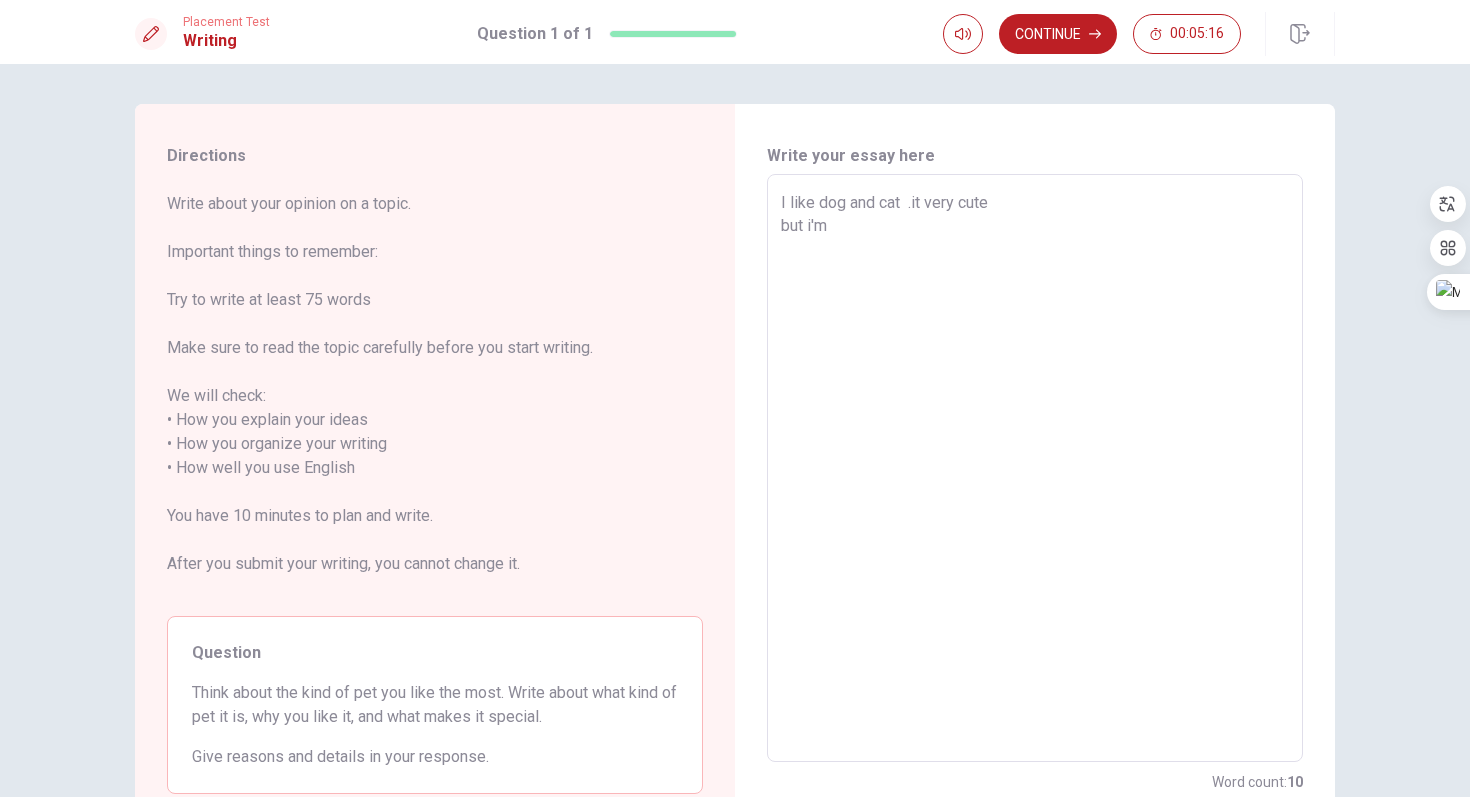 type on "I like dog and cat  .it very cute
but i'm" 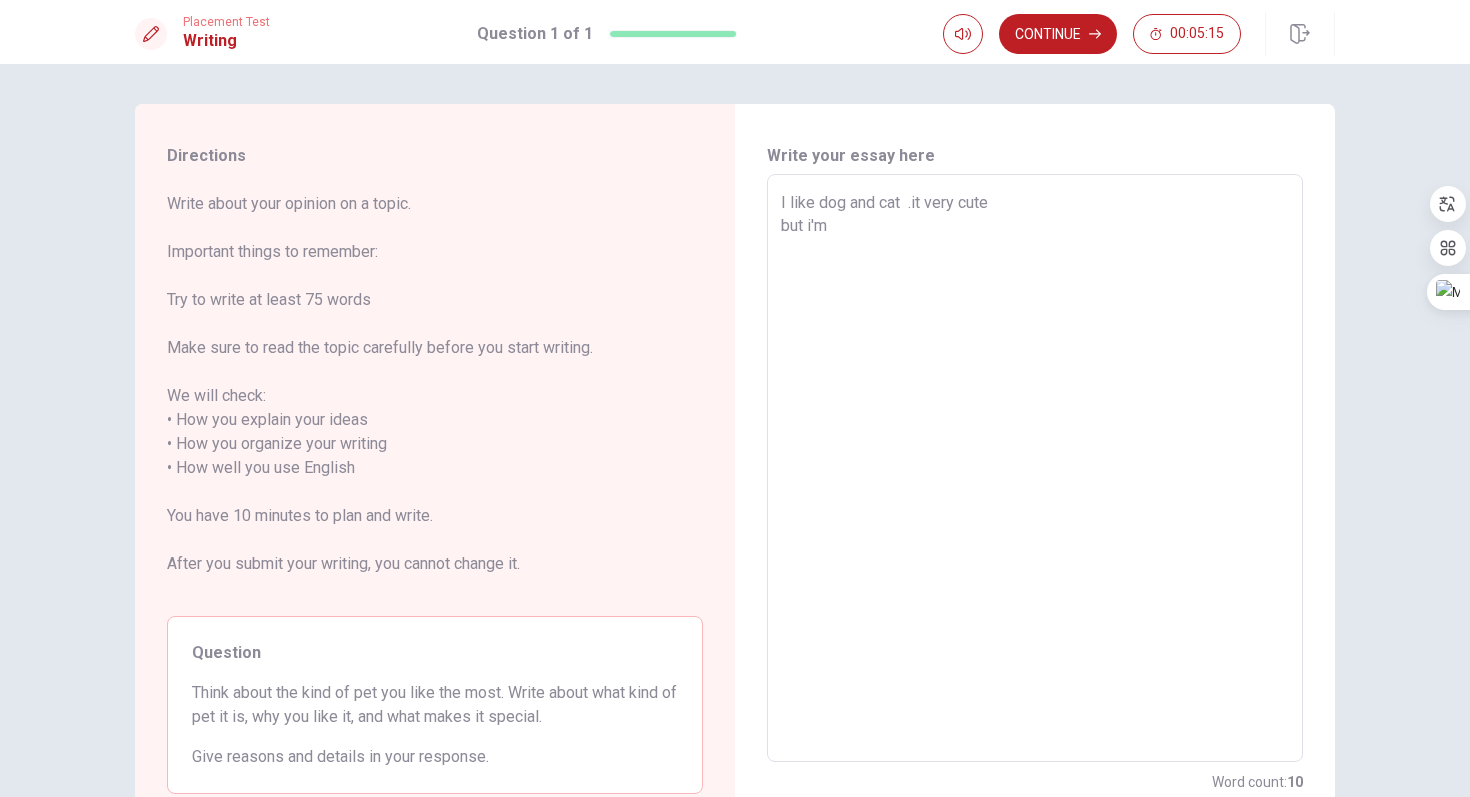 type on "x" 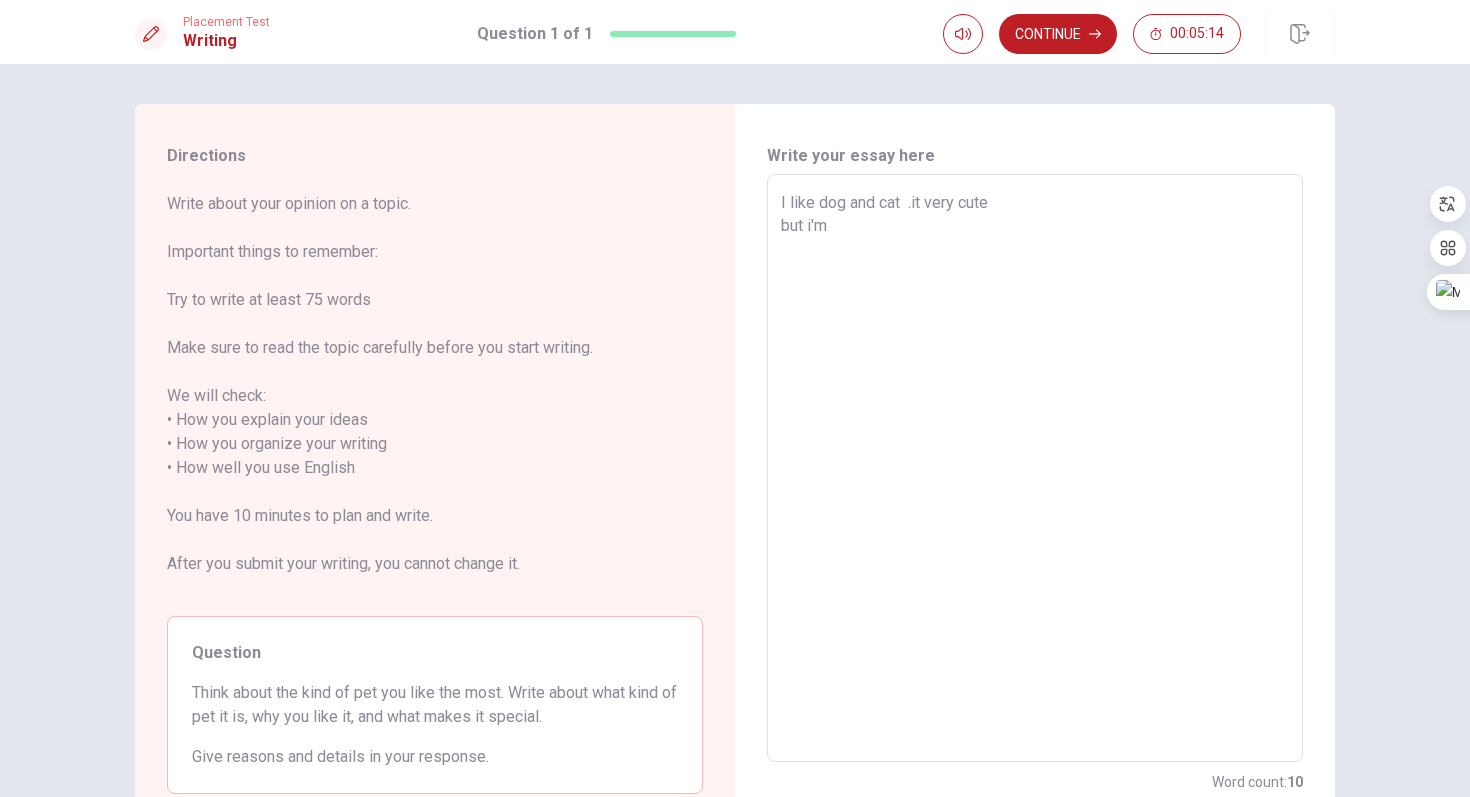 type on "I like dog and cat .it very cute
but i'm v" 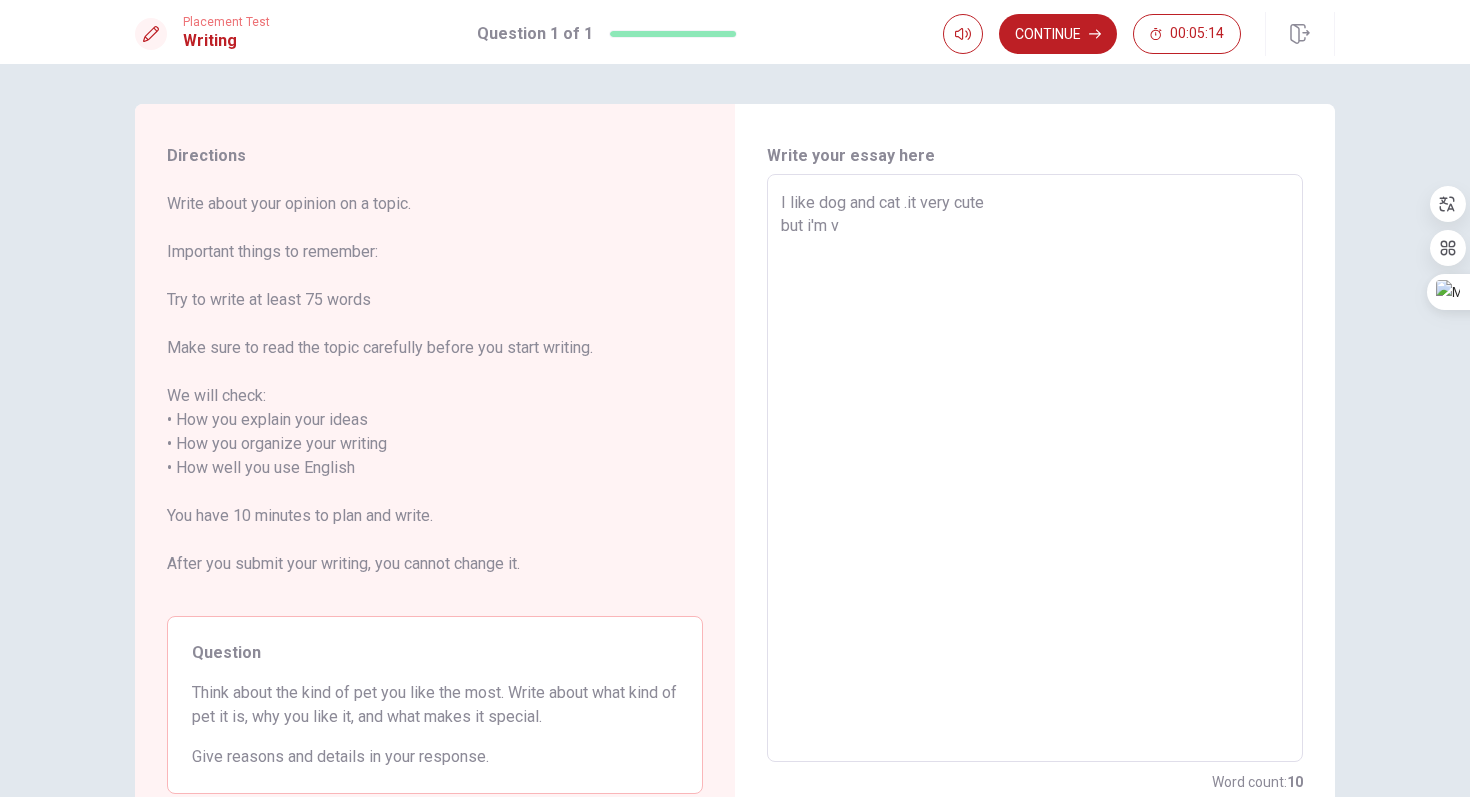 type on "x" 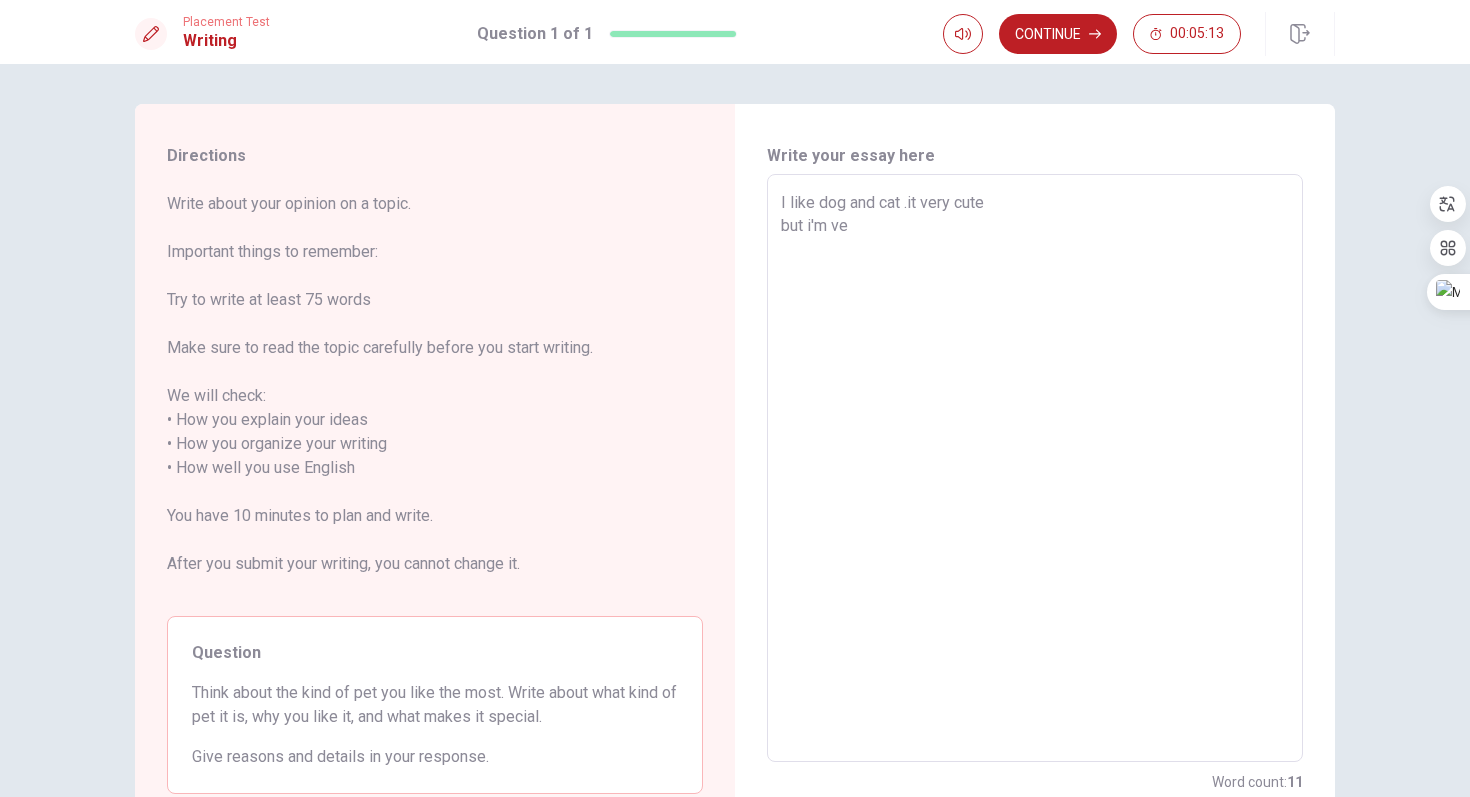 type on "x" 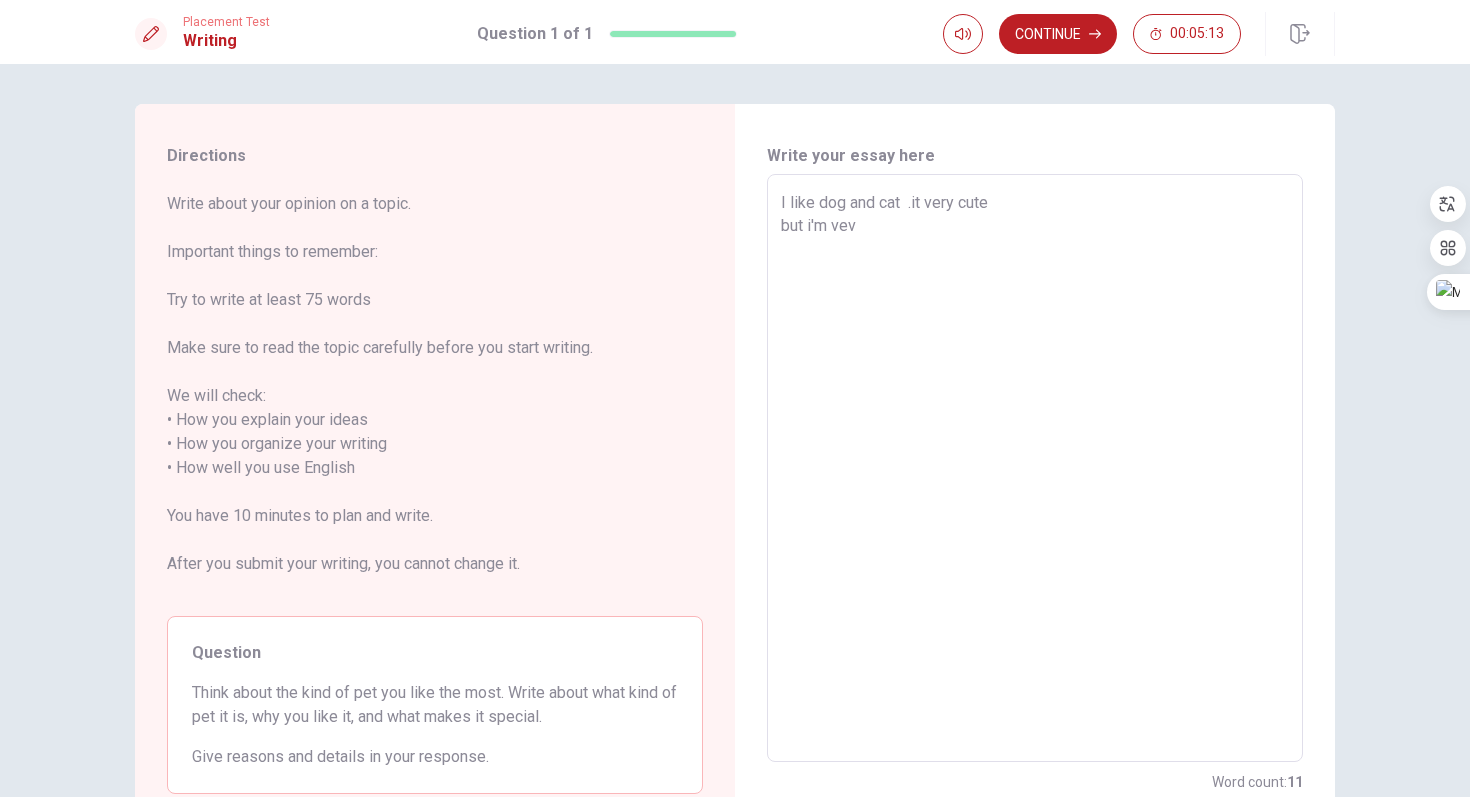 type on "x" 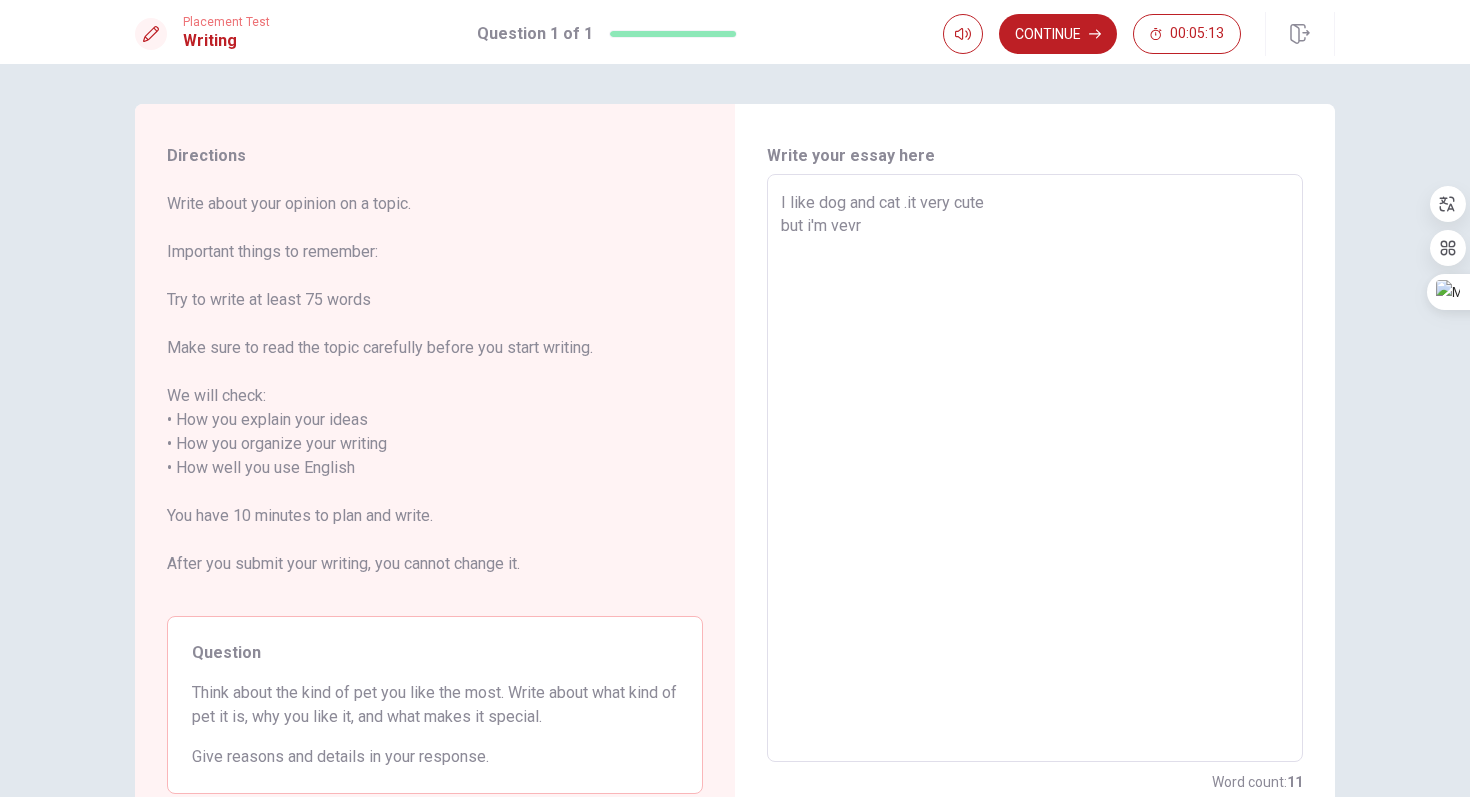 type on "x" 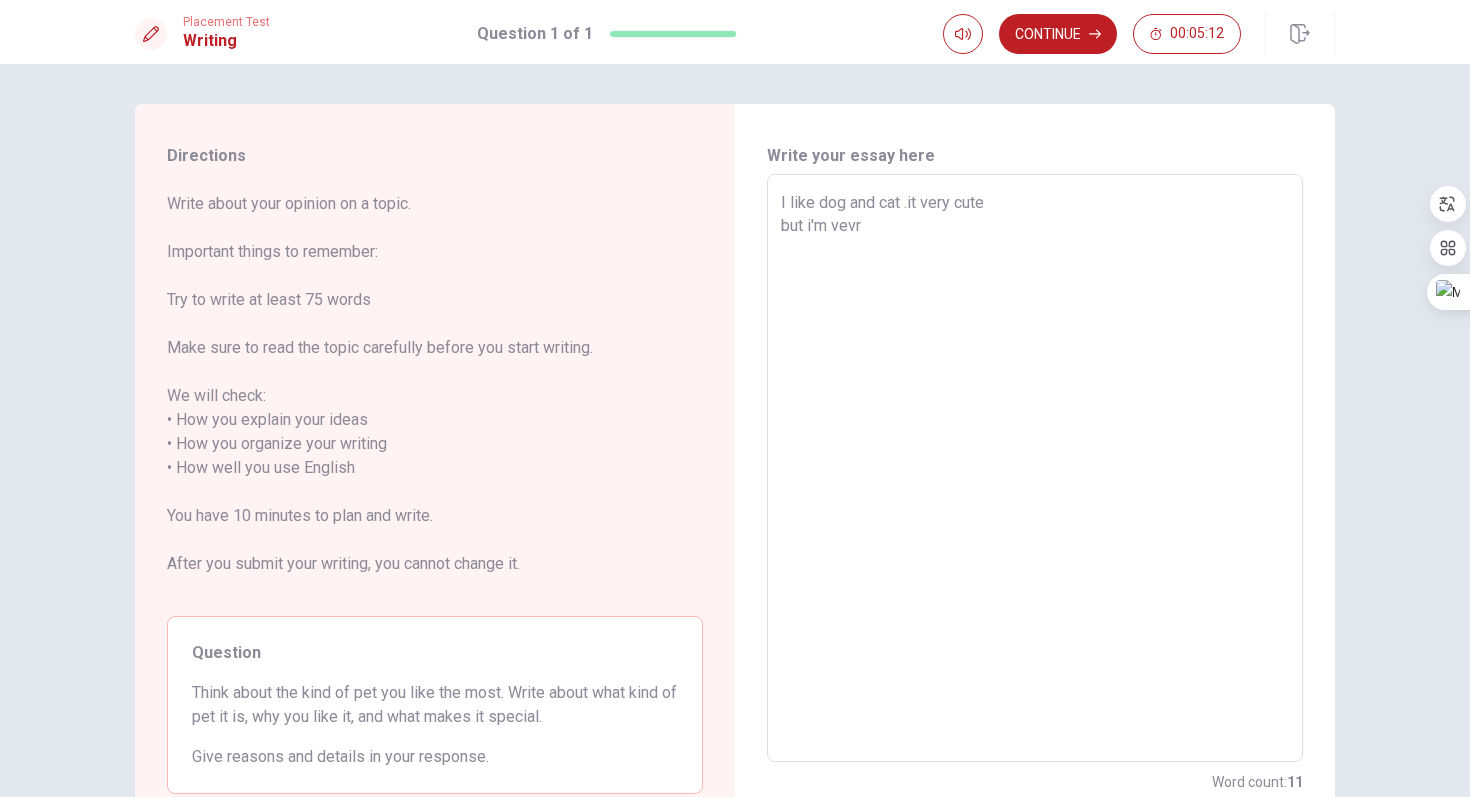 type on "I like dog and cat .it very cute
but i'm vevr" 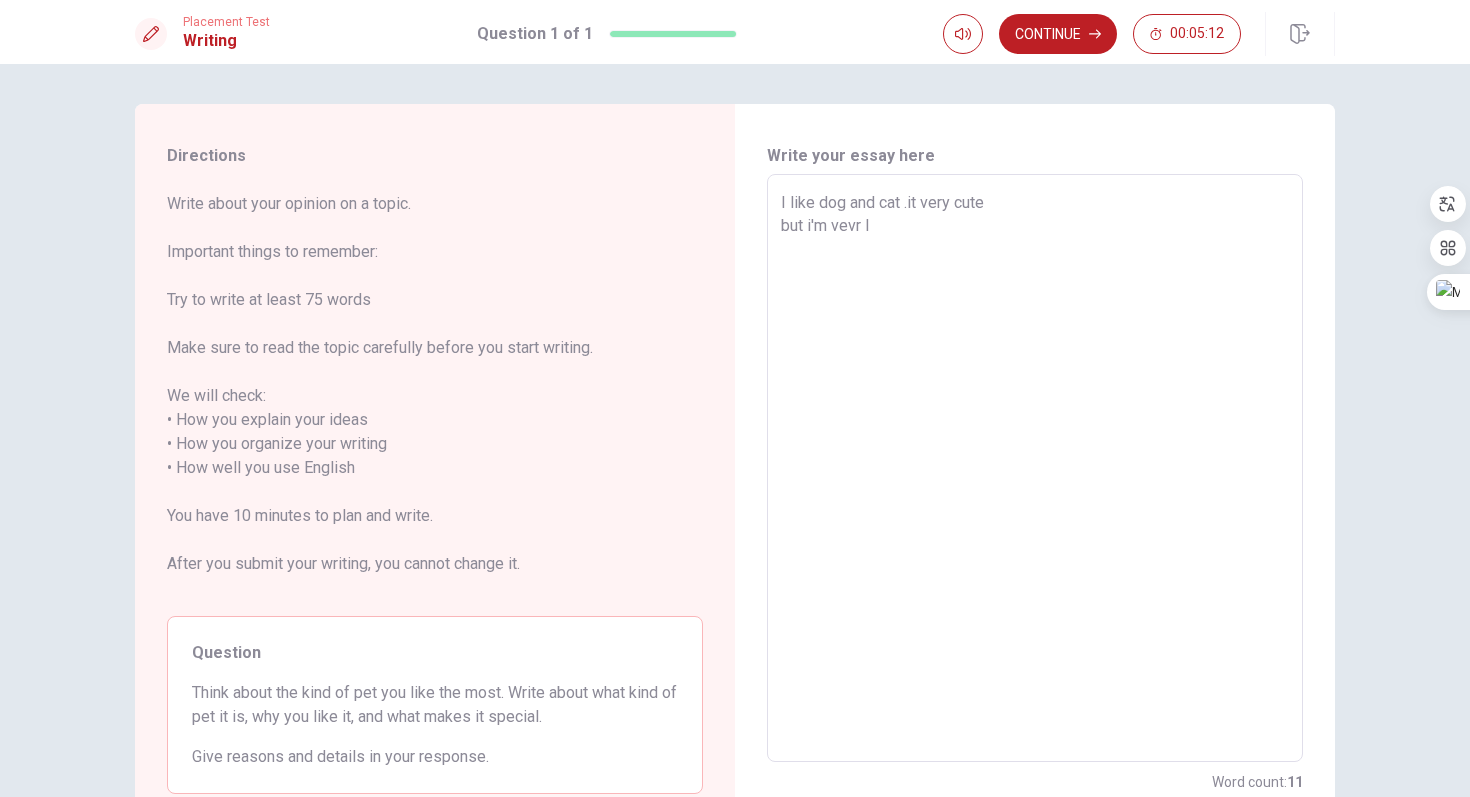 type on "x" 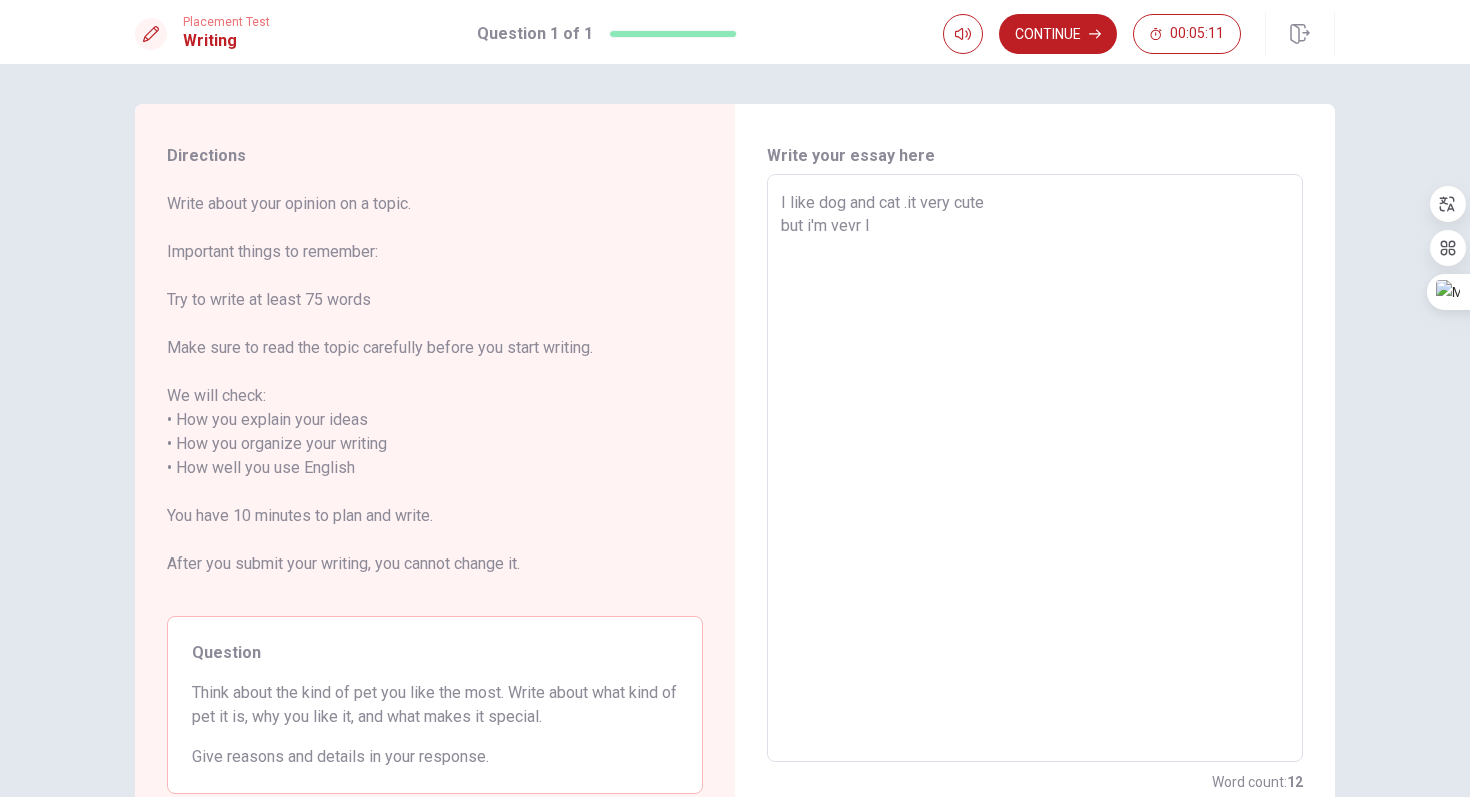 type on "I like dog and cat .it very cute
but i'm vevr li" 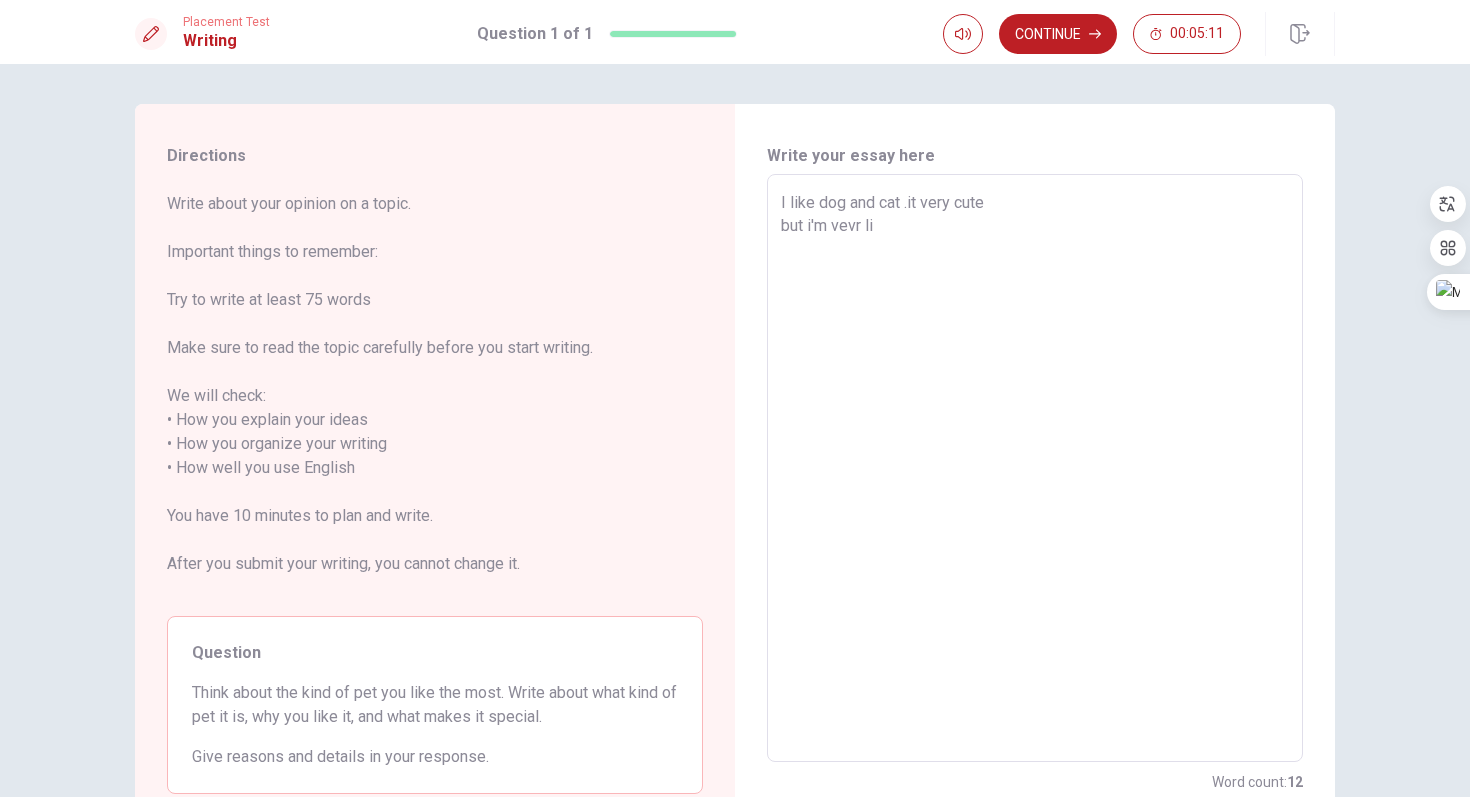 type on "x" 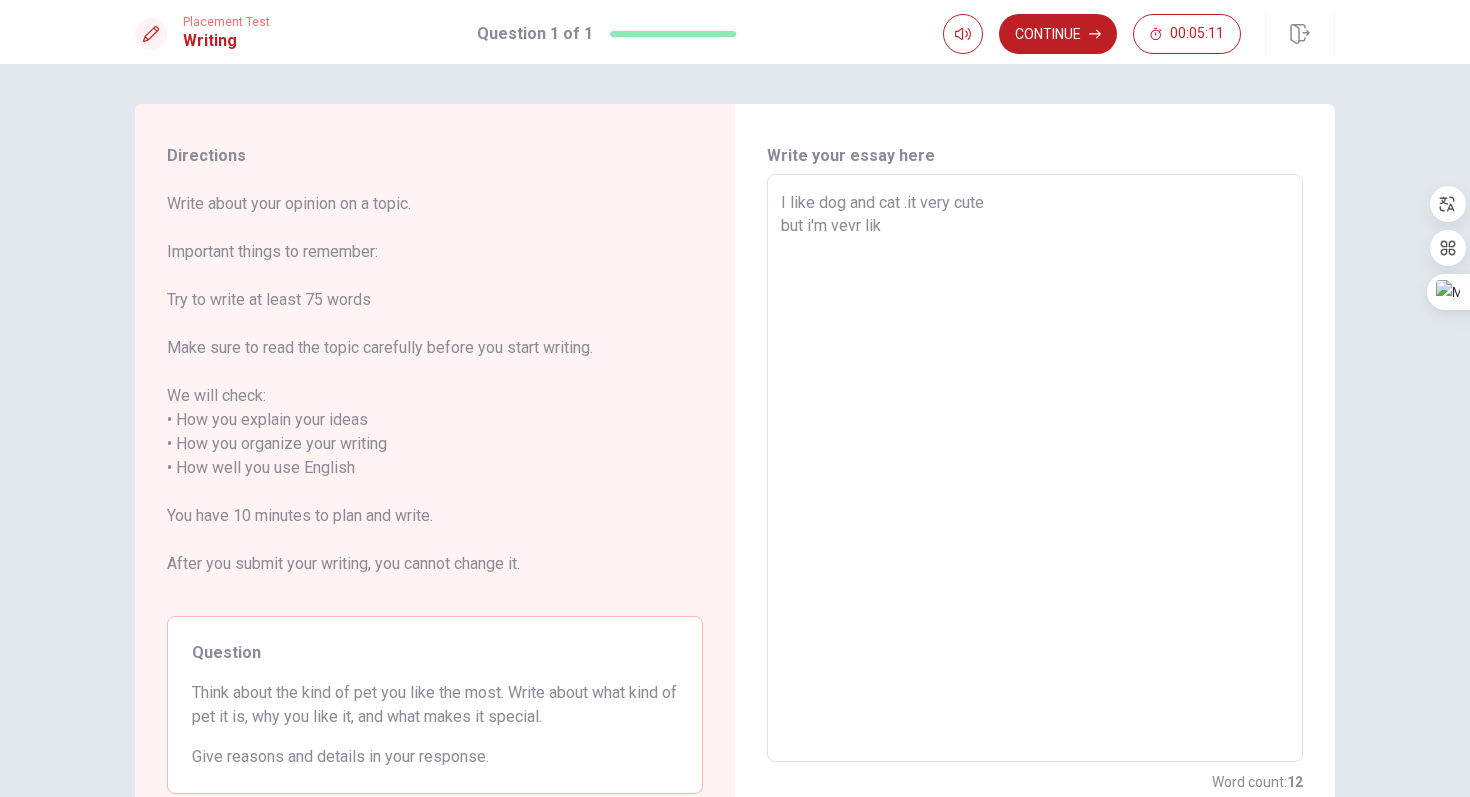 type on "x" 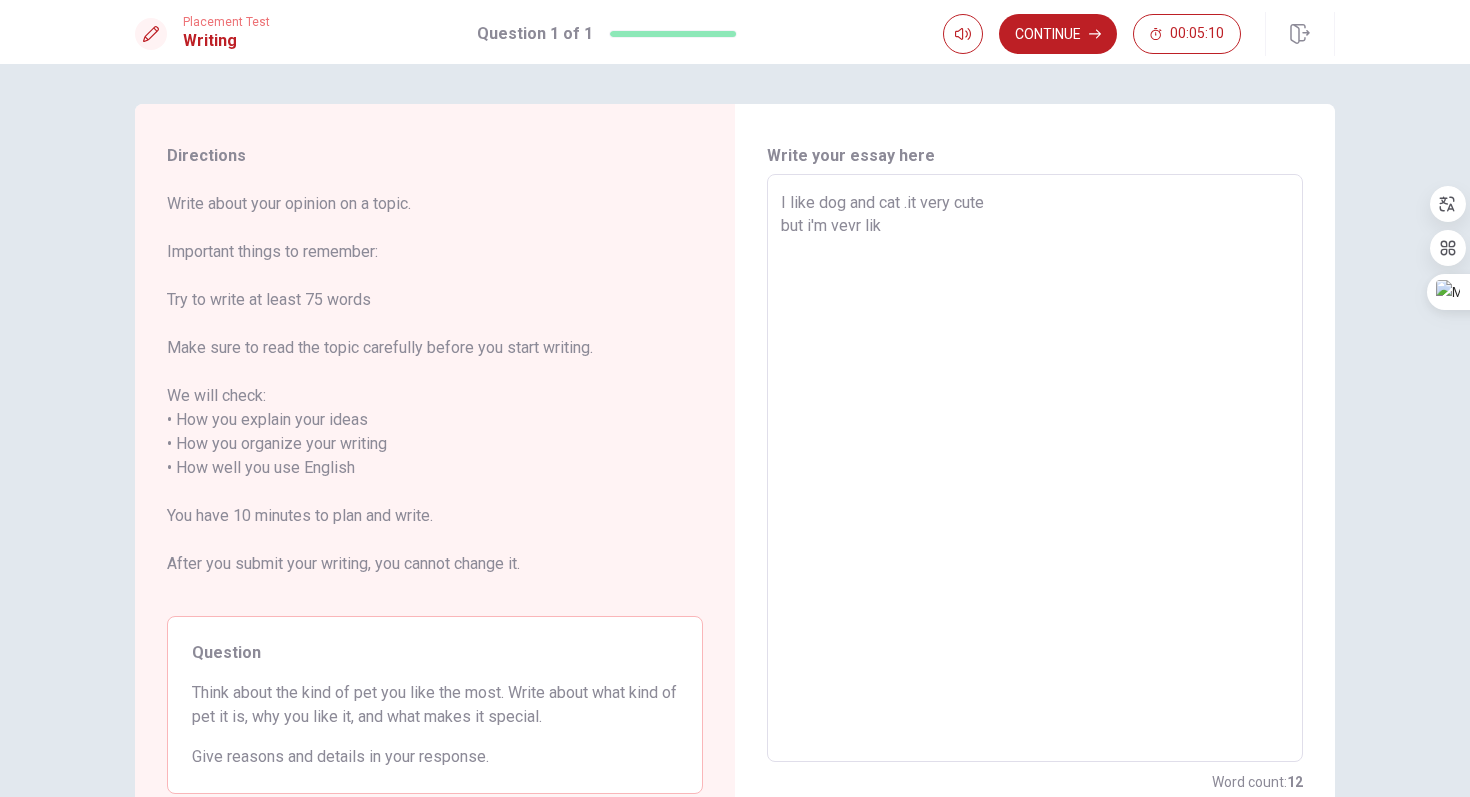 type on "I like dog and cat .it very cute
but i'm vevr like" 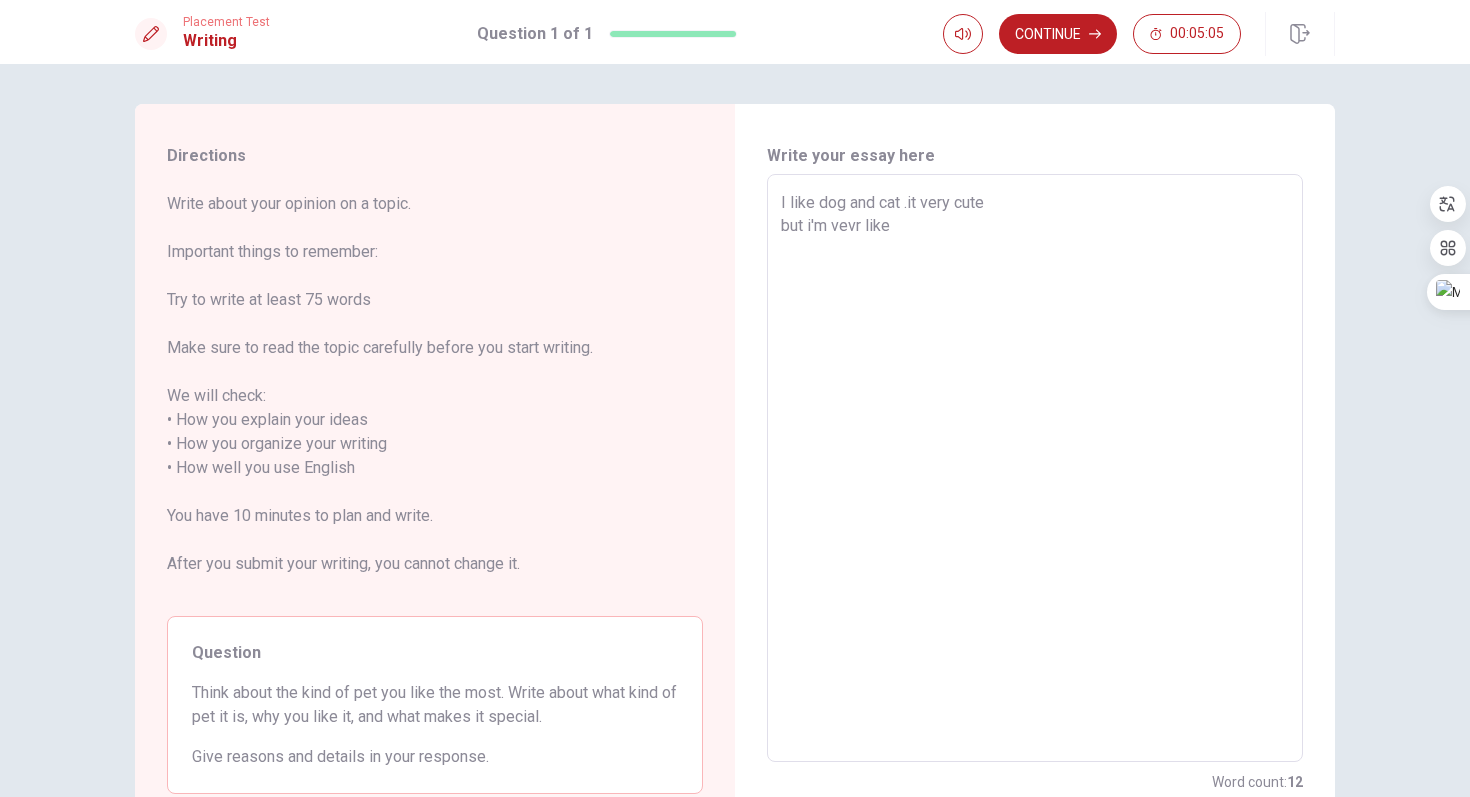 type on "x" 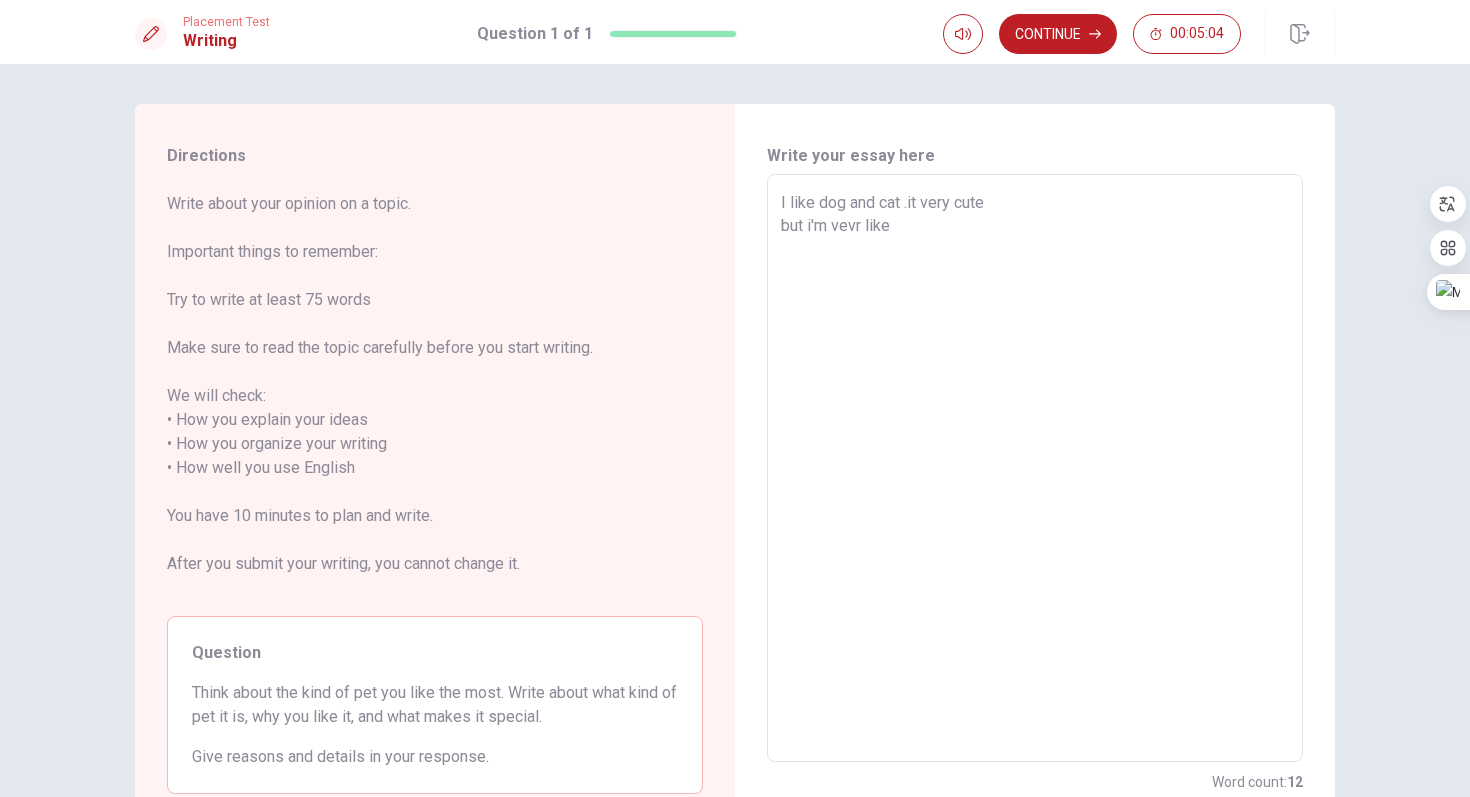 type on "I like dog and cat .it very cute
but i'm vevr likem" 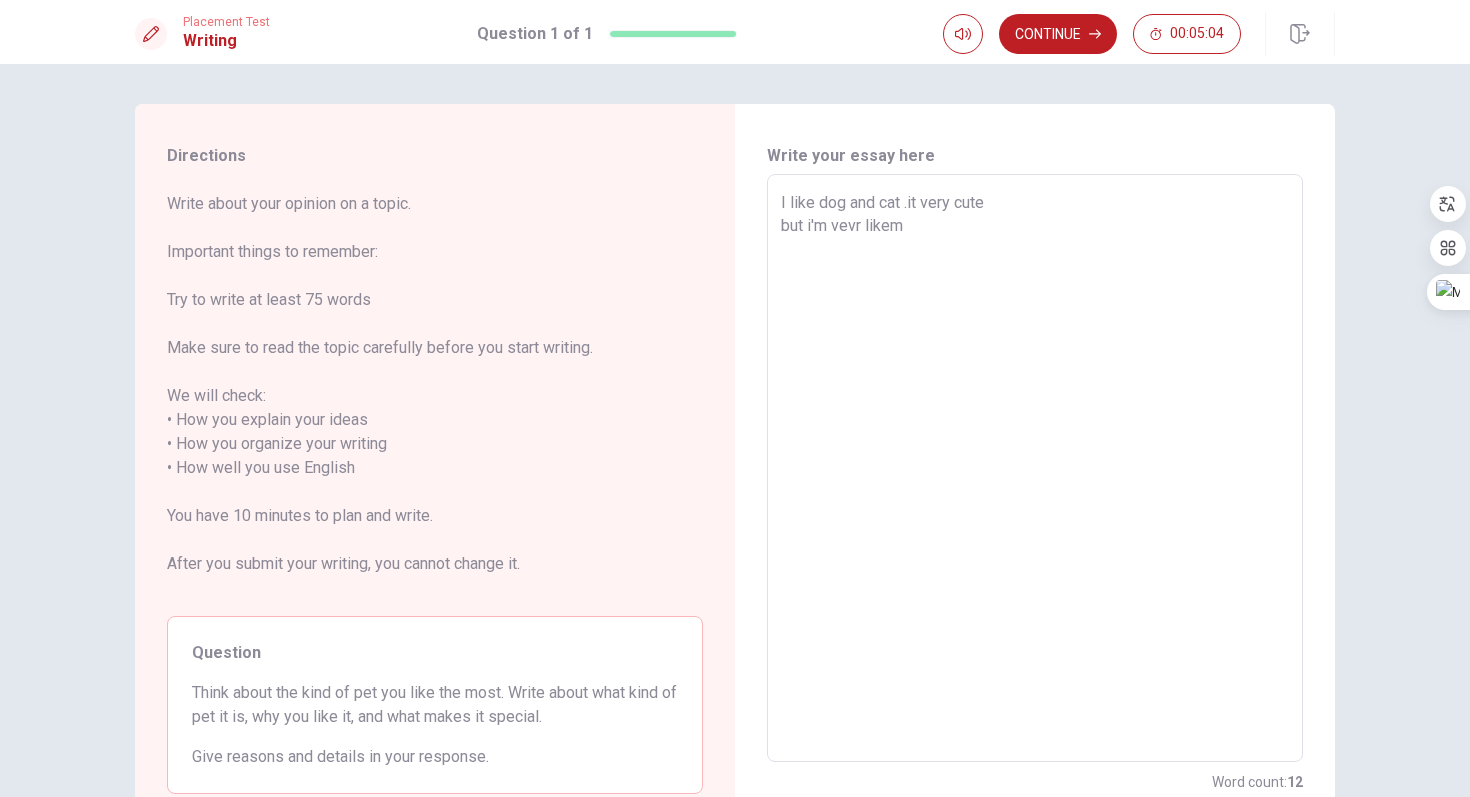 type on "x" 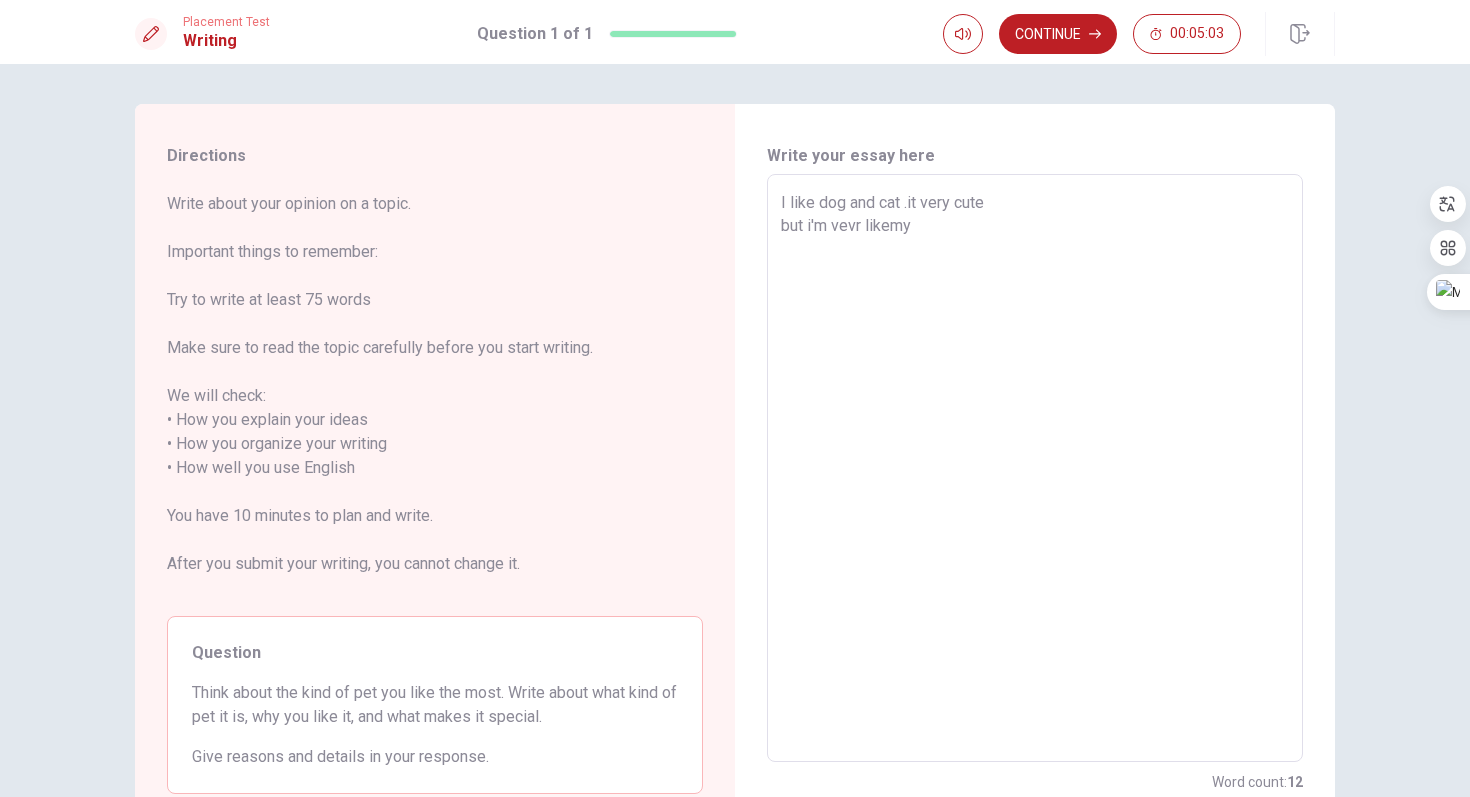 type on "x" 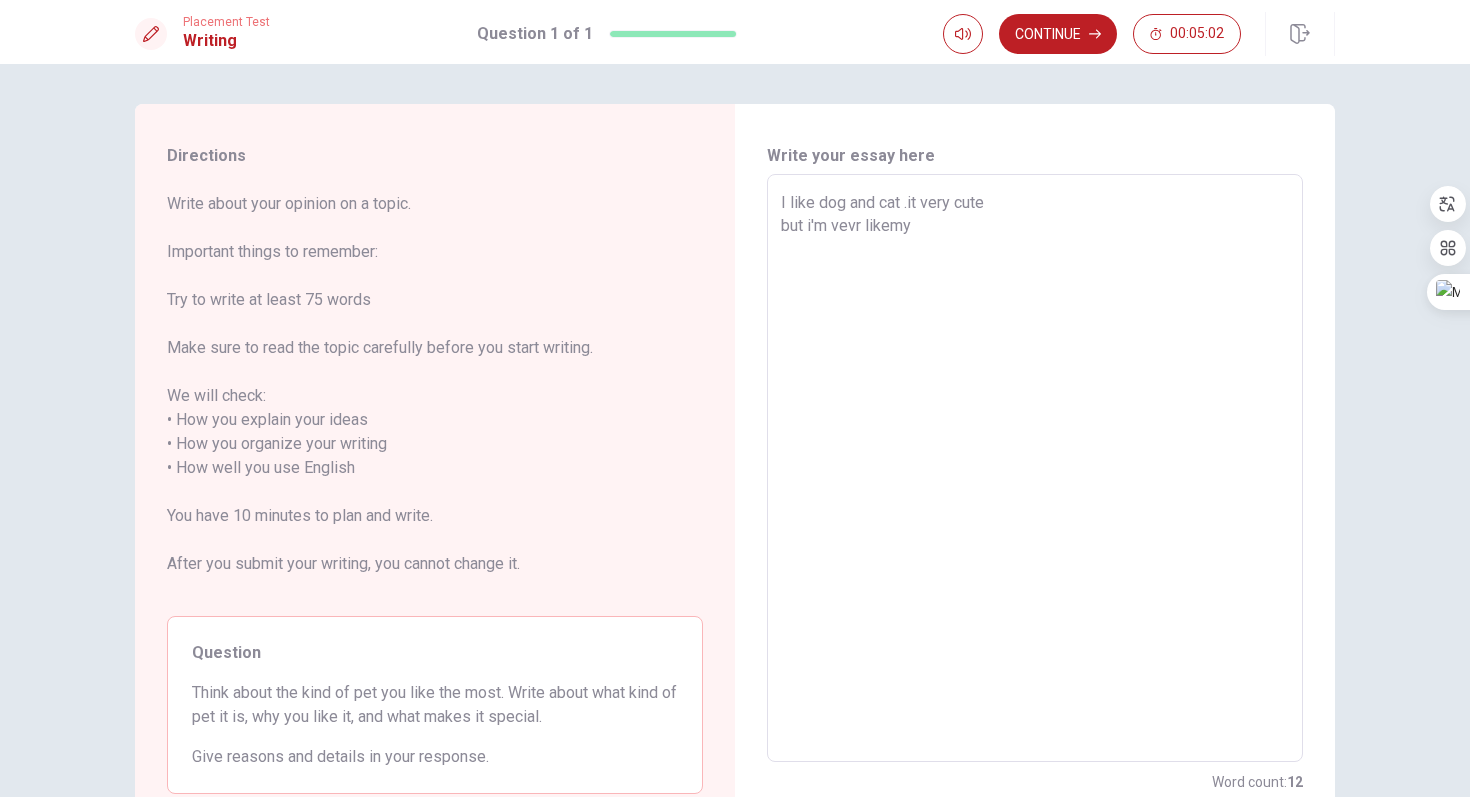 type on "I like dog and cat .it very cute
but i'm vevr likem" 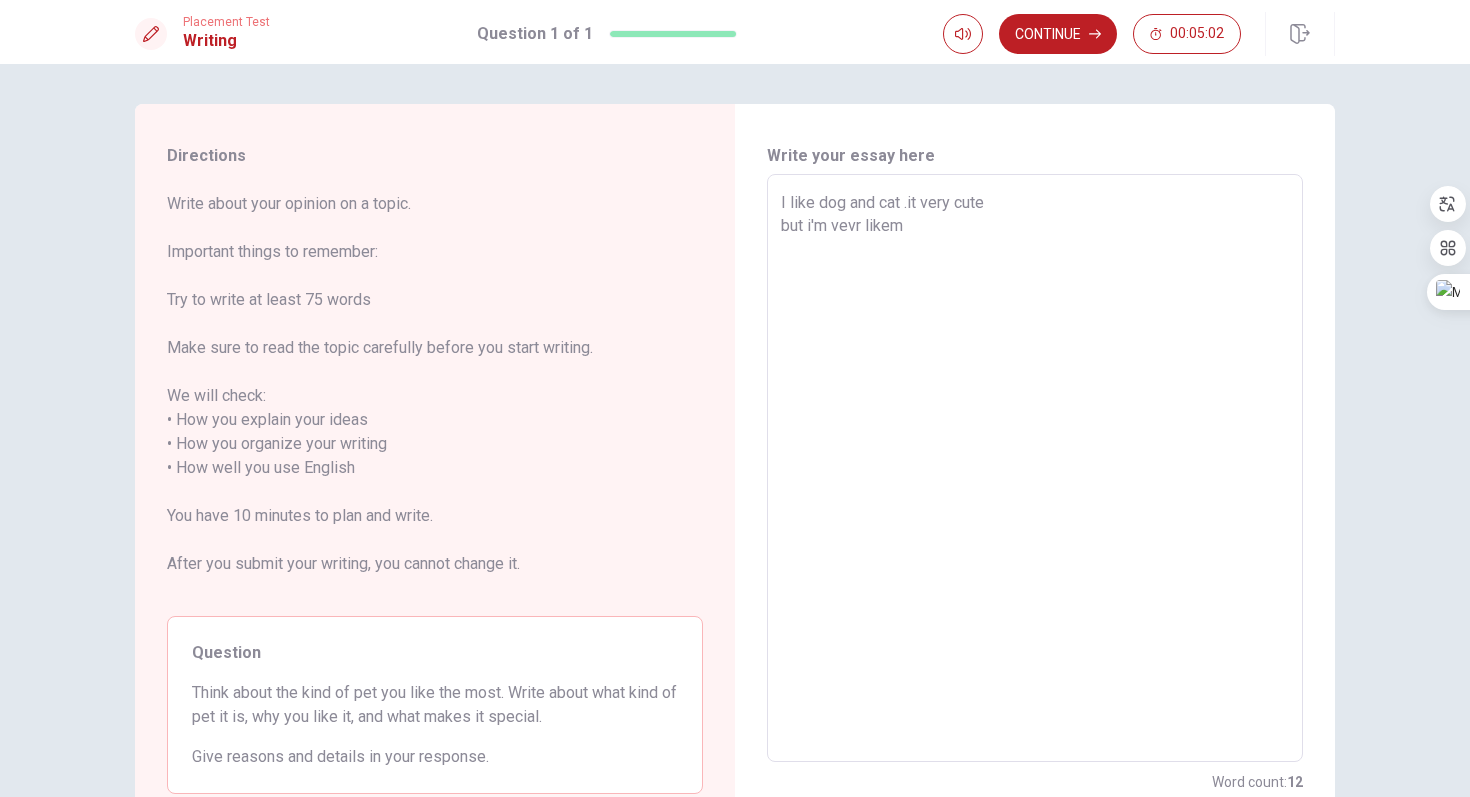 type on "x" 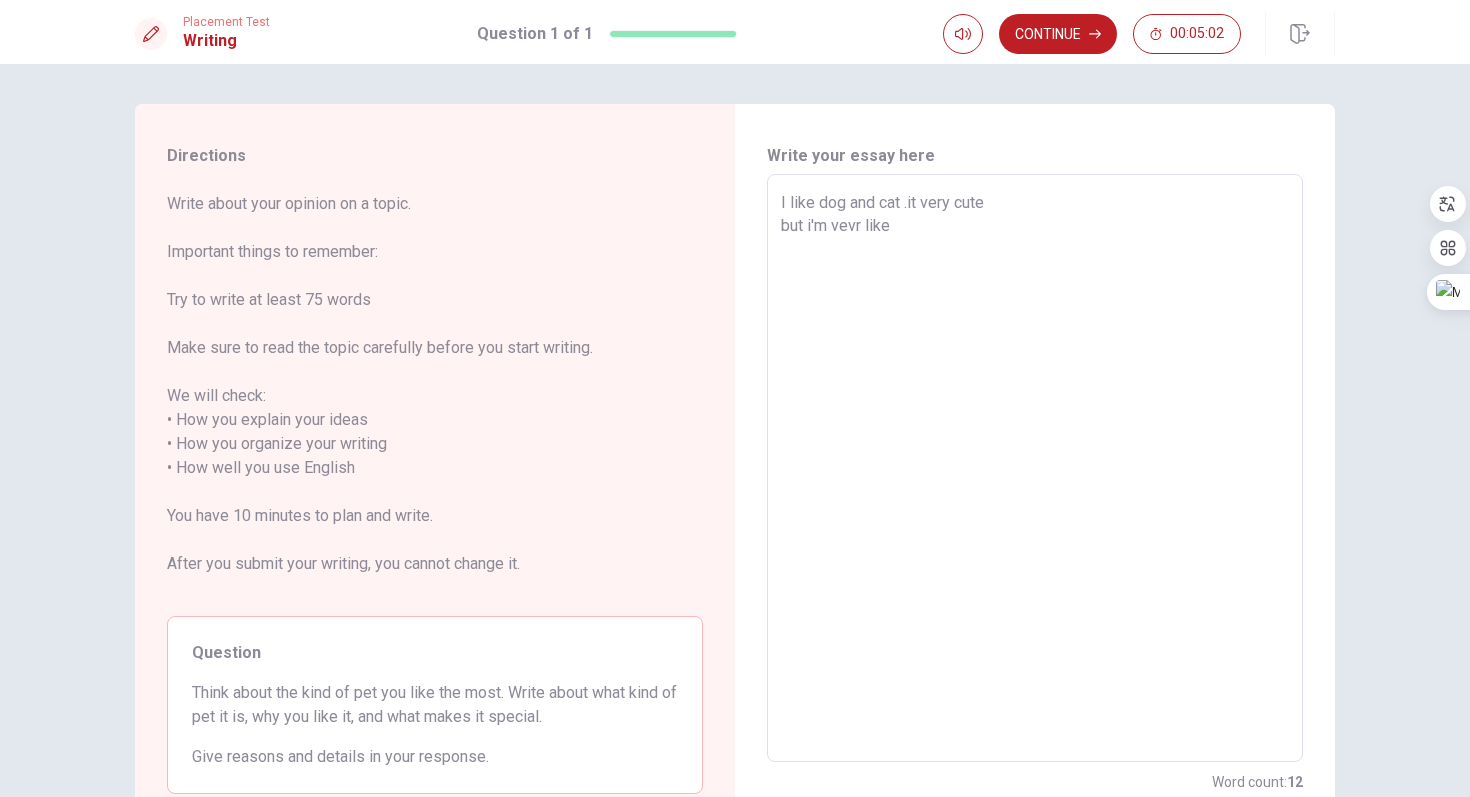 type on "x" 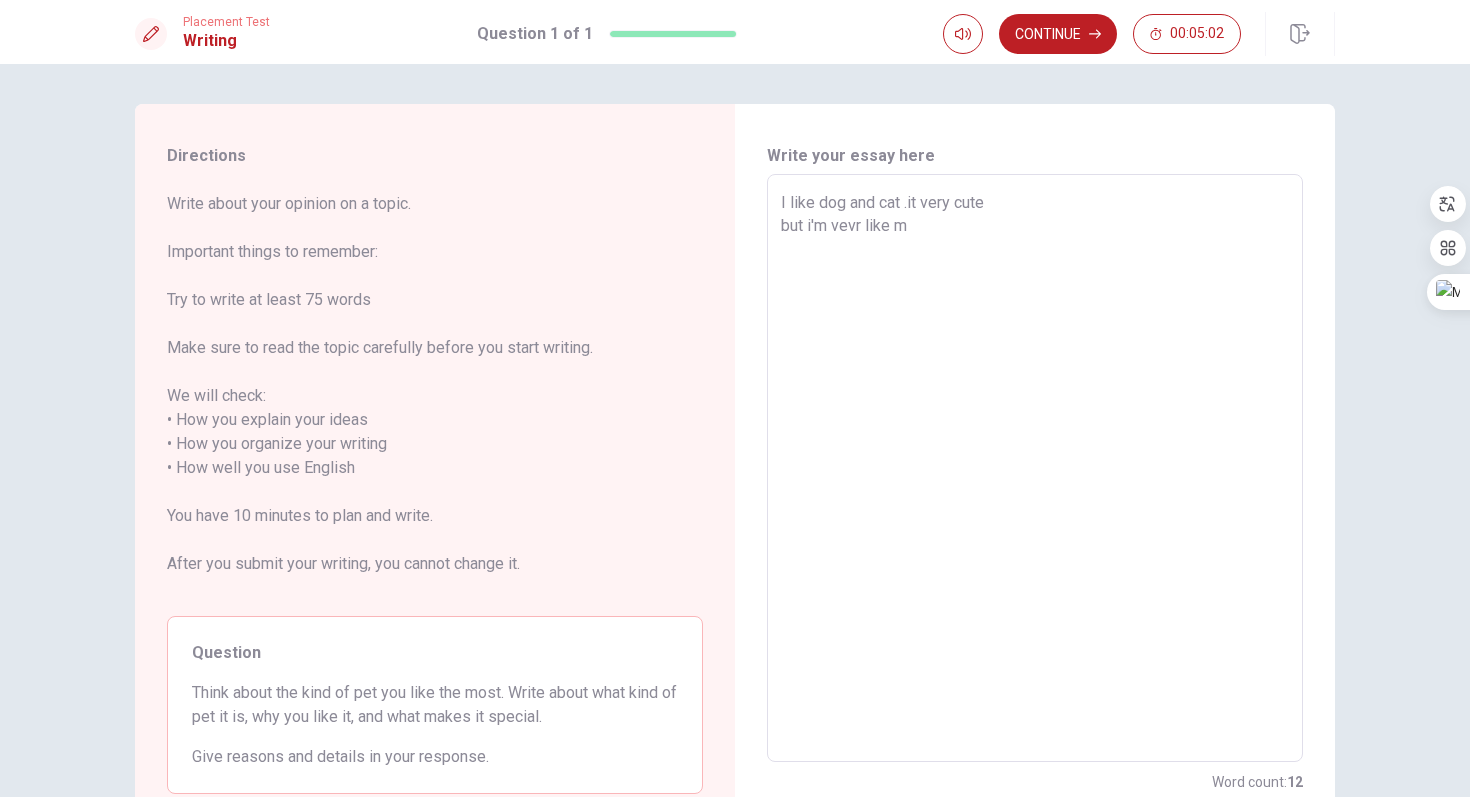 type on "x" 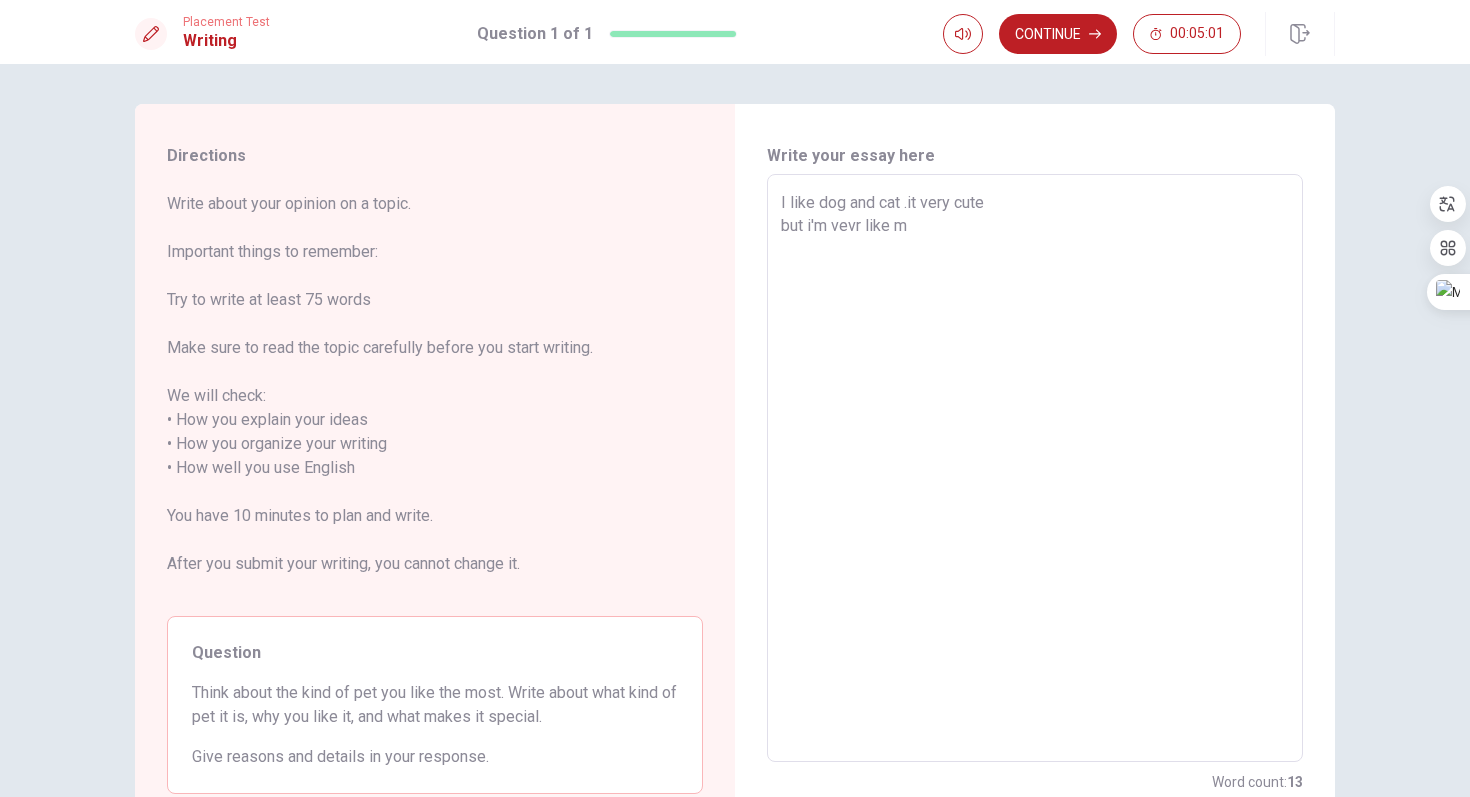 type on "I like dog and cat .it very cute
but i'm vevr like my" 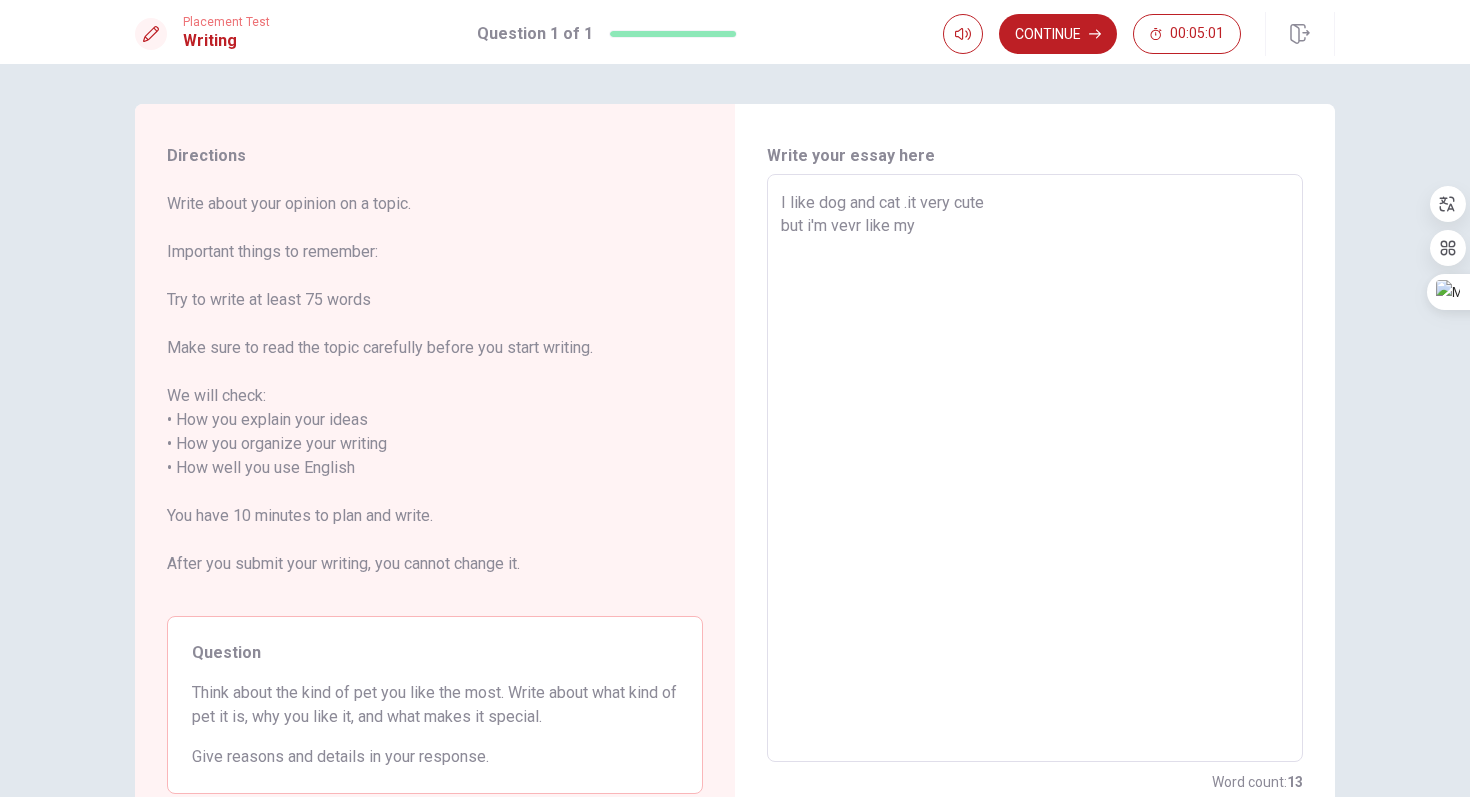 type on "x" 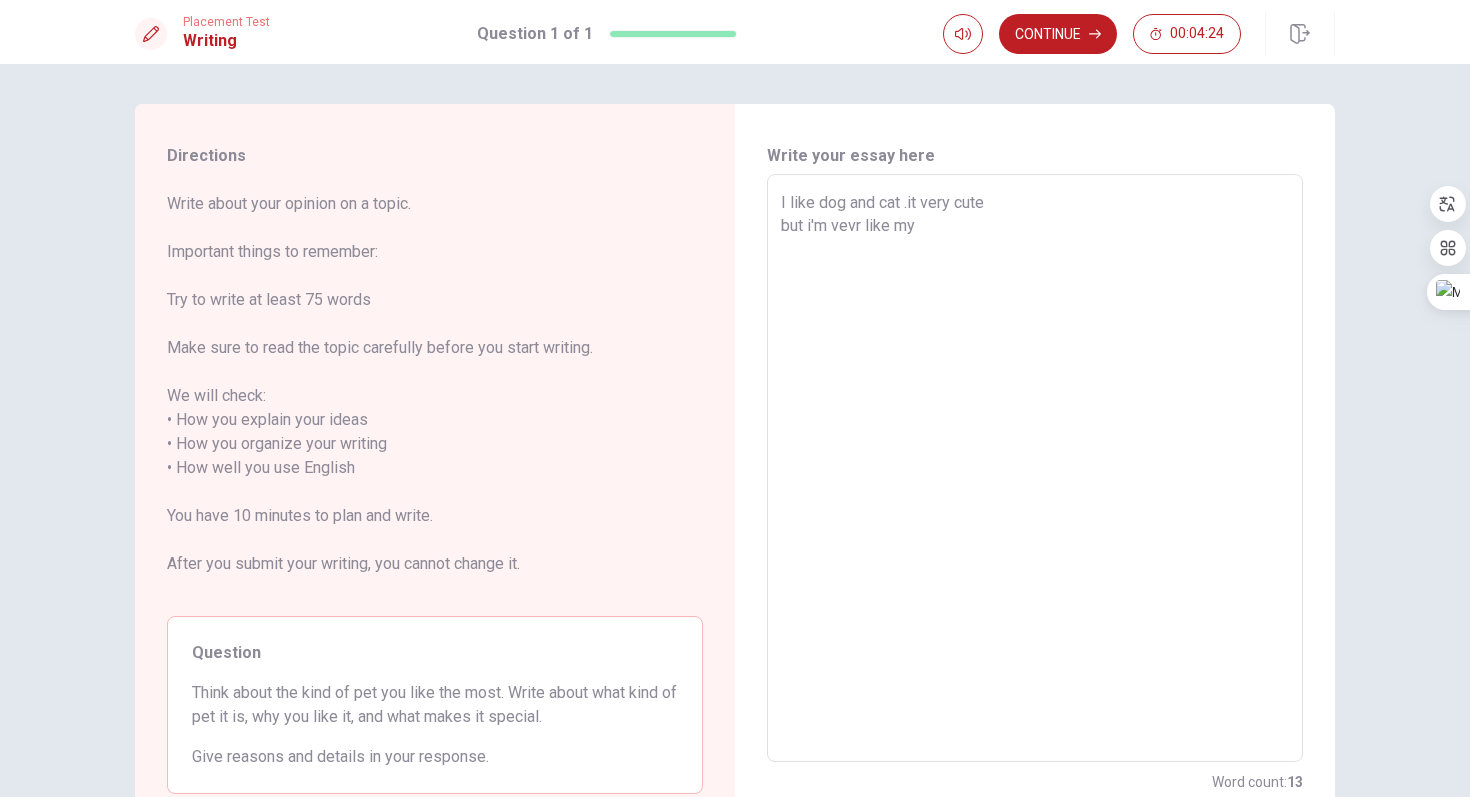 type 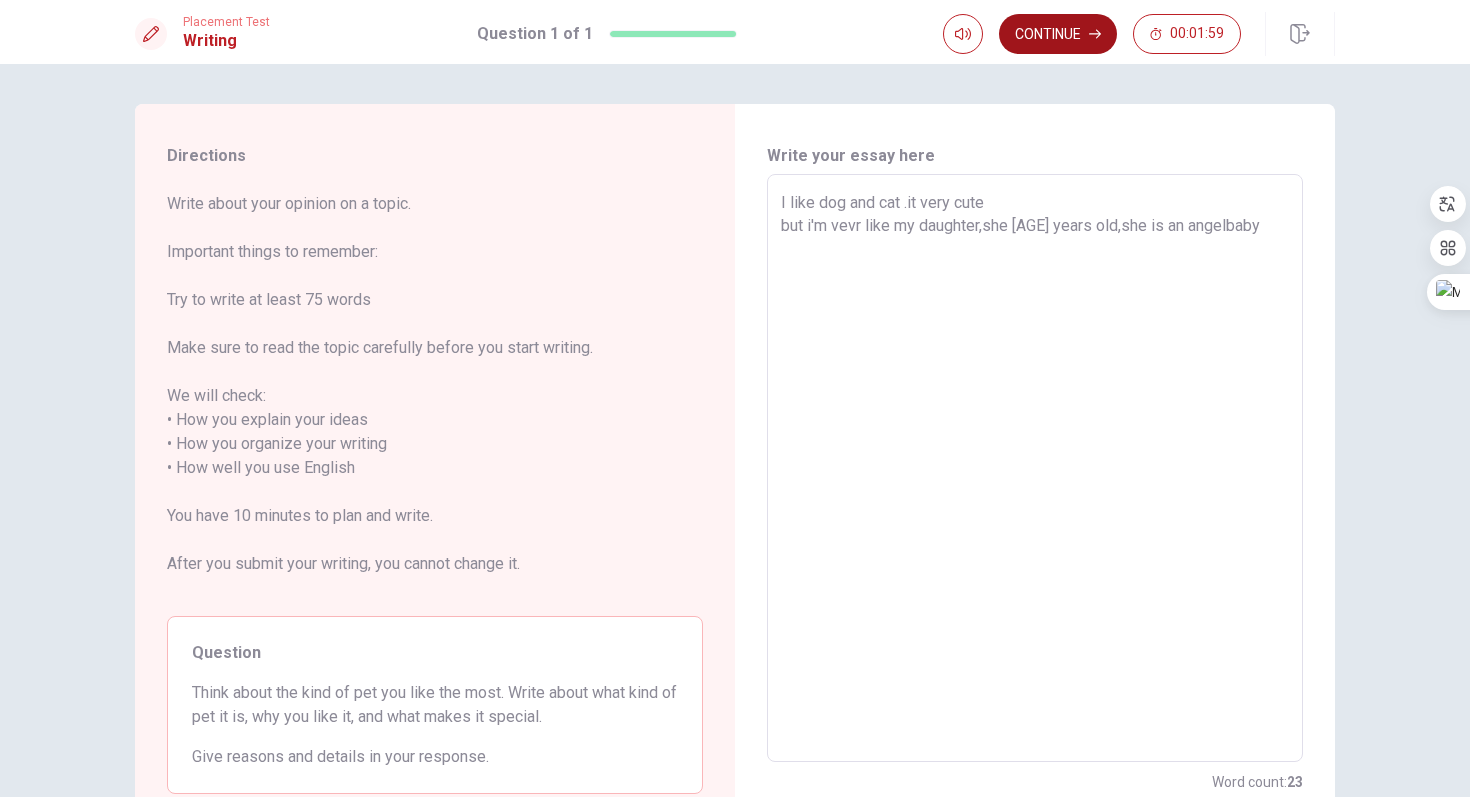 click on "Continue" at bounding box center (1058, 34) 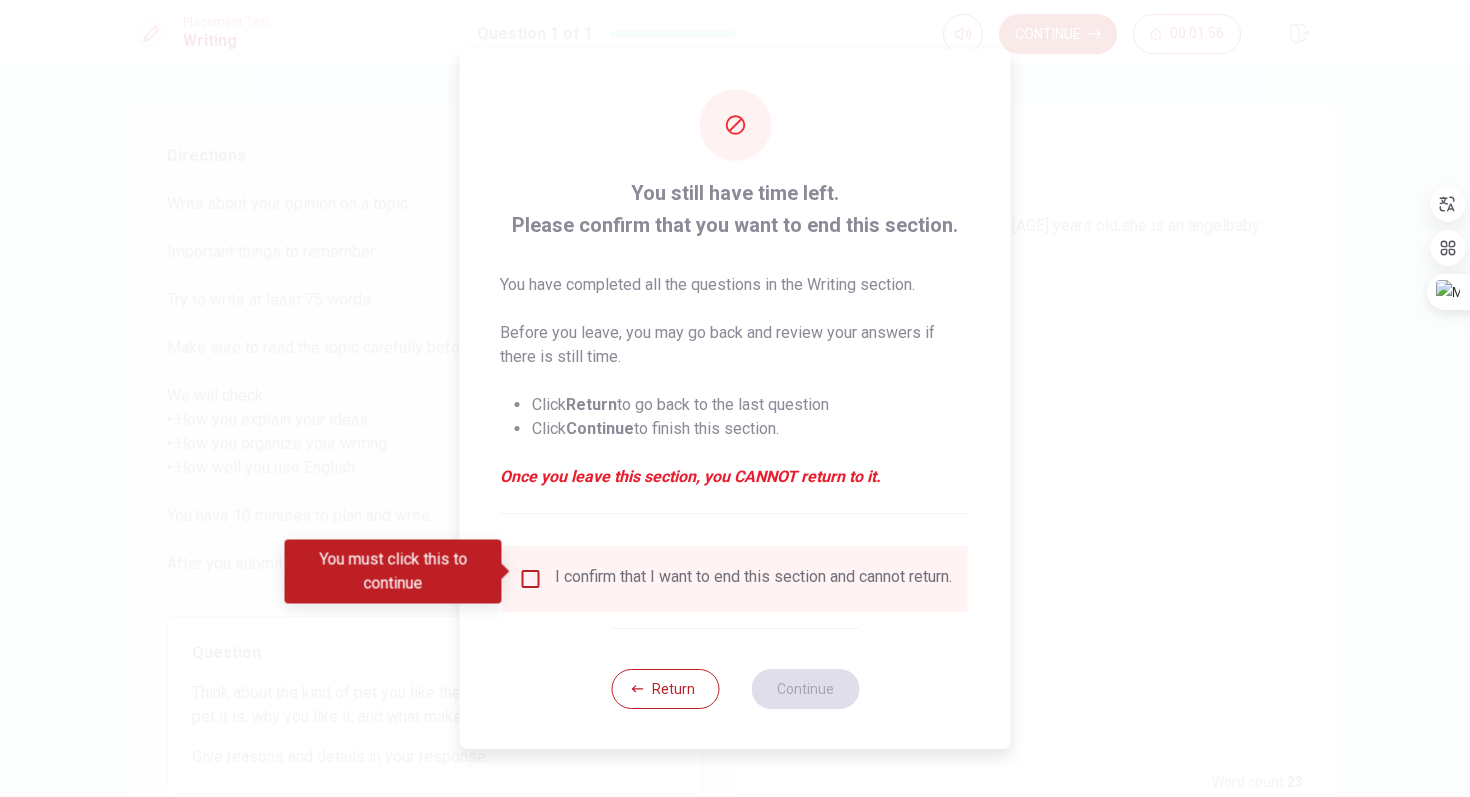 click at bounding box center (531, 579) 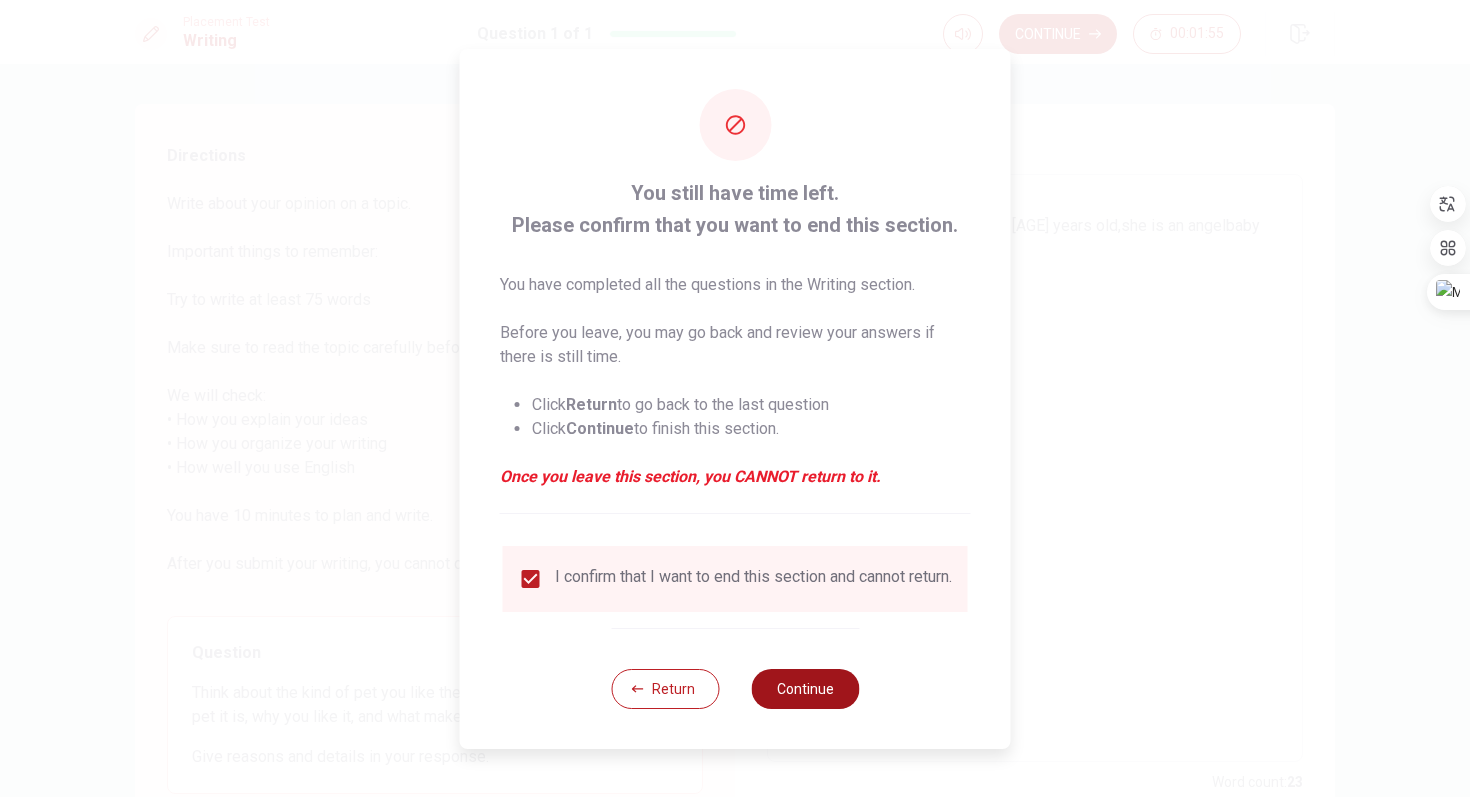 click on "Continue" at bounding box center (805, 689) 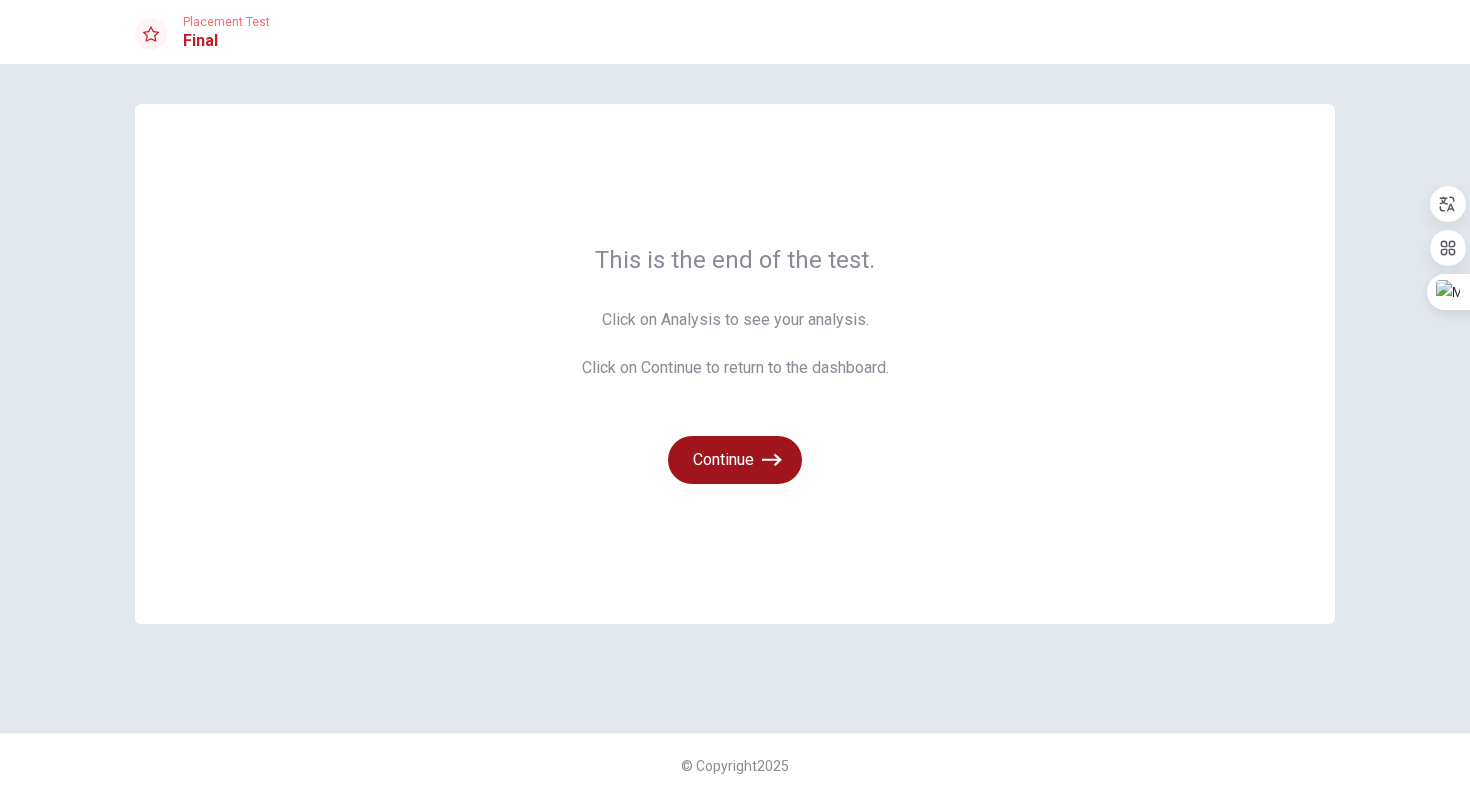 click on "Continue" at bounding box center [735, 460] 